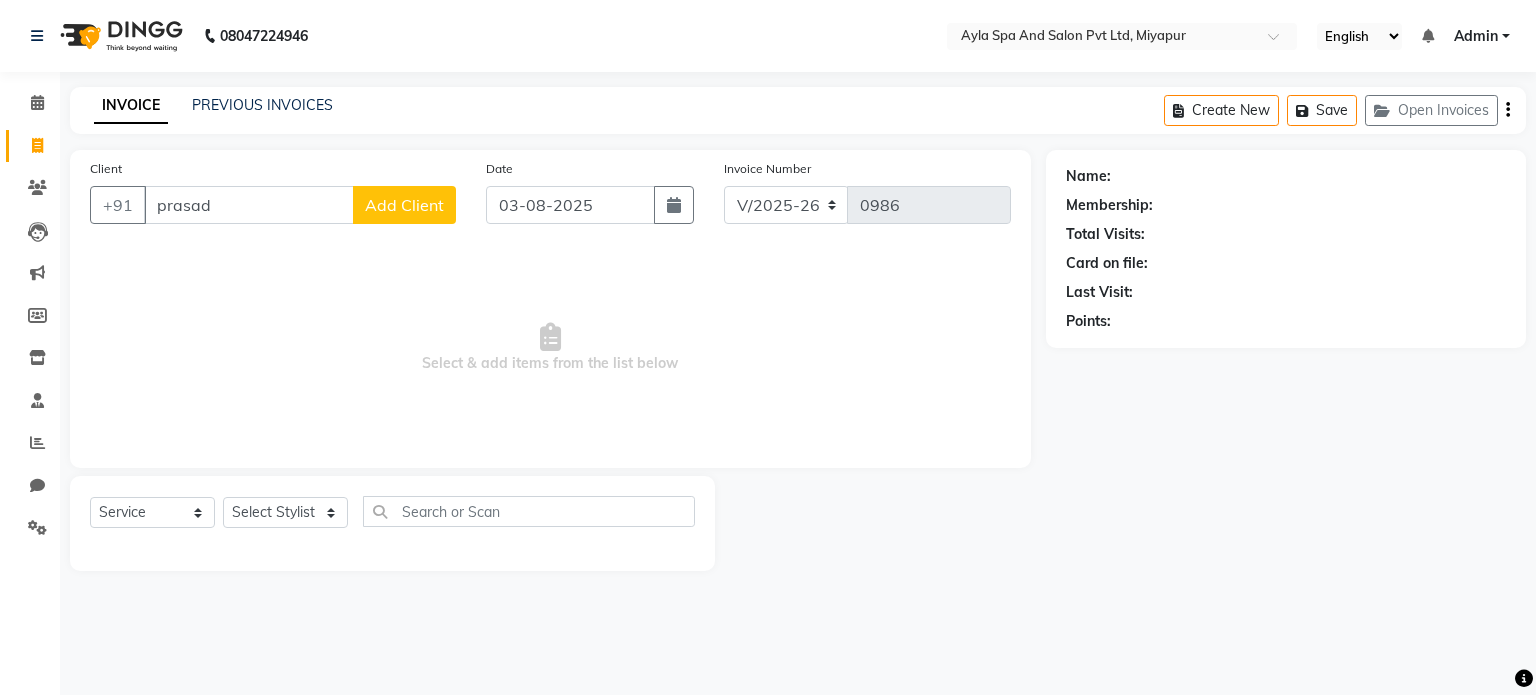 select on "7756" 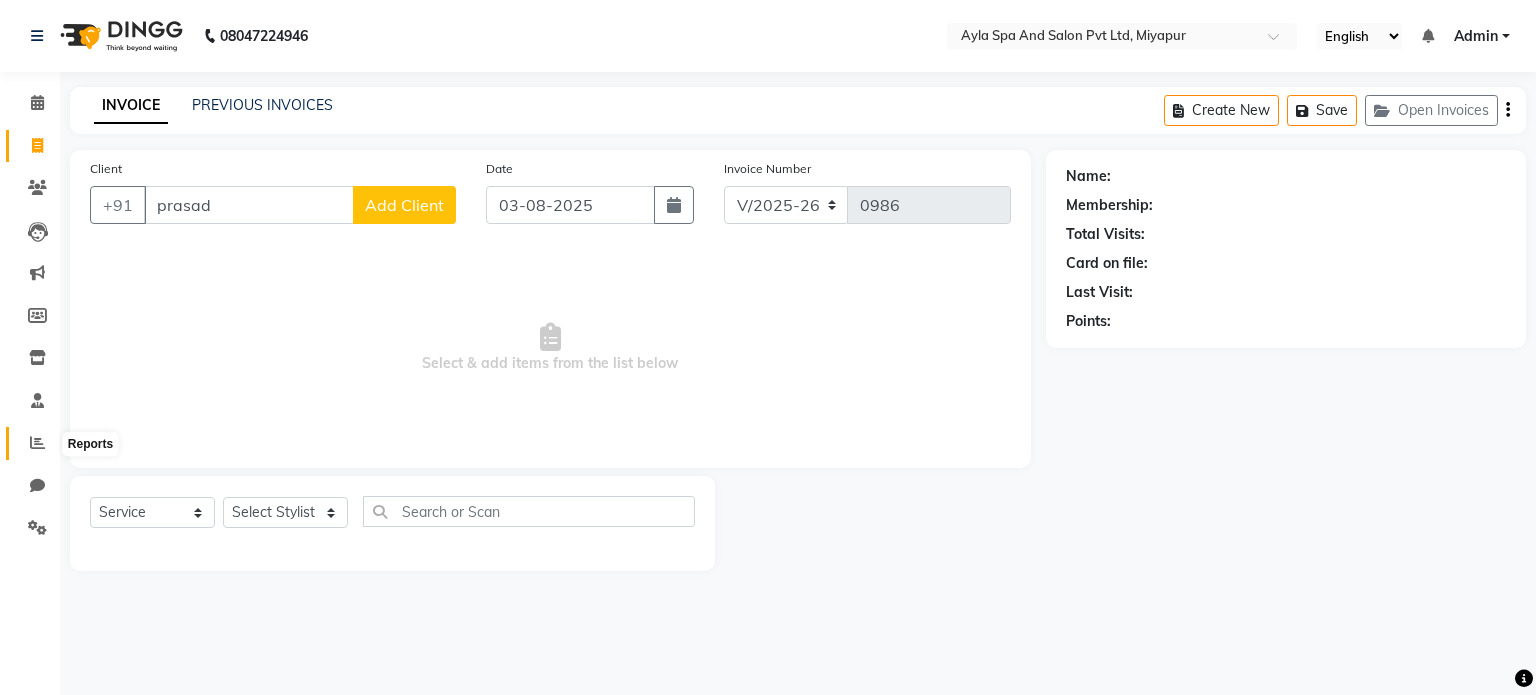 click 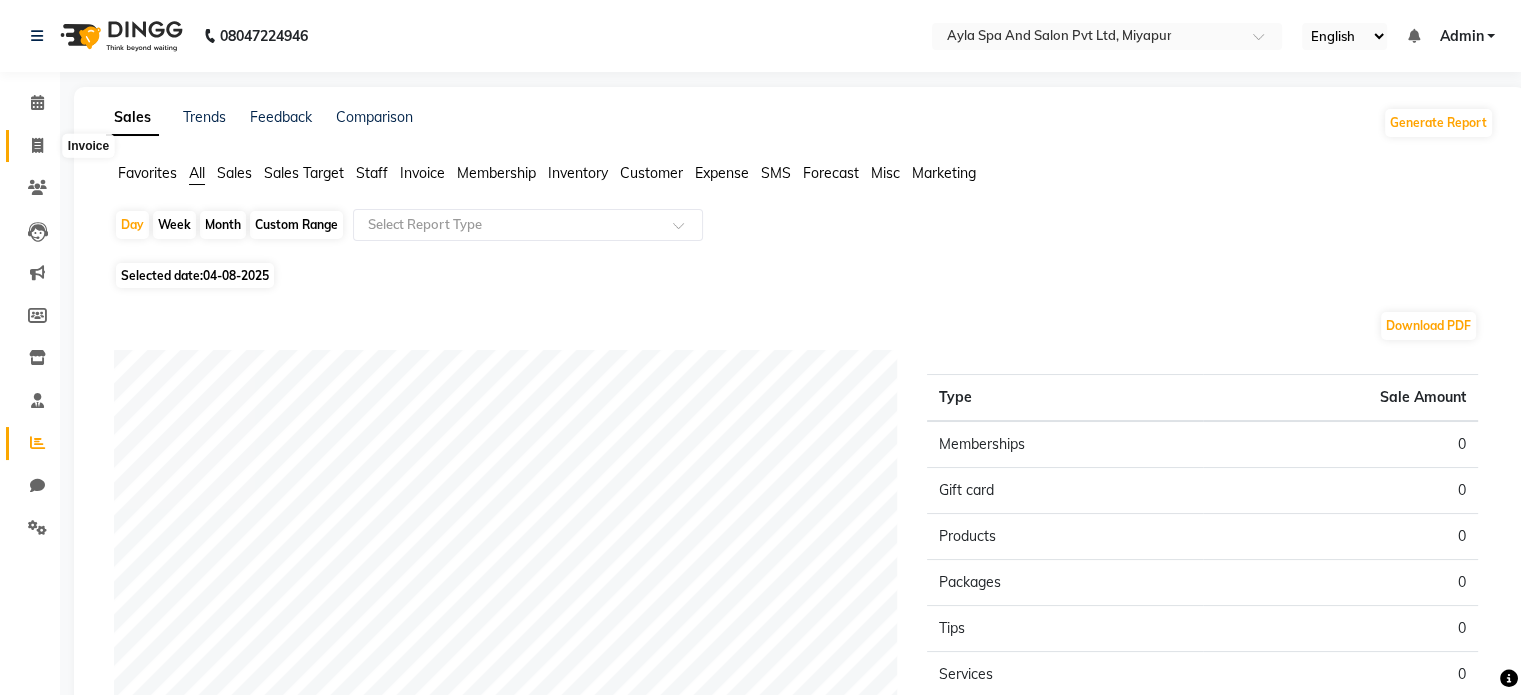 click 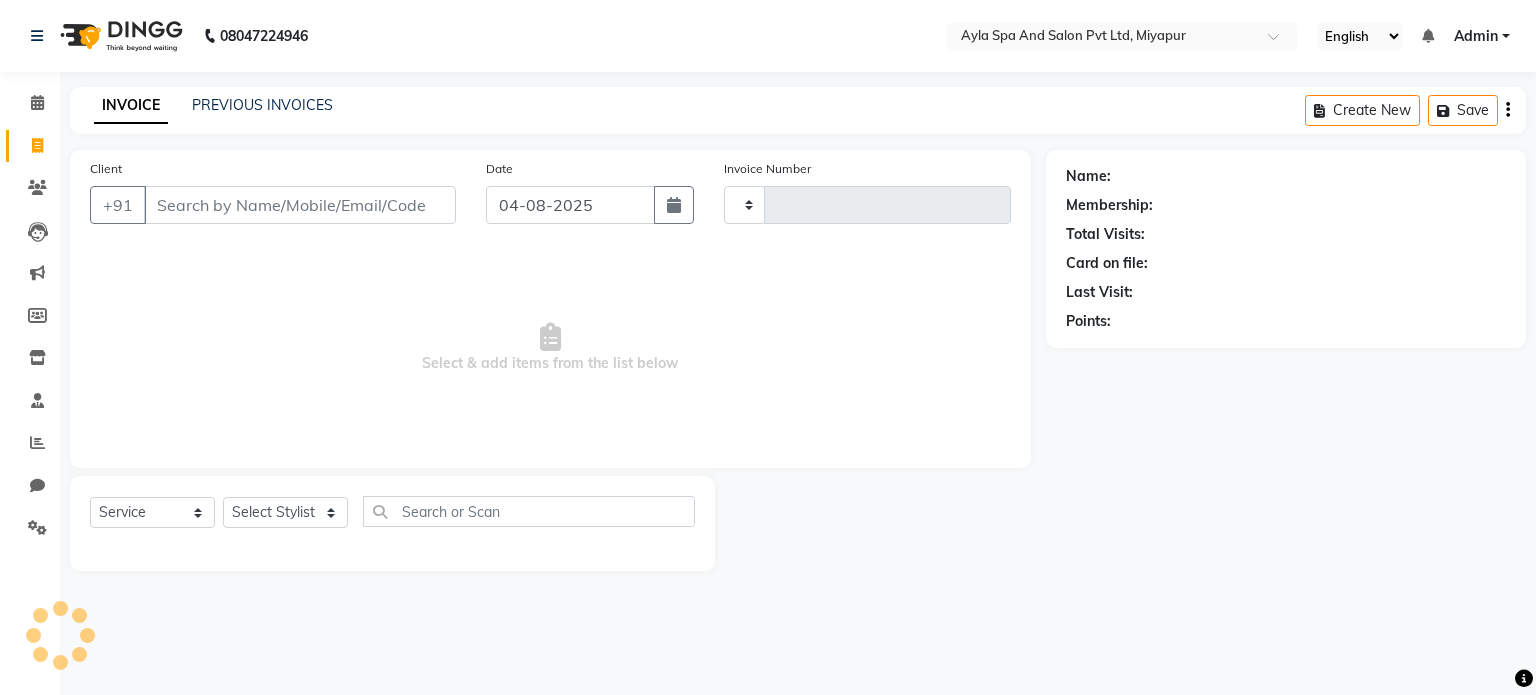 type on "0986" 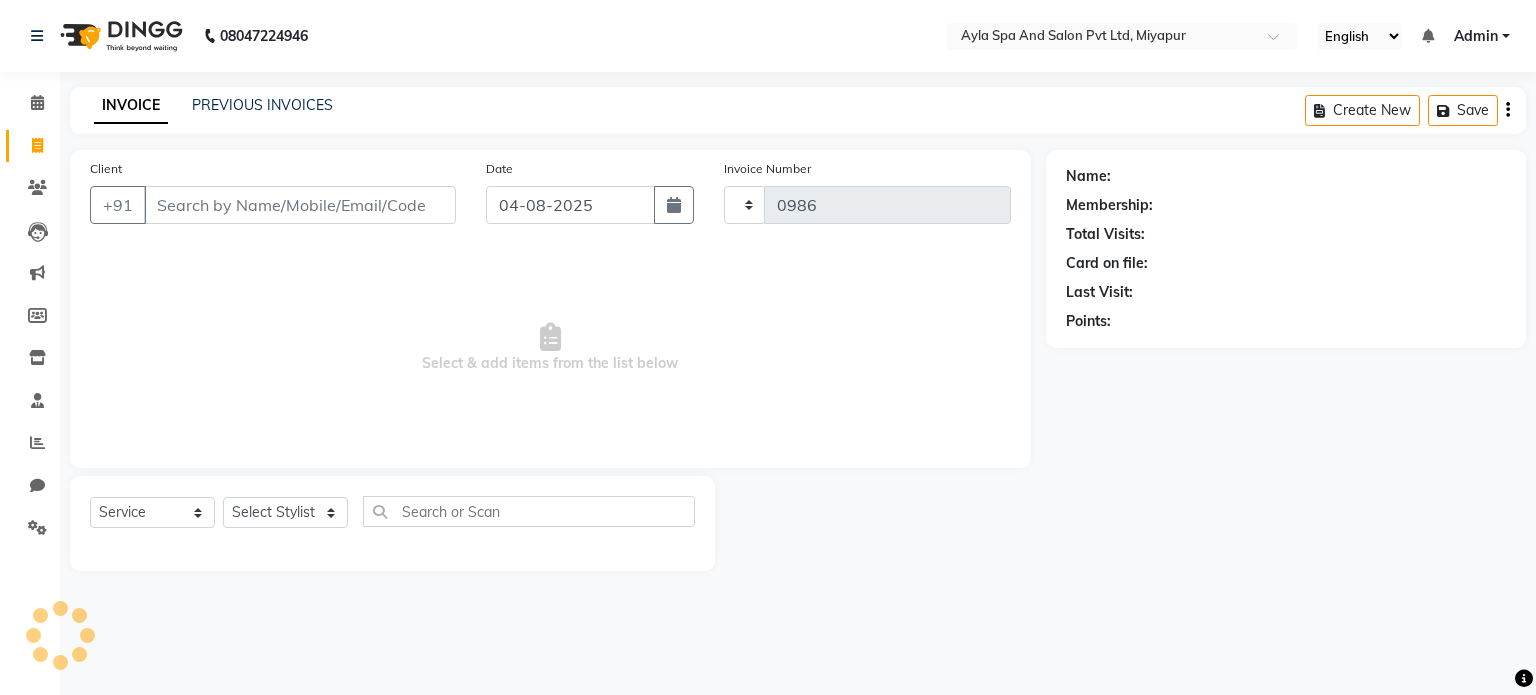 select on "7756" 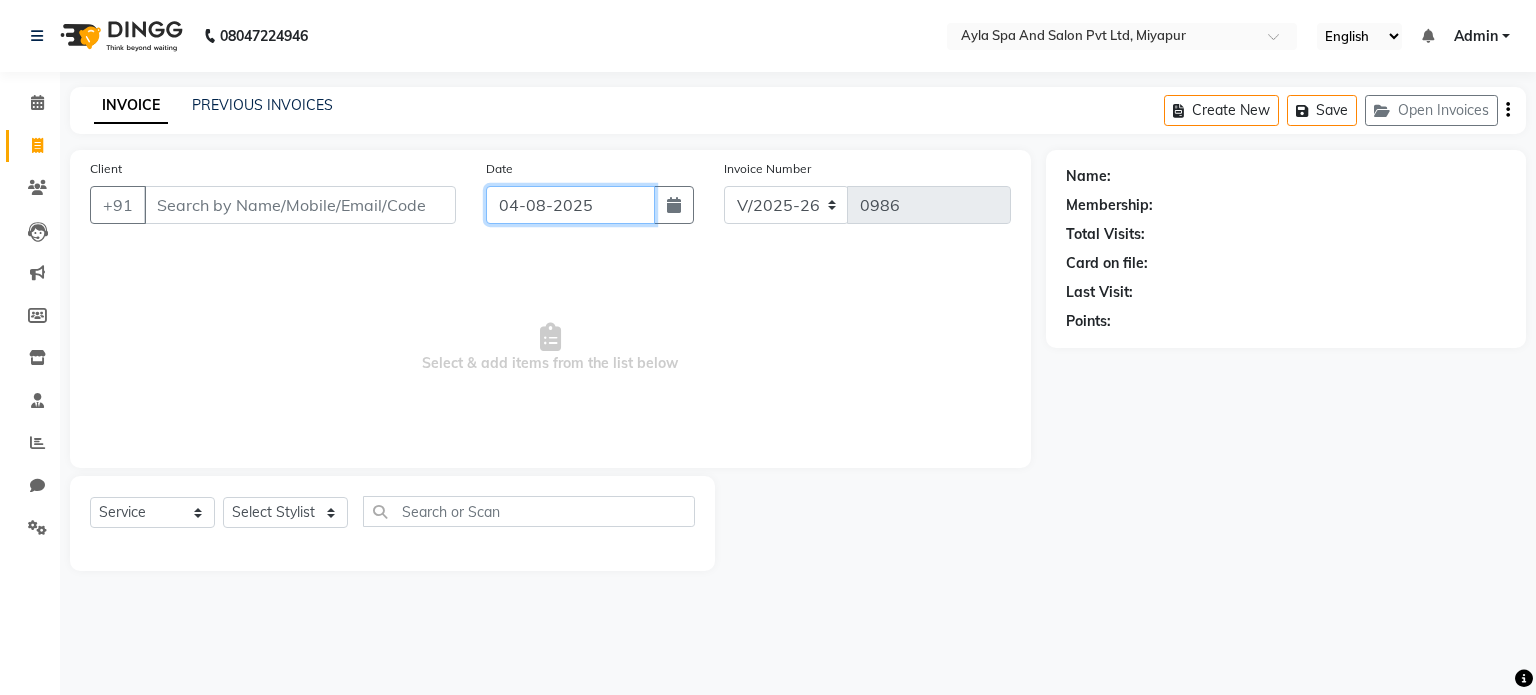 click on "04-08-2025" 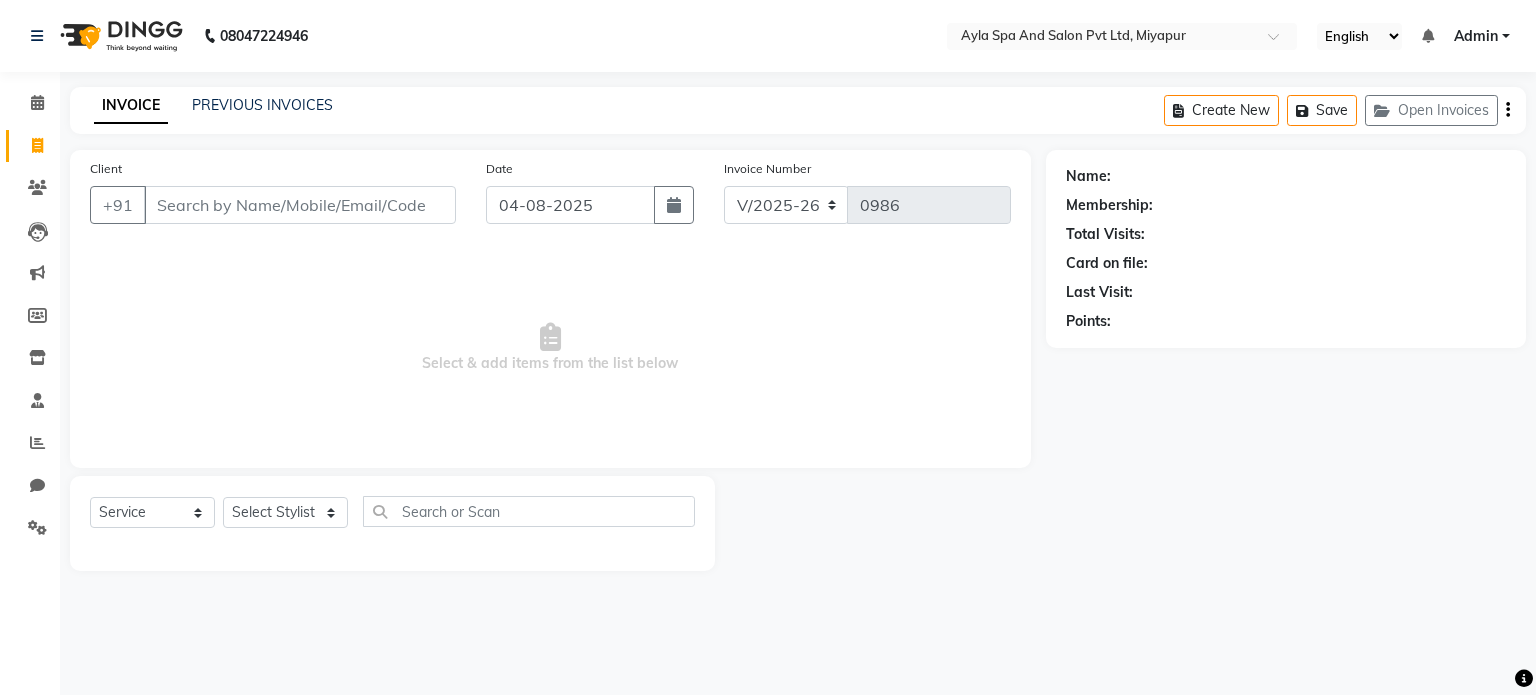 select on "8" 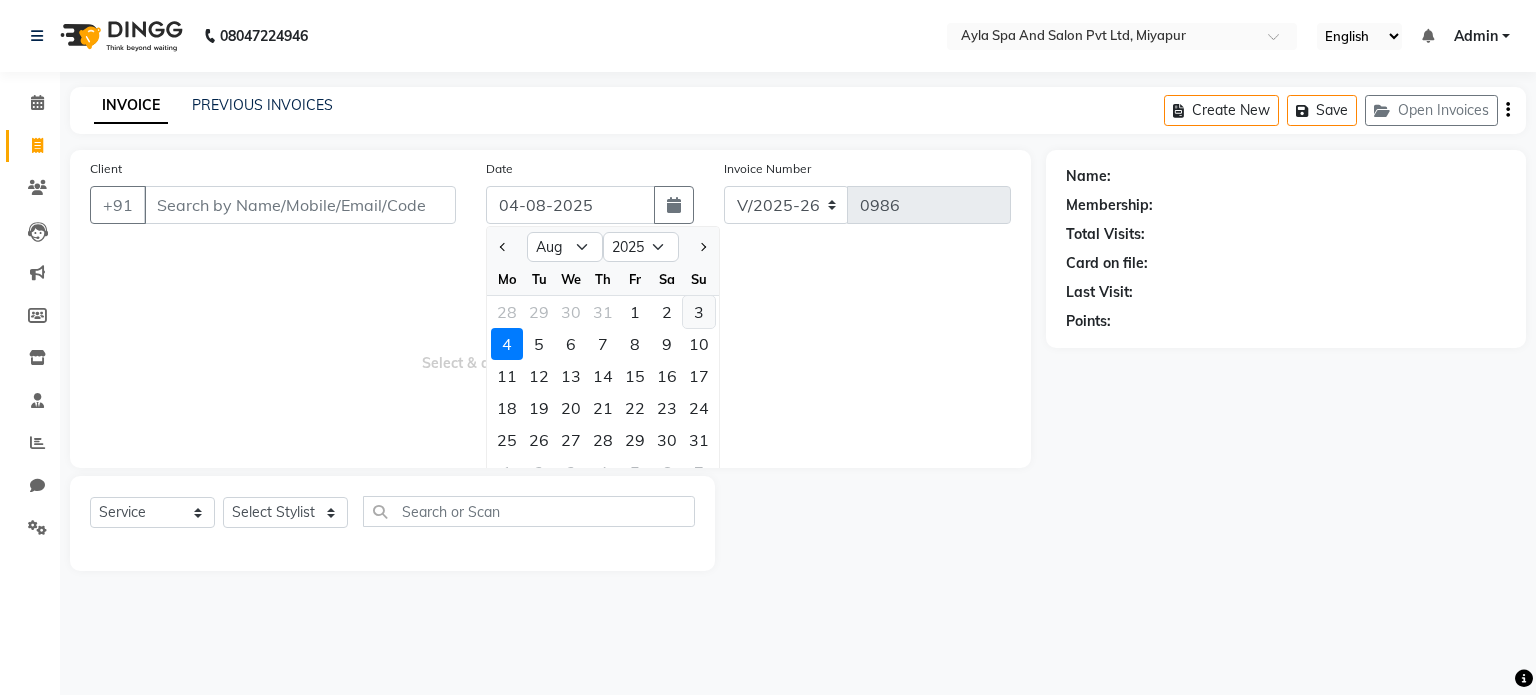 click on "3" 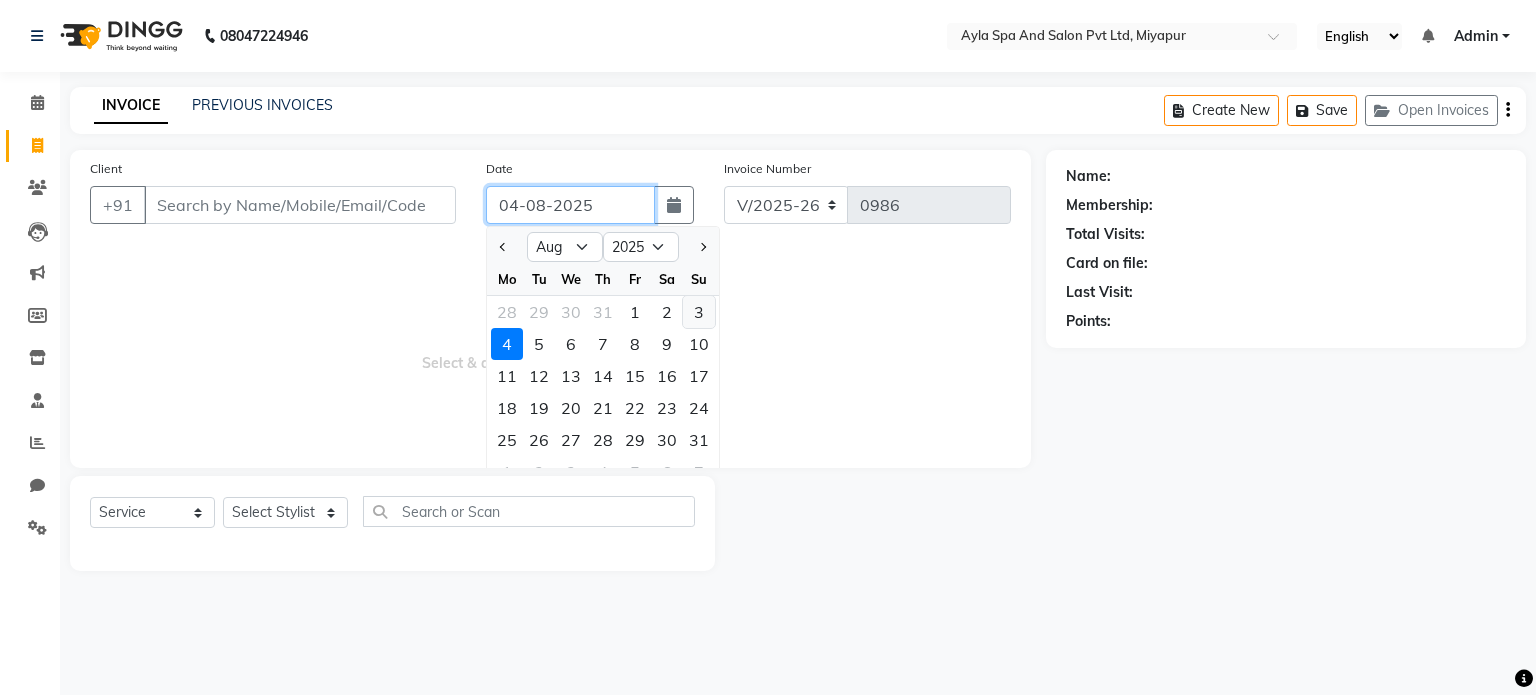 type on "03-08-2025" 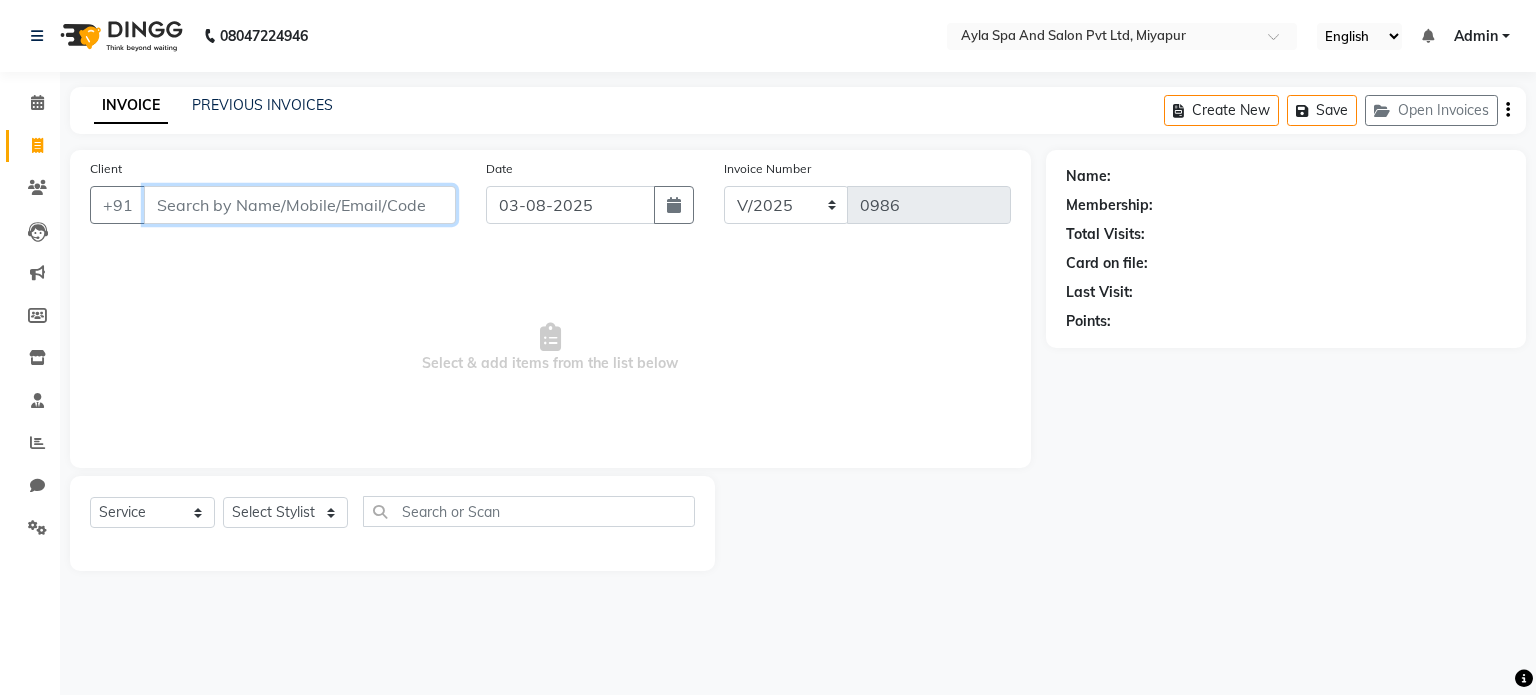 click on "Client" at bounding box center (300, 205) 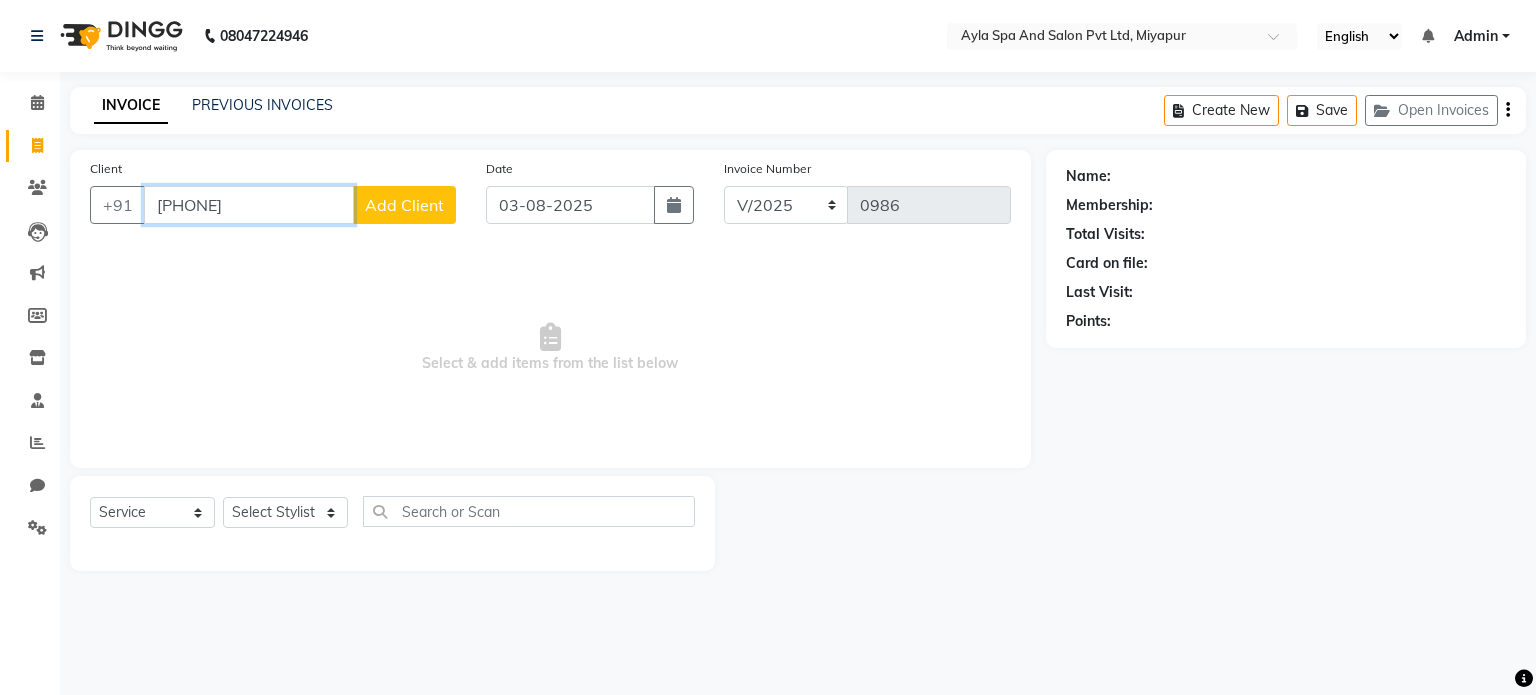 type on "[PHONE]" 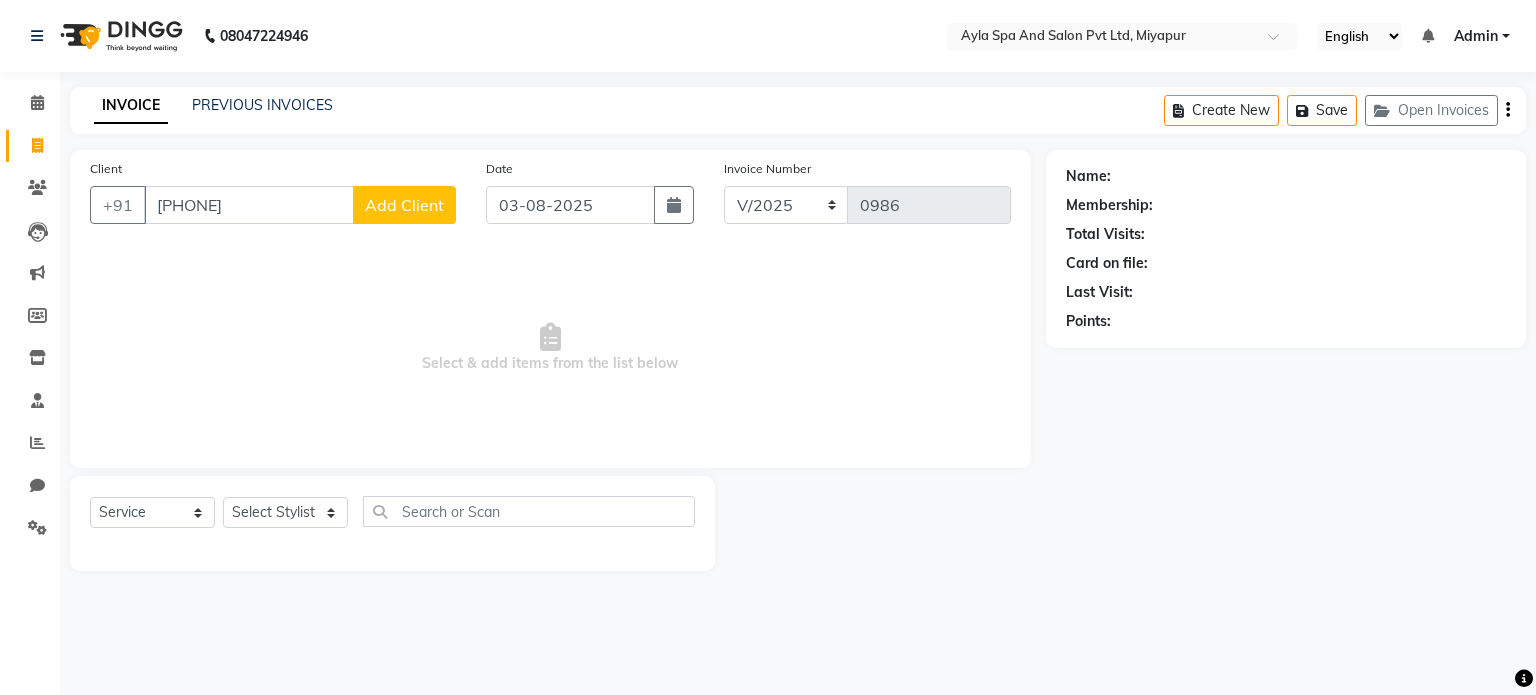 click on "Add Client" 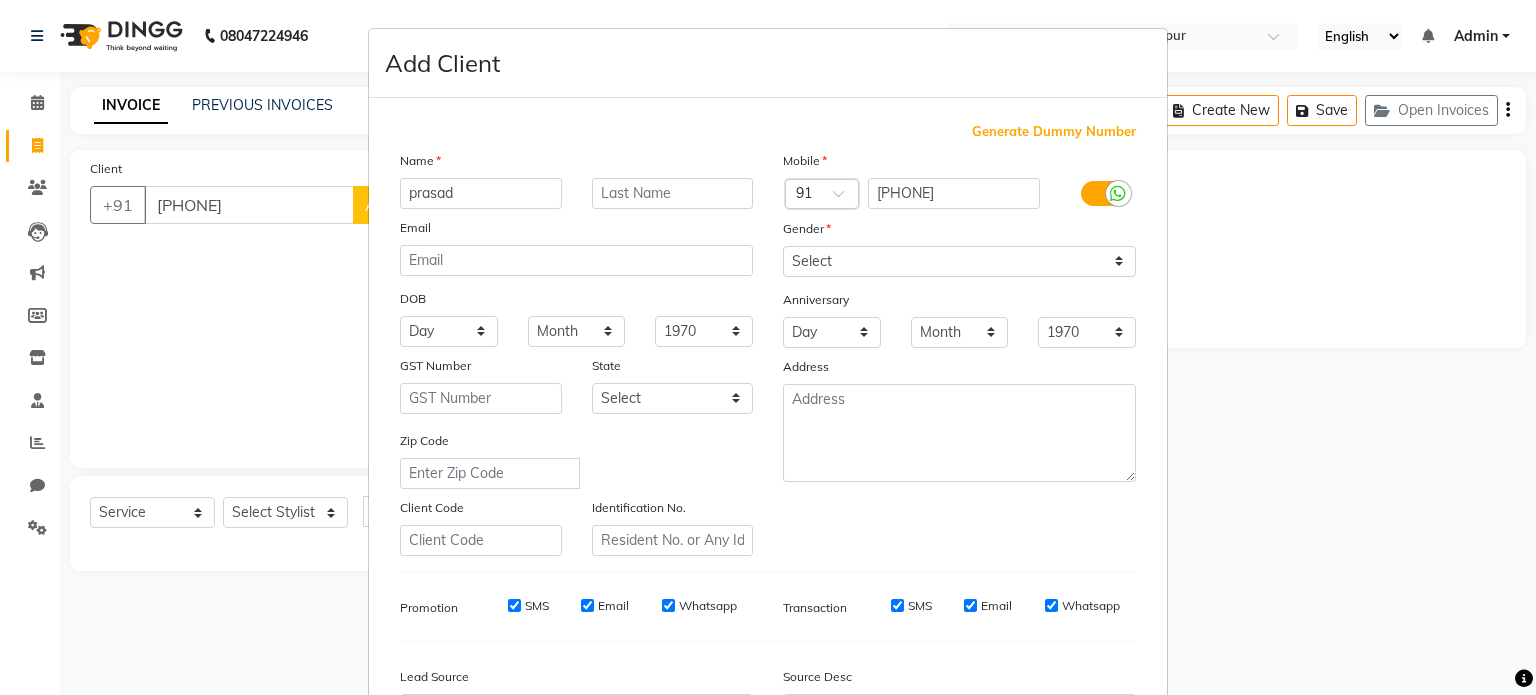 type on "prasad" 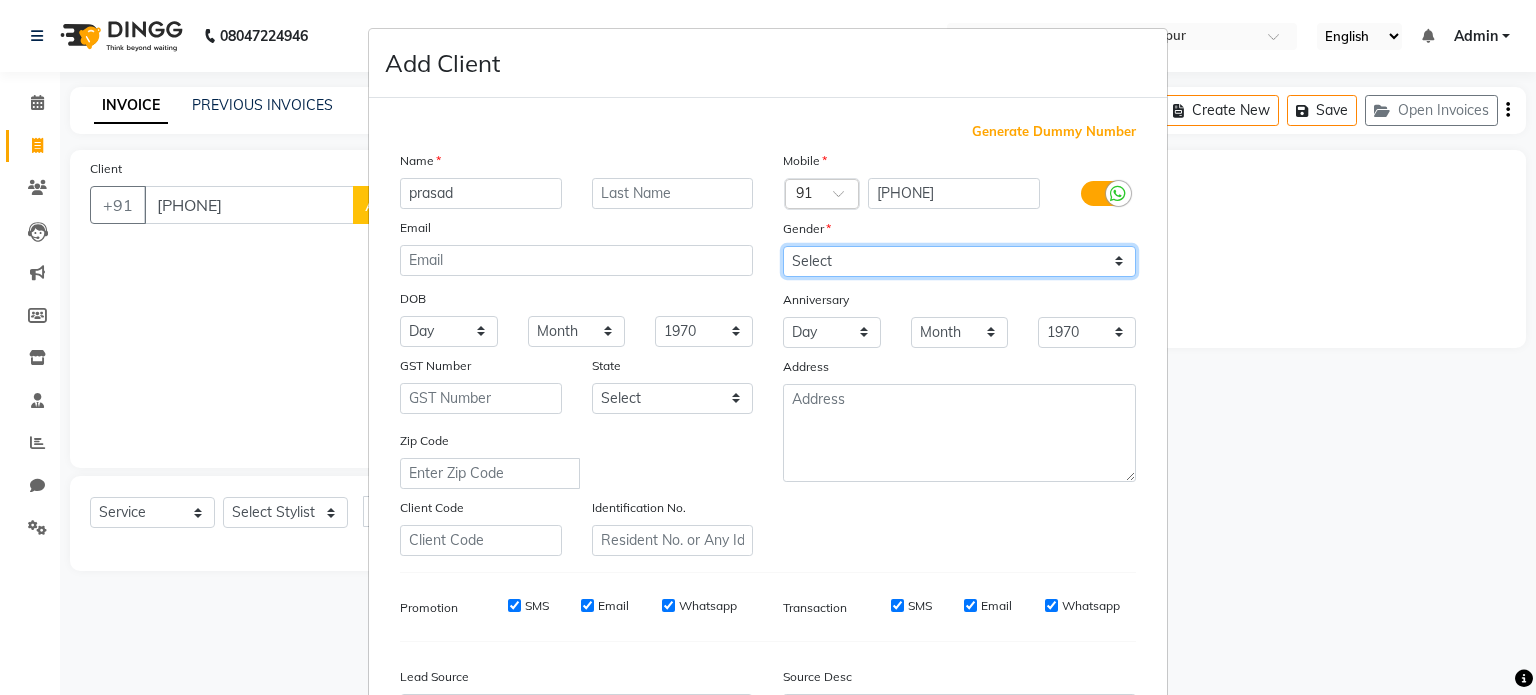 click on "Select Male Female Other Prefer Not To Say" at bounding box center [959, 261] 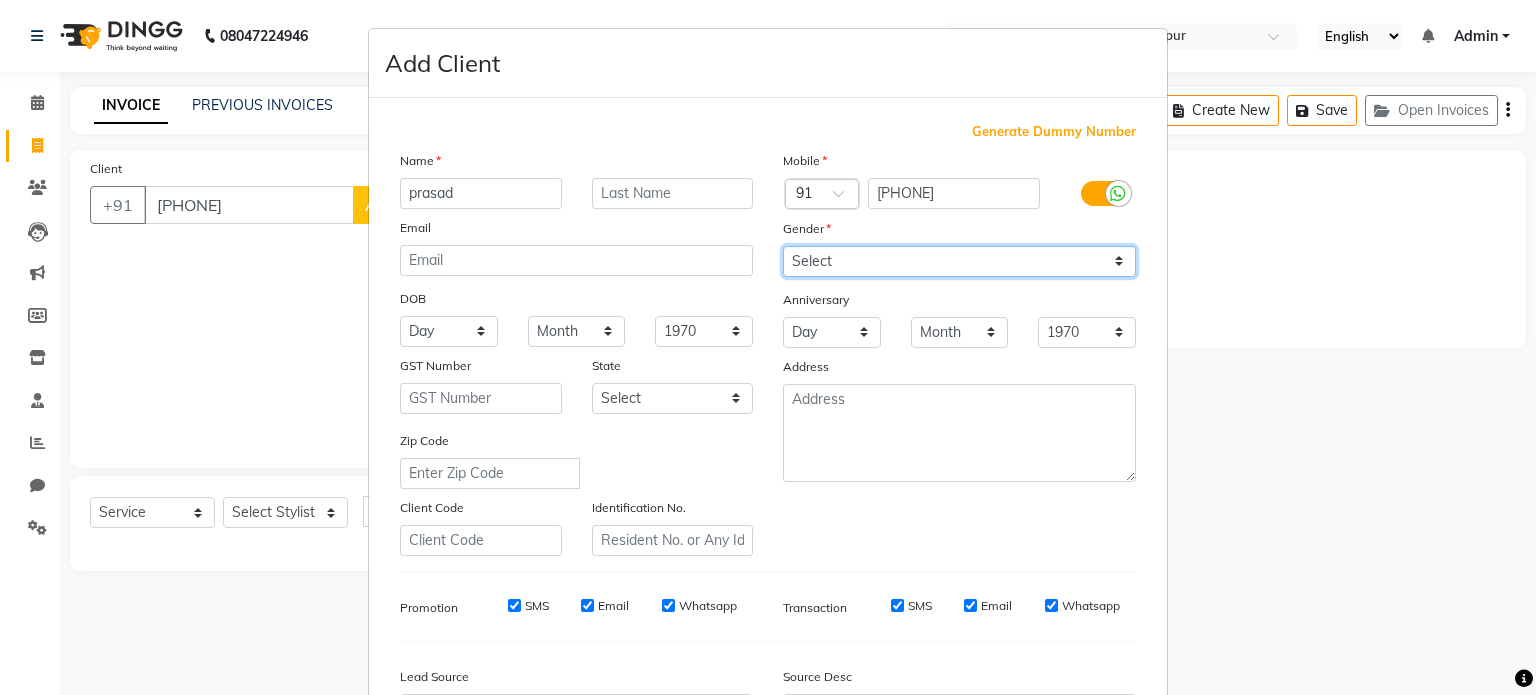 select on "male" 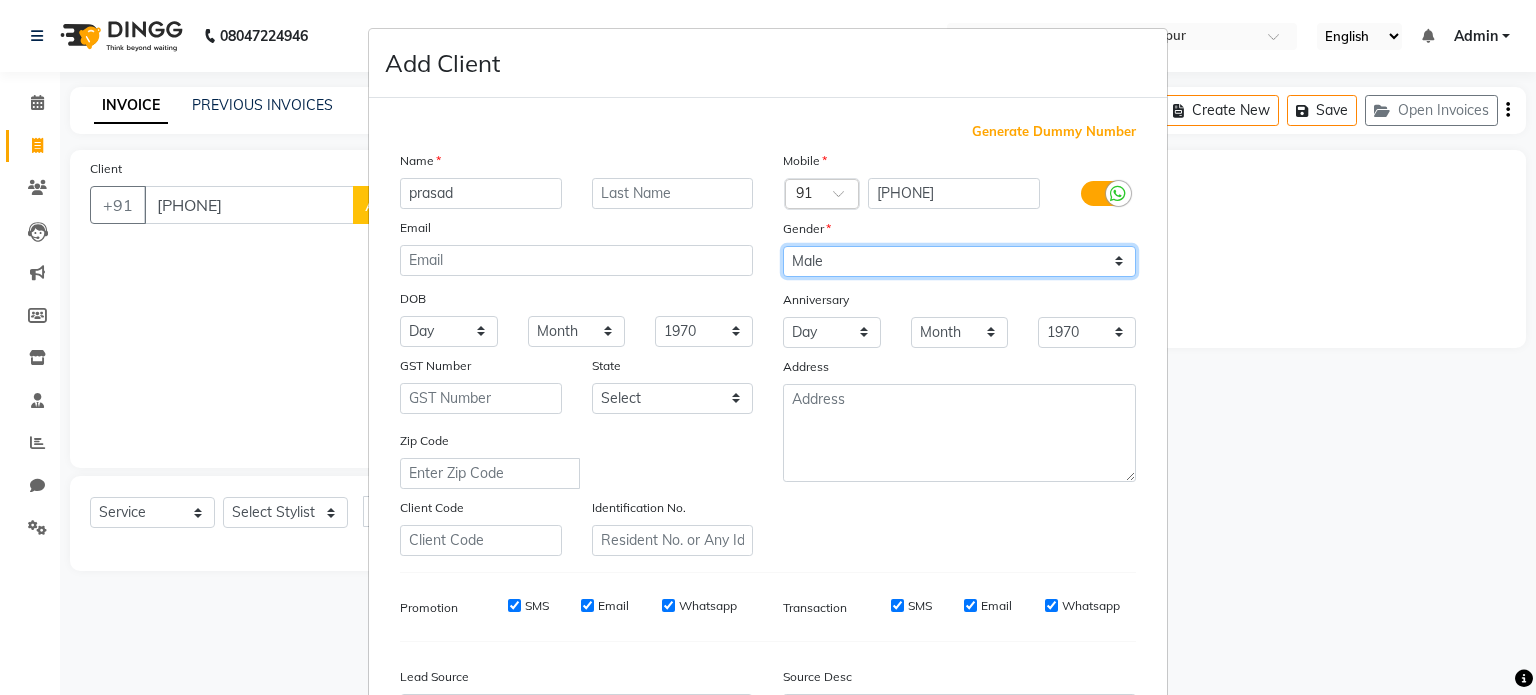 click on "Select Male Female Other Prefer Not To Say" at bounding box center [959, 261] 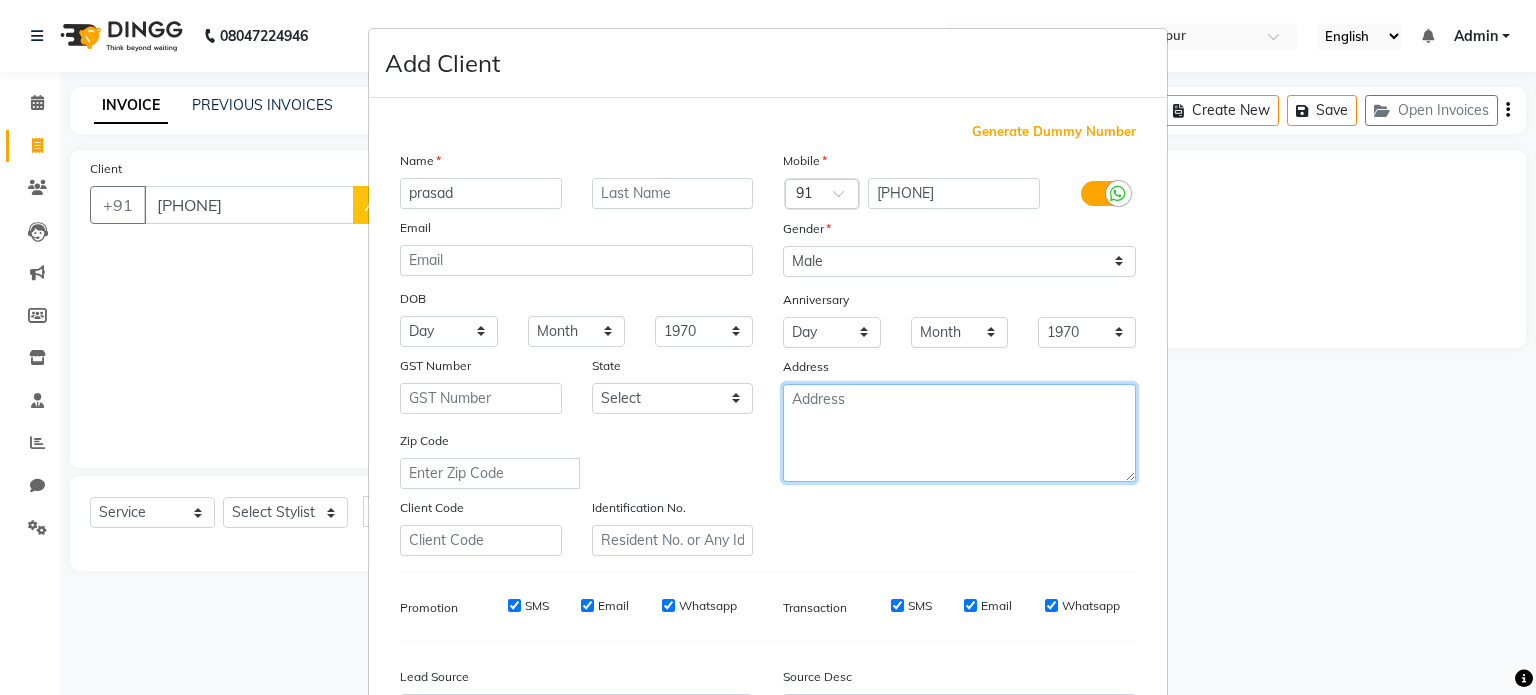 click at bounding box center (959, 433) 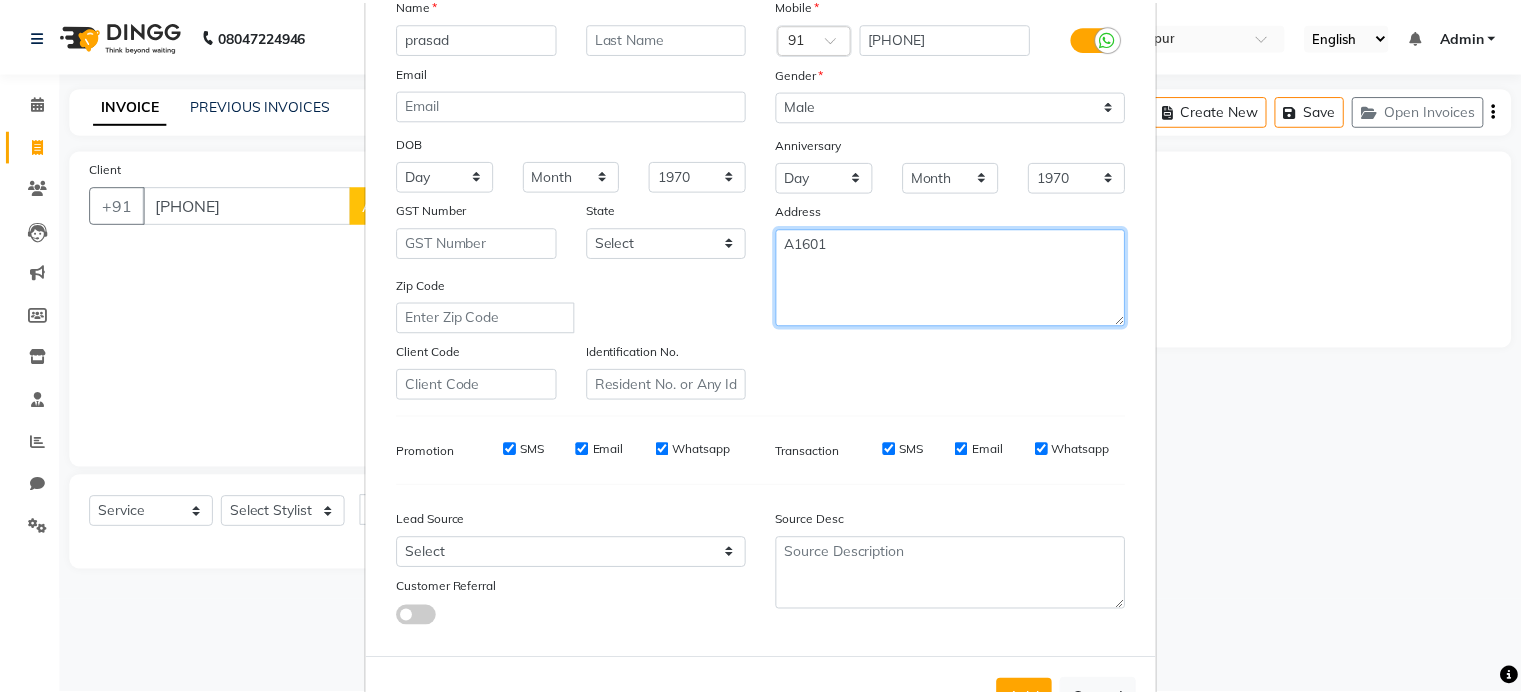 scroll, scrollTop: 200, scrollLeft: 0, axis: vertical 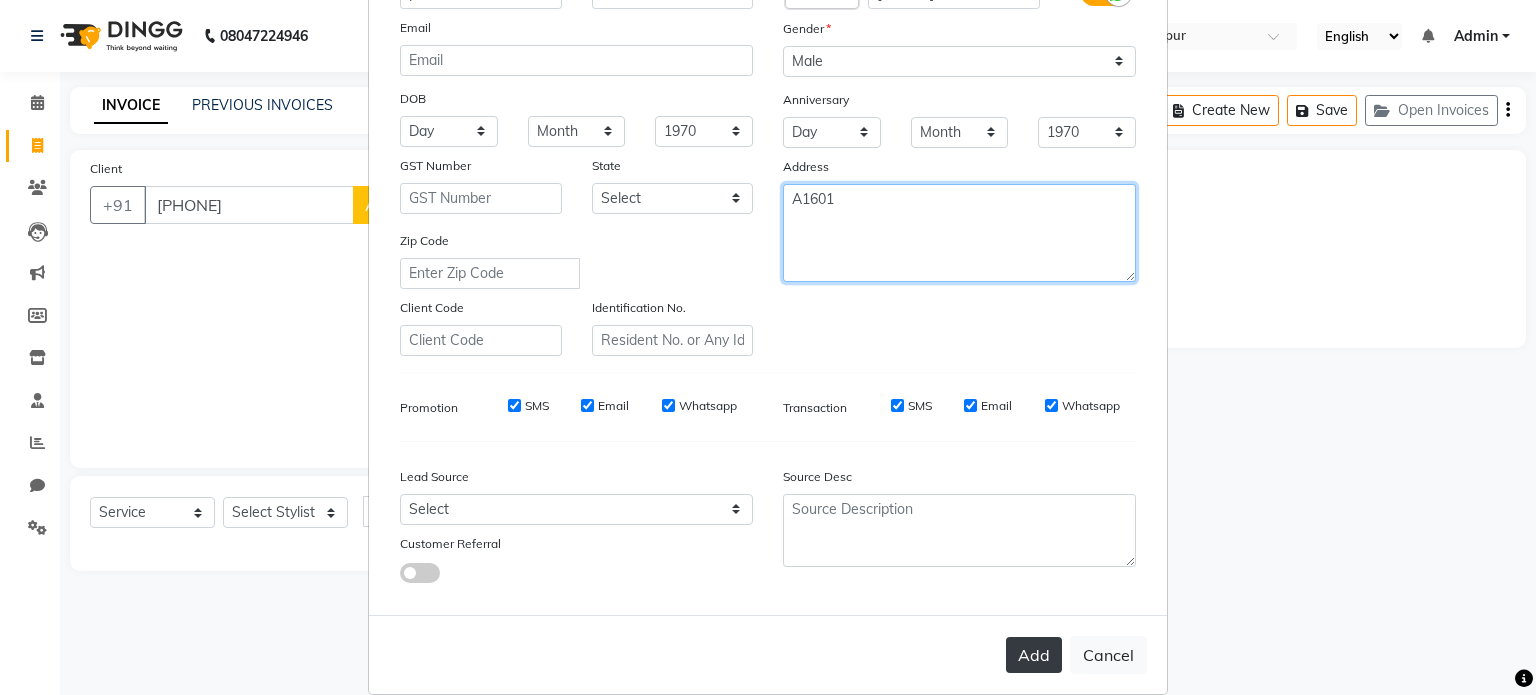 type on "A1601" 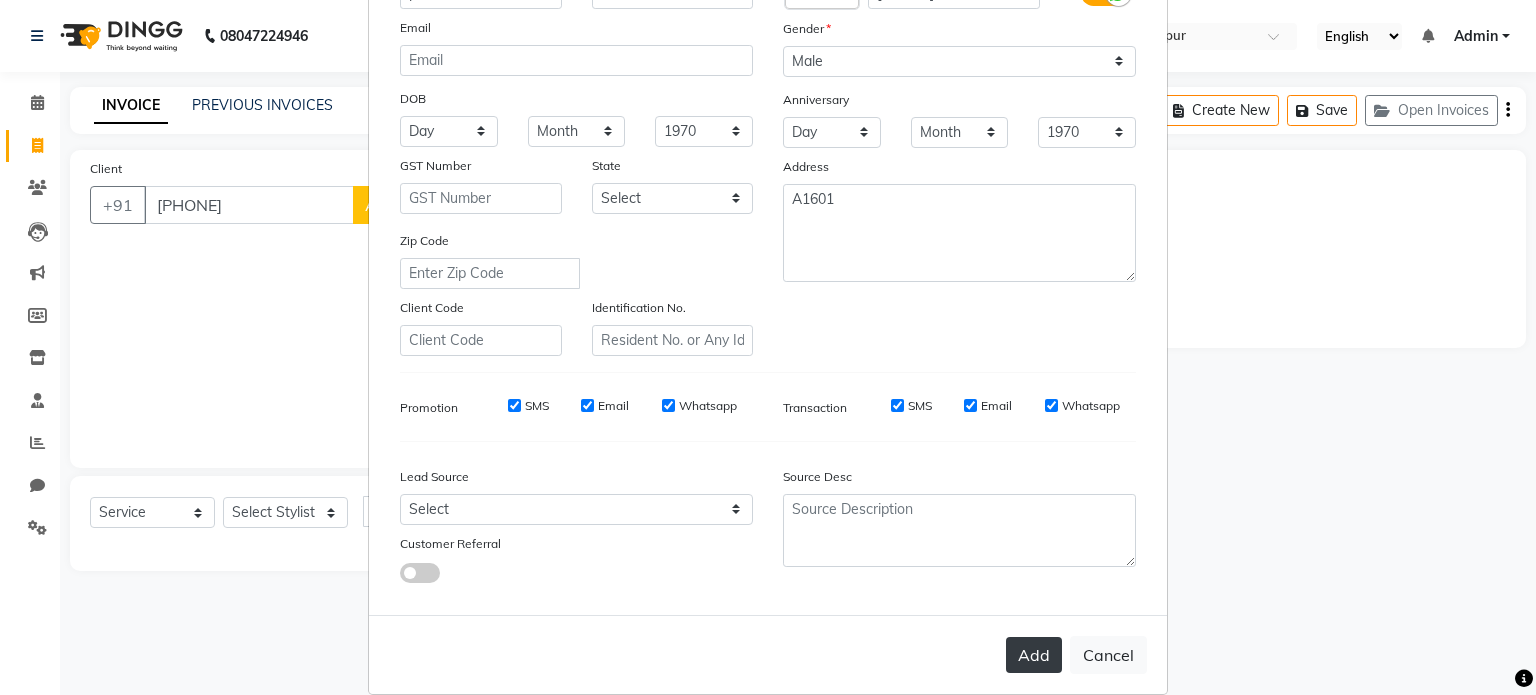 click on "Add" at bounding box center (1034, 655) 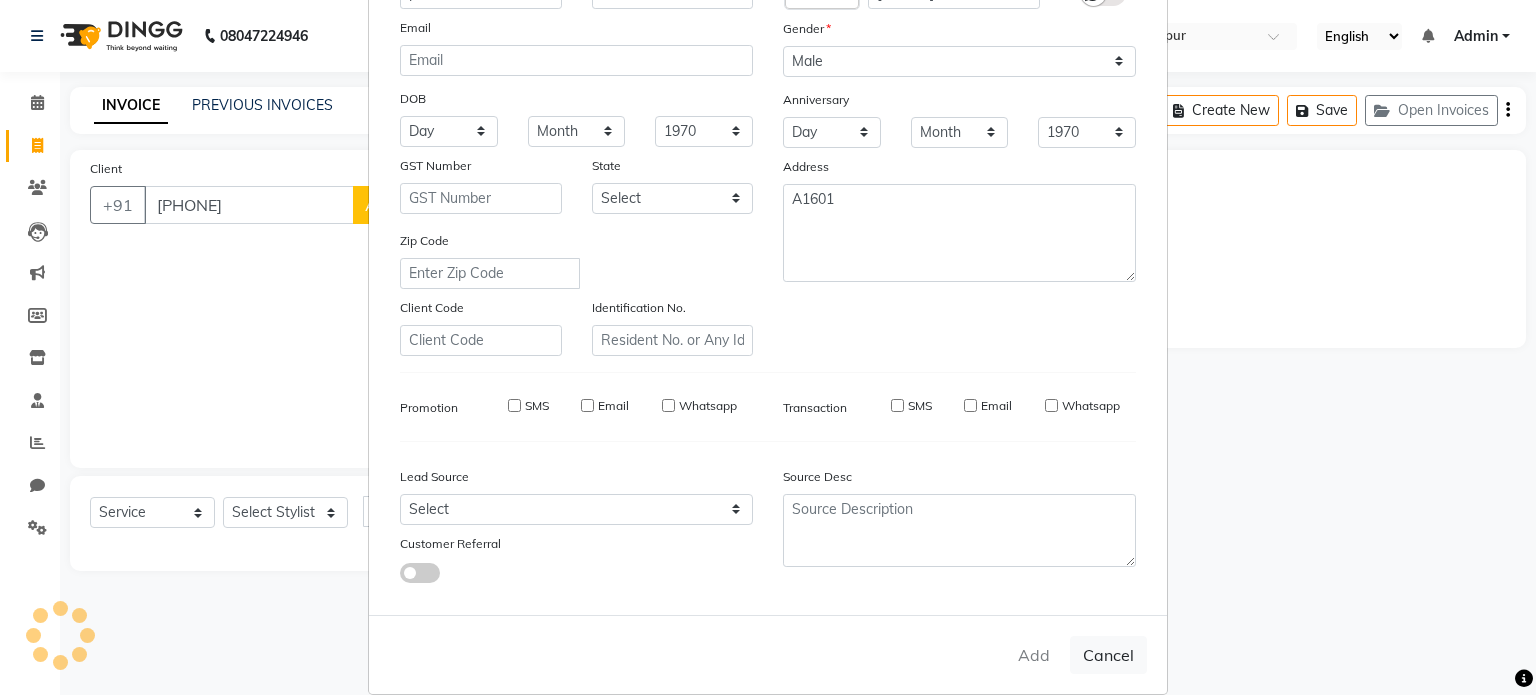 type 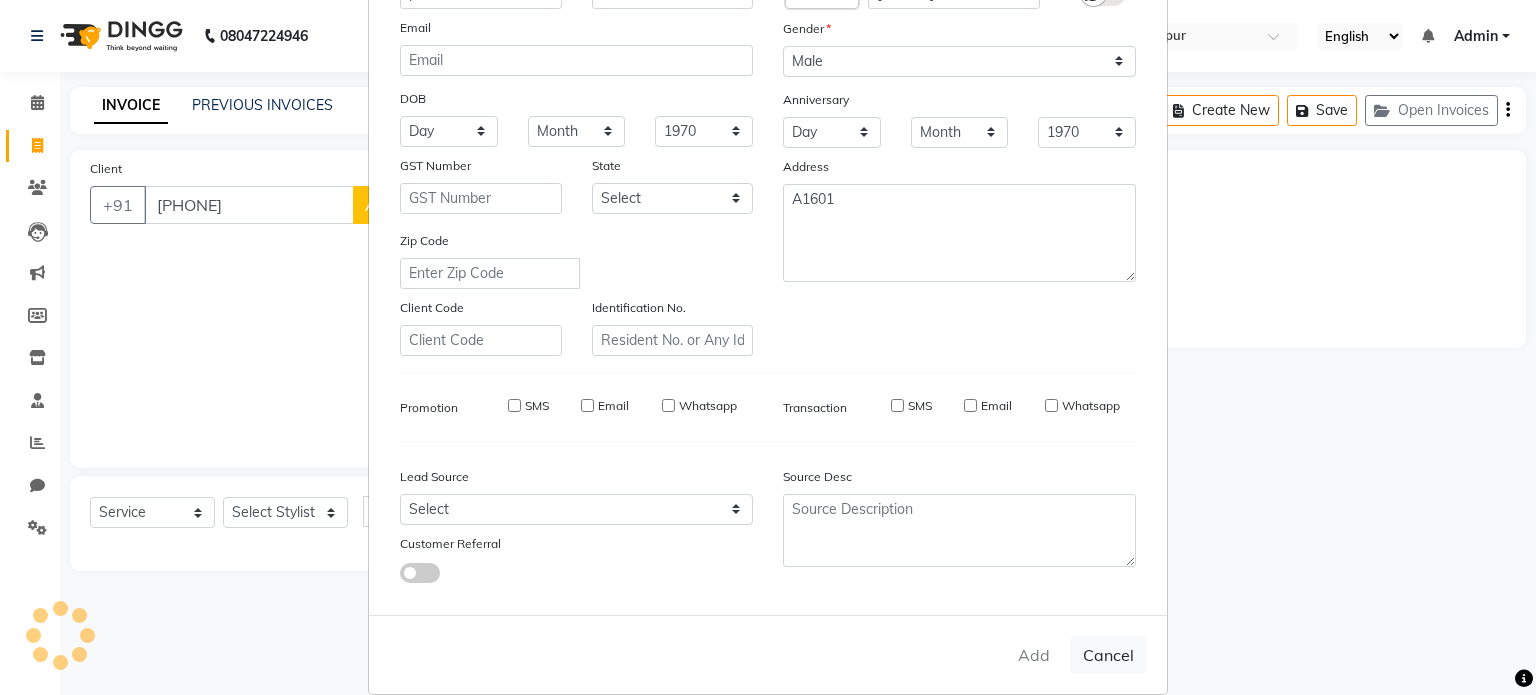 select 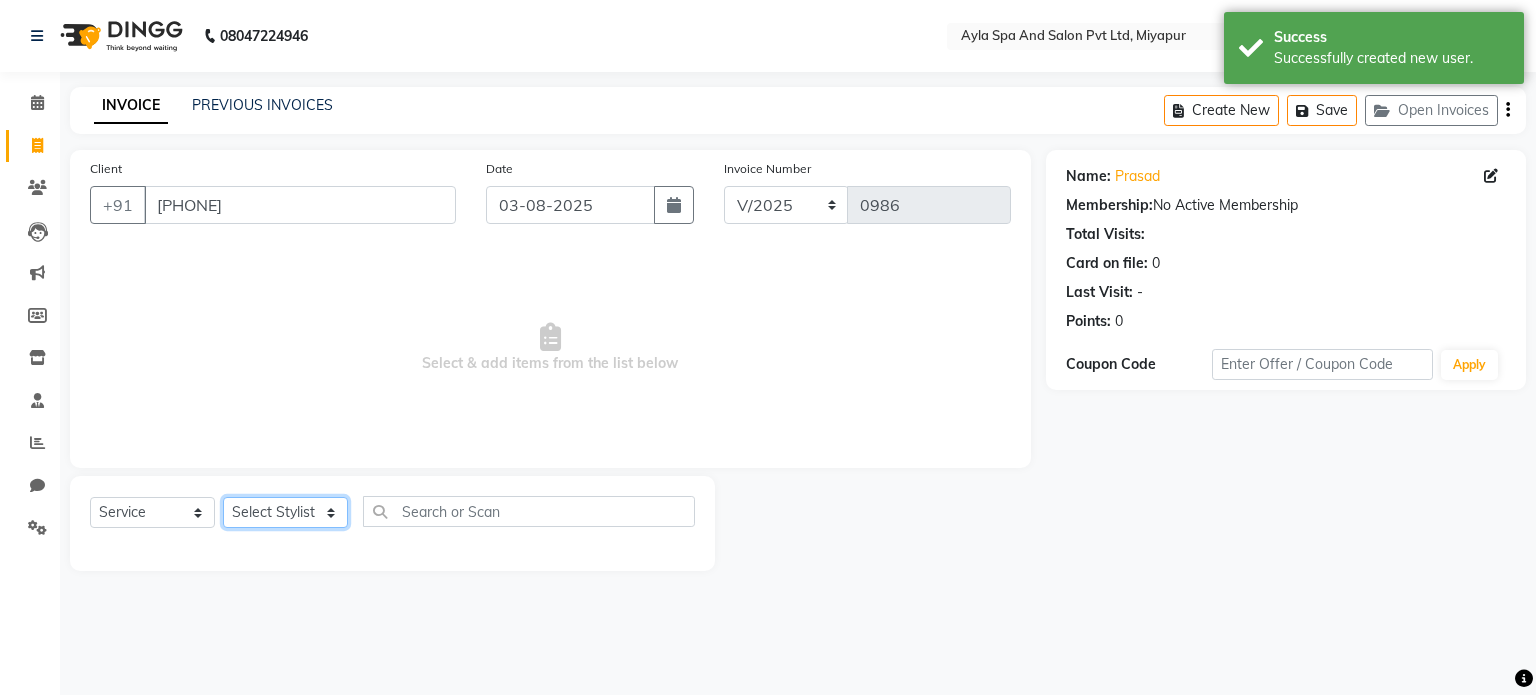 click on "Select Stylist Akshit raja BALU meena Neelima Renuka Silpa" 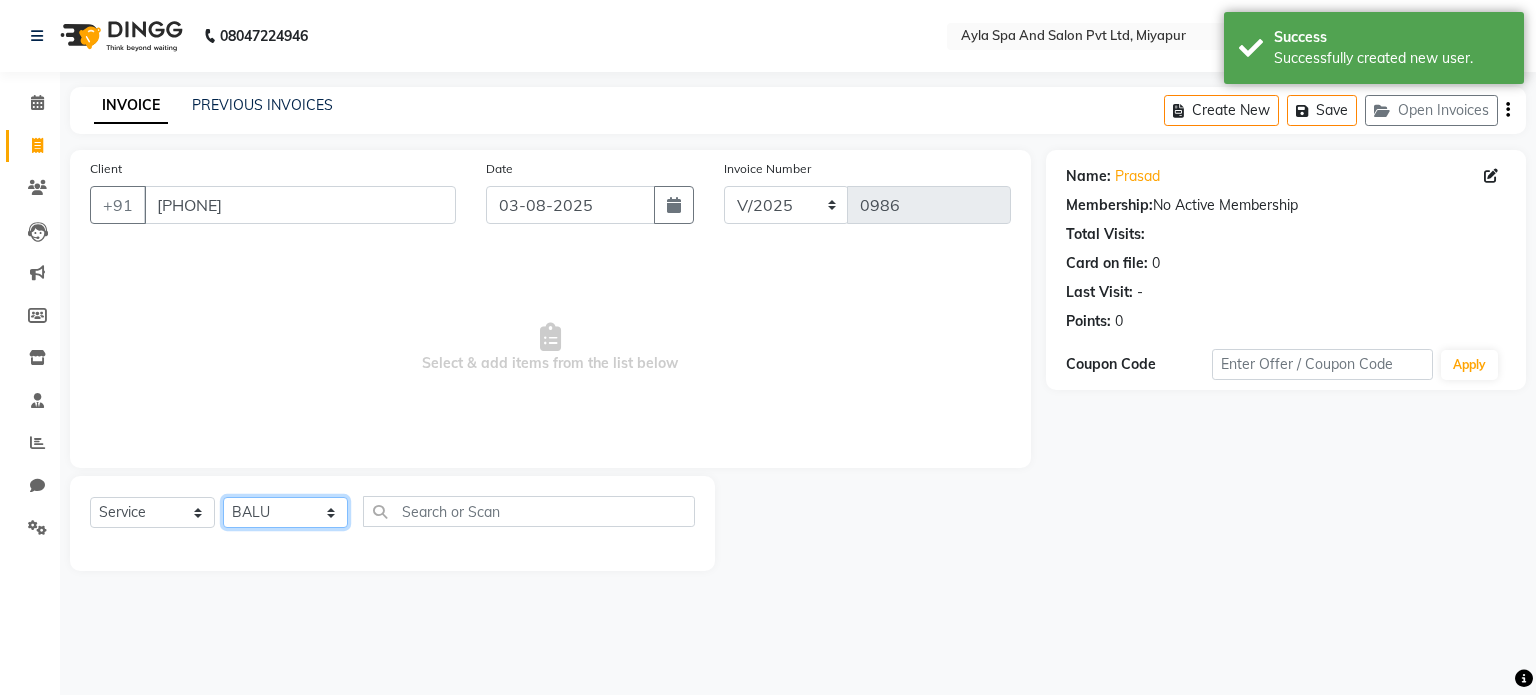 click on "Select Stylist Akshit raja BALU meena Neelima Renuka Silpa" 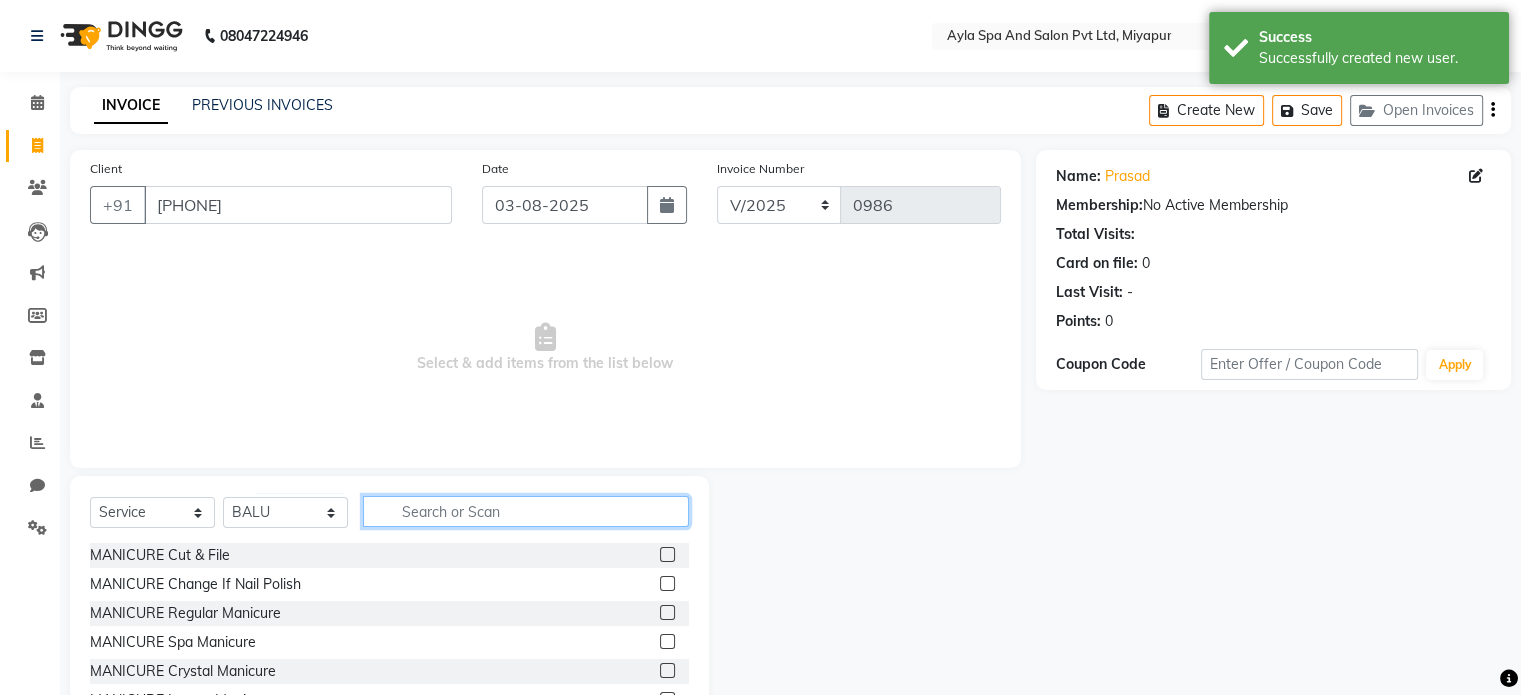 click 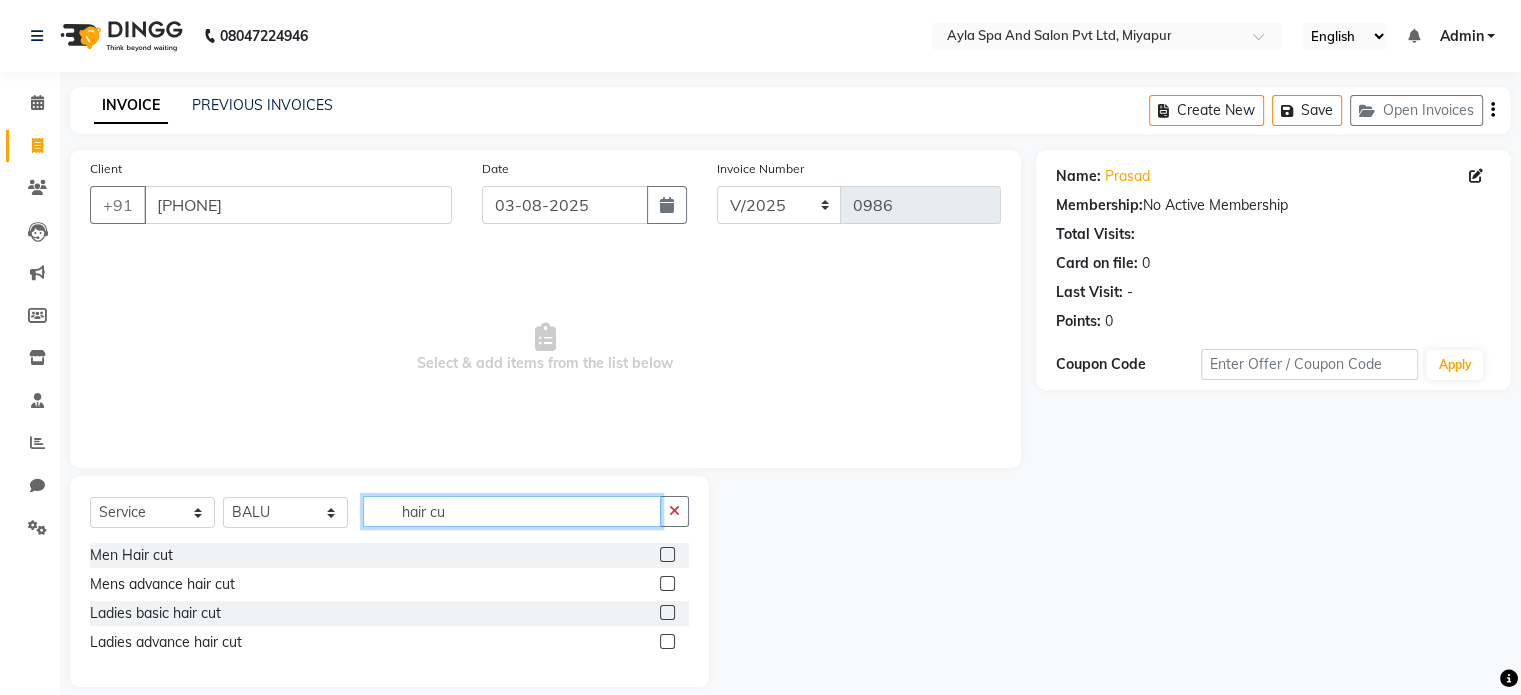 type on "hair cu" 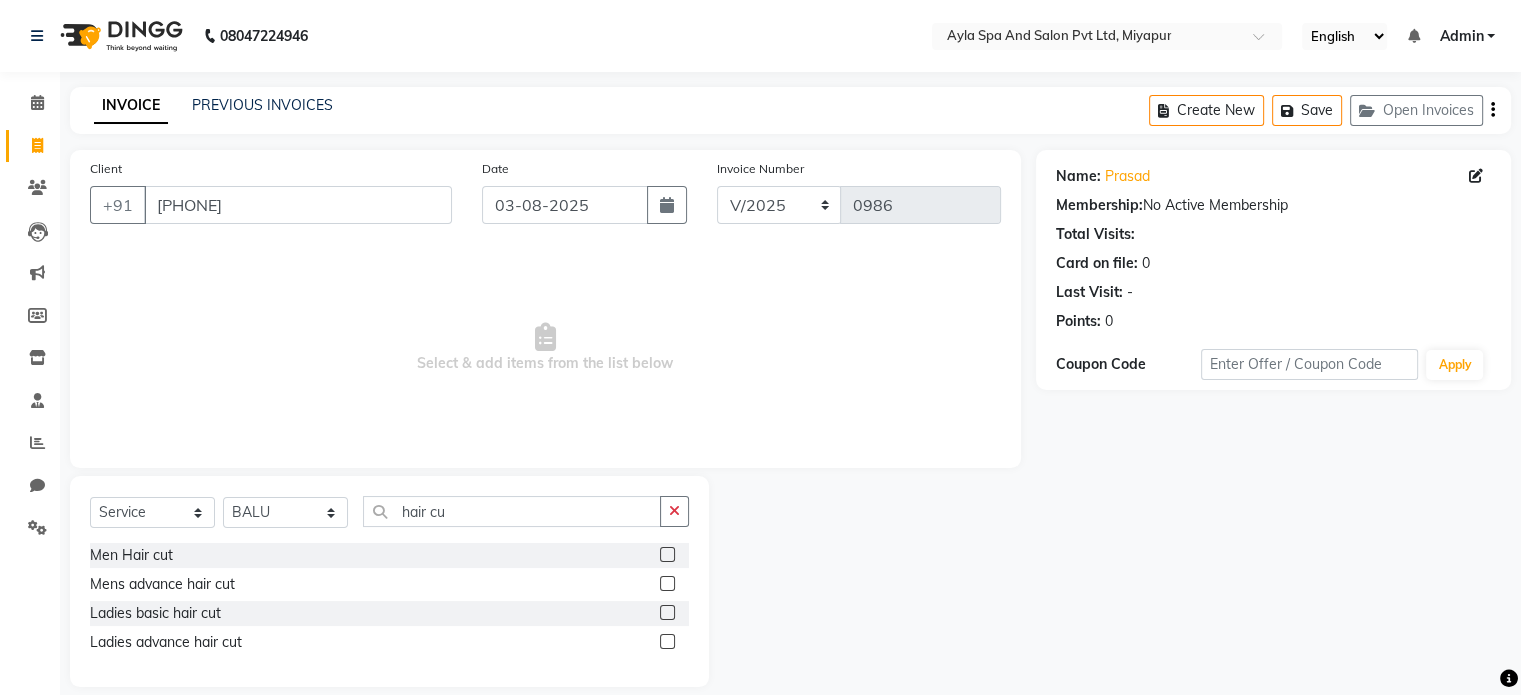 click on "Men Hair cut" 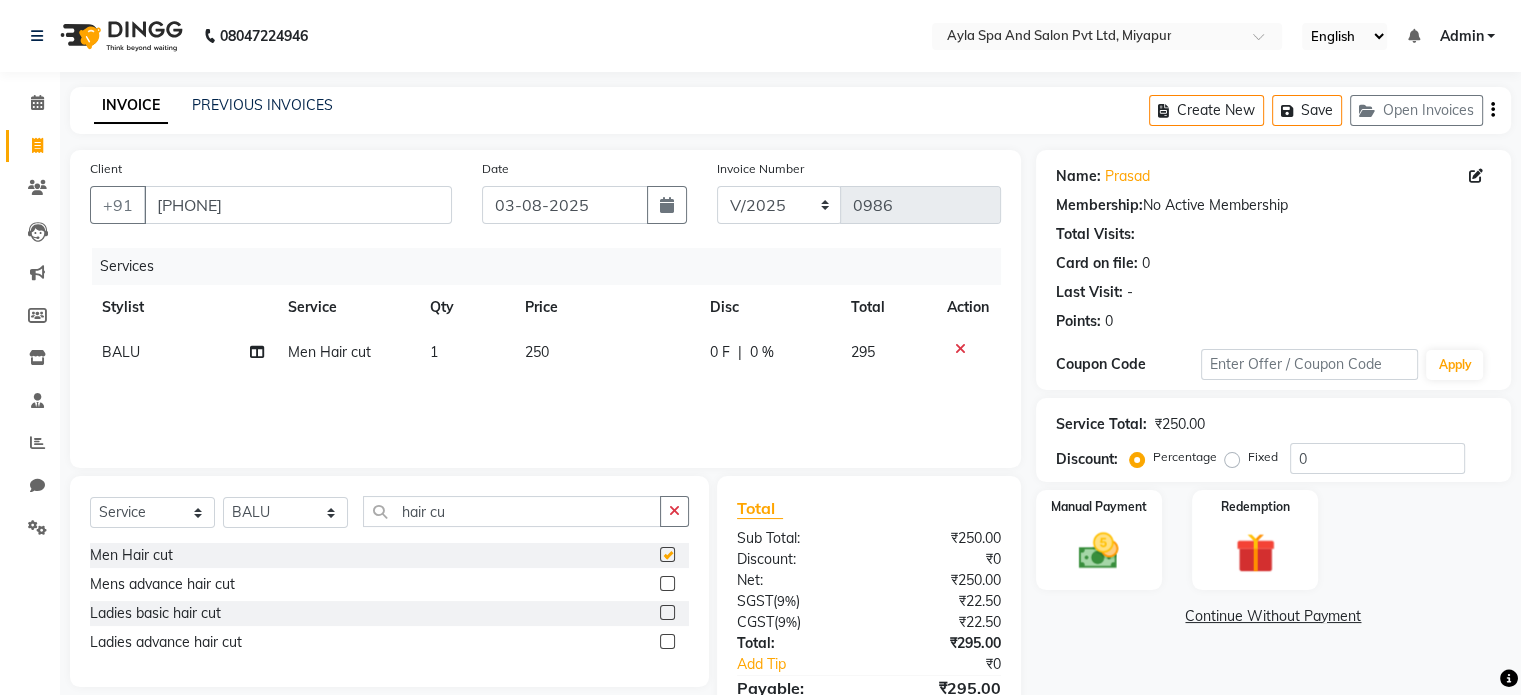 checkbox on "false" 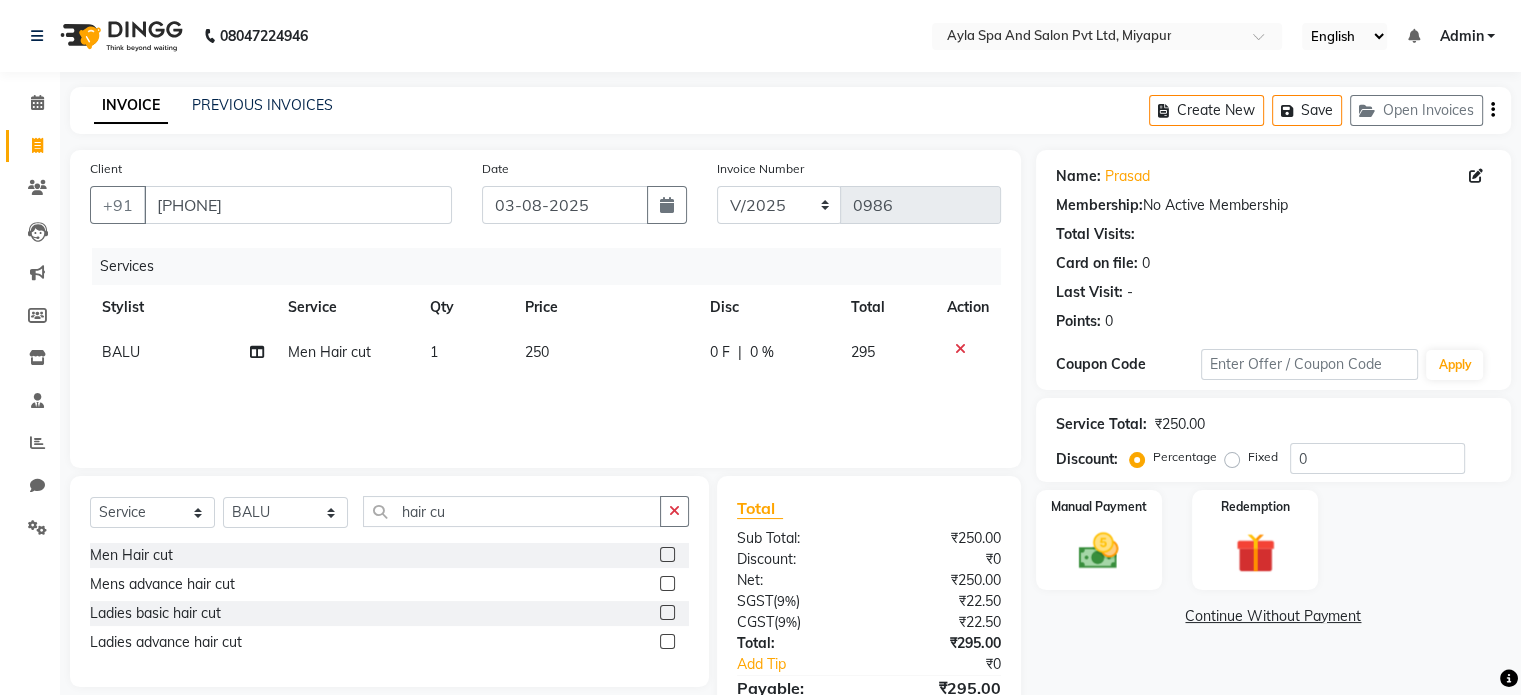 click on "0 F" 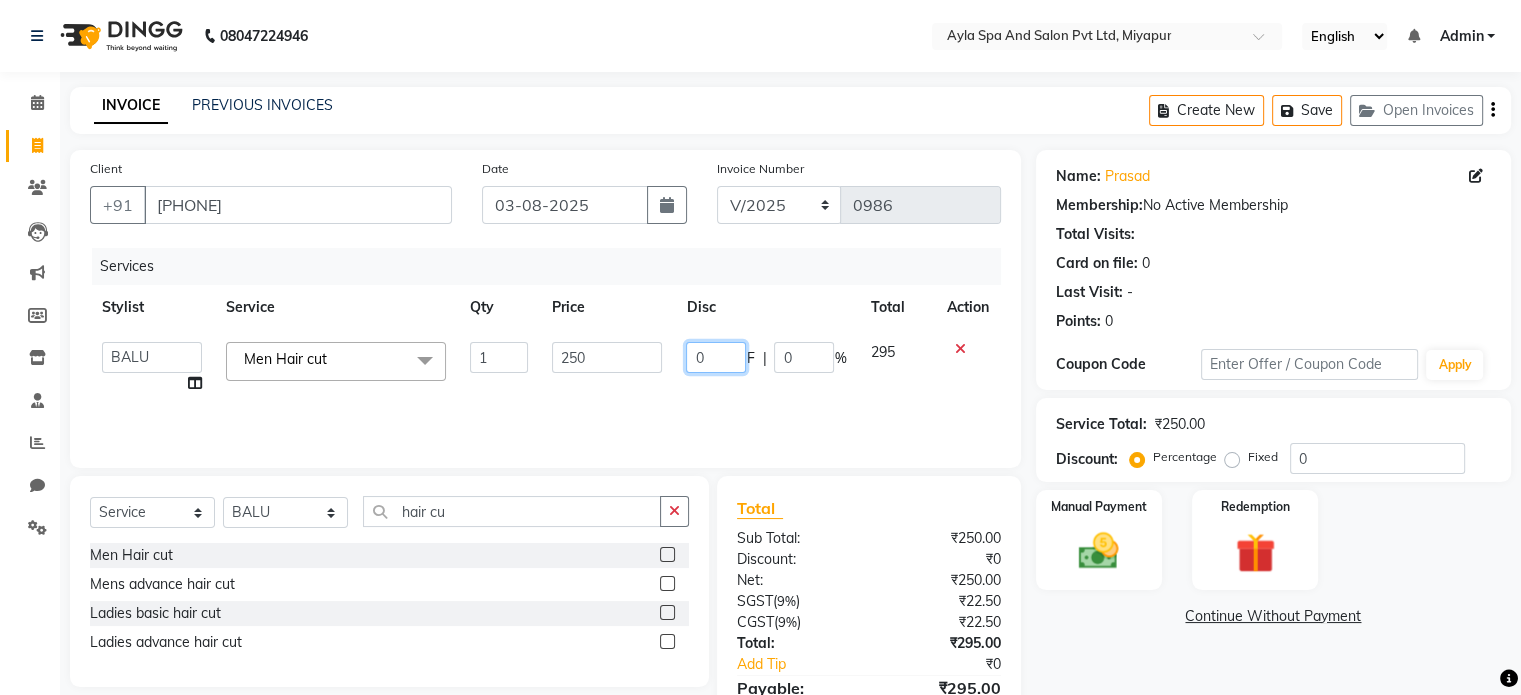 drag, startPoint x: 713, startPoint y: 365, endPoint x: 669, endPoint y: 359, distance: 44.407207 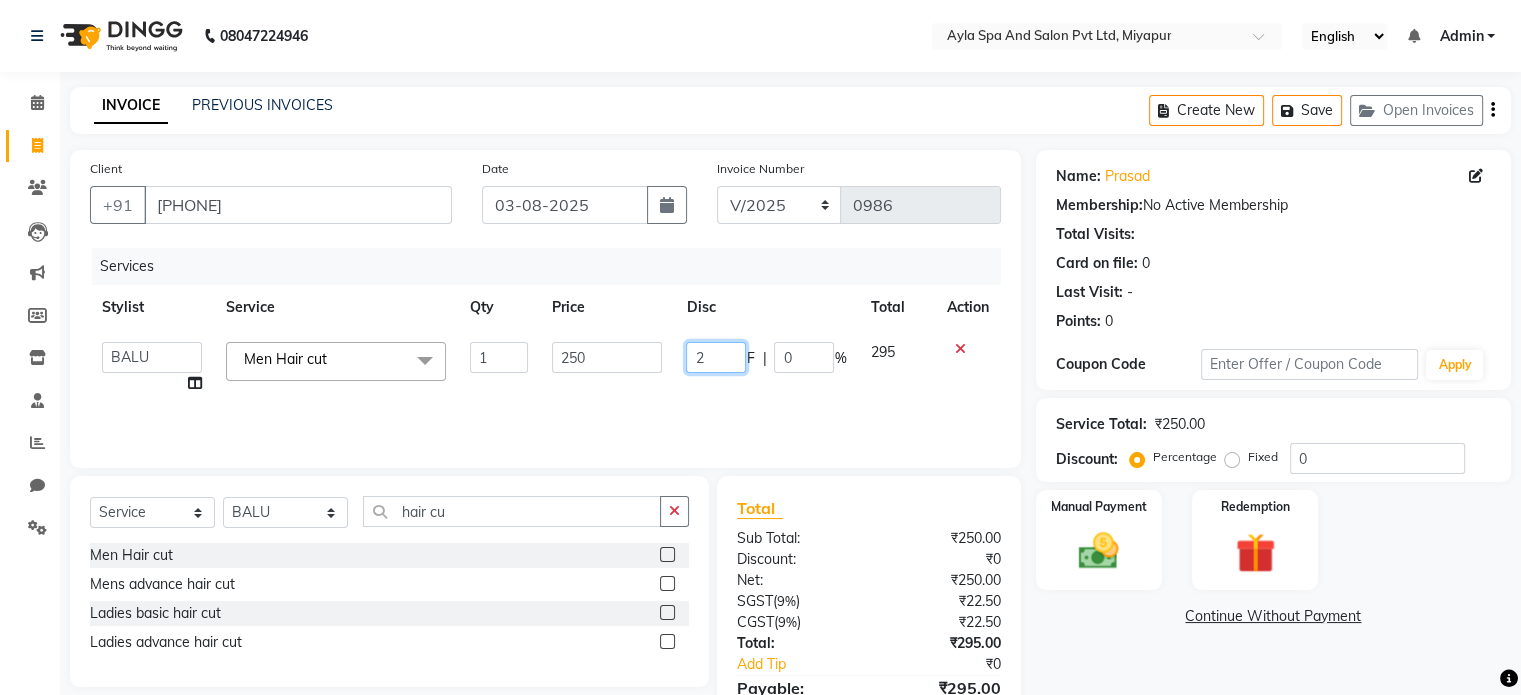 type on "20" 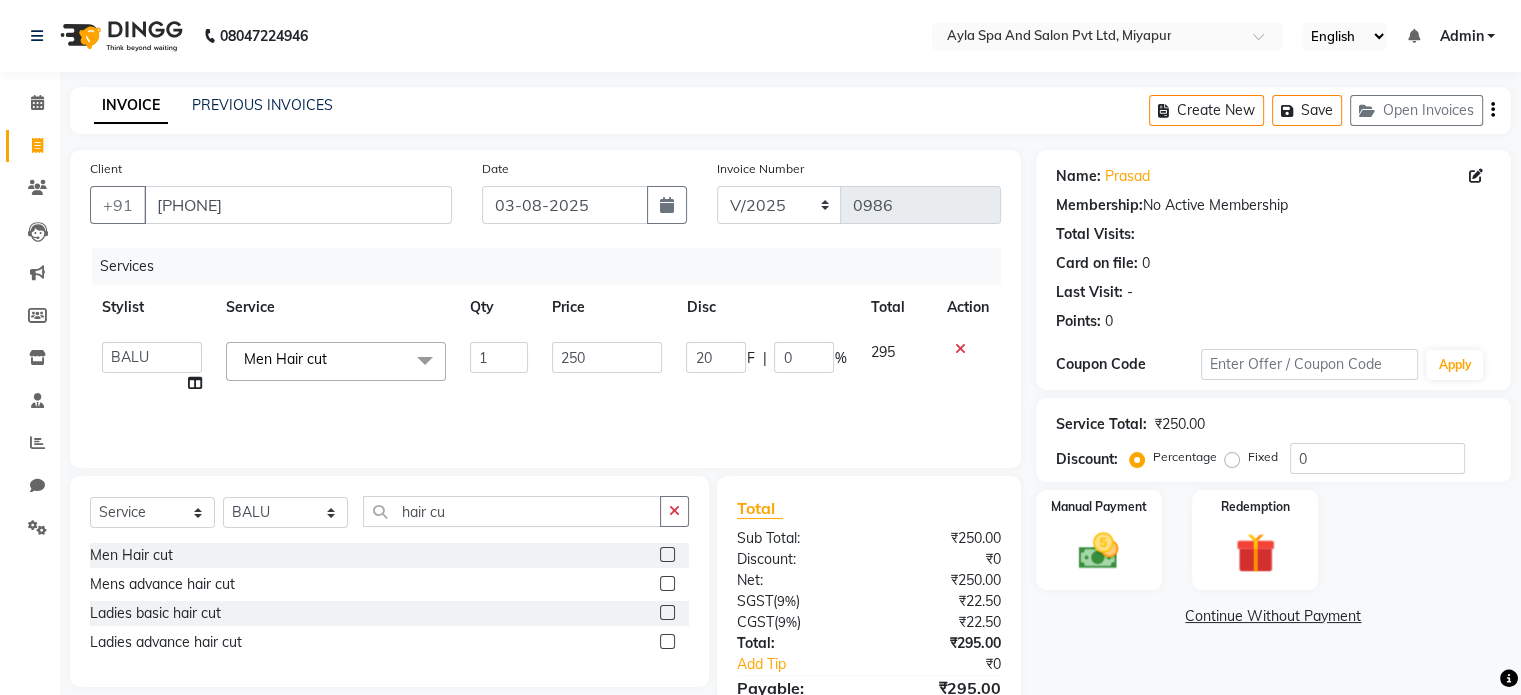click on "Services Stylist Service Qty Price Disc Total Action  [FIRST] [LAST] [FIRST] [LAST] [FIRST] [LAST] [FIRST] [LAST] [FIRST] [LAST] Men Hair cut  x MANICURE Cut & File MANICURE Change If Nail Polish MANICURE Regular Manicure MANICURE Spa Manicure MANICURE Crystal Manicure MANICURE Luxury Manicure happy hours package happy hours package happy hours package happy hours package happy hours mens package PEDICURE Cut & File PEDICURE Change If Nail Polish PEDICURE Regular Pedicure PEDICURE Spa Pedicure PEDICURE Crystal Pedicure PEDICURE Luxury Pedicure HONEY WAX Half Arms / Legs HONEY WAX Full - Arms / Legs HONEY WAX Full Back HONEY WAX Monthly Essential Waxing (Fa/Fl/Ua) HONEY WAX Full Body (Excluding Bikini) PREMIUM LIPOSOLUBLE Roll - On Wax (Rica / O3+ / Biosoft) Half - Arms PREMIUM LIPOSOLUBLE Roll - On Wax (Rica / O3+ / Biosoft) Half - Legs PREMIUM LIPOSOLUBLE Full - Arms PREMIUM LIPOSOLUBLE Full - Legs PREMIUM LIPOSOLUBLE Blouse Line / Midriff PREMIUM LIPOSOLUBLE Full Back PREMIUM LIPOSOLUBLE Full Body (Excluding Bikini) Reception" 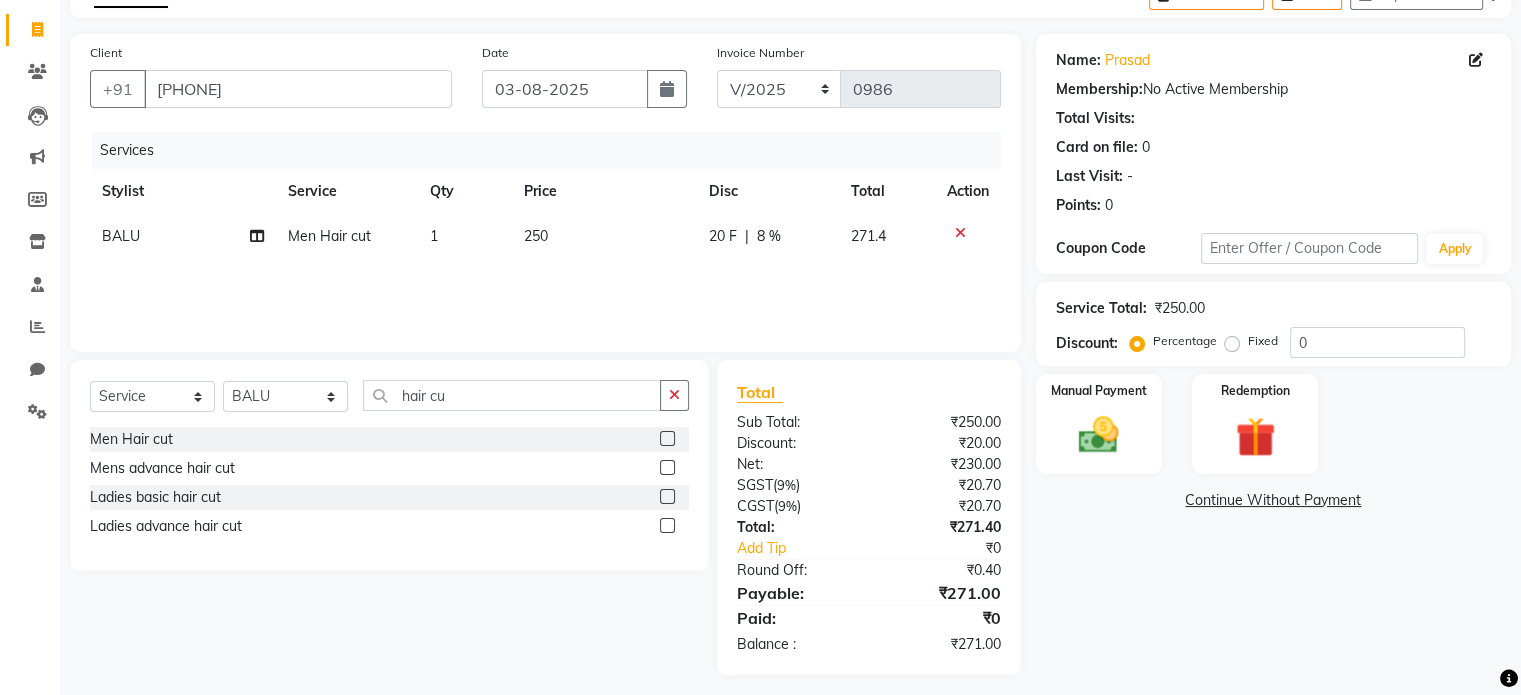 scroll, scrollTop: 126, scrollLeft: 0, axis: vertical 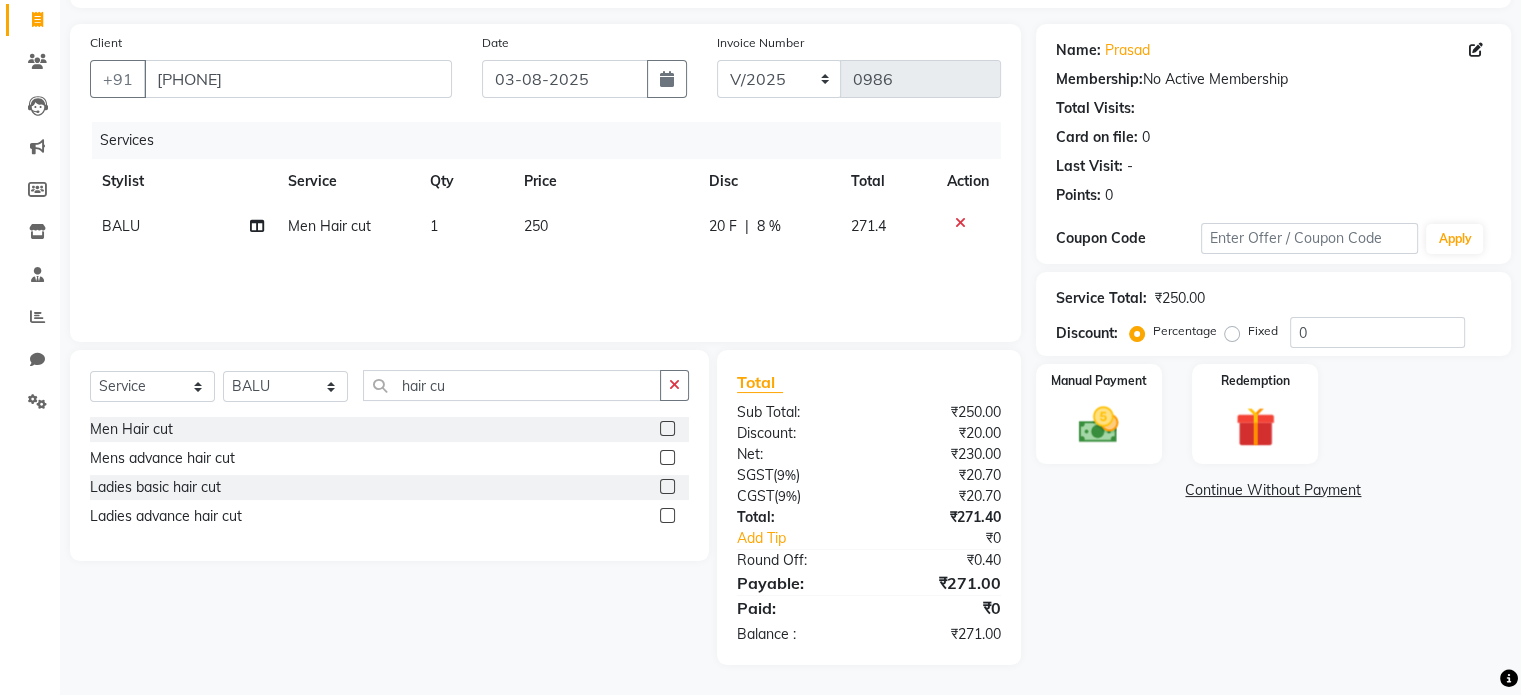 click on "20 F" 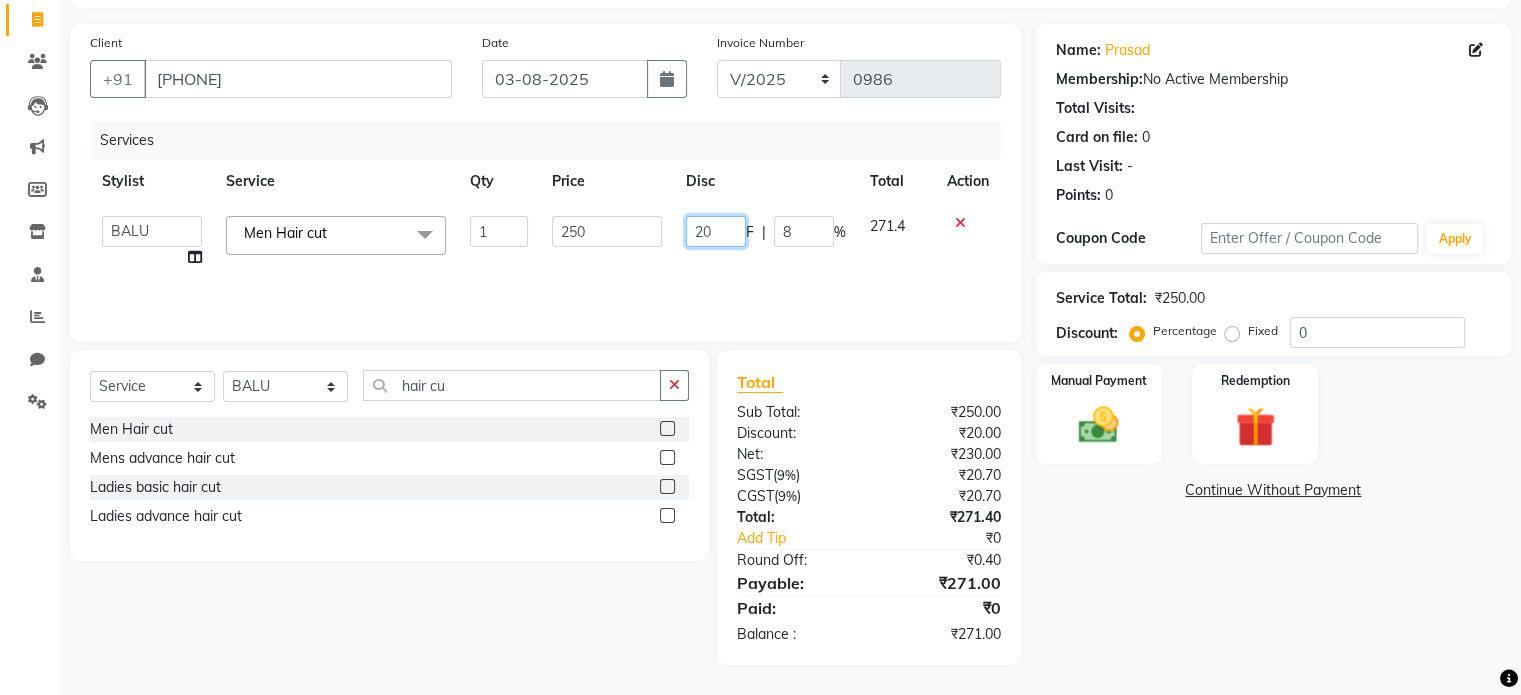 drag, startPoint x: 728, startPoint y: 232, endPoint x: 678, endPoint y: 238, distance: 50.358715 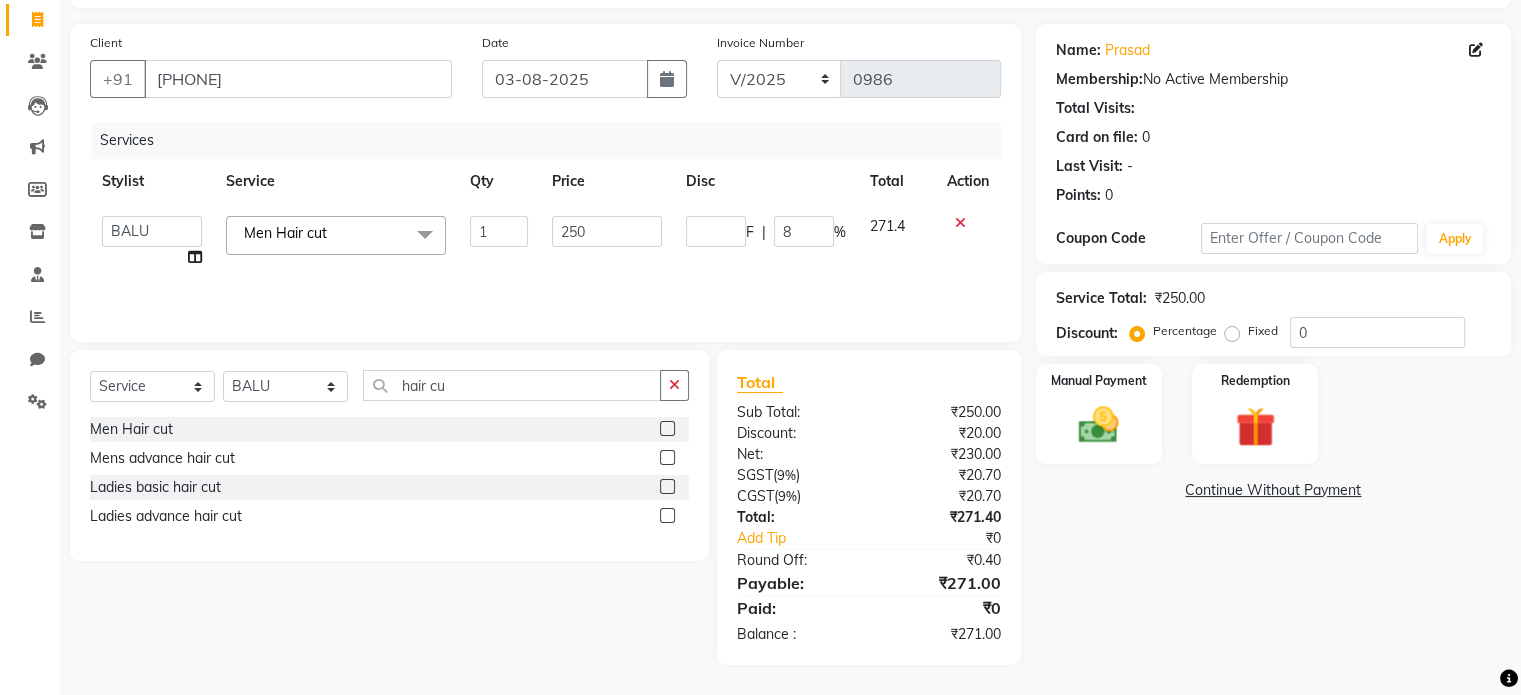 scroll, scrollTop: 105, scrollLeft: 0, axis: vertical 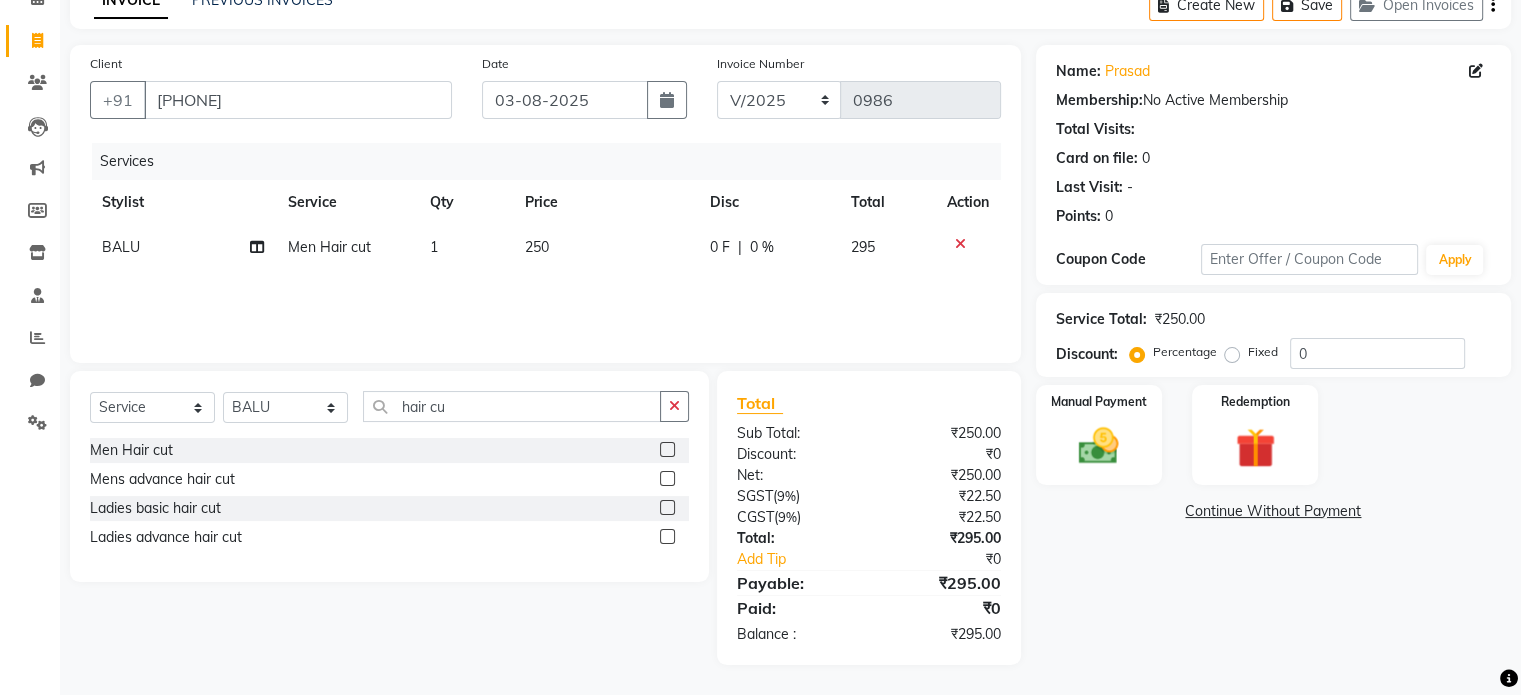 click on "0 %" 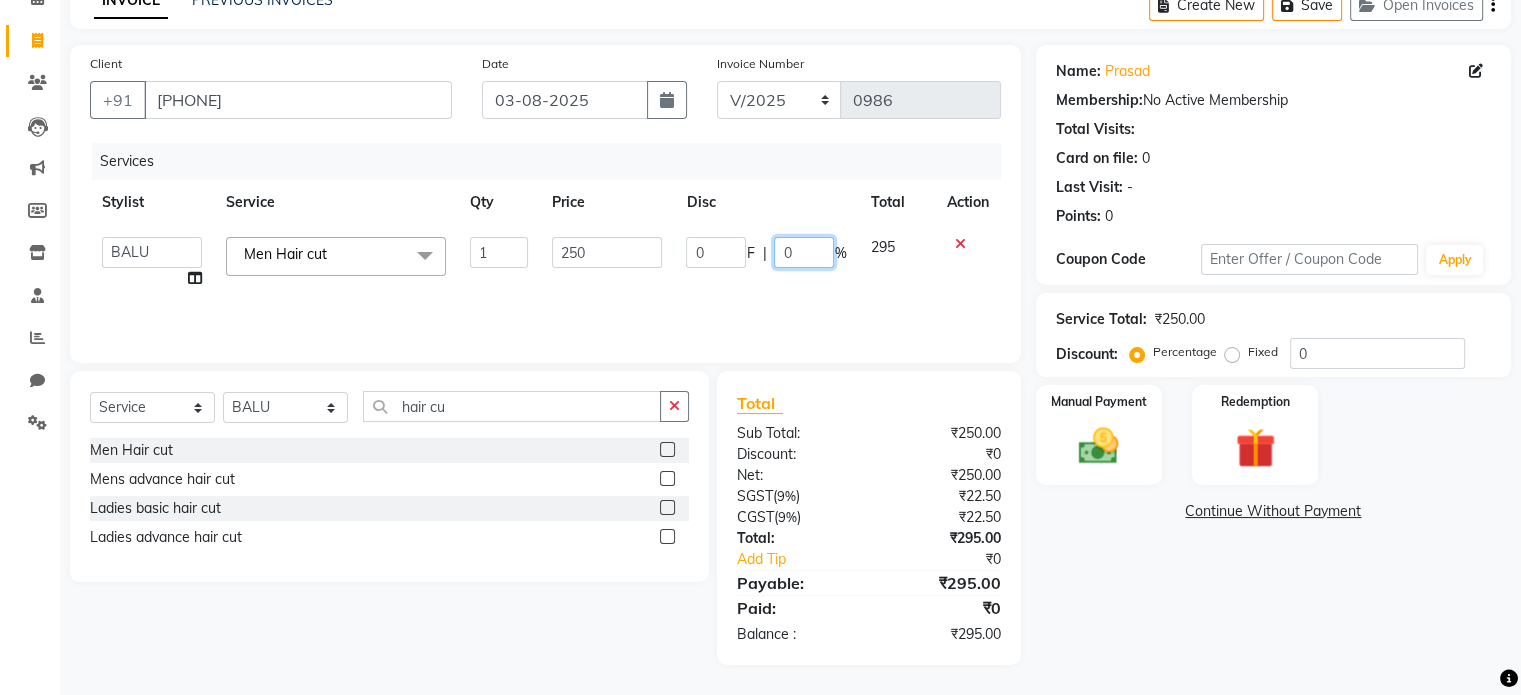 drag, startPoint x: 793, startPoint y: 255, endPoint x: 782, endPoint y: 255, distance: 11 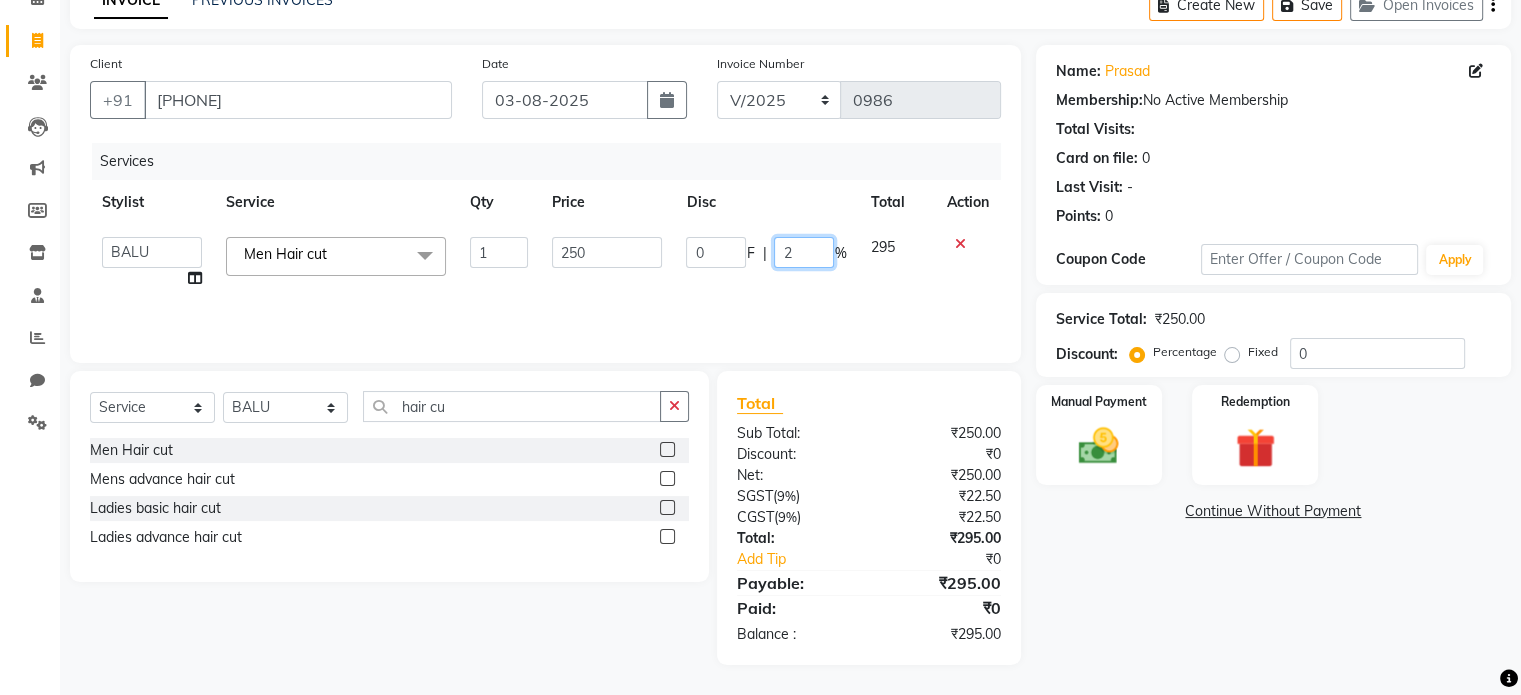 type on "20" 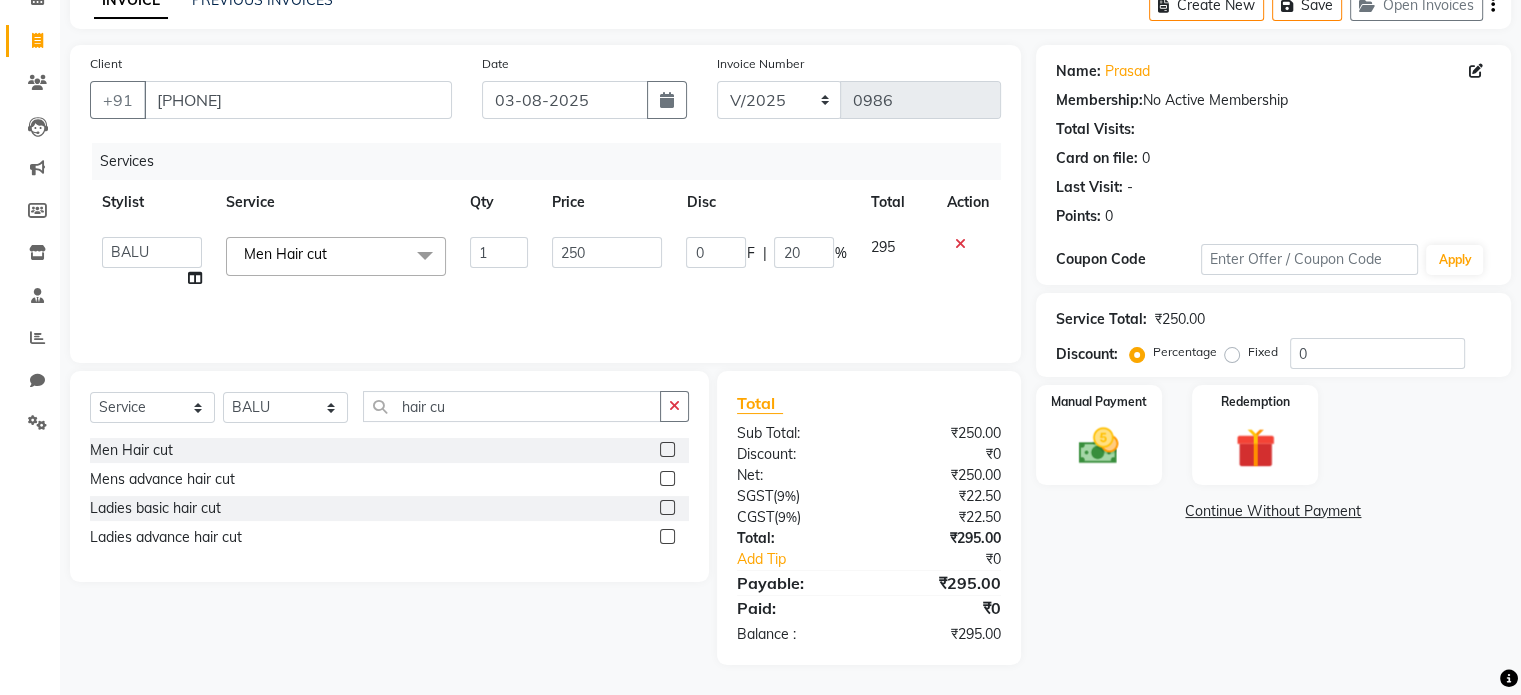click on "Services Stylist Service Qty Price Disc Total Action  [FIRST] [LAST] [FIRST] [LAST] [FIRST] [LAST] [FIRST] [LAST] [FIRST] [LAST] Men Hair cut  x MANICURE Cut & File MANICURE Change If Nail Polish MANICURE Regular Manicure MANICURE Spa Manicure MANICURE Crystal Manicure MANICURE Luxury Manicure happy hours package happy hours package happy hours package happy hours package happy hours mens package PEDICURE Cut & File PEDICURE Change If Nail Polish PEDICURE Regular Pedicure PEDICURE Spa Pedicure PEDICURE Crystal Pedicure PEDICURE Luxury Pedicure HONEY WAX Half Arms / Legs HONEY WAX Full - Arms / Legs HONEY WAX Full Back HONEY WAX Monthly Essential Waxing (Fa/Fl/Ua) HONEY WAX Full Body (Excluding Bikini) PREMIUM LIPOSOLUBLE Roll - On Wax (Rica / O3+ / Biosoft) Half - Arms PREMIUM LIPOSOLUBLE Roll - On Wax (Rica / O3+ / Biosoft) Half - Legs PREMIUM LIPOSOLUBLE Full - Arms PREMIUM LIPOSOLUBLE Full - Legs PREMIUM LIPOSOLUBLE Blouse Line / Midriff PREMIUM LIPOSOLUBLE Full Back PREMIUM LIPOSOLUBLE Full Body (Excluding Bikini) Reception" 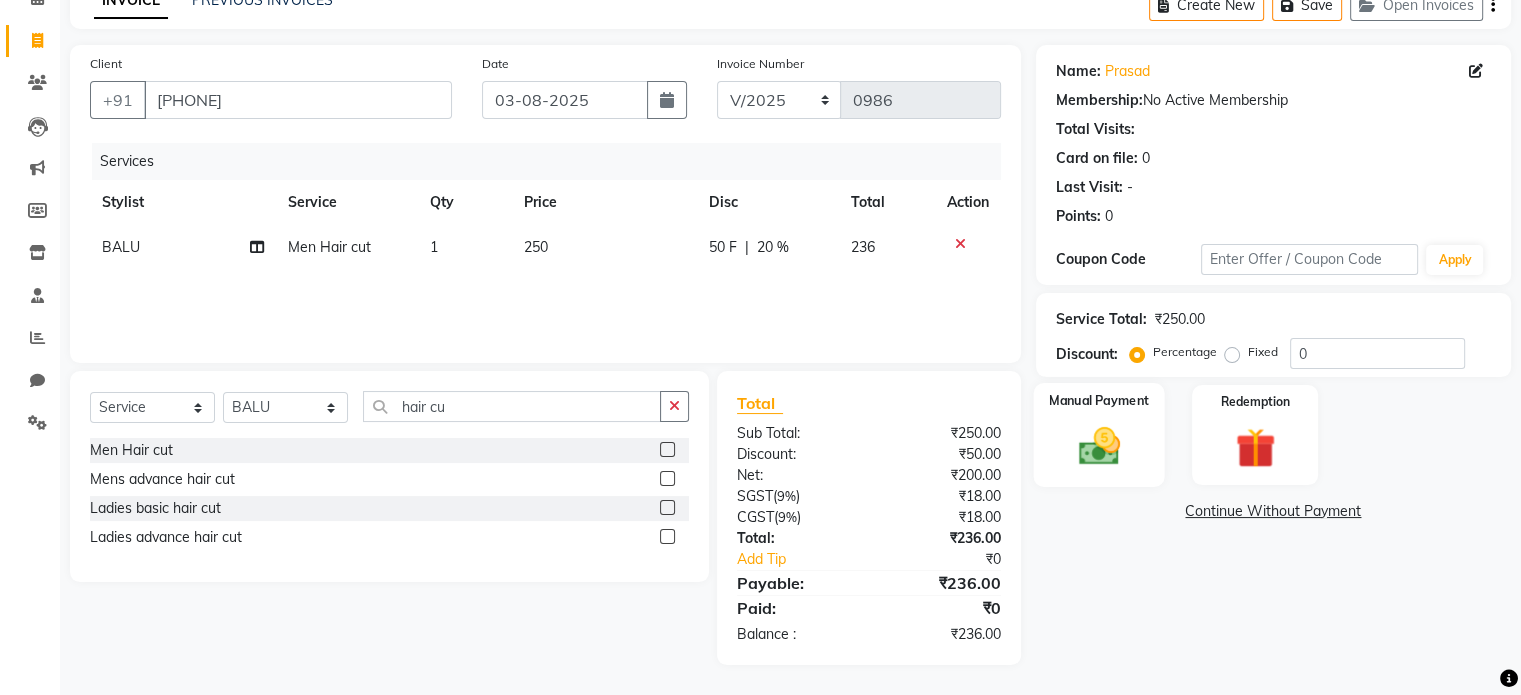 click 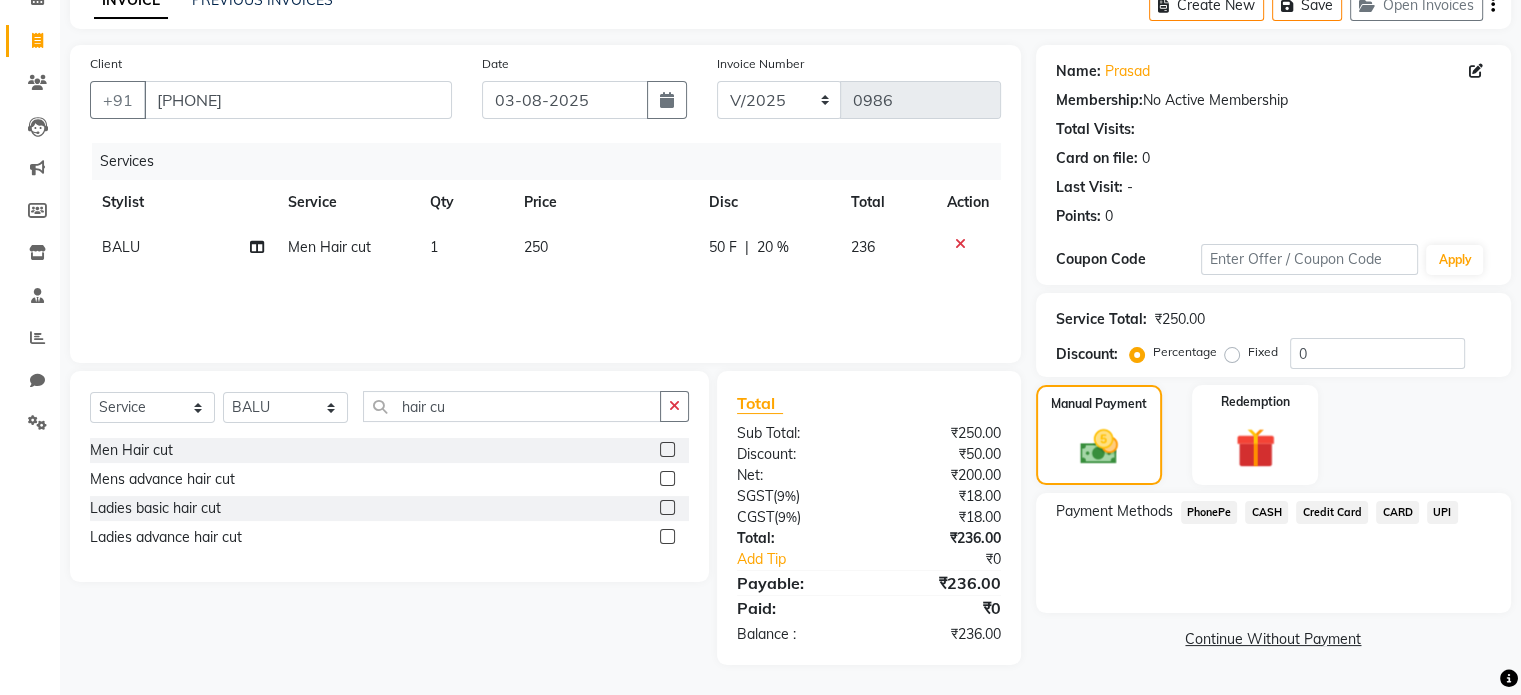 click on "UPI" 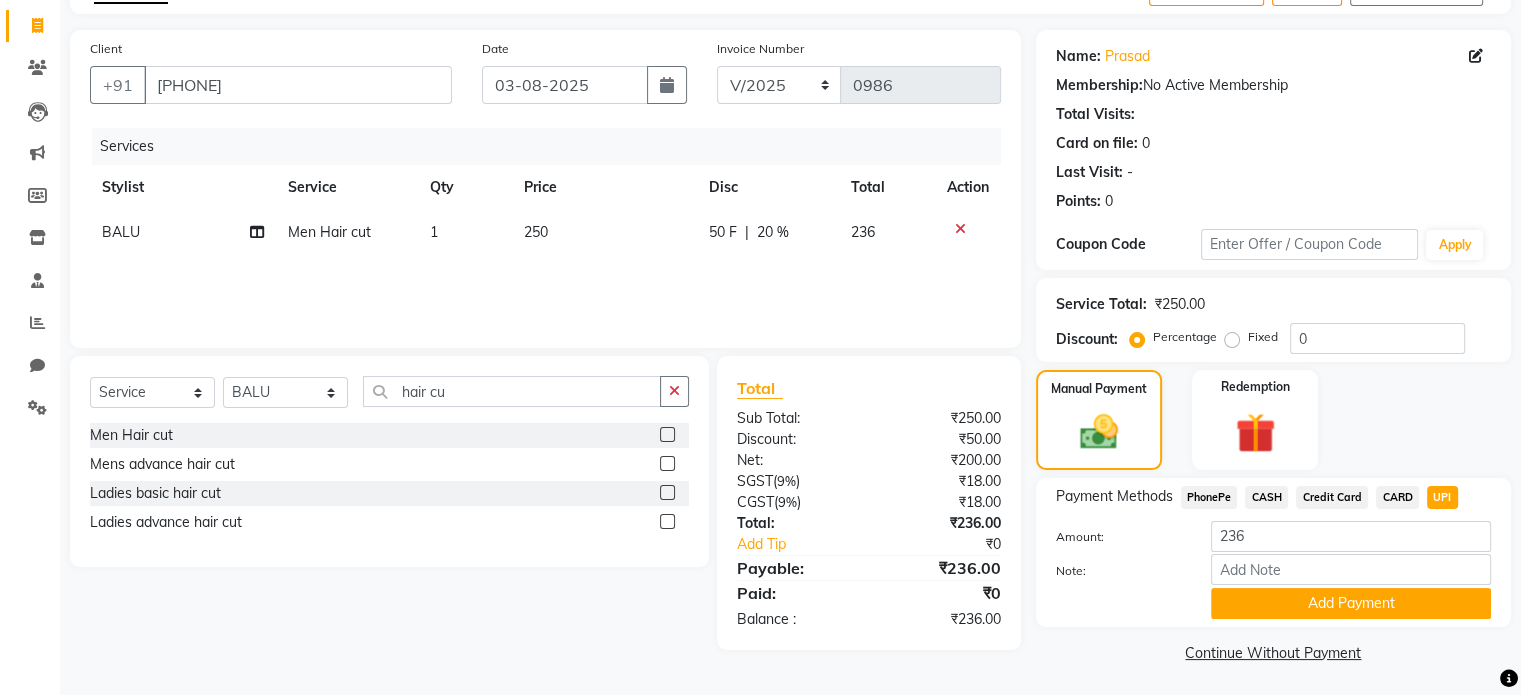scroll, scrollTop: 124, scrollLeft: 0, axis: vertical 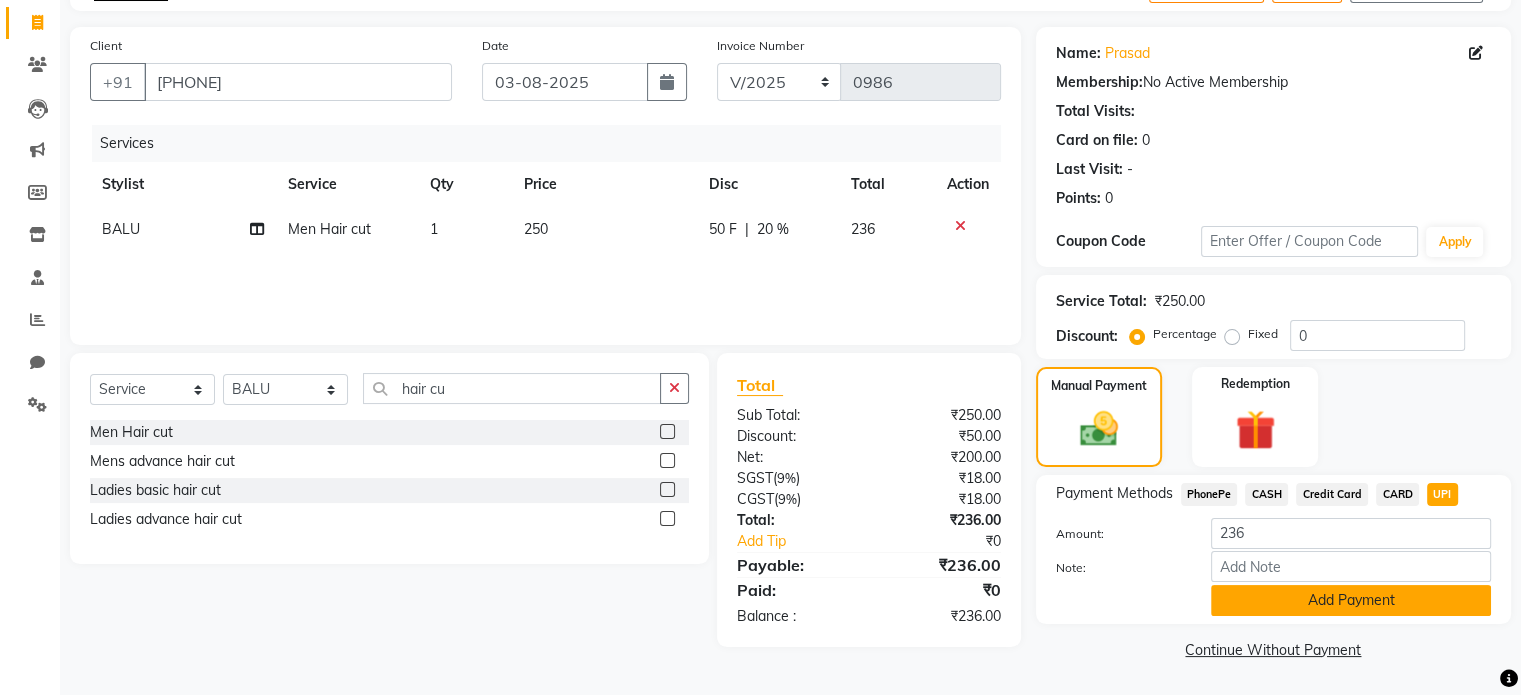 click on "Add Payment" 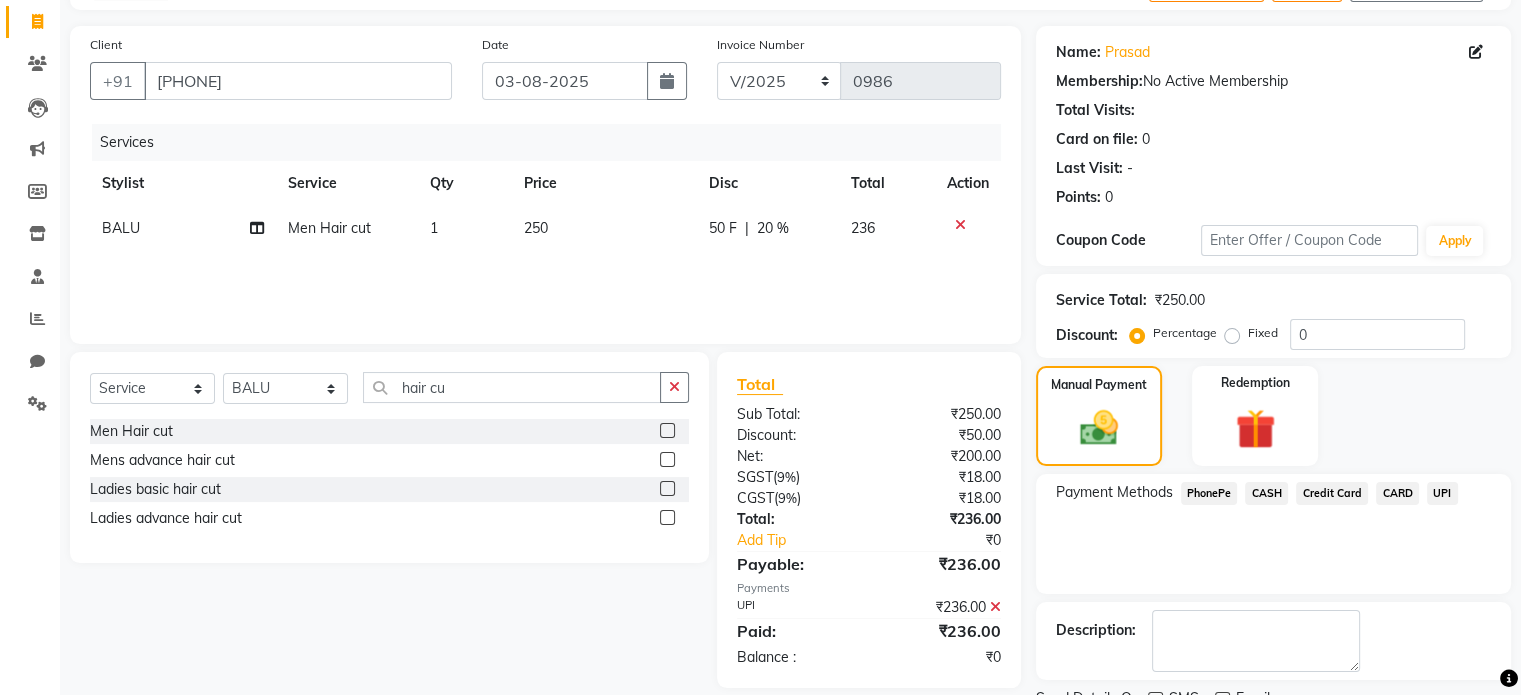 scroll, scrollTop: 205, scrollLeft: 0, axis: vertical 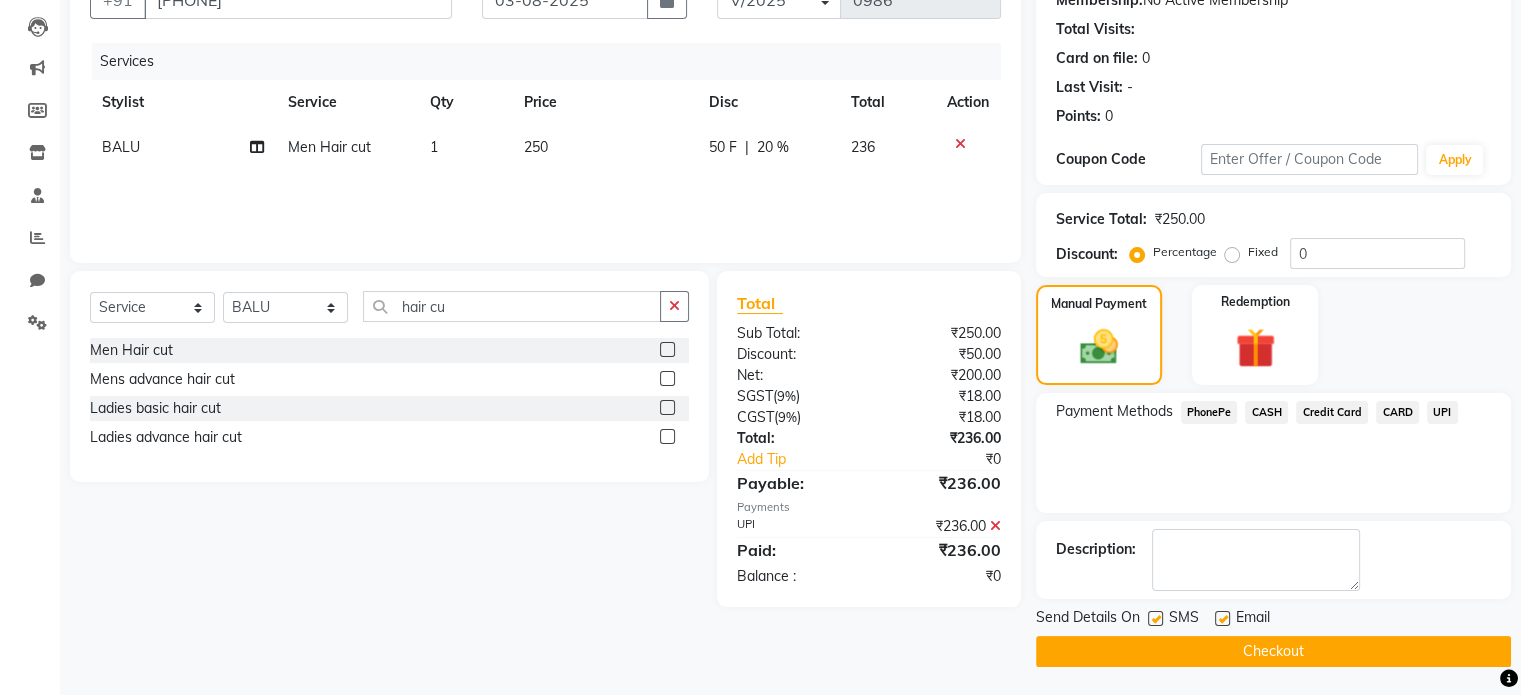 click 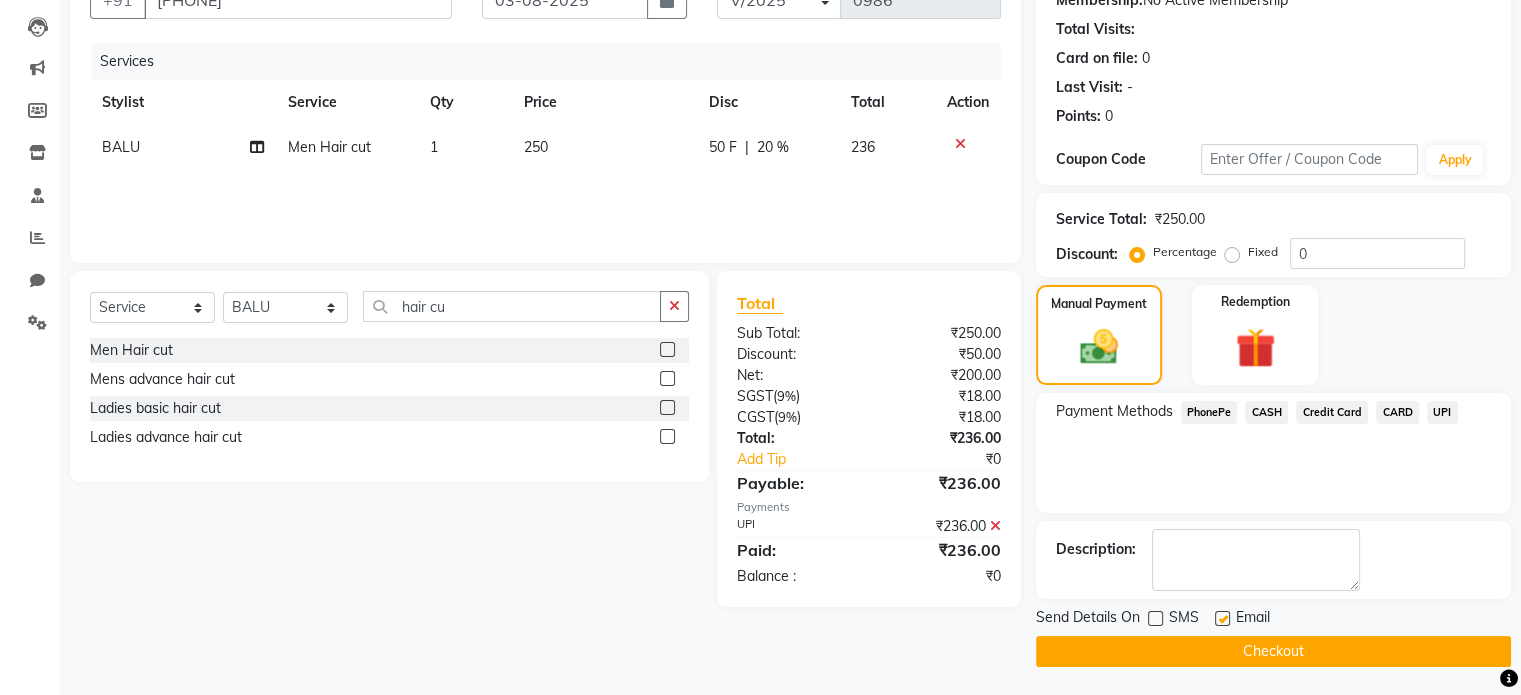 click 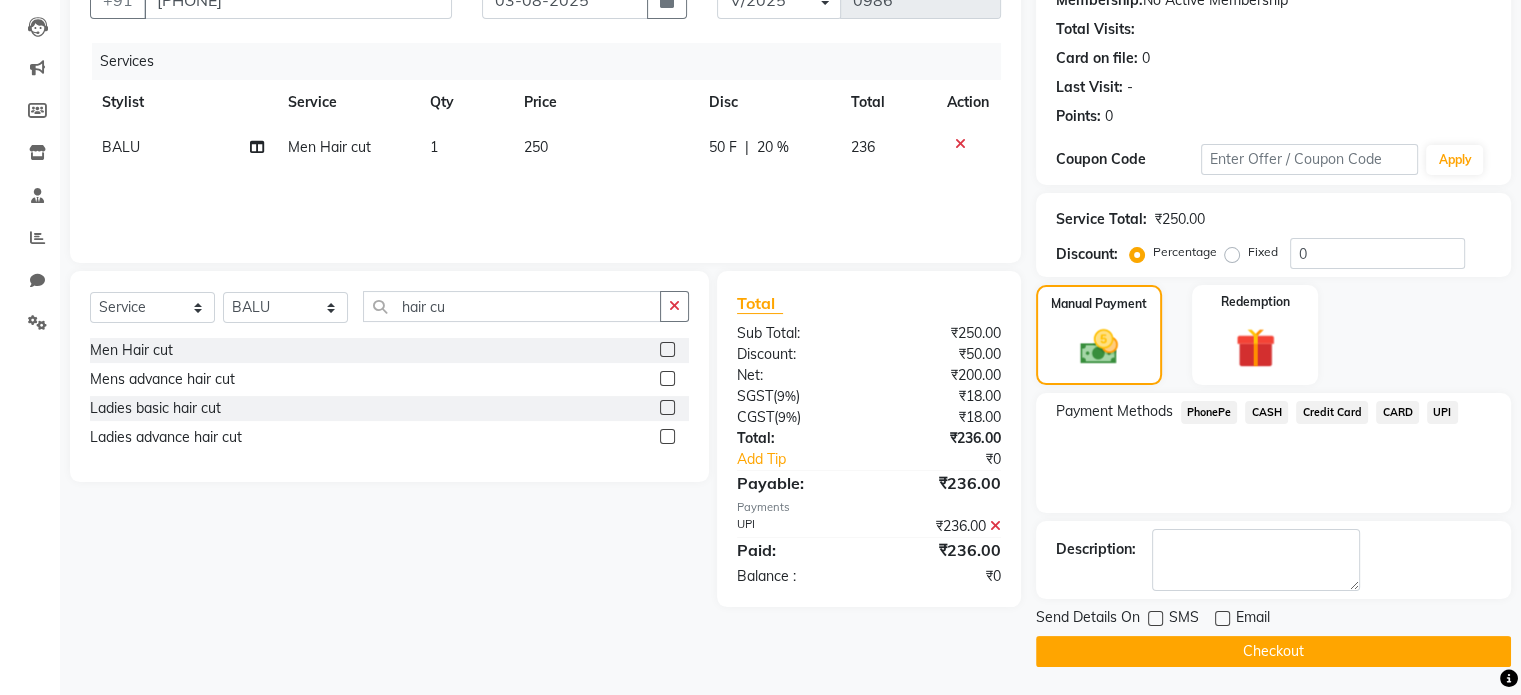 click on "Checkout" 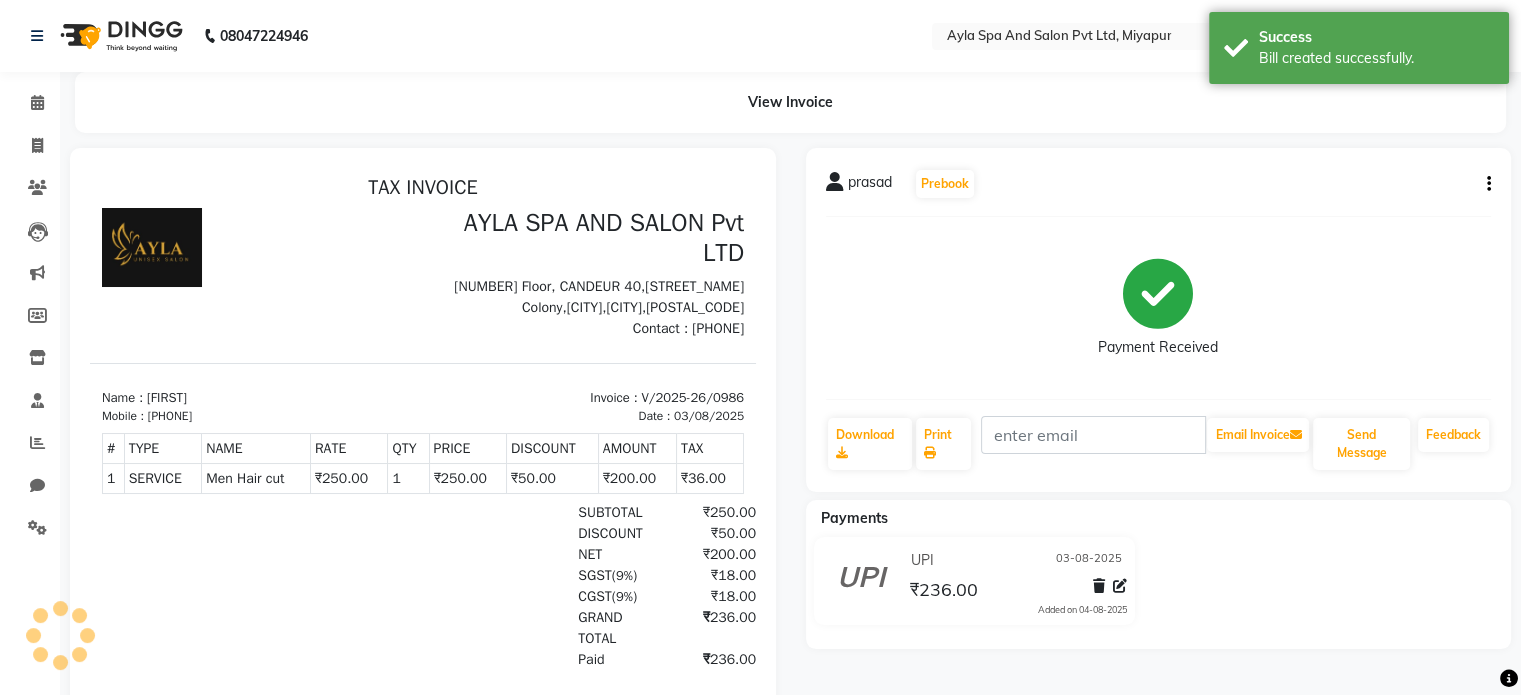 scroll, scrollTop: 0, scrollLeft: 0, axis: both 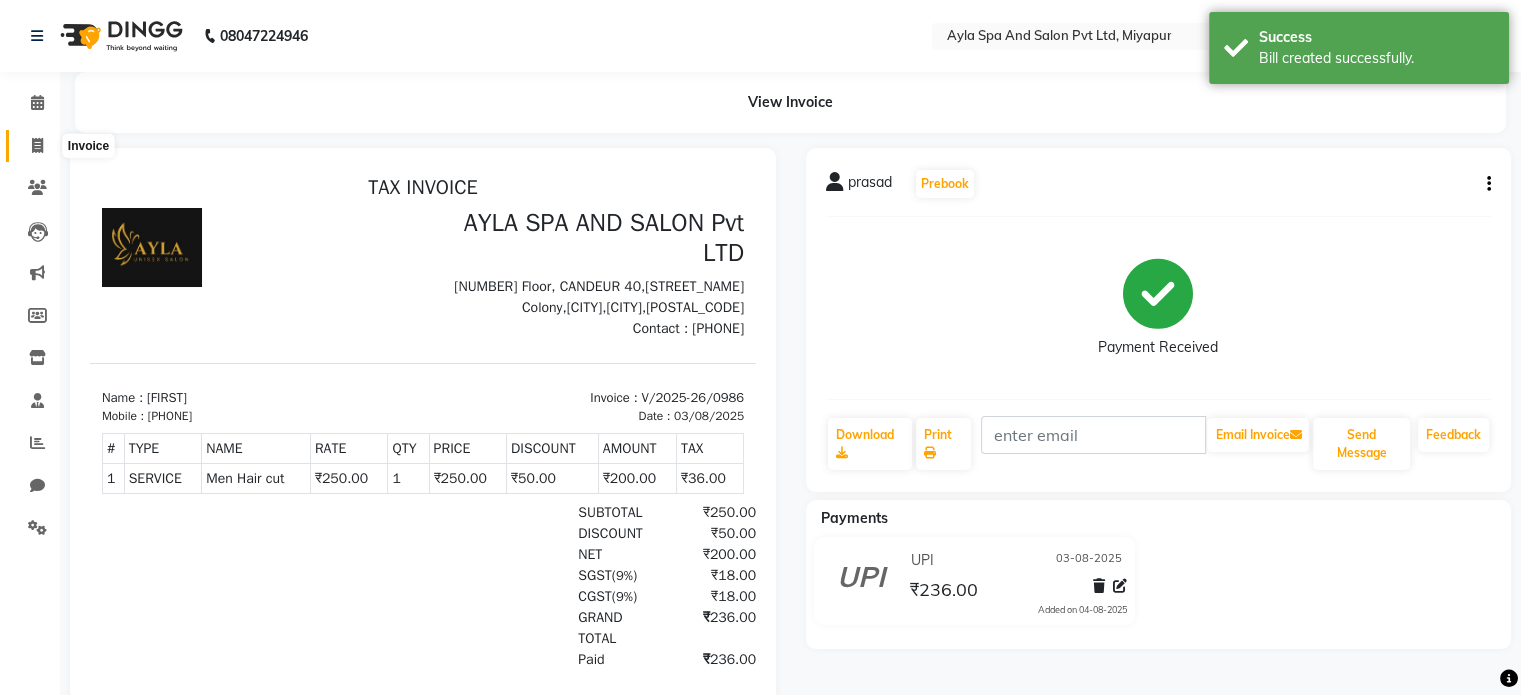 click 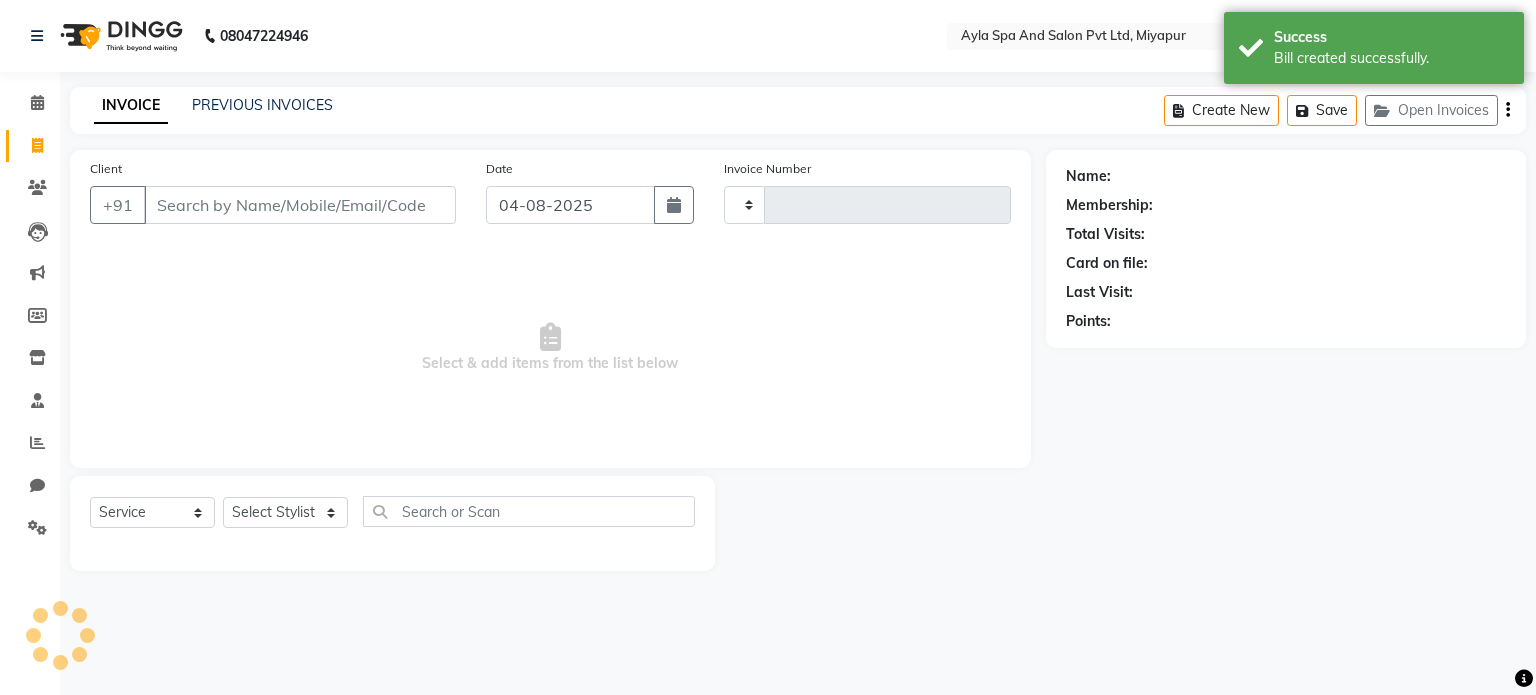 type on "0987" 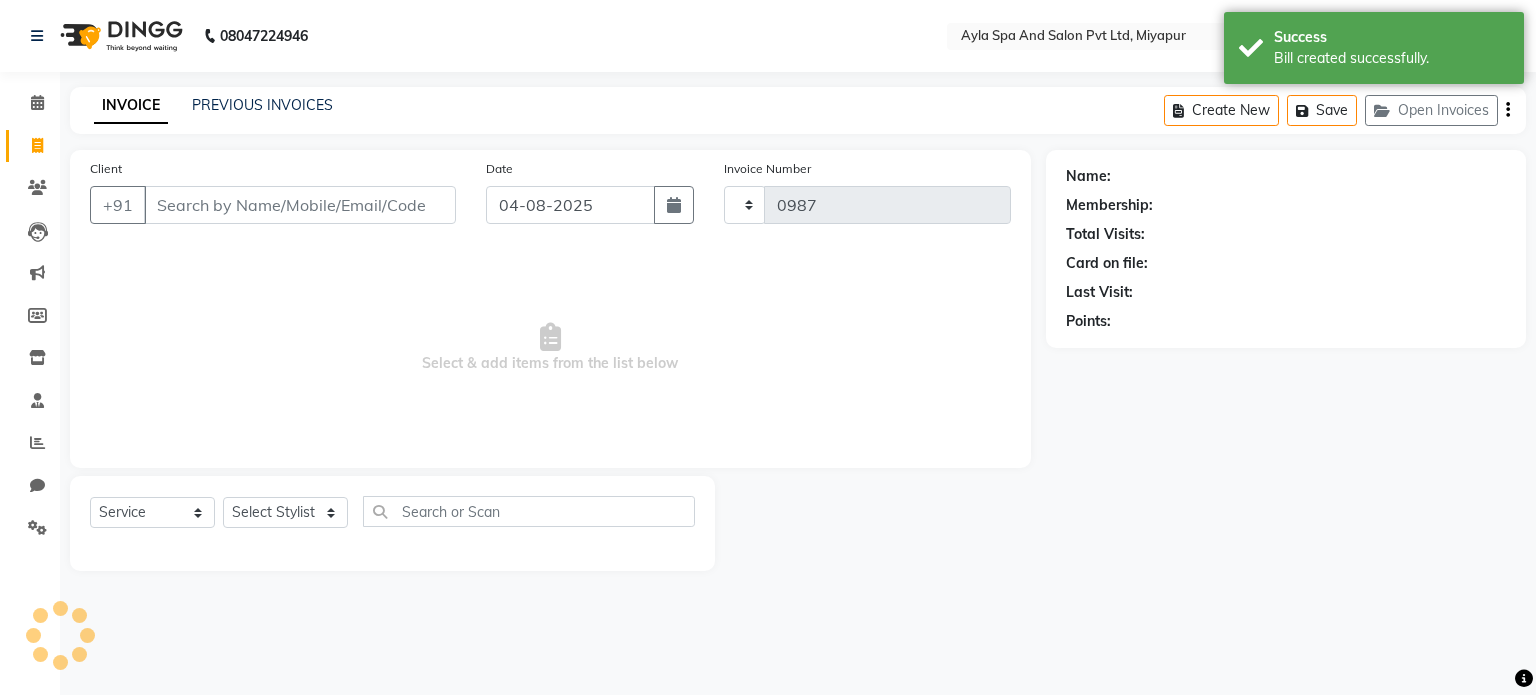 select on "7756" 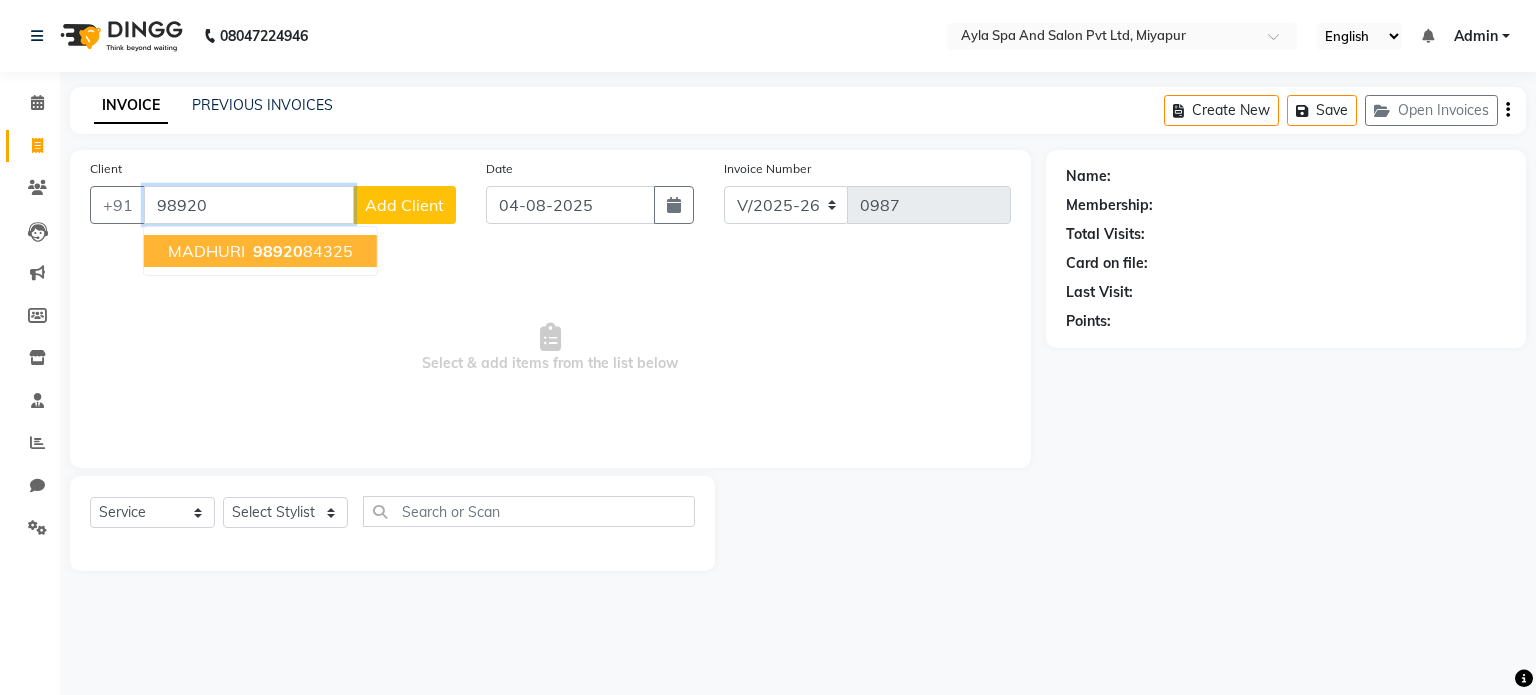 click on "[PHONE]" at bounding box center [301, 251] 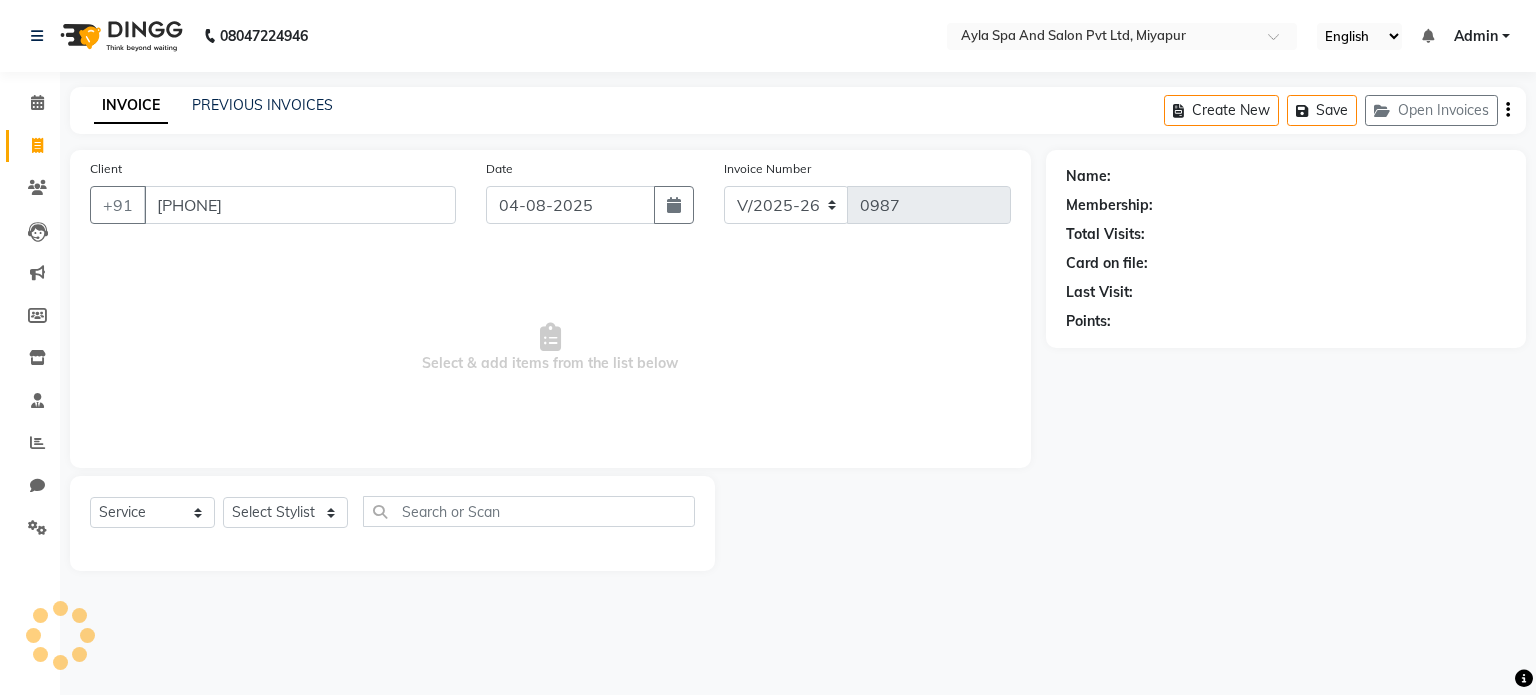 select on "1: Object" 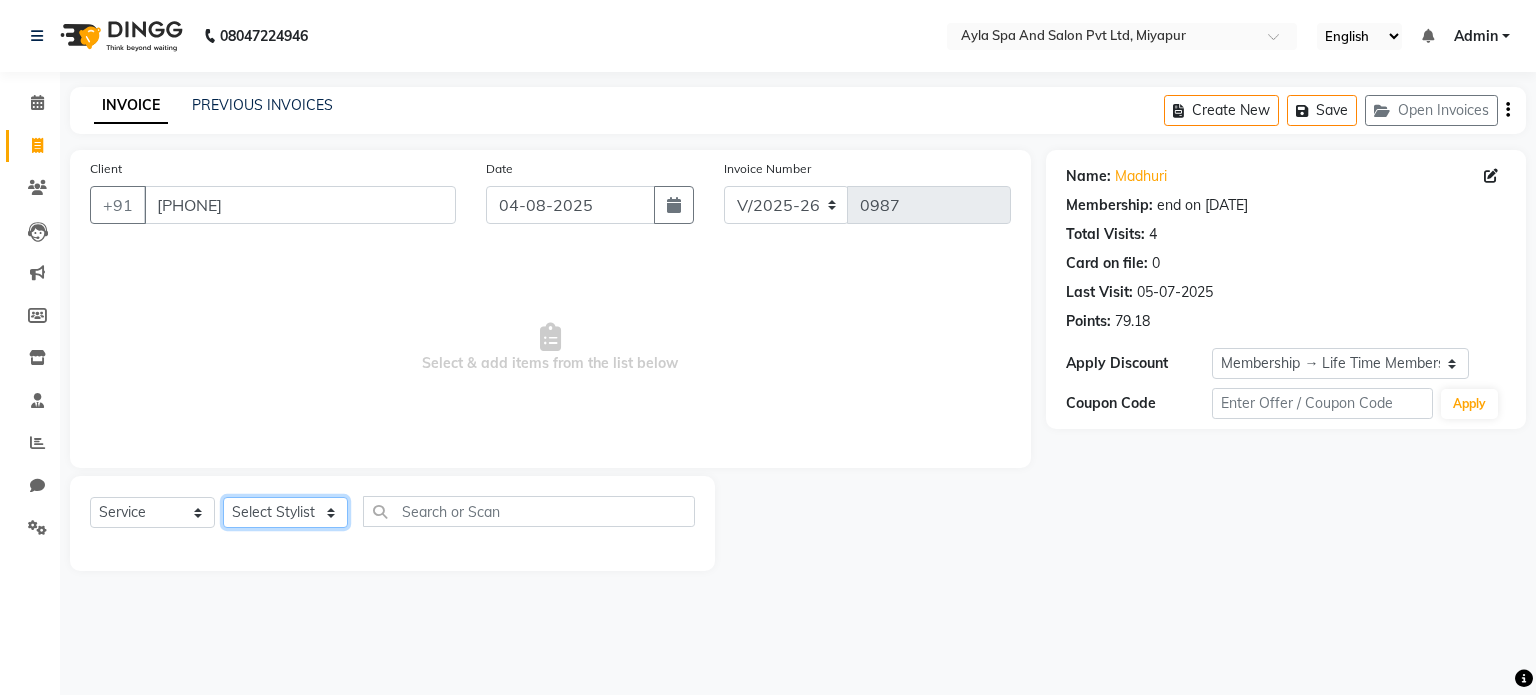 click on "Select Stylist Akshit raja BALU meena Neelima Renuka Silpa" 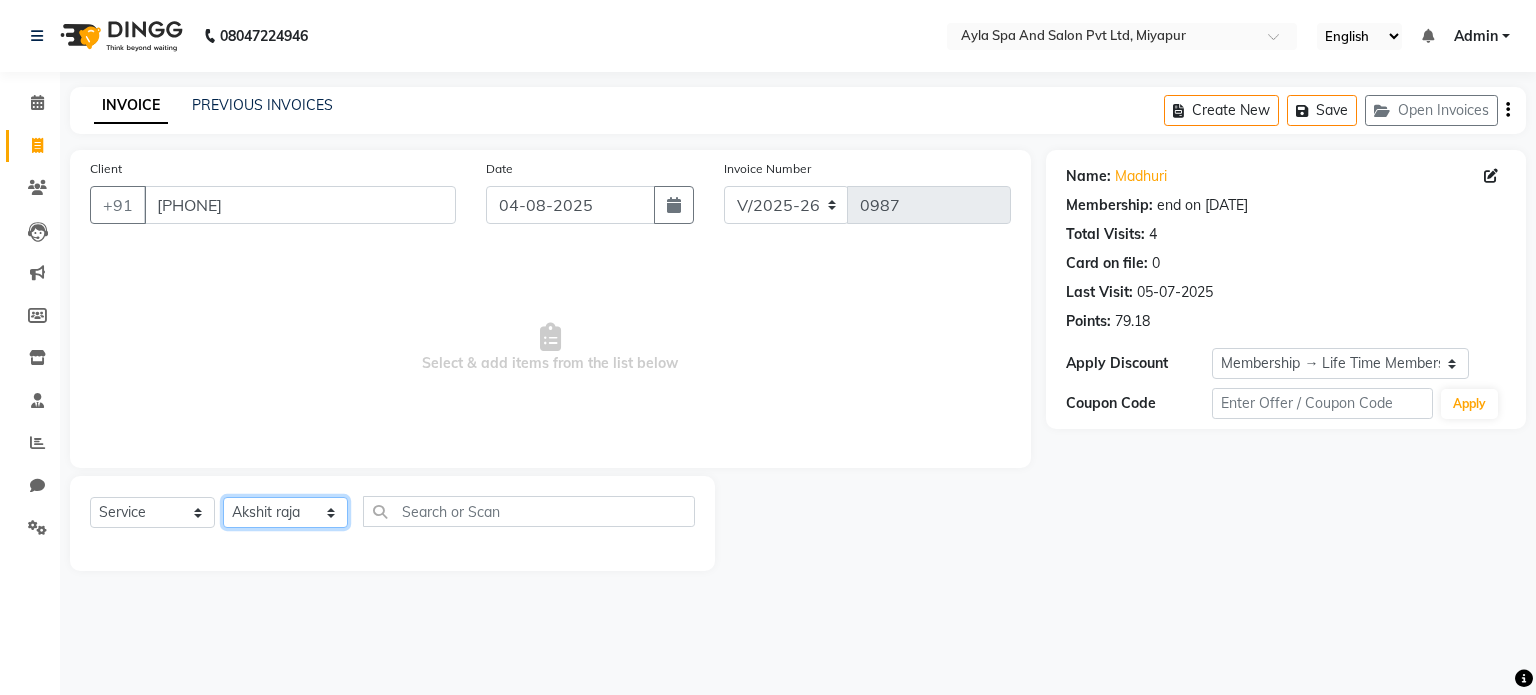 click on "Select Stylist Akshit raja BALU meena Neelima Renuka Silpa" 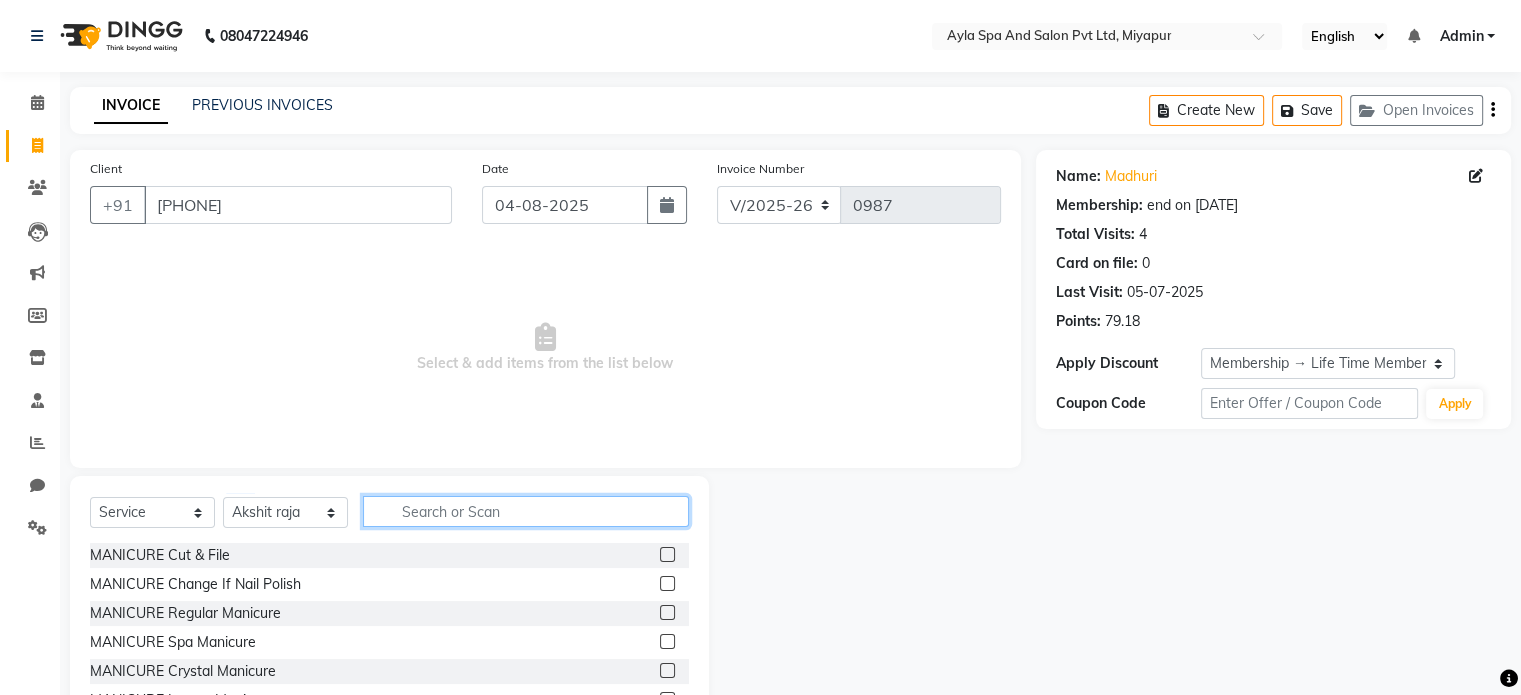 click 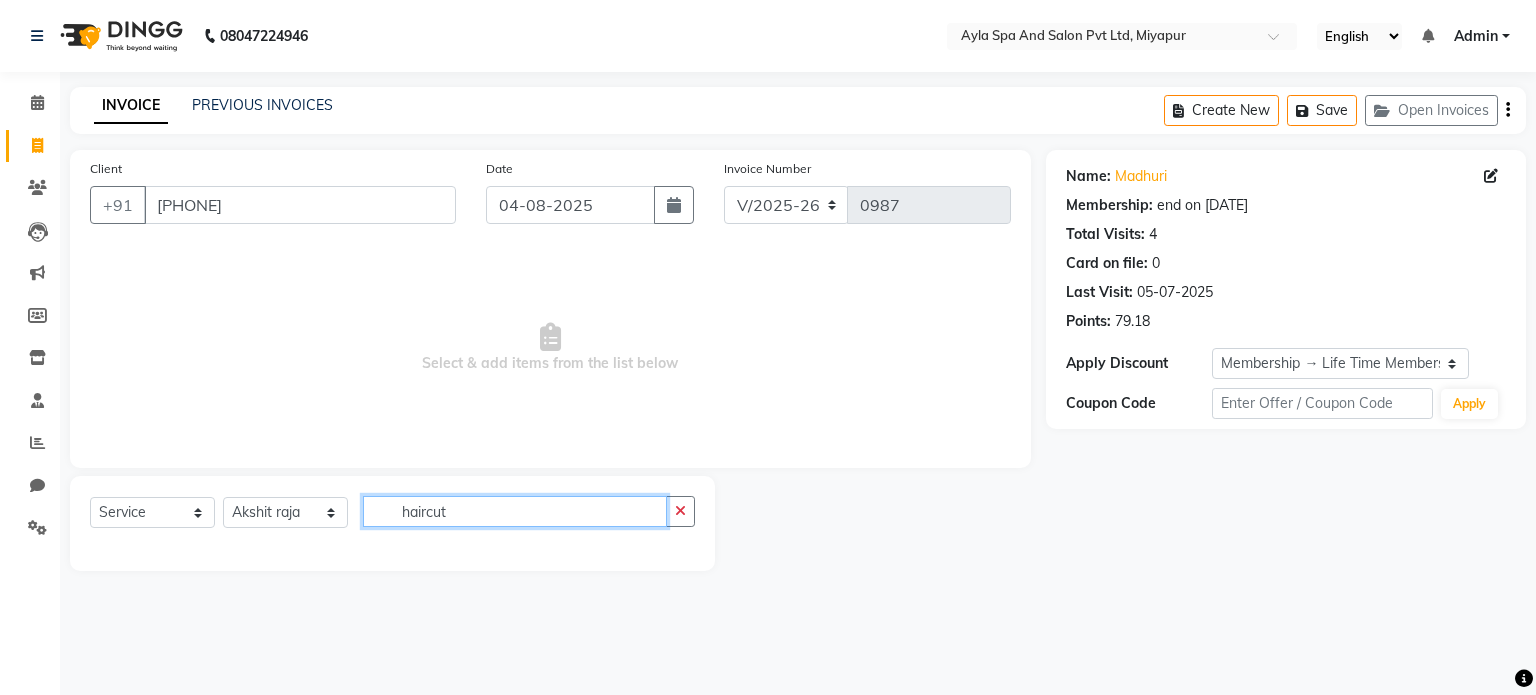 click on "haircut" 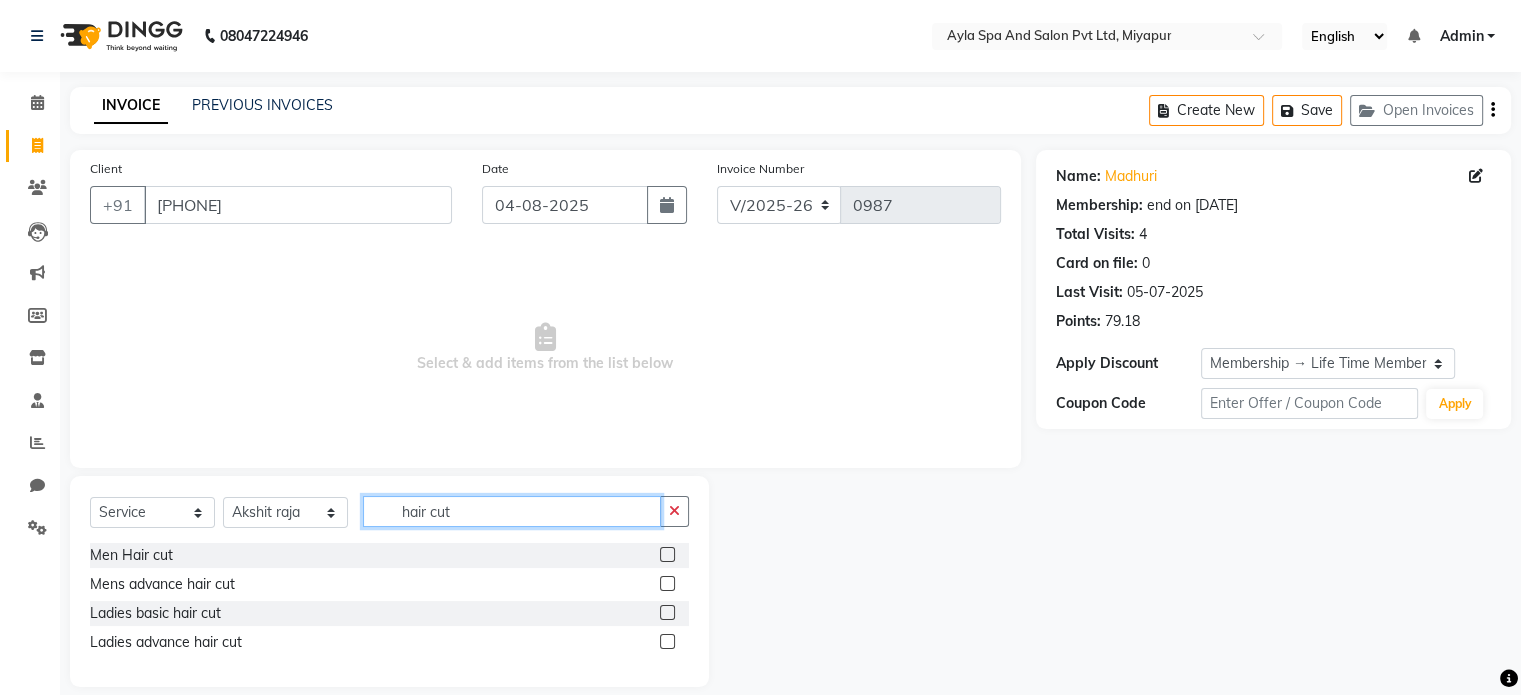 type on "hair cut" 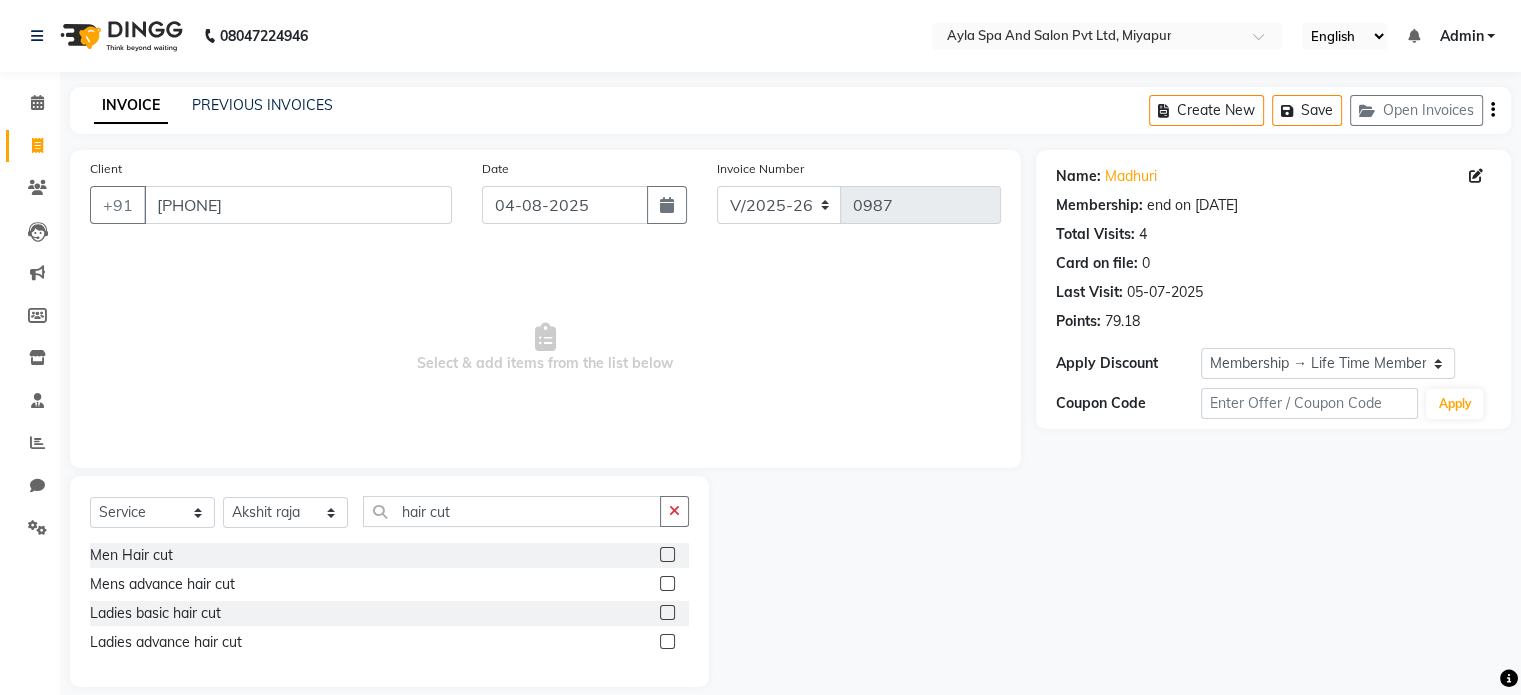 click 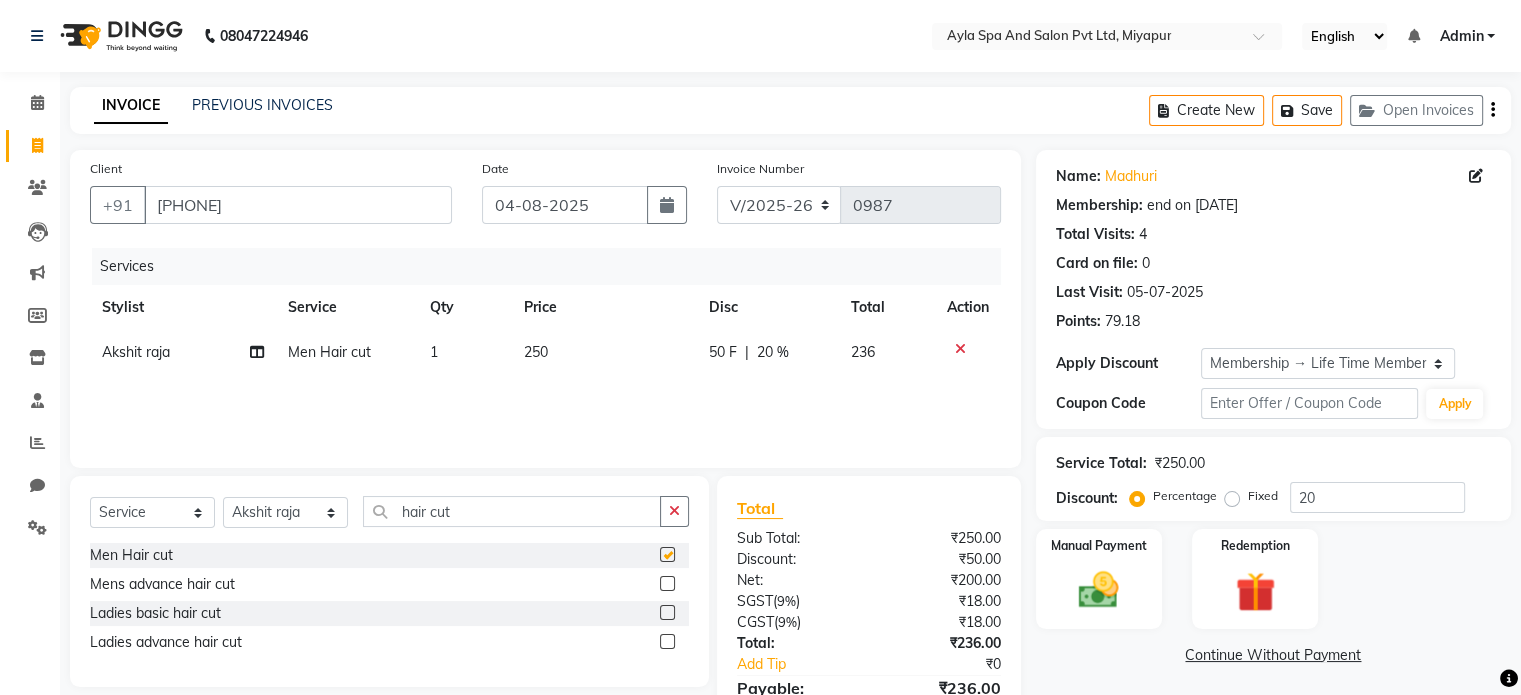 checkbox on "false" 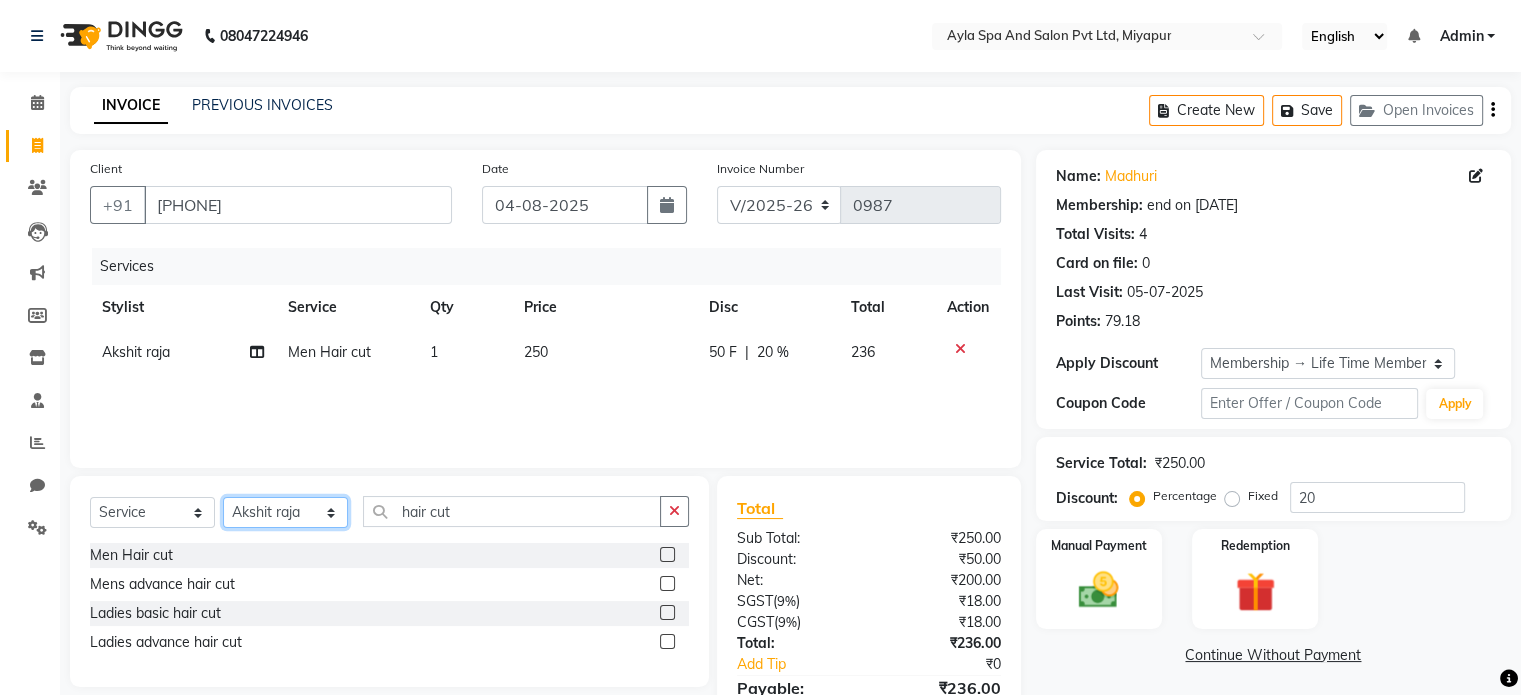 click on "Select Stylist Akshit raja BALU meena Neelima Renuka Silpa" 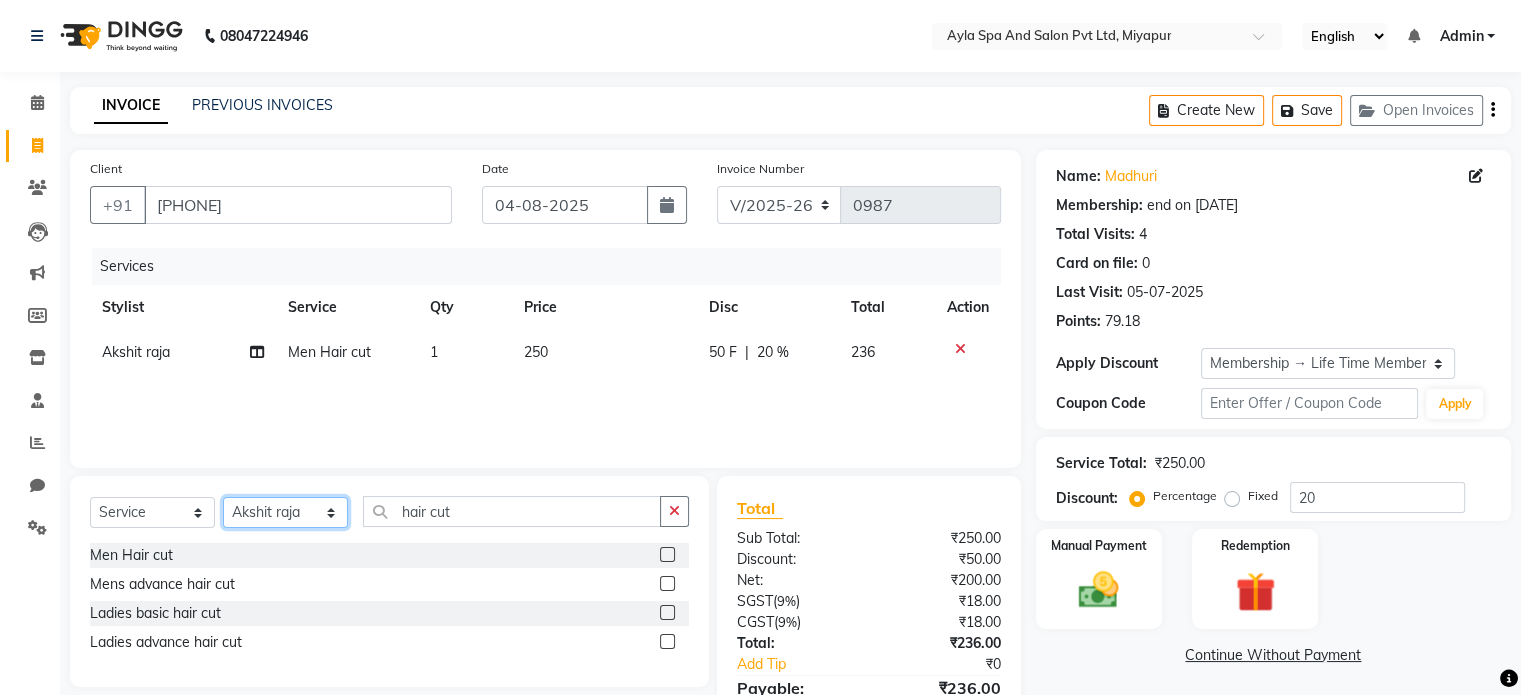 select on "80482" 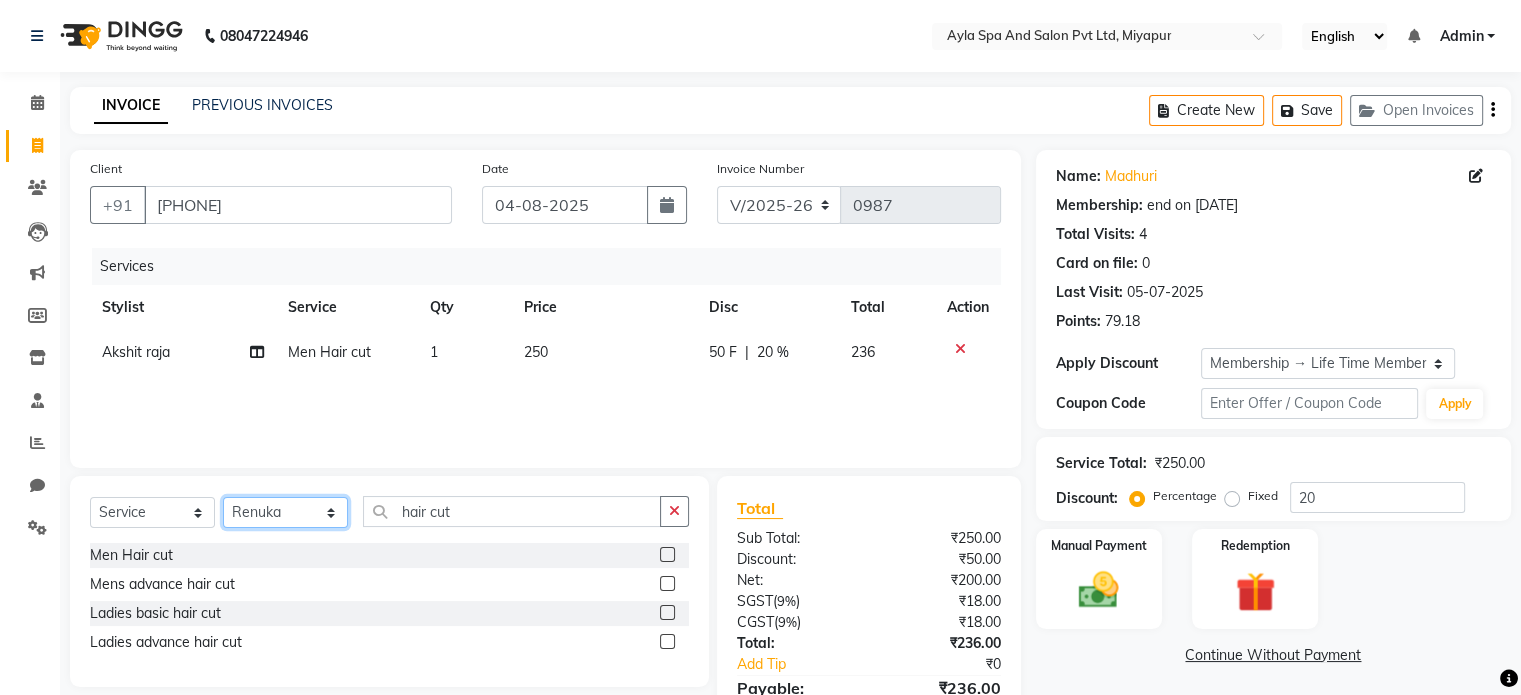 click on "Select Stylist Akshit raja BALU meena Neelima Renuka Silpa" 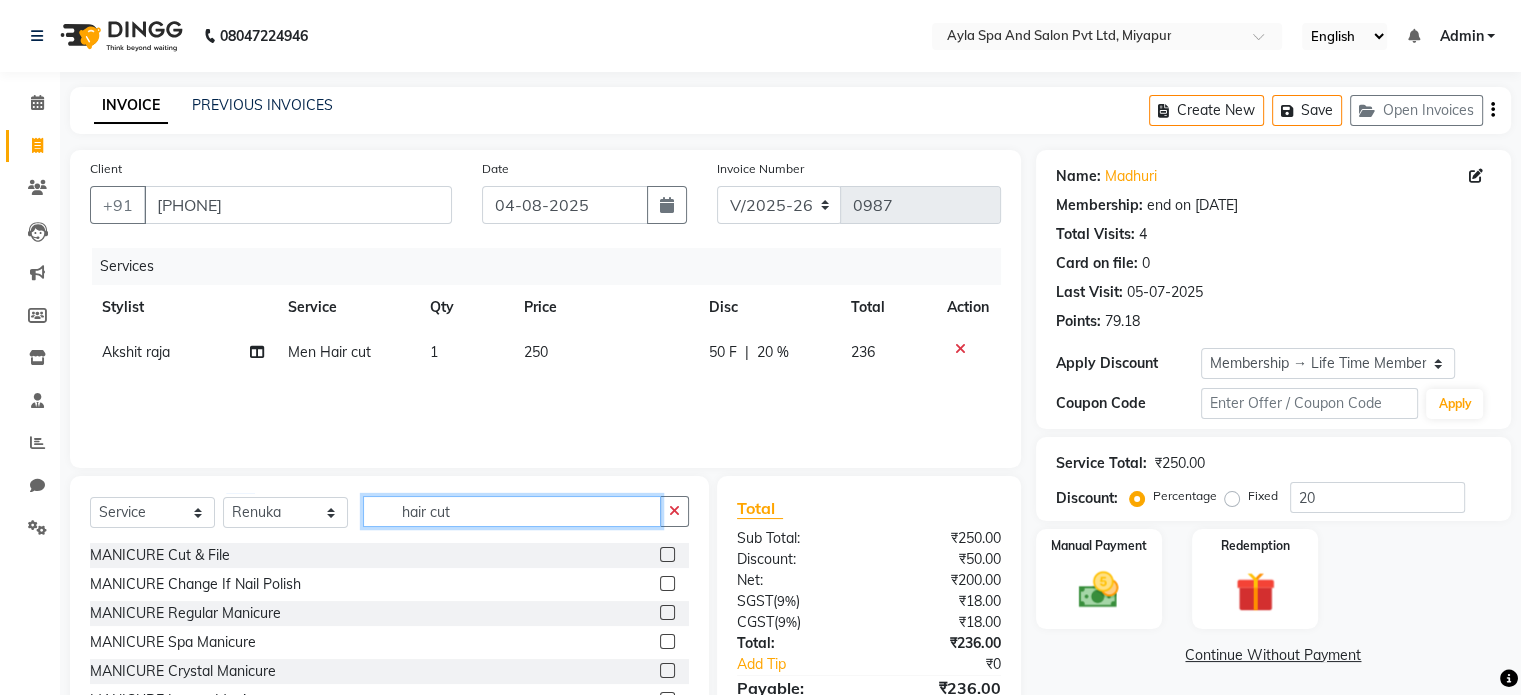 drag, startPoint x: 468, startPoint y: 511, endPoint x: 336, endPoint y: 524, distance: 132.63861 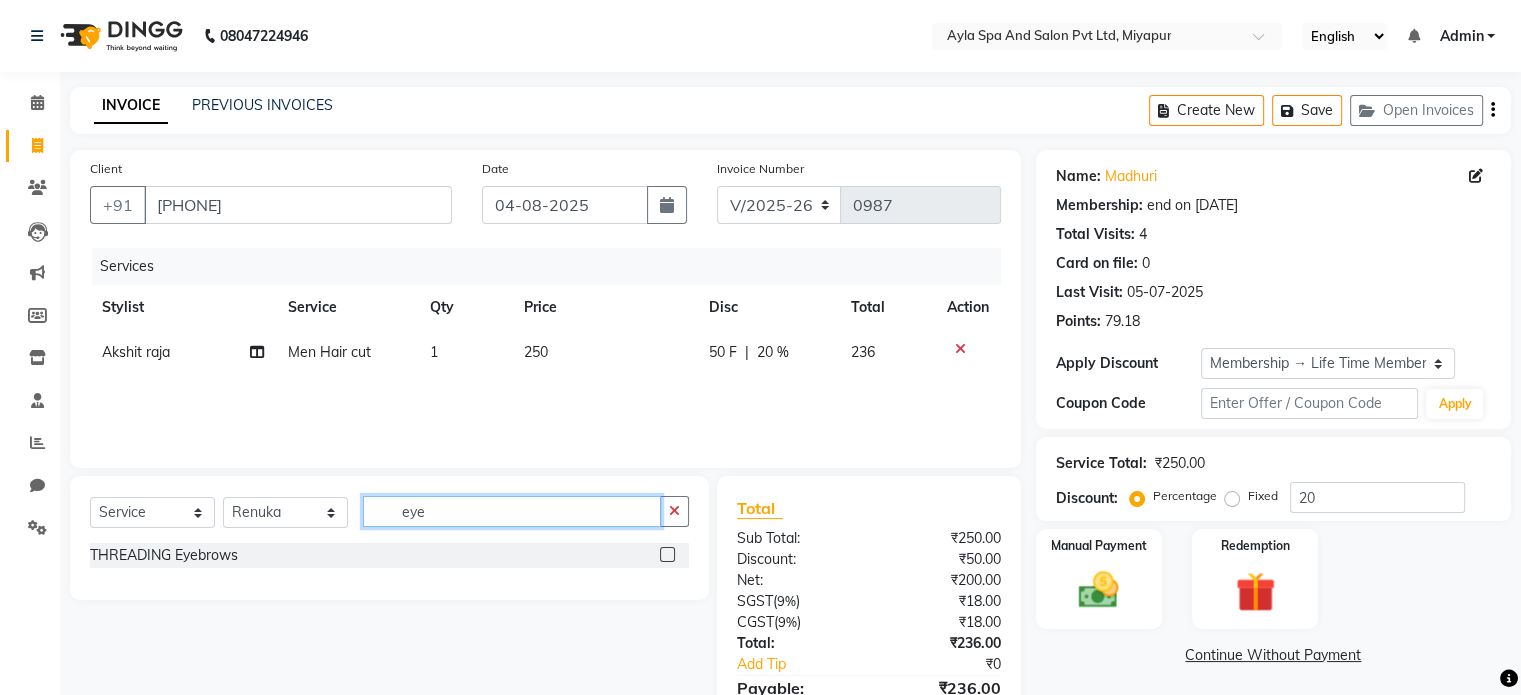 type on "eye" 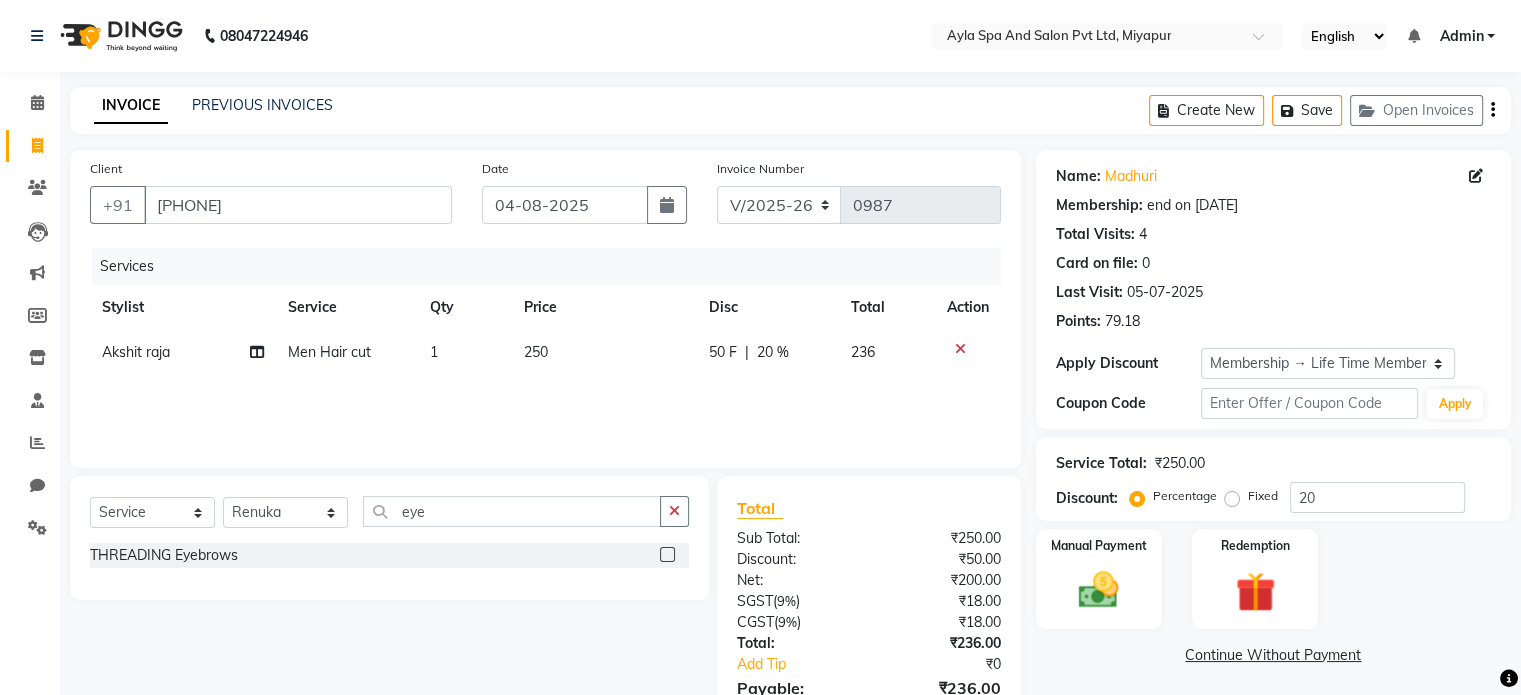 click 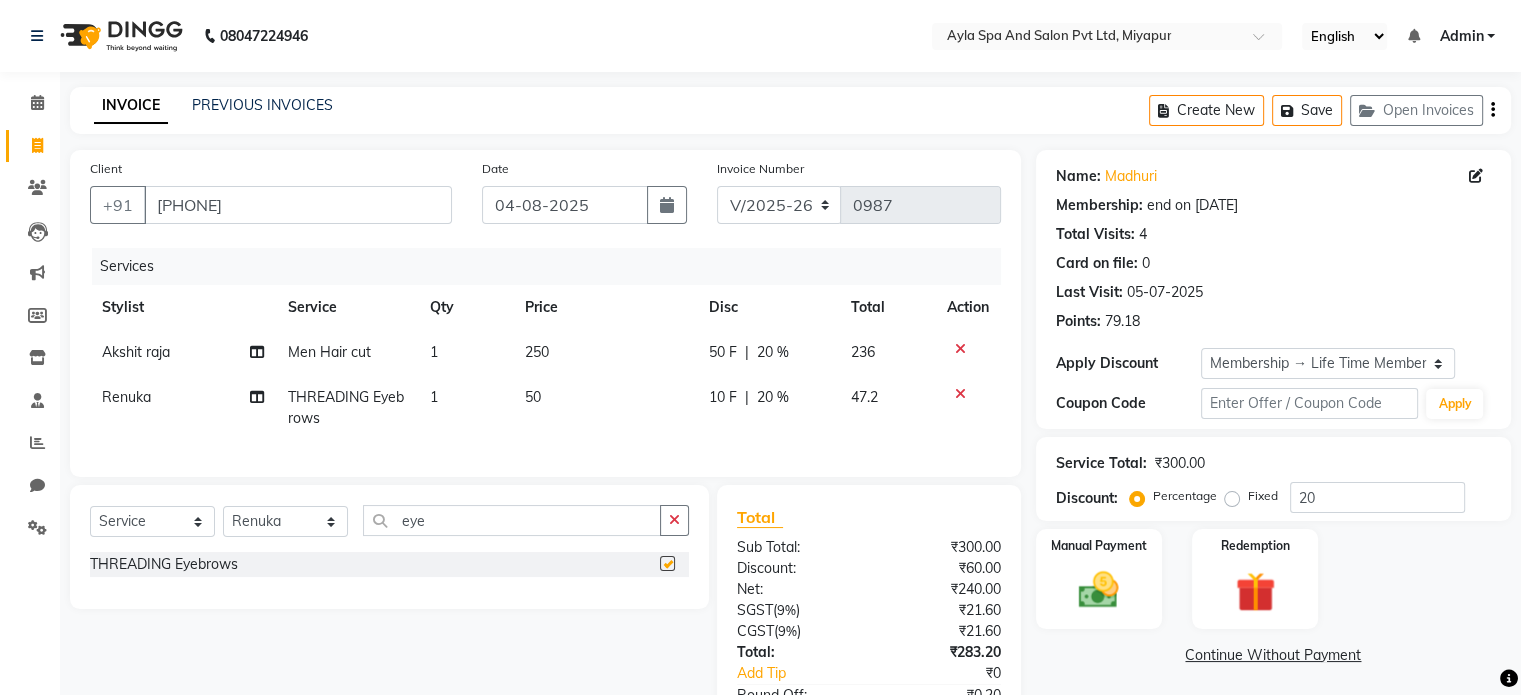 checkbox on "false" 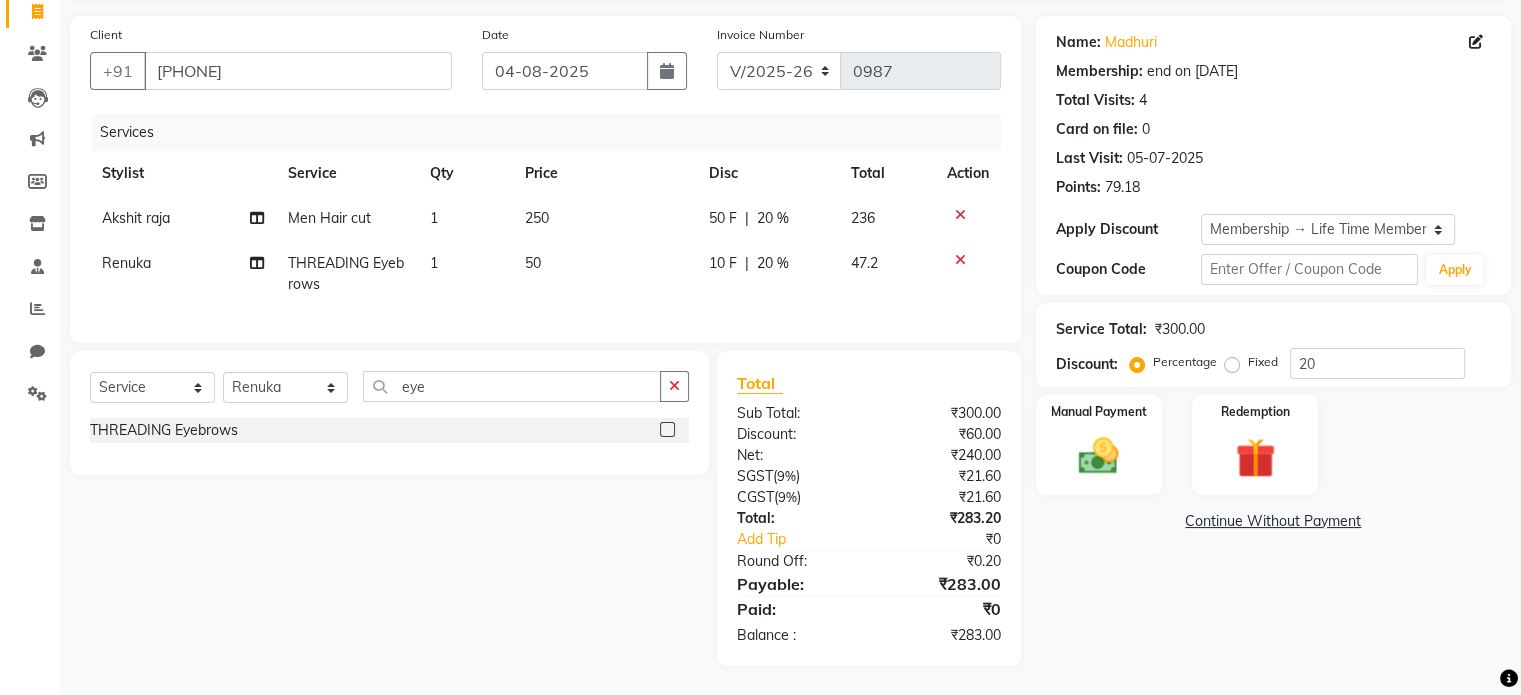 scroll, scrollTop: 150, scrollLeft: 0, axis: vertical 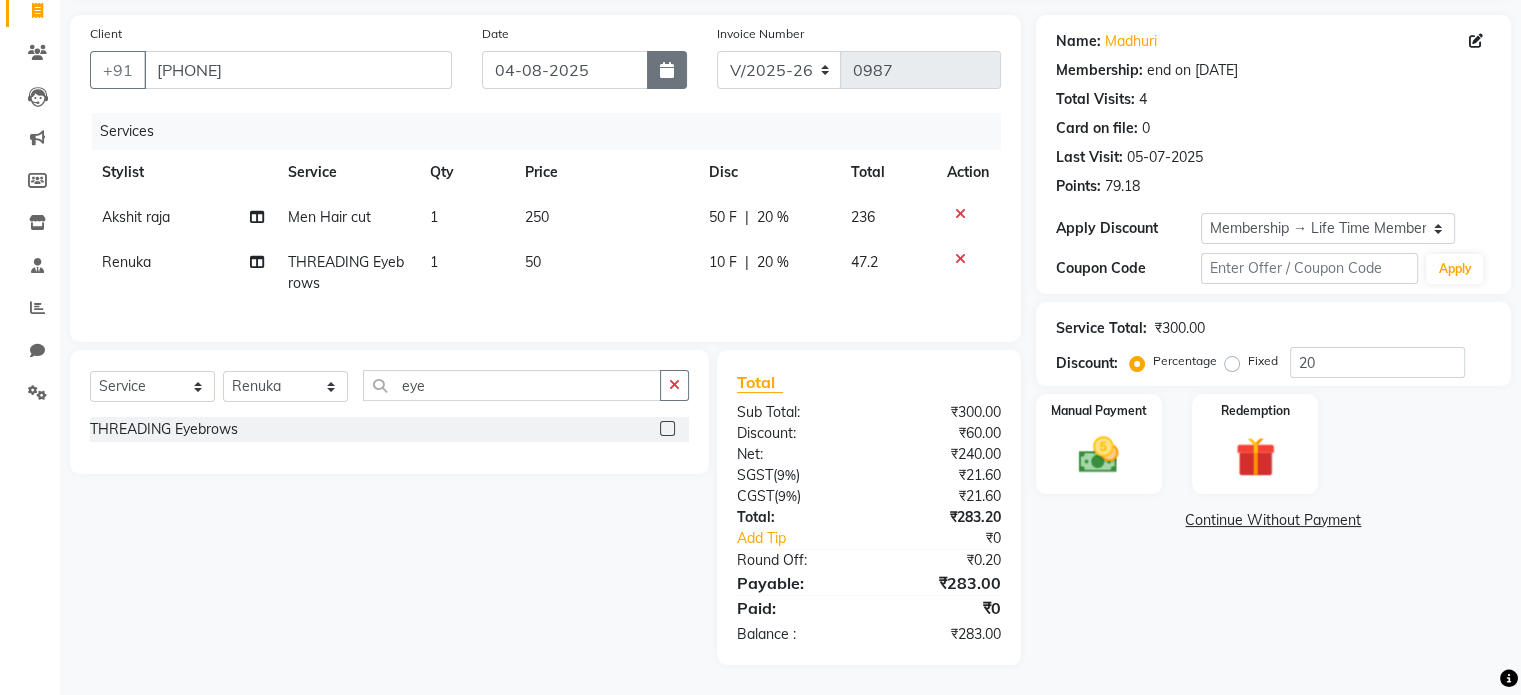 click 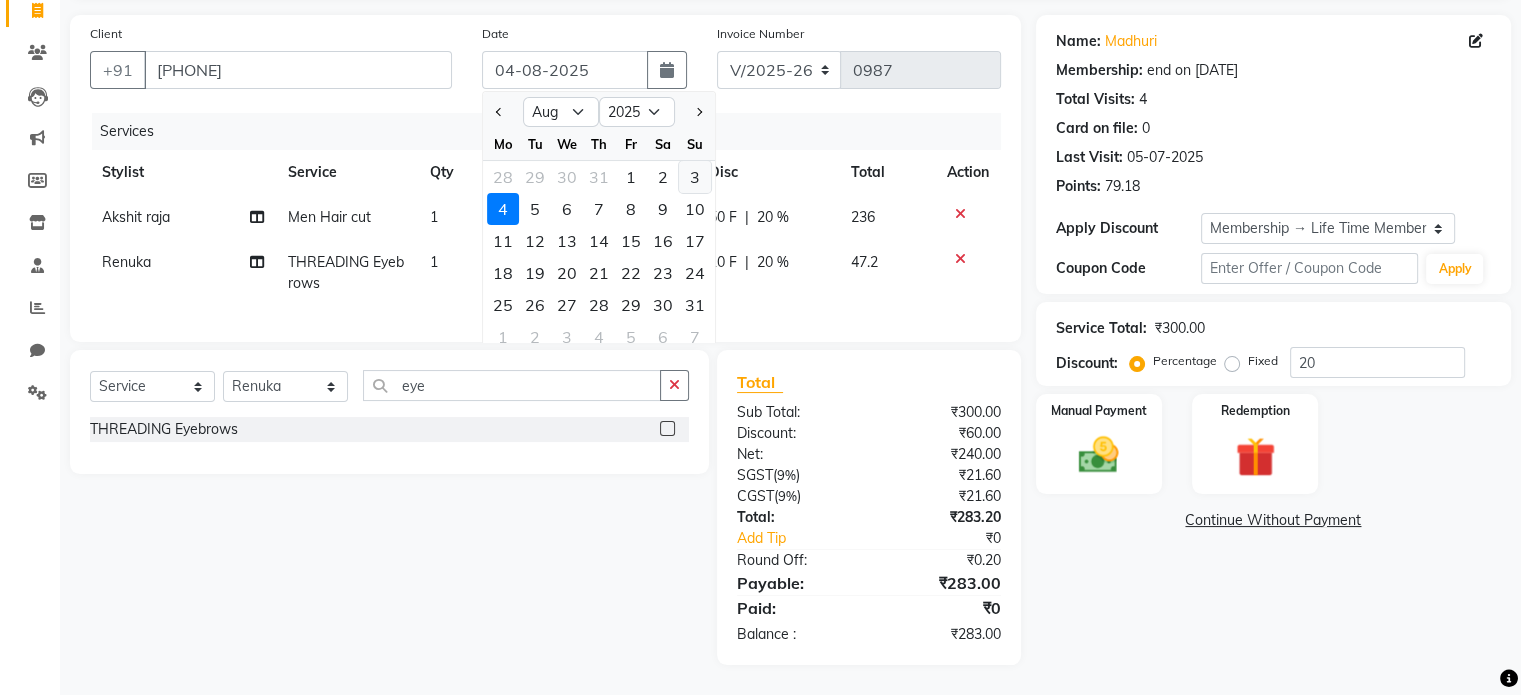 click on "3" 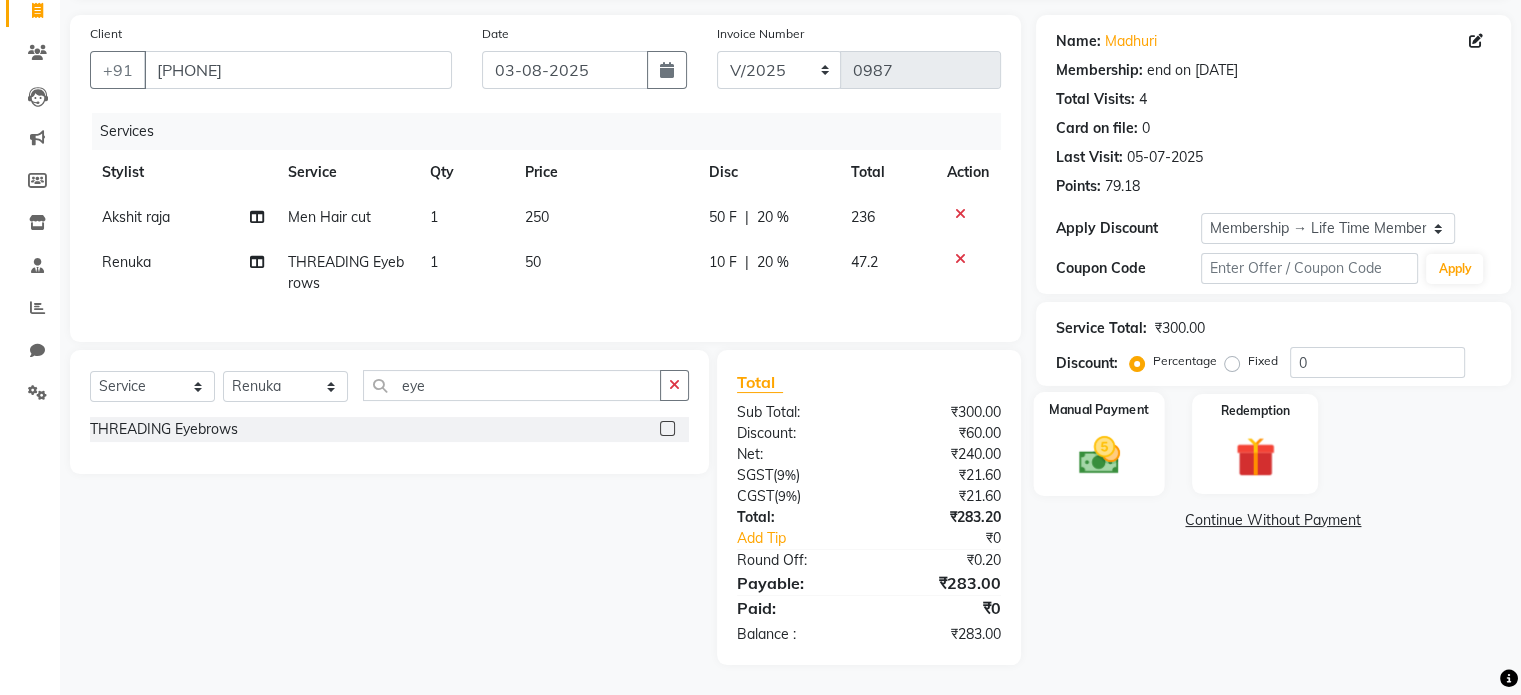 click 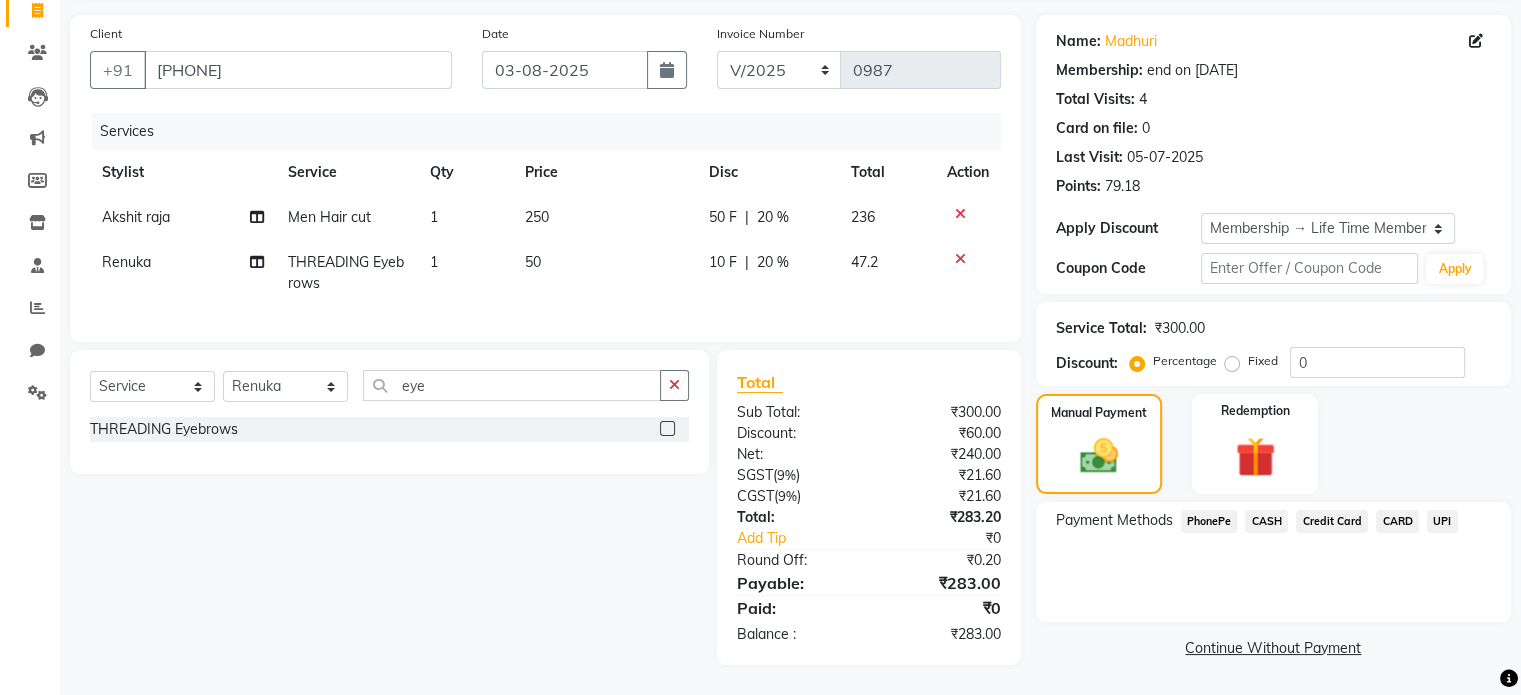 click on "UPI" 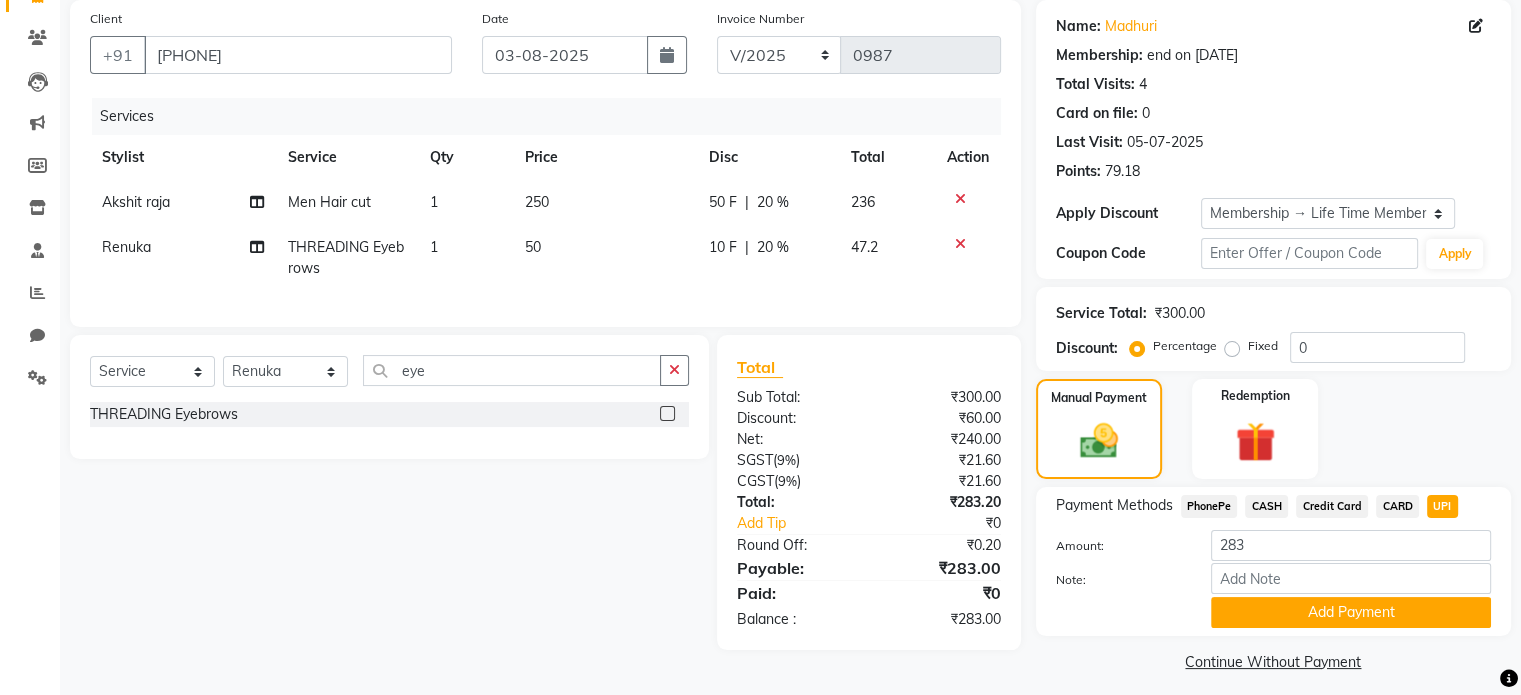 scroll, scrollTop: 163, scrollLeft: 0, axis: vertical 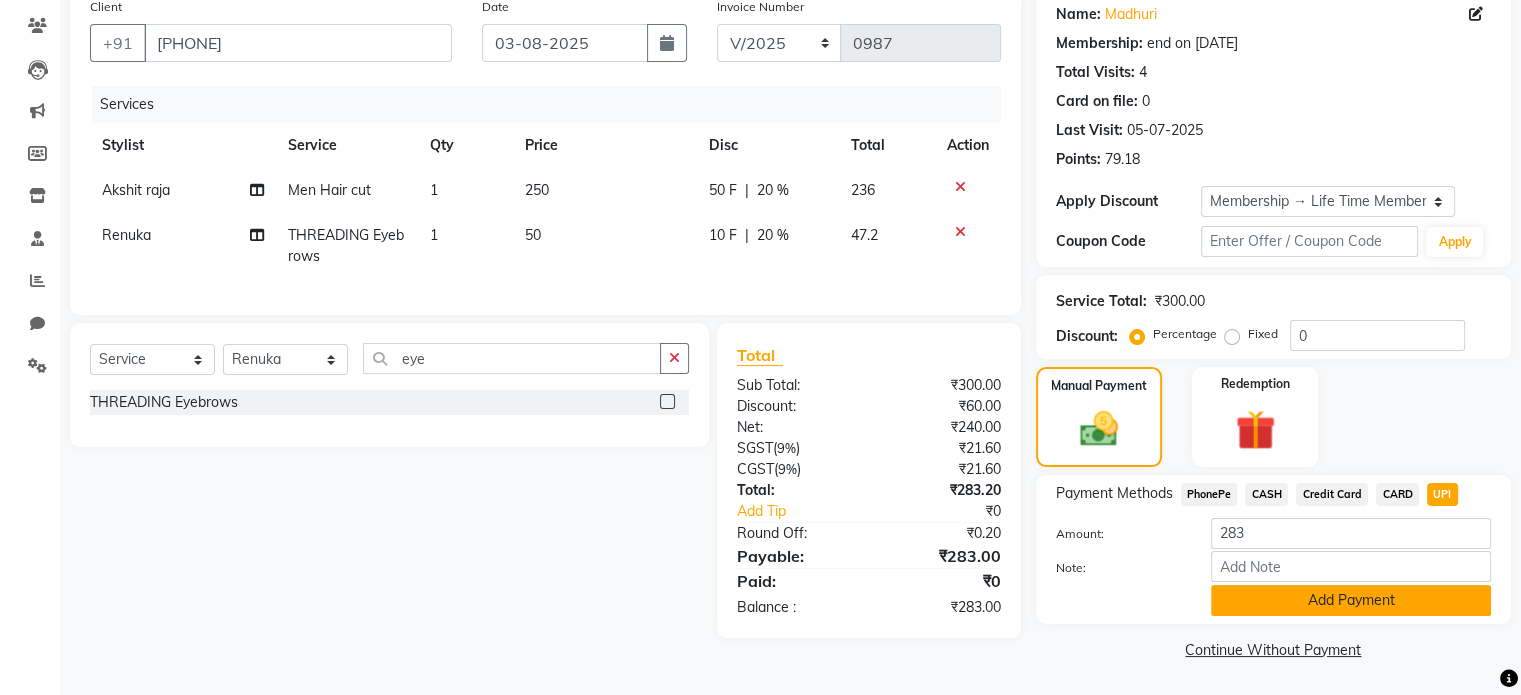 click on "Add Payment" 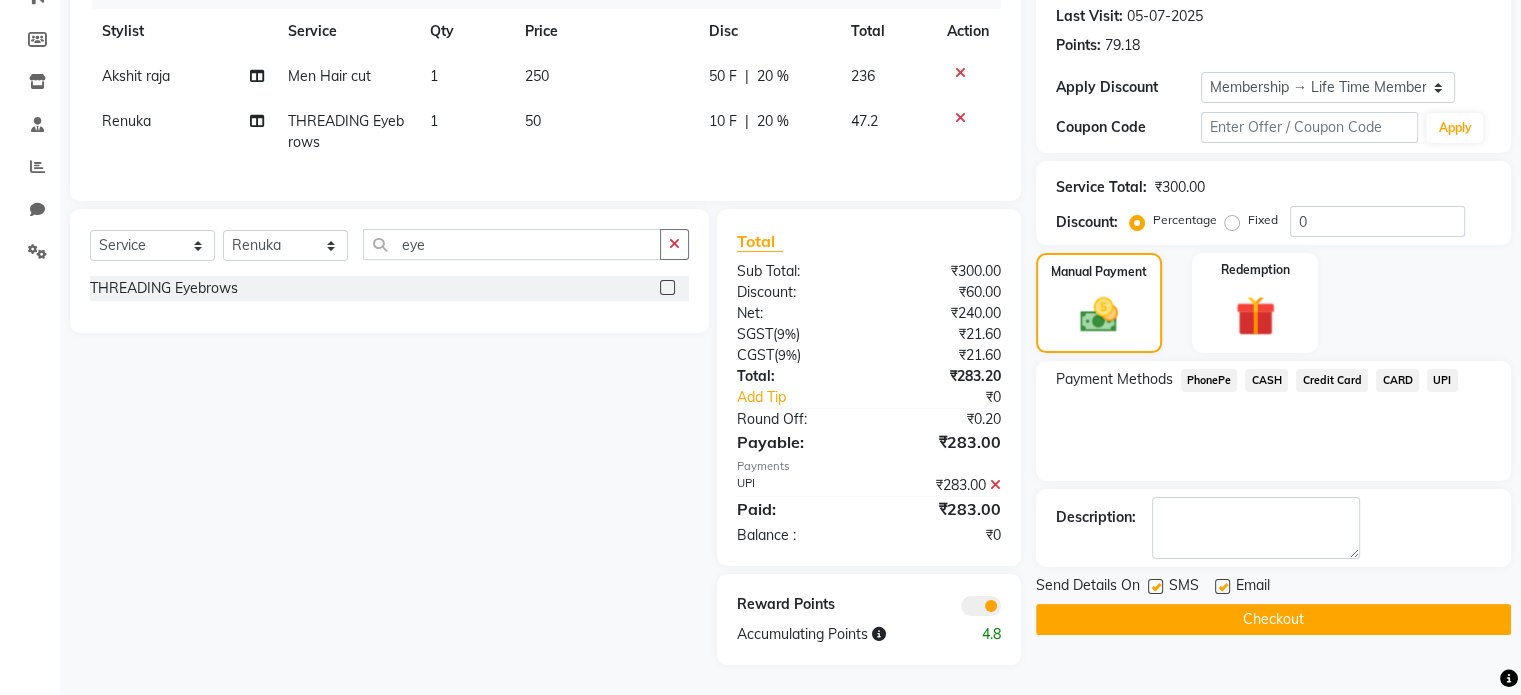 scroll, scrollTop: 292, scrollLeft: 0, axis: vertical 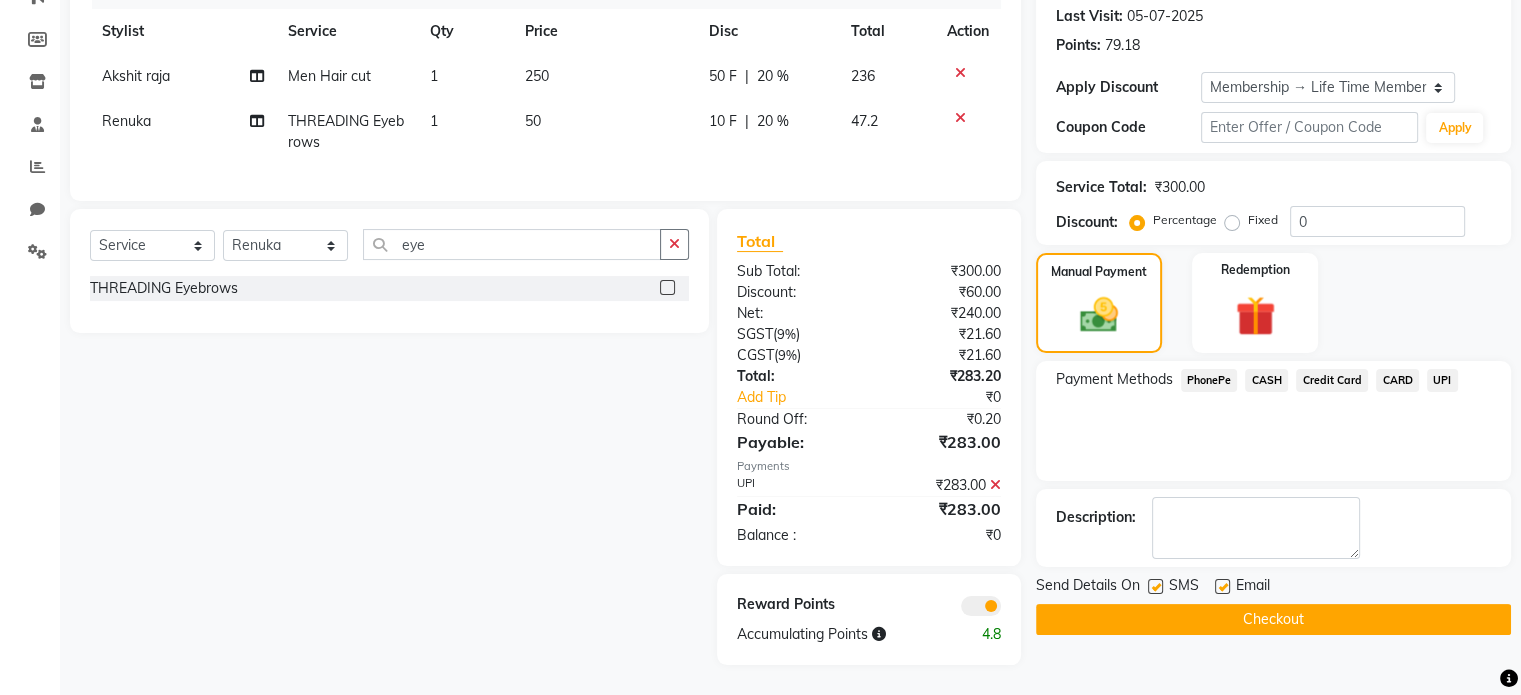 click 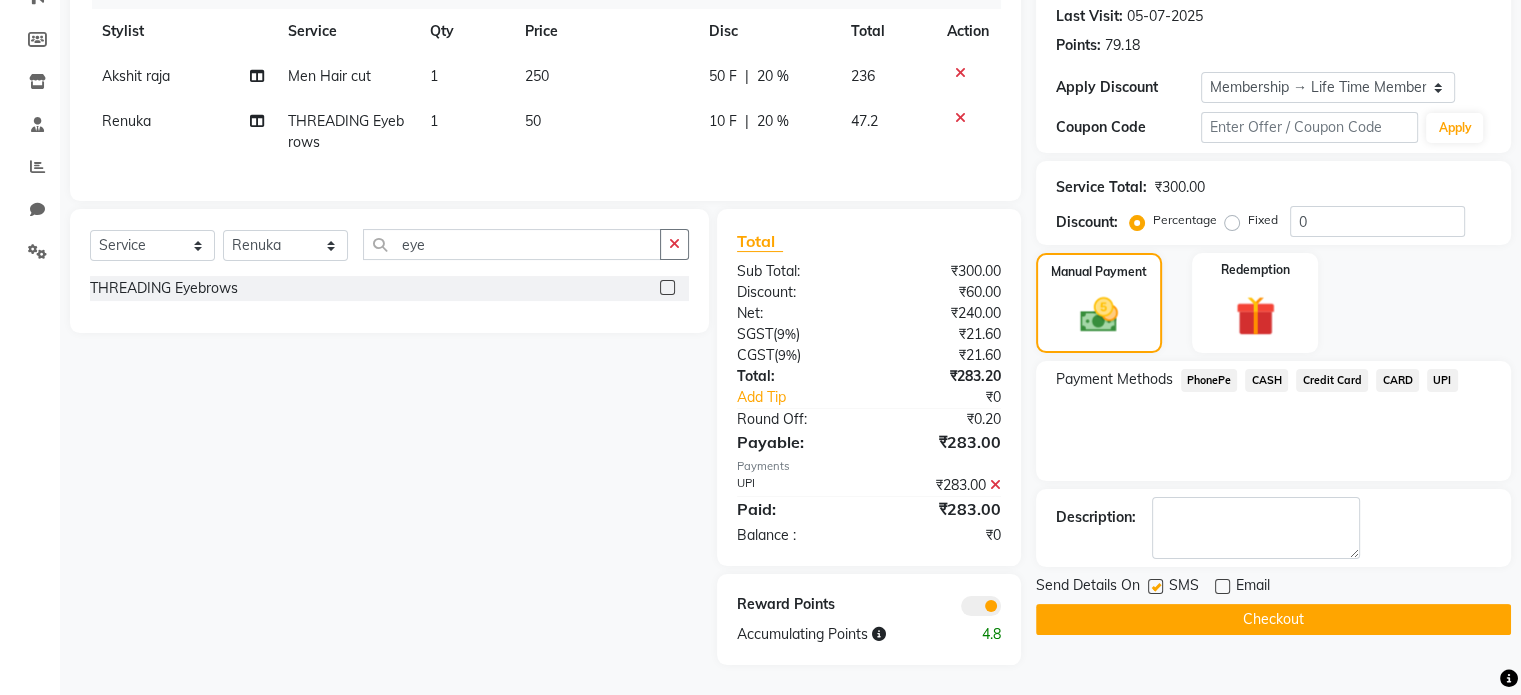 click on "Checkout" 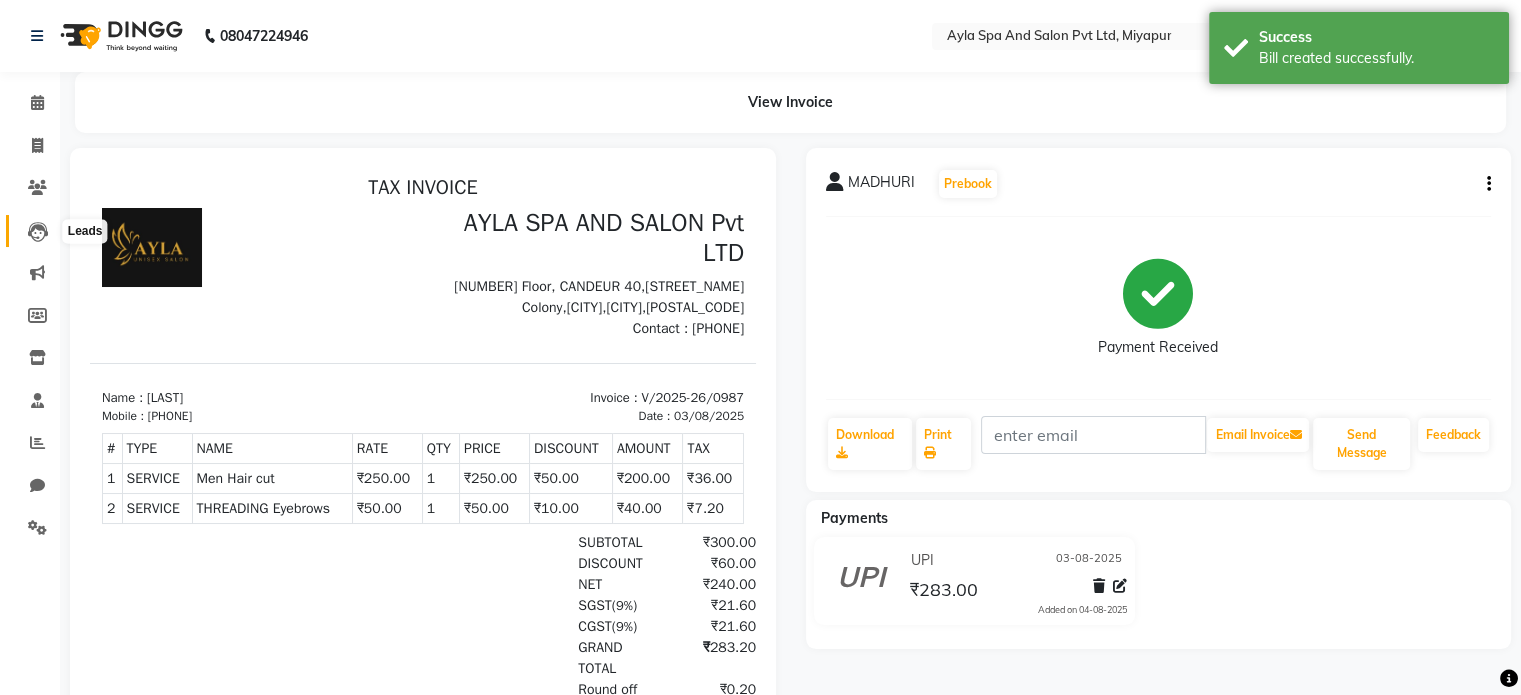 scroll, scrollTop: 0, scrollLeft: 0, axis: both 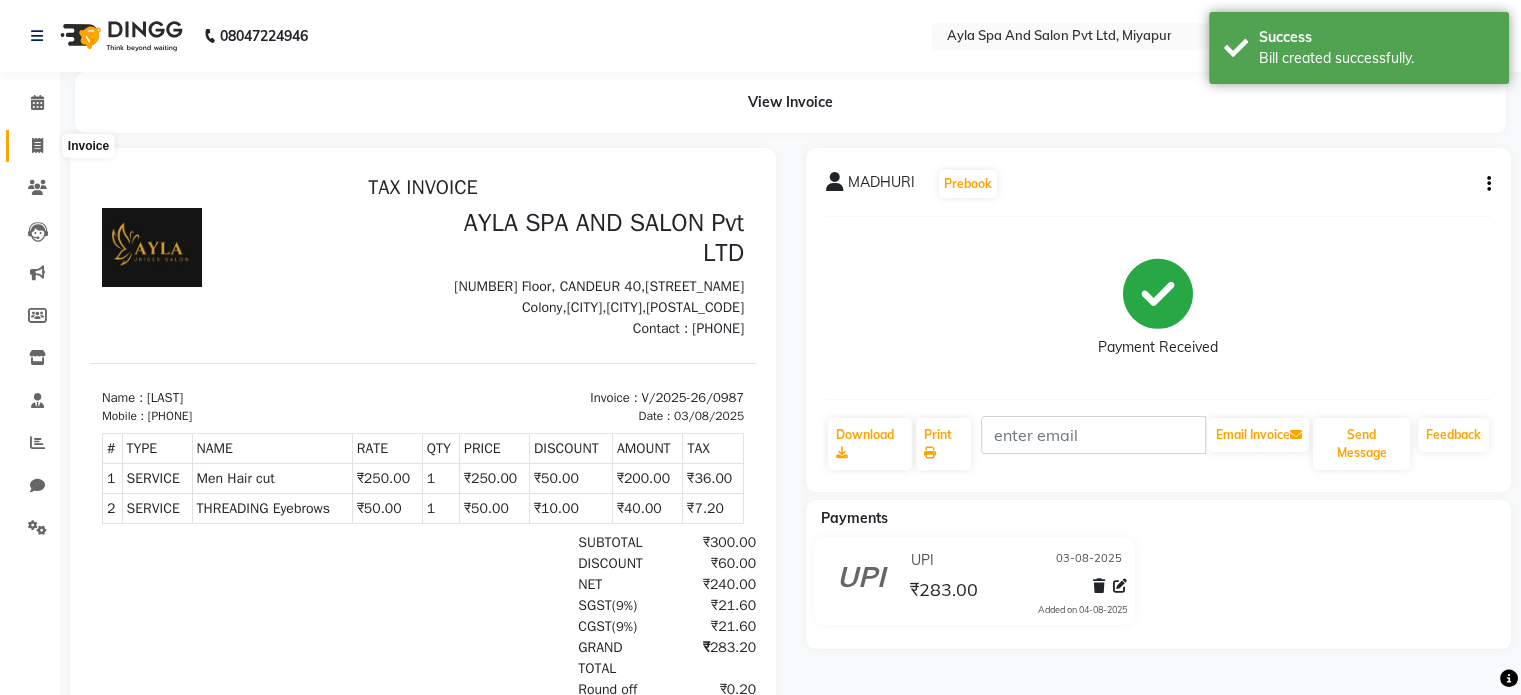 click 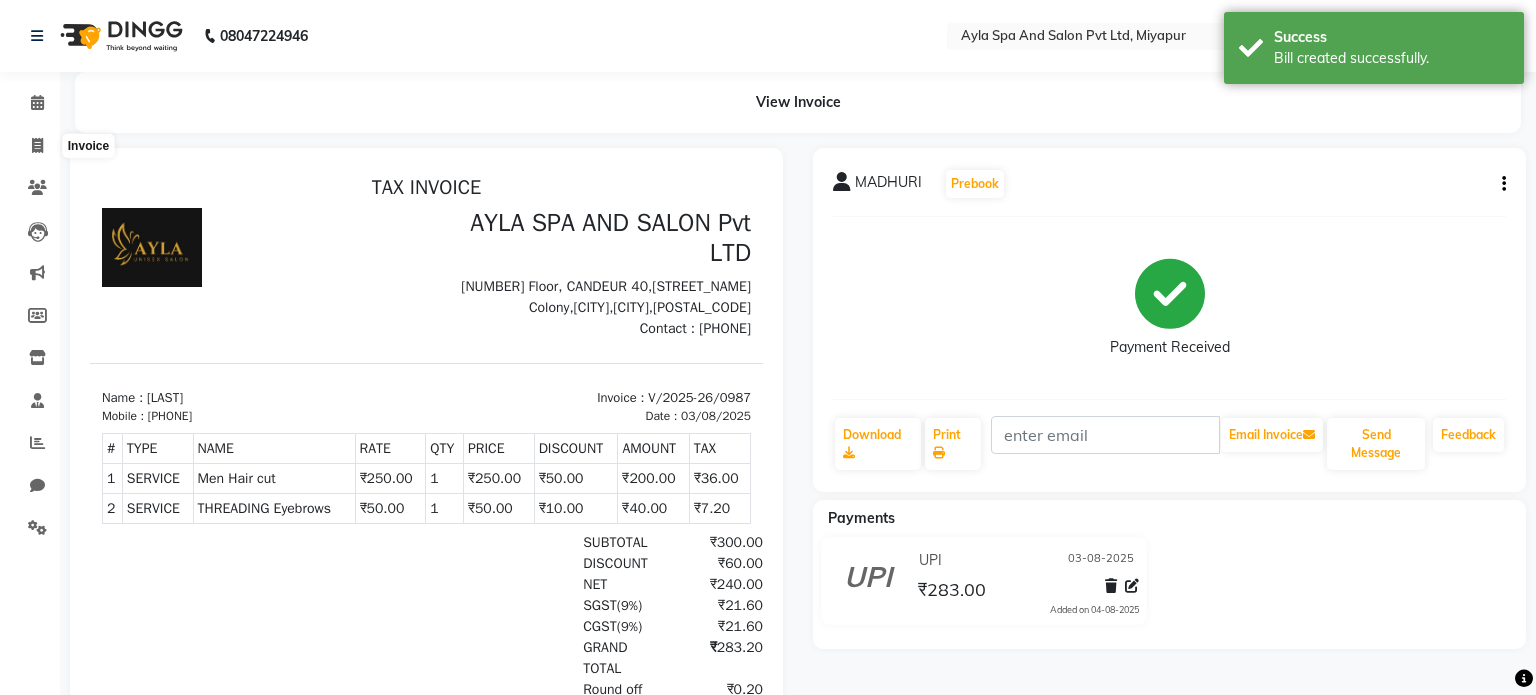 select on "7756" 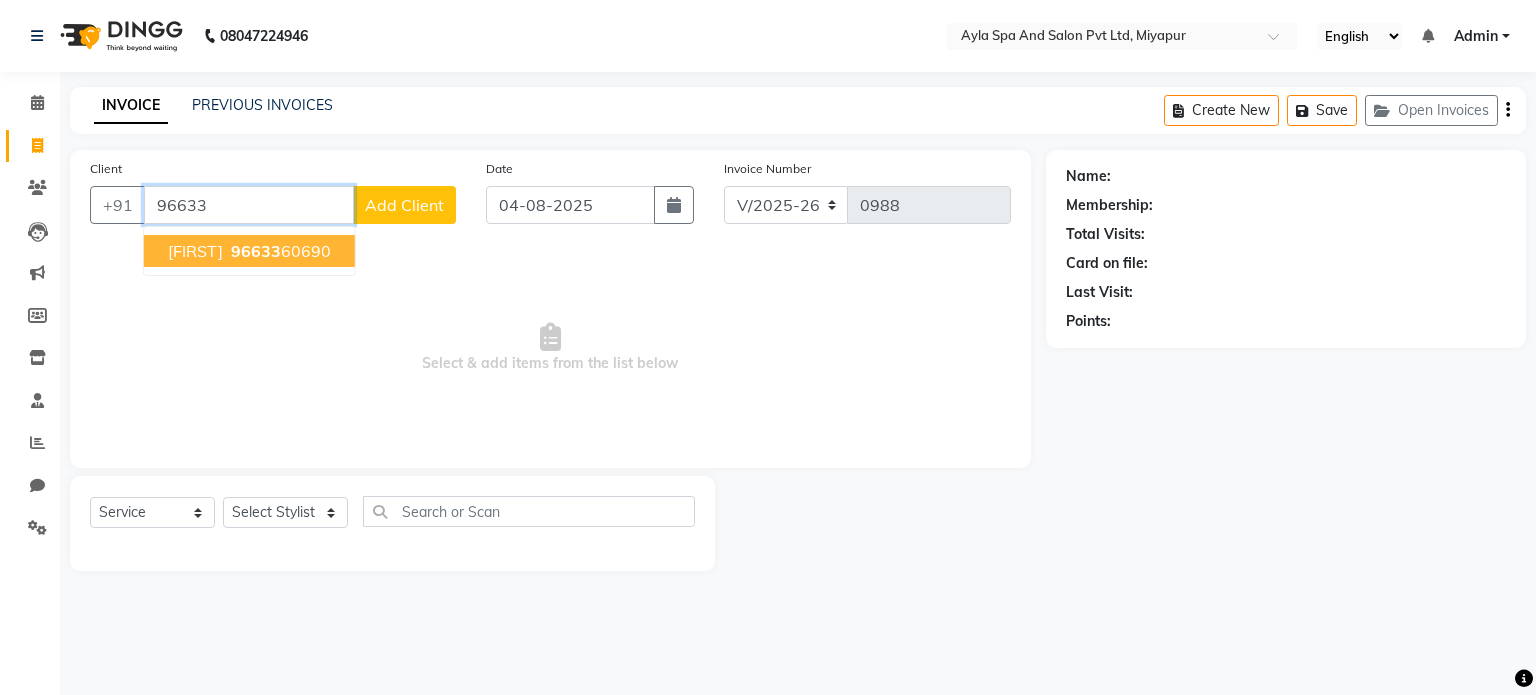click on "[PHONE]" at bounding box center [279, 251] 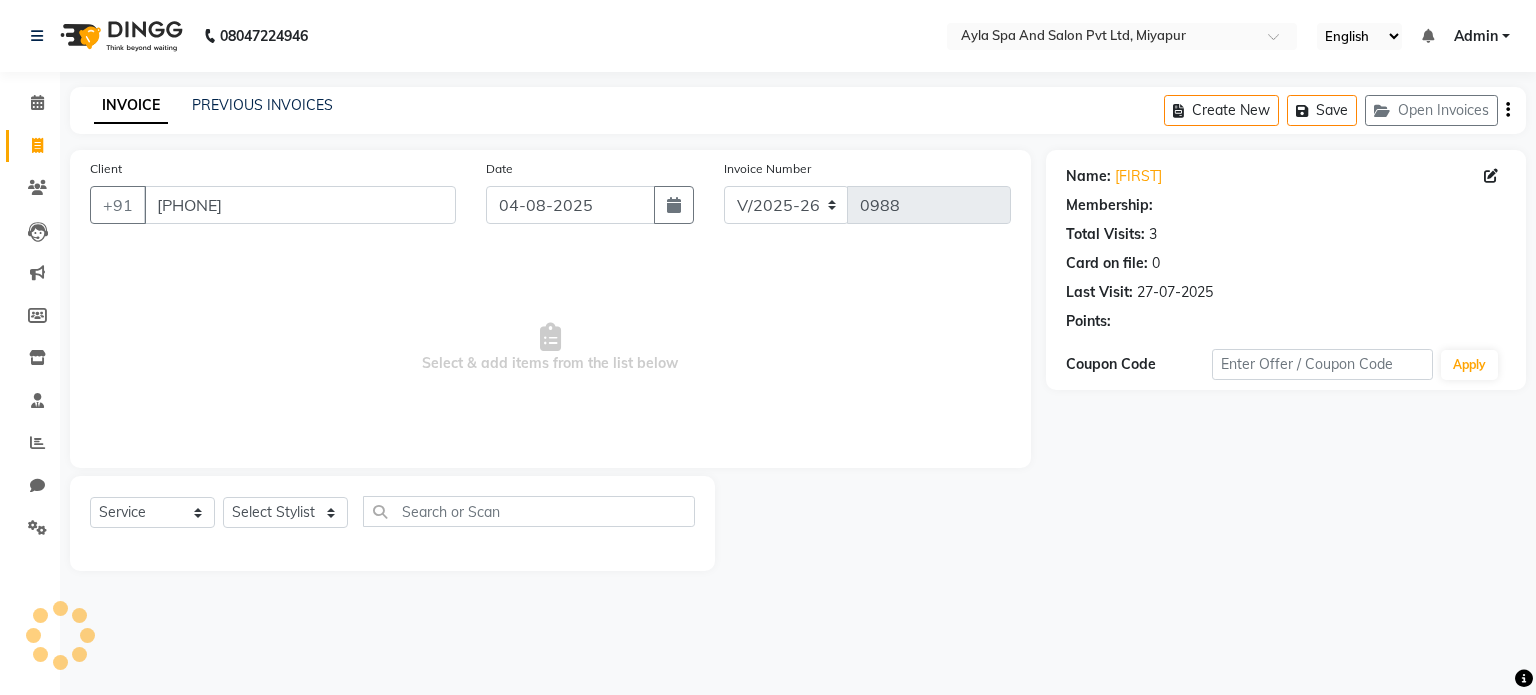 select on "1: Object" 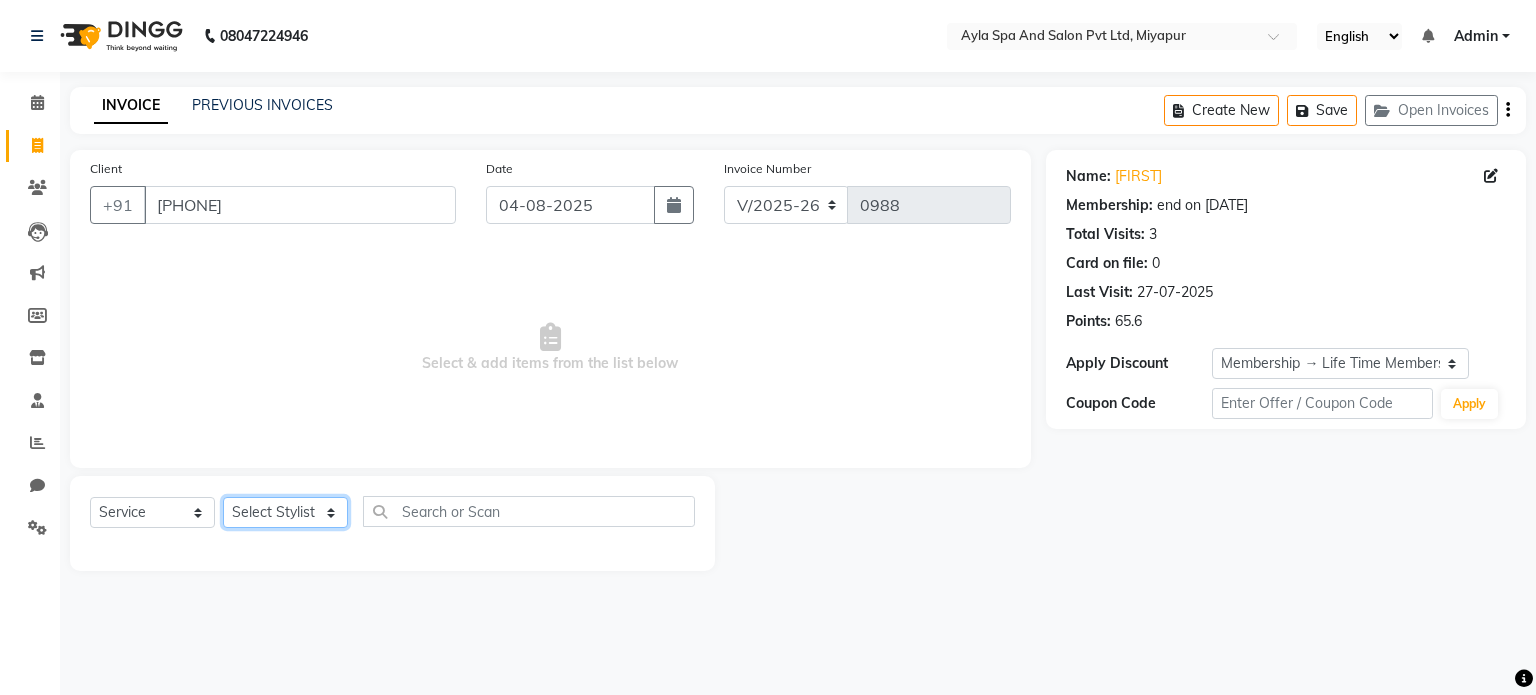 click on "Select Stylist Akshit raja BALU meena Neelima Renuka Silpa" 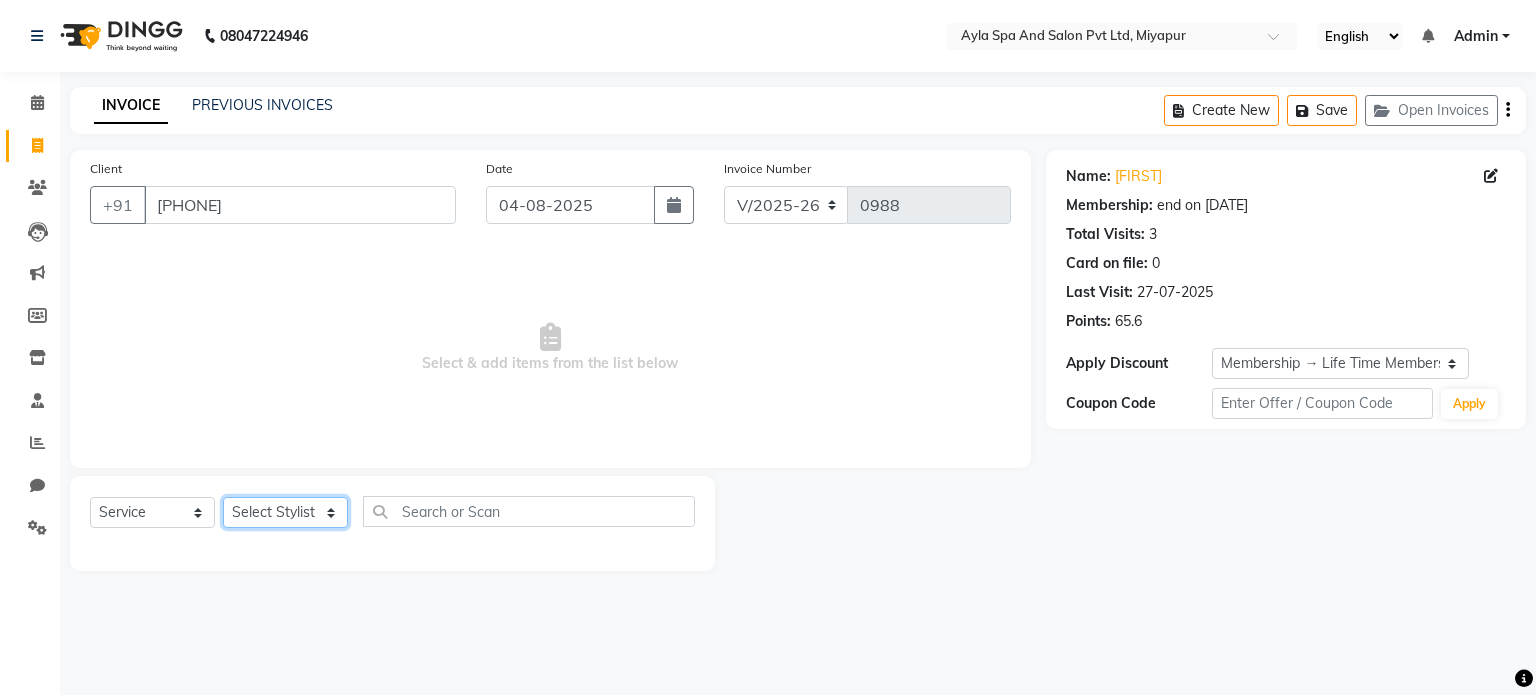 click on "Select Stylist Akshit raja BALU meena Neelima Renuka Silpa" 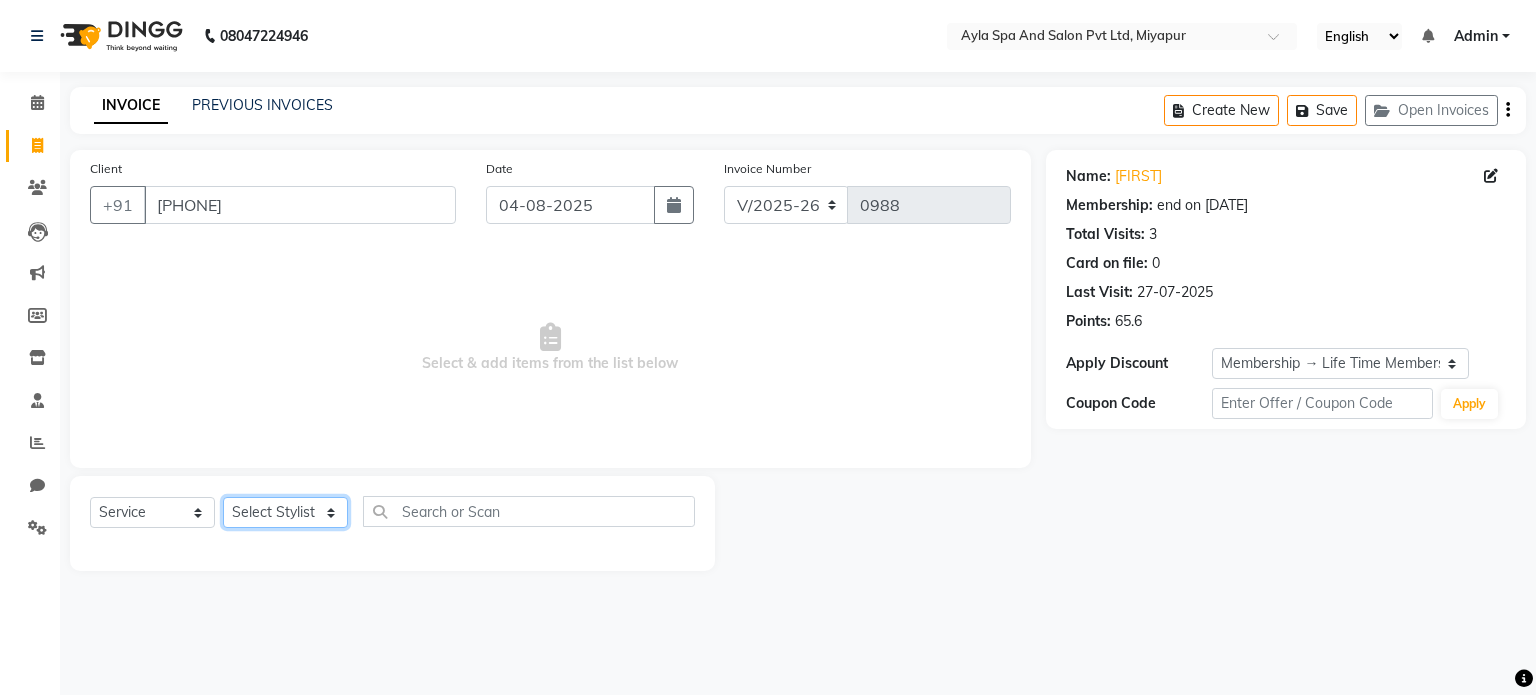 select on "85161" 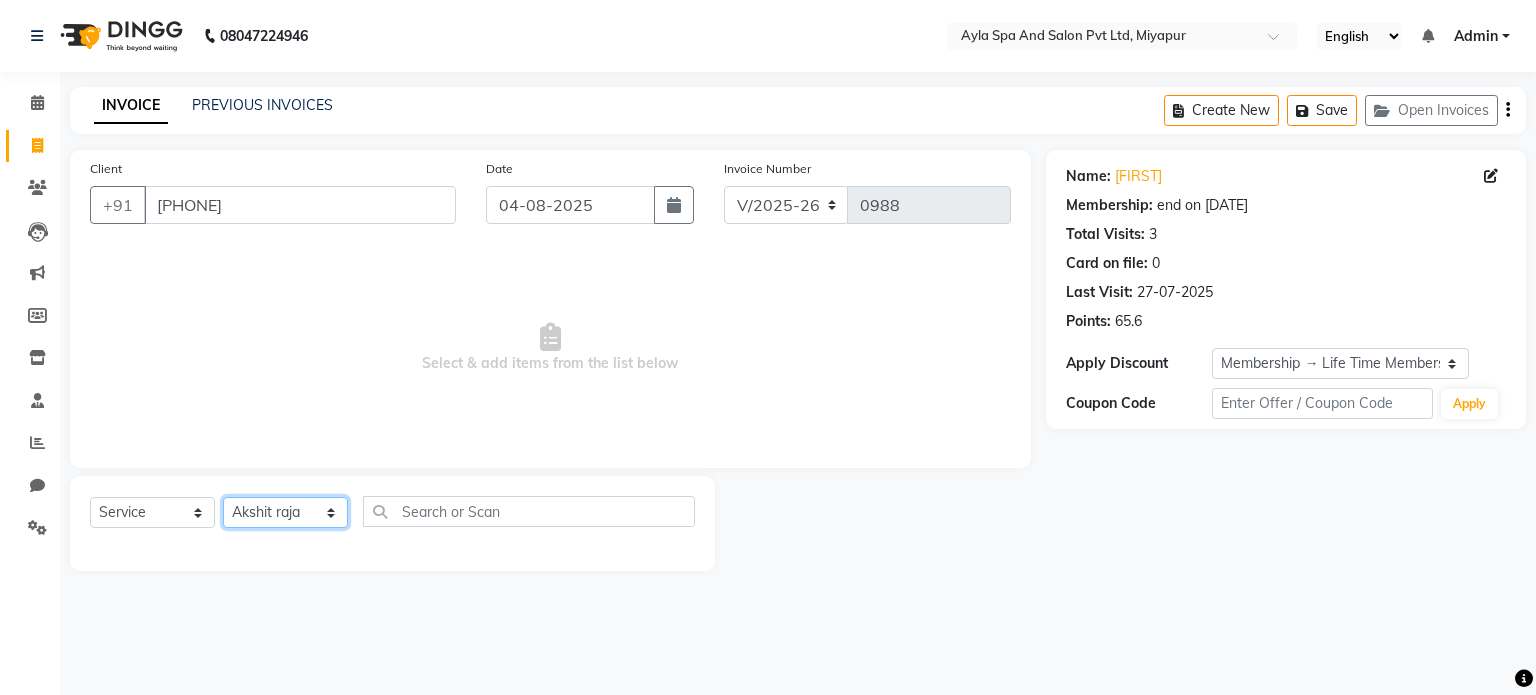 click on "Select Stylist Akshit raja BALU meena Neelima Renuka Silpa" 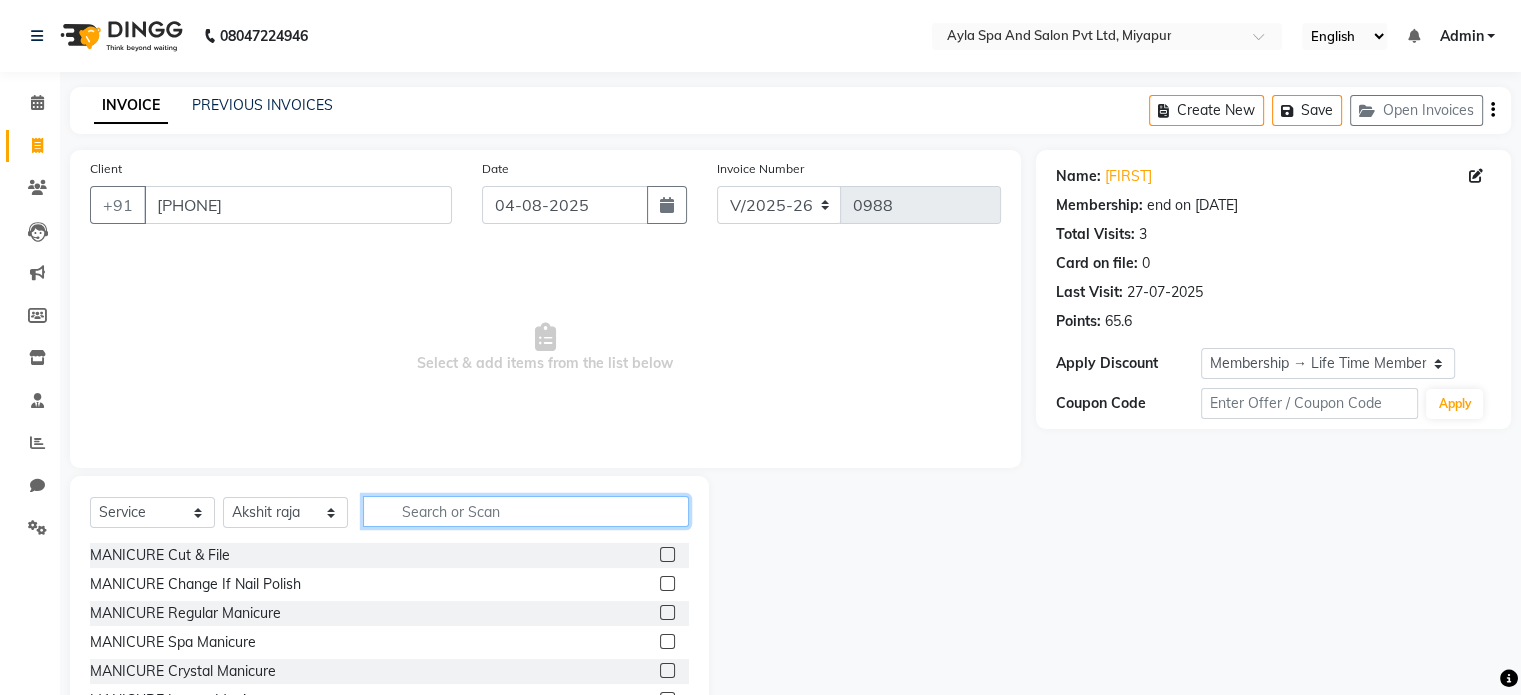 click 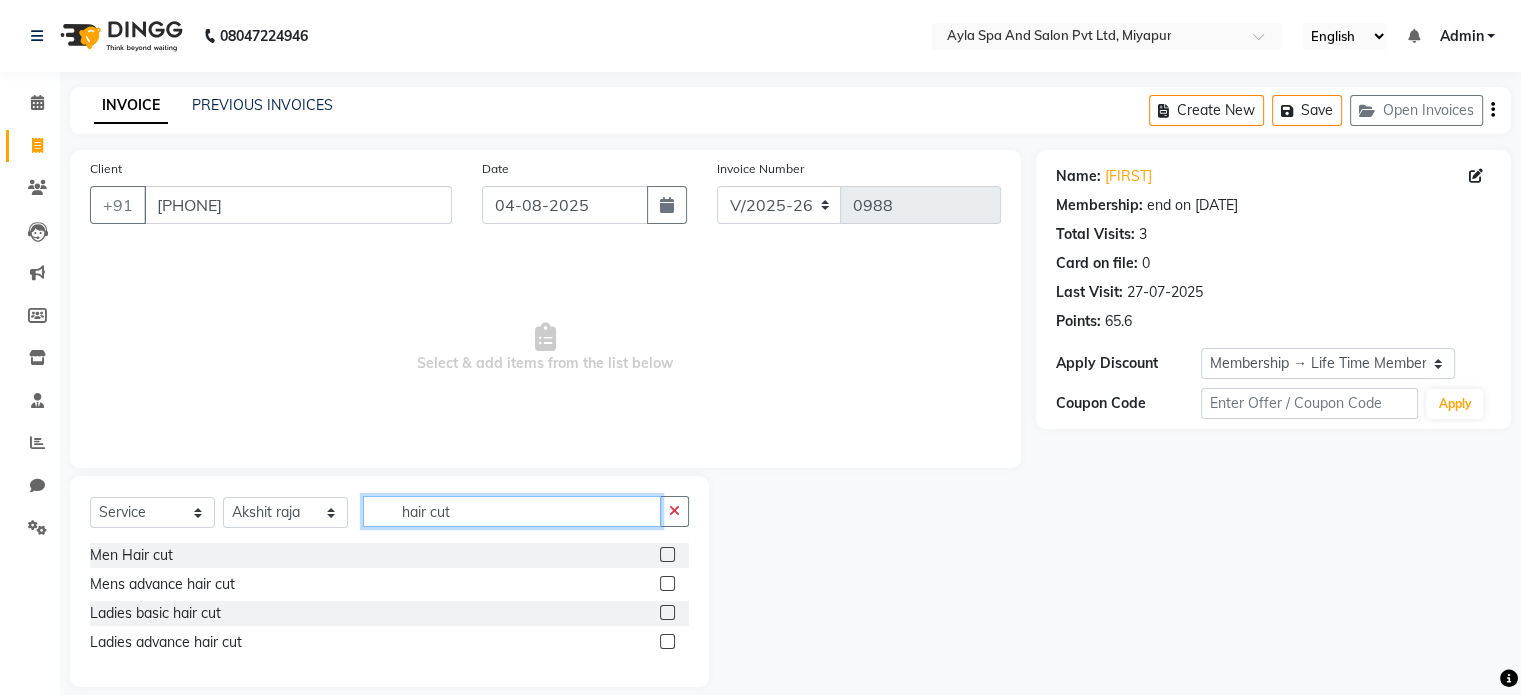 type on "hair cut" 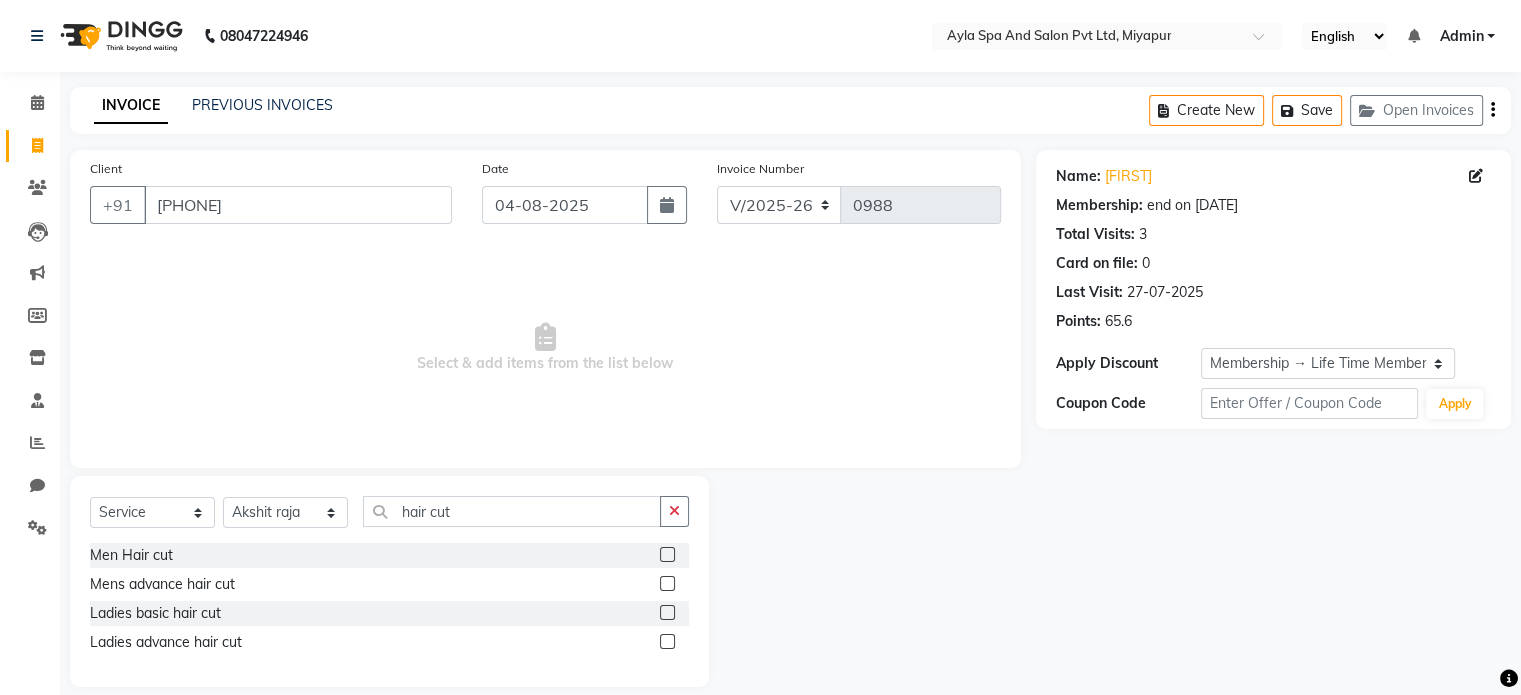 click 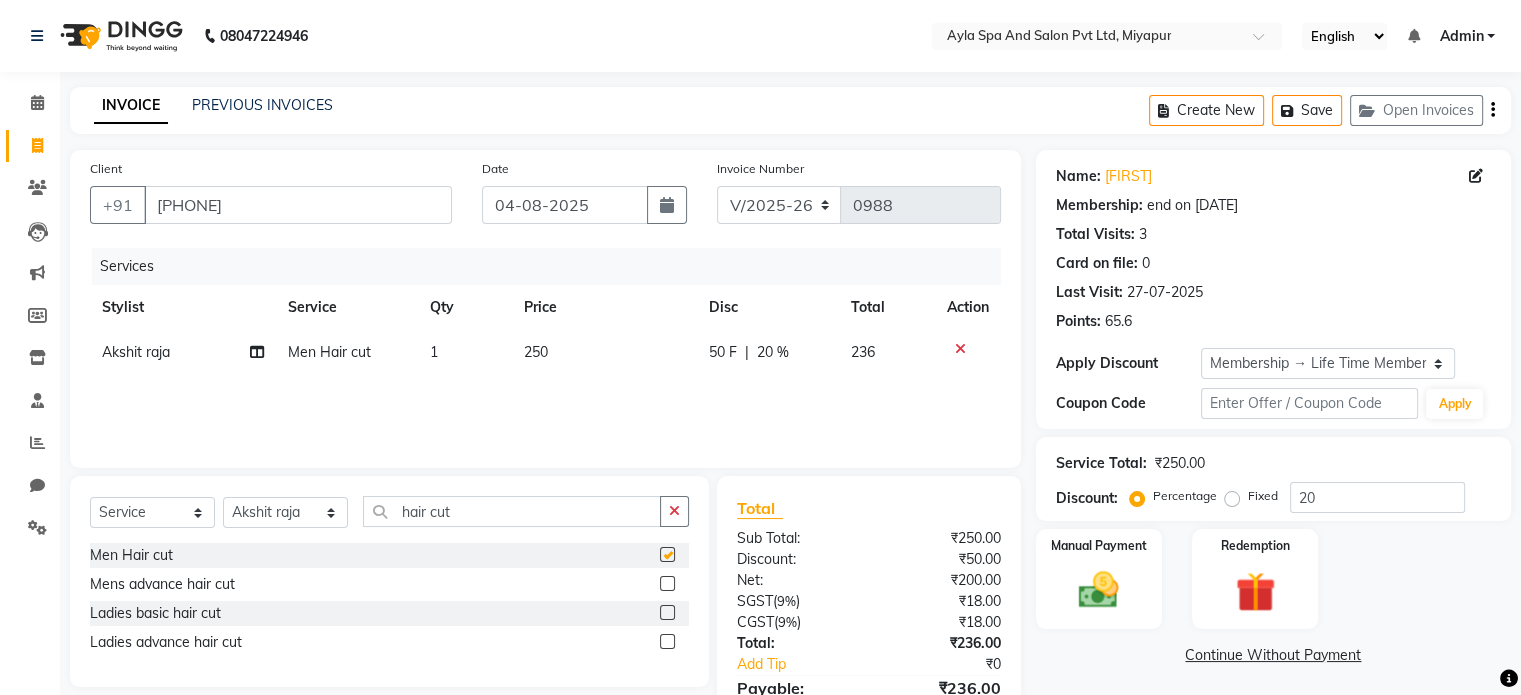 checkbox on "false" 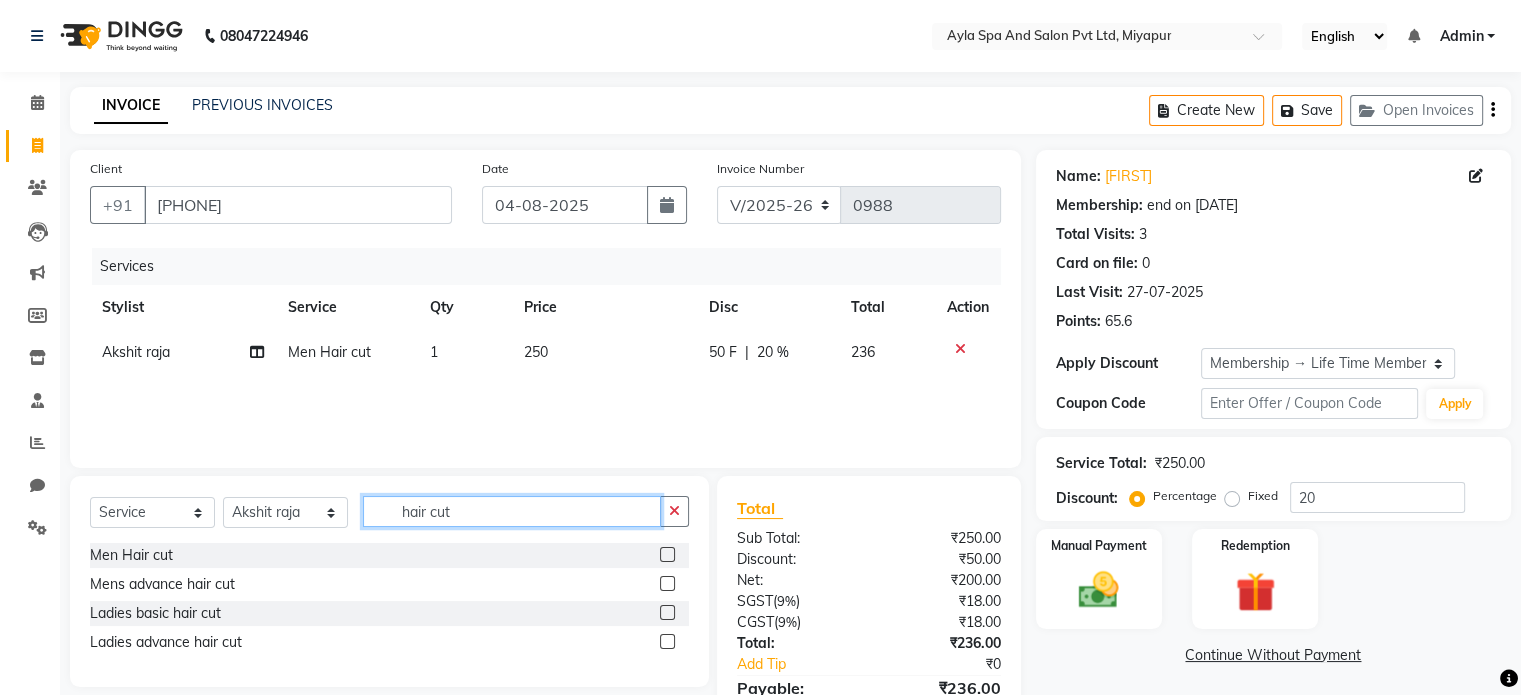 drag, startPoint x: 543, startPoint y: 510, endPoint x: 383, endPoint y: 513, distance: 160.02812 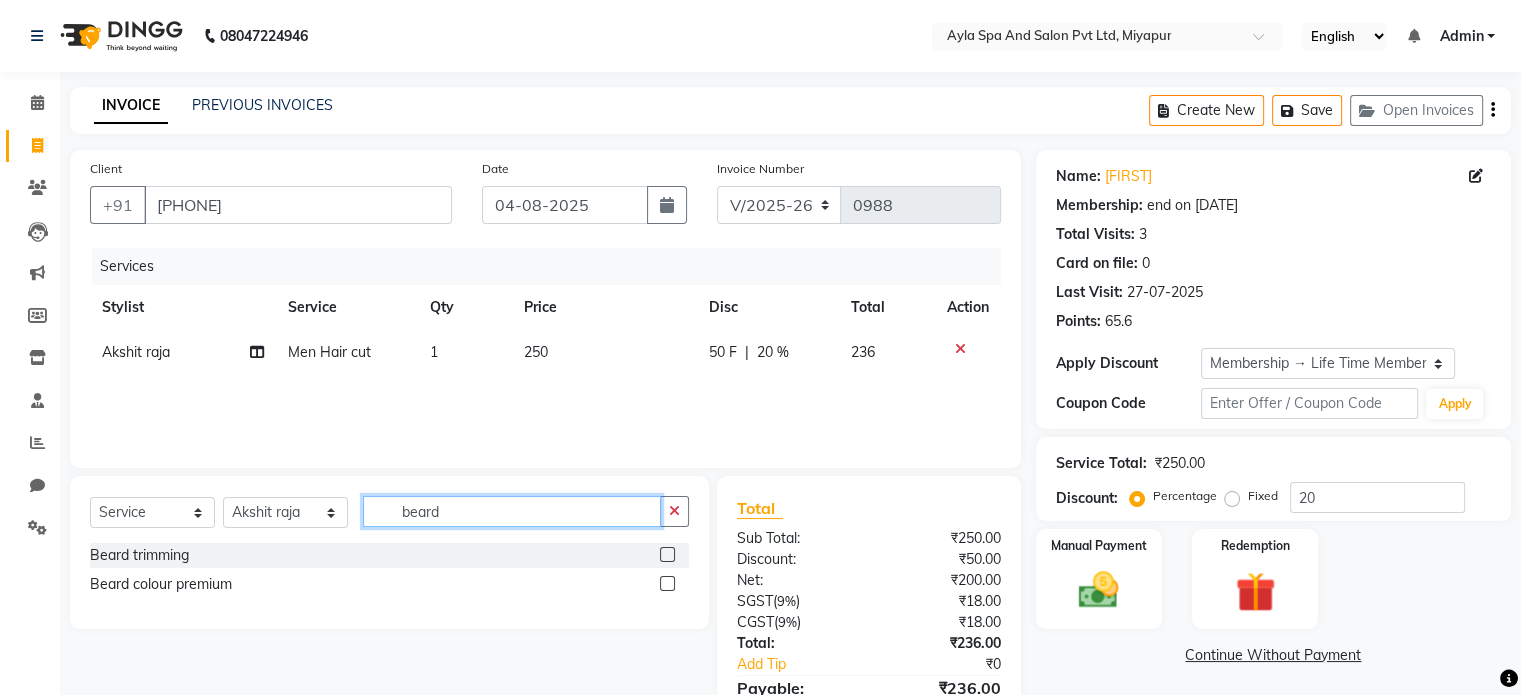 type on "beard" 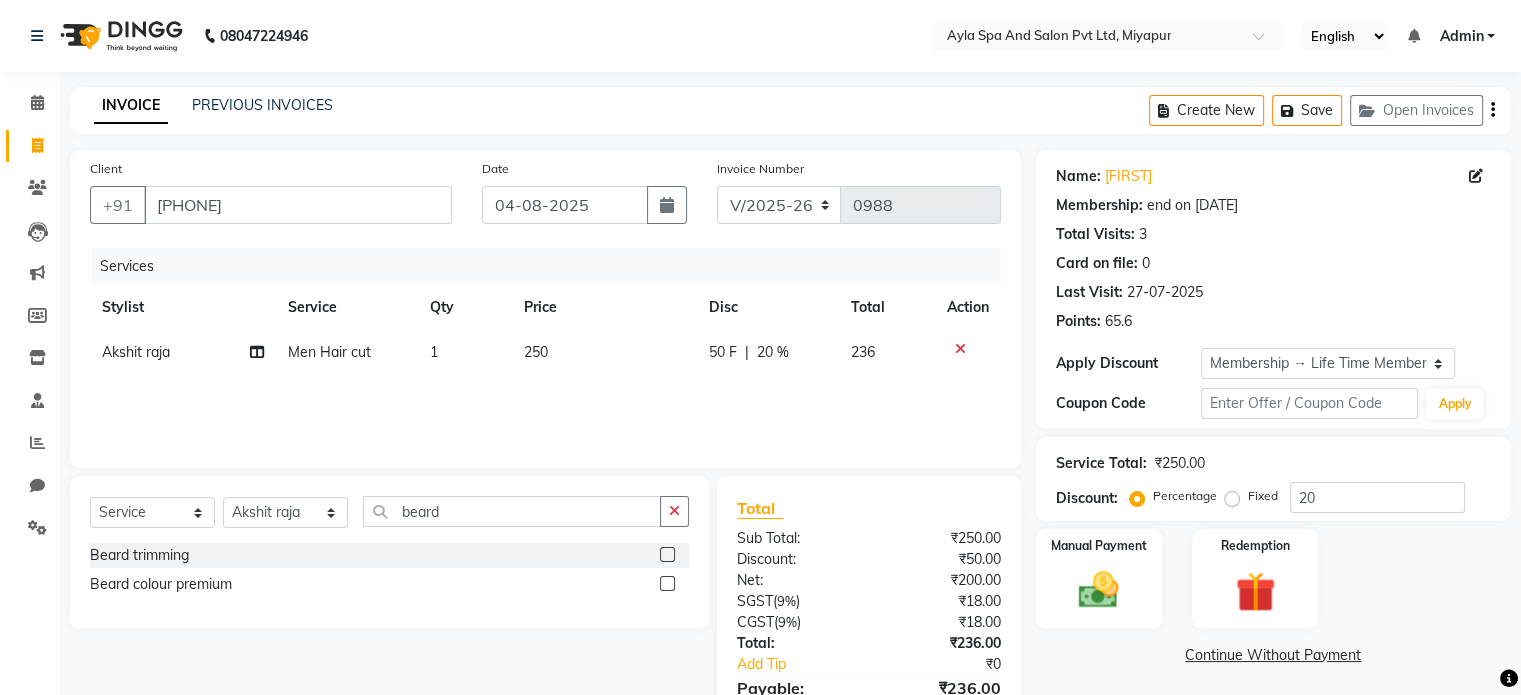 click 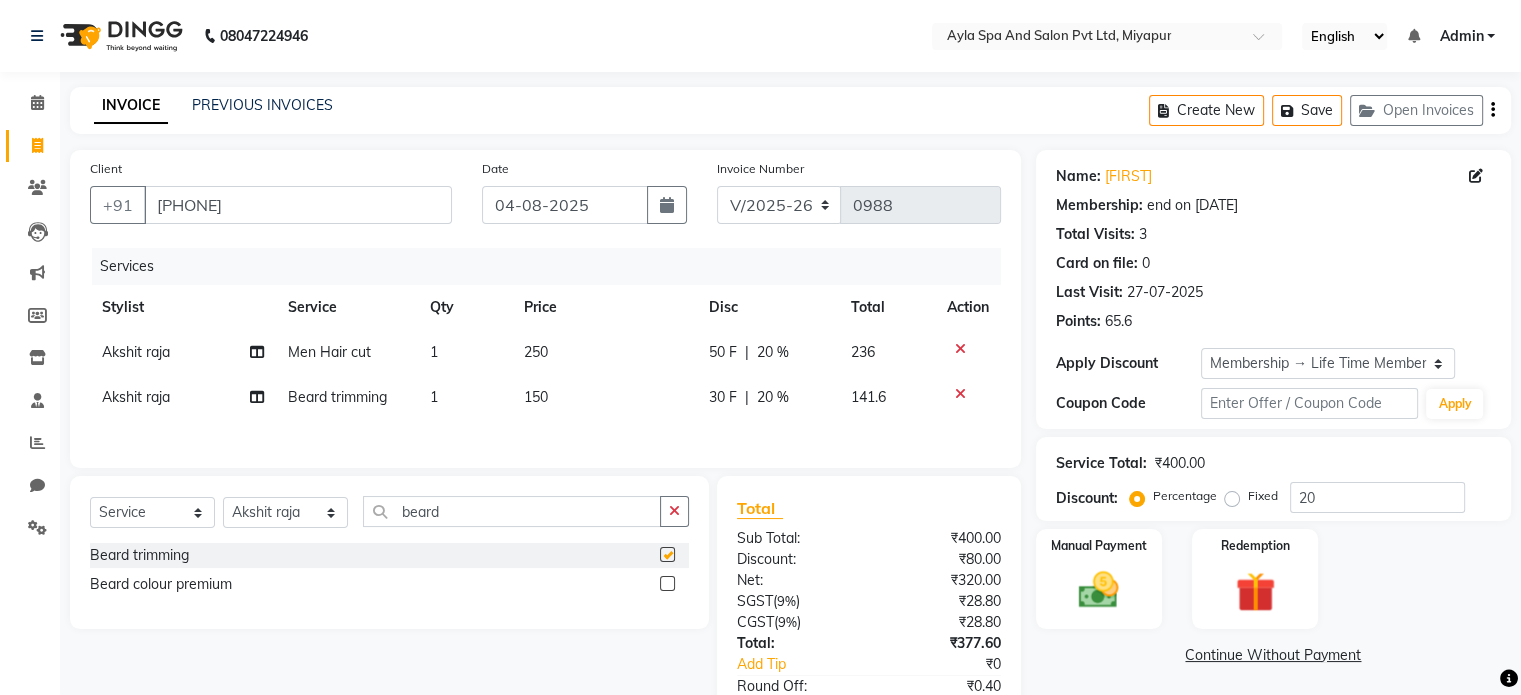 checkbox on "false" 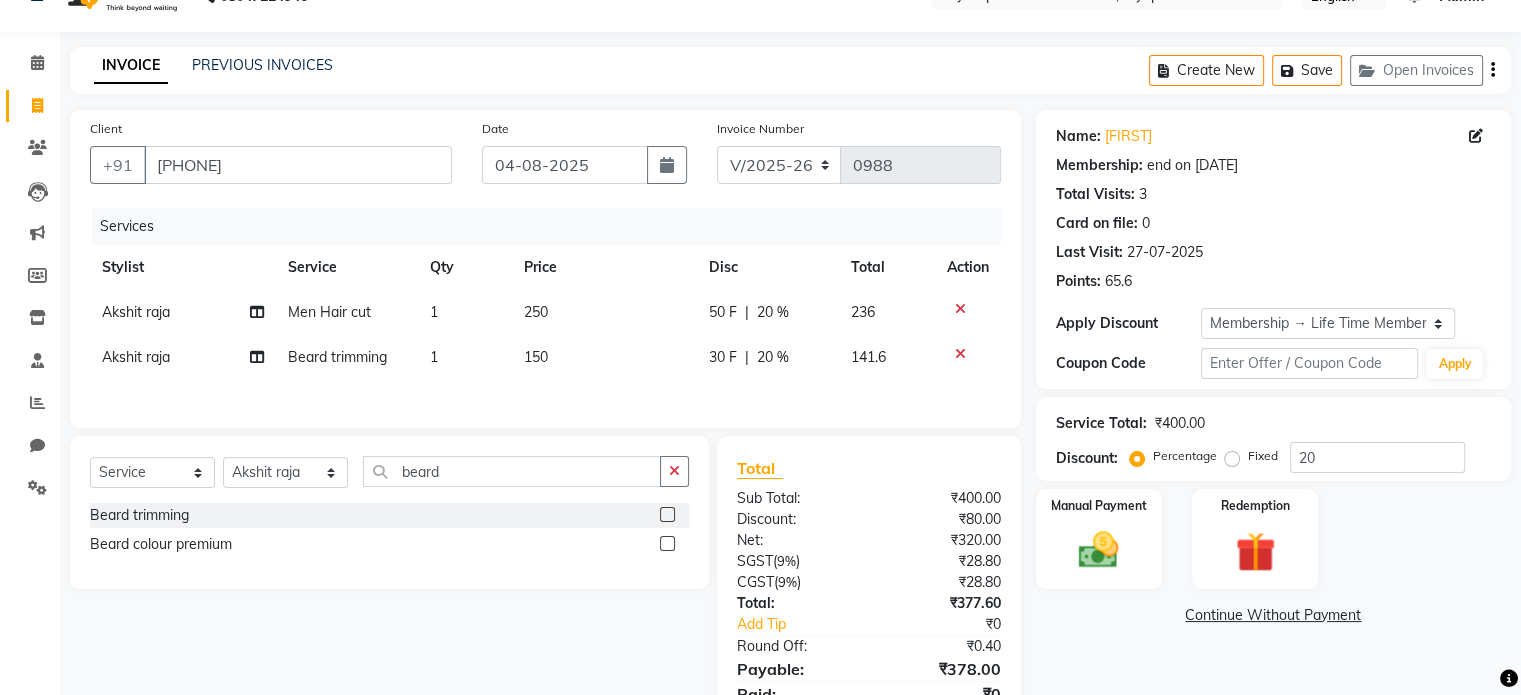 scroll, scrollTop: 129, scrollLeft: 0, axis: vertical 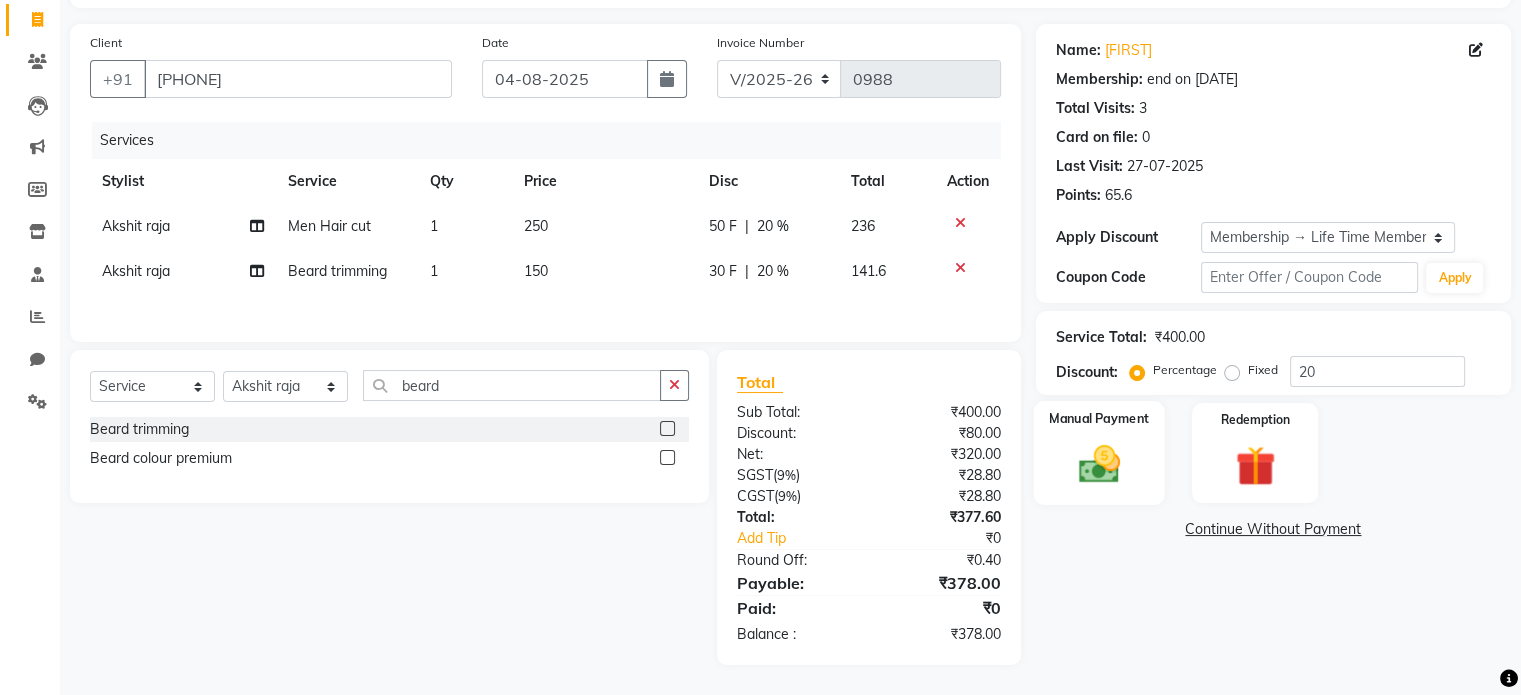 click 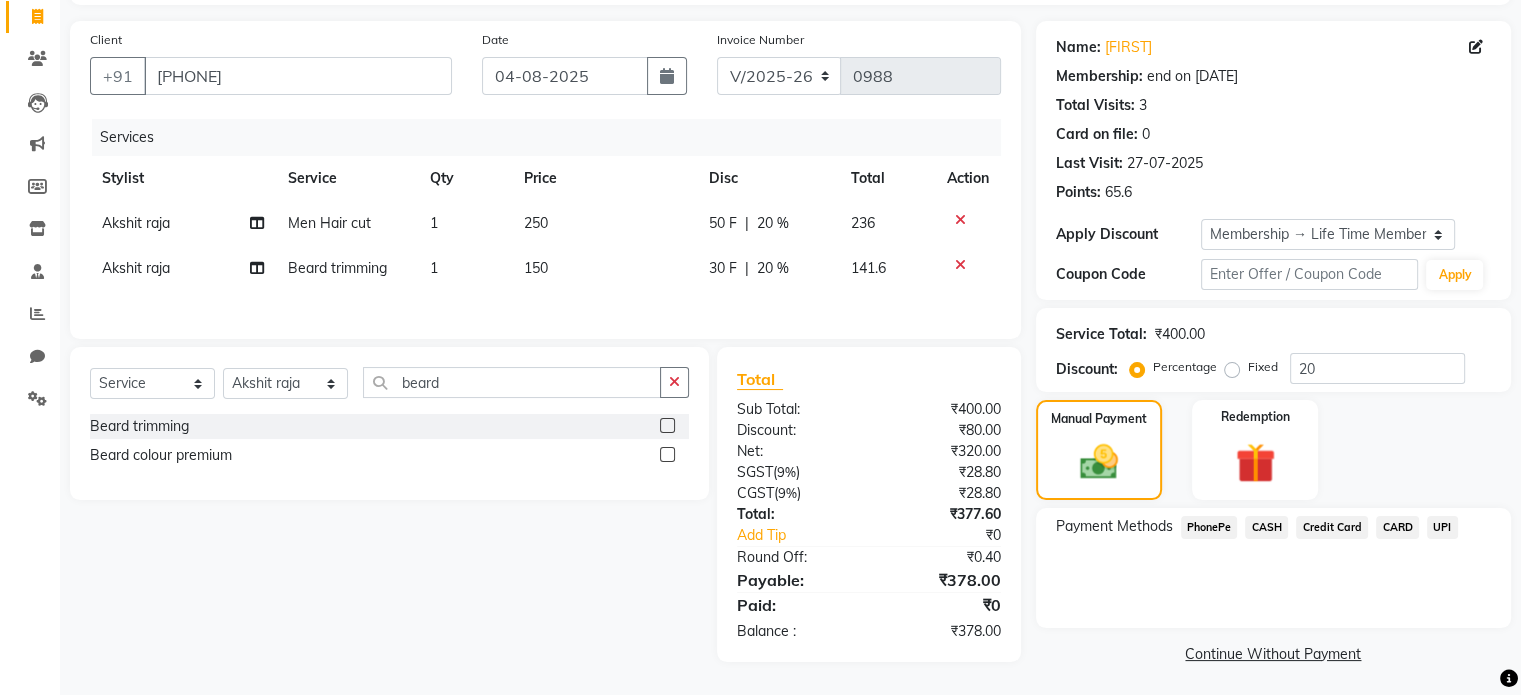click on "UPI" 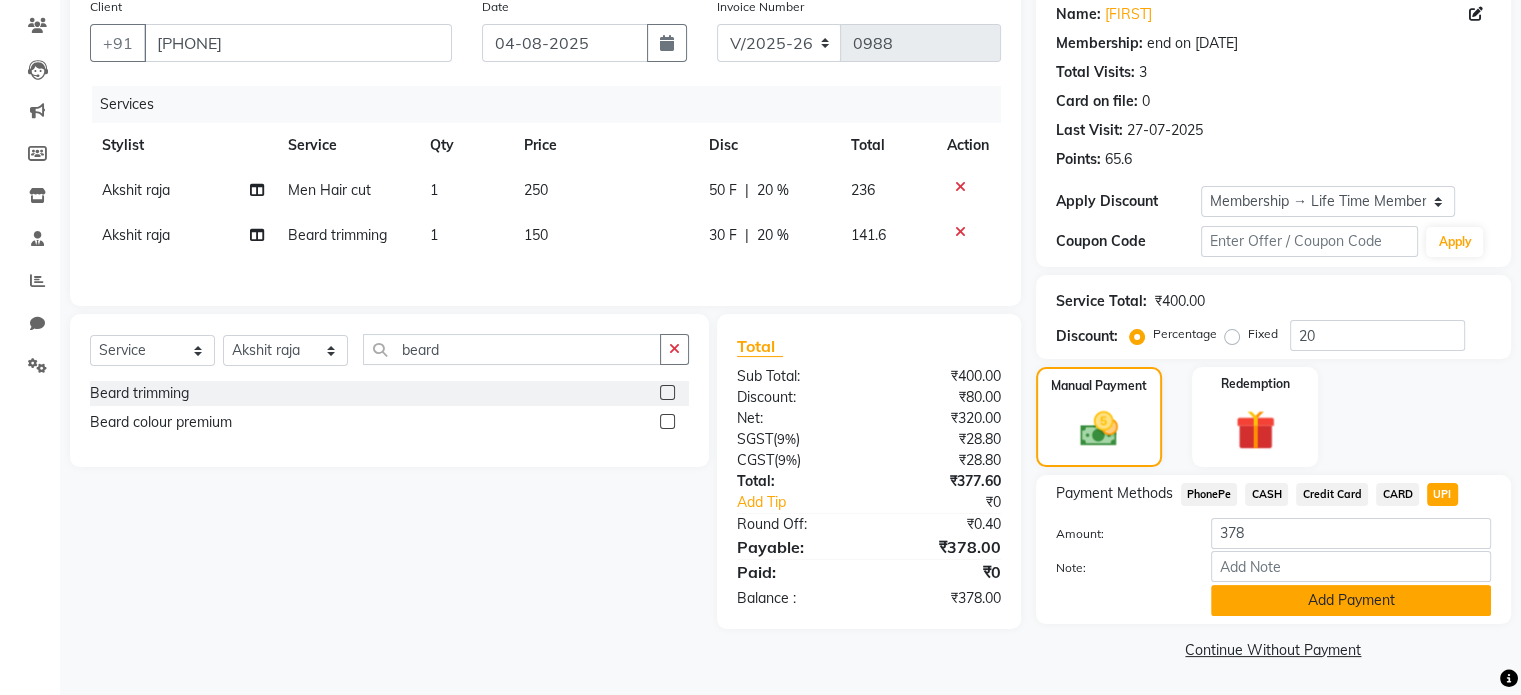 scroll, scrollTop: 163, scrollLeft: 0, axis: vertical 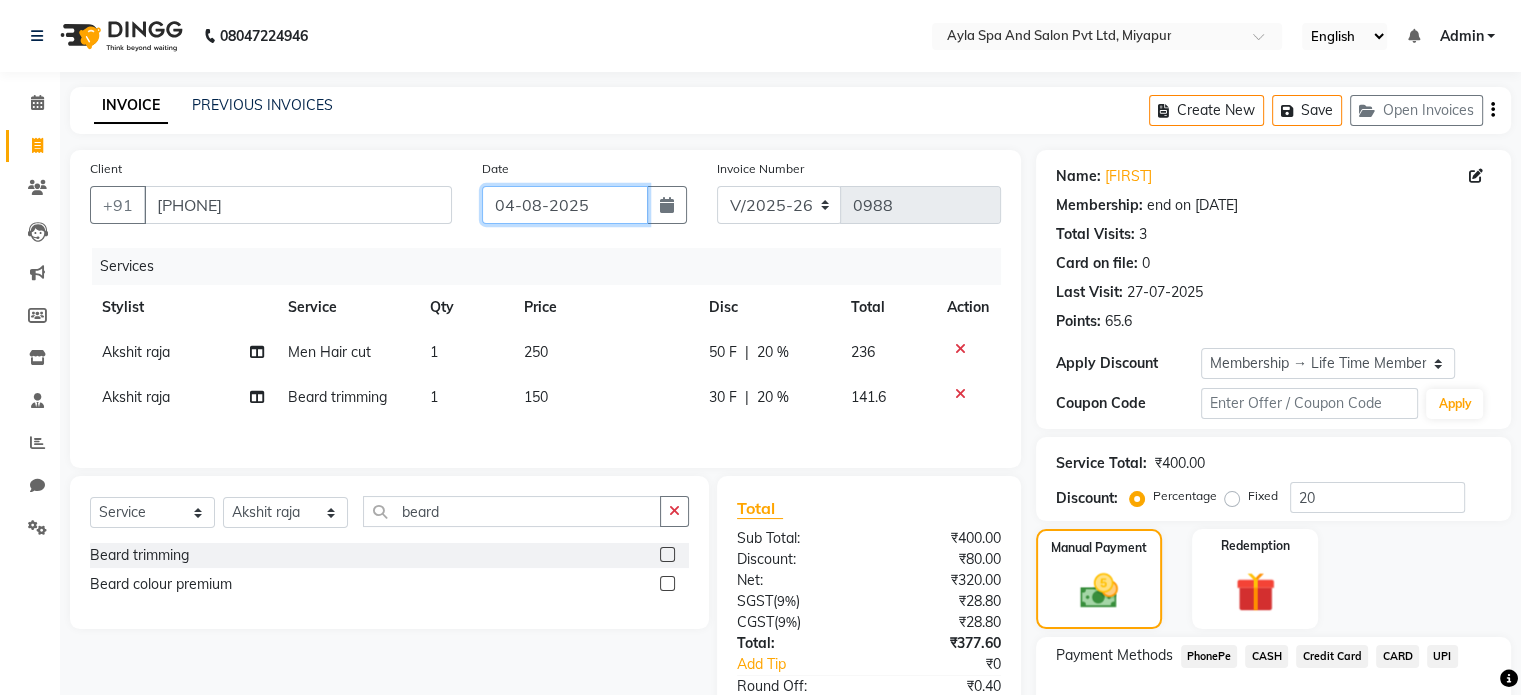 click on "04-08-2025" 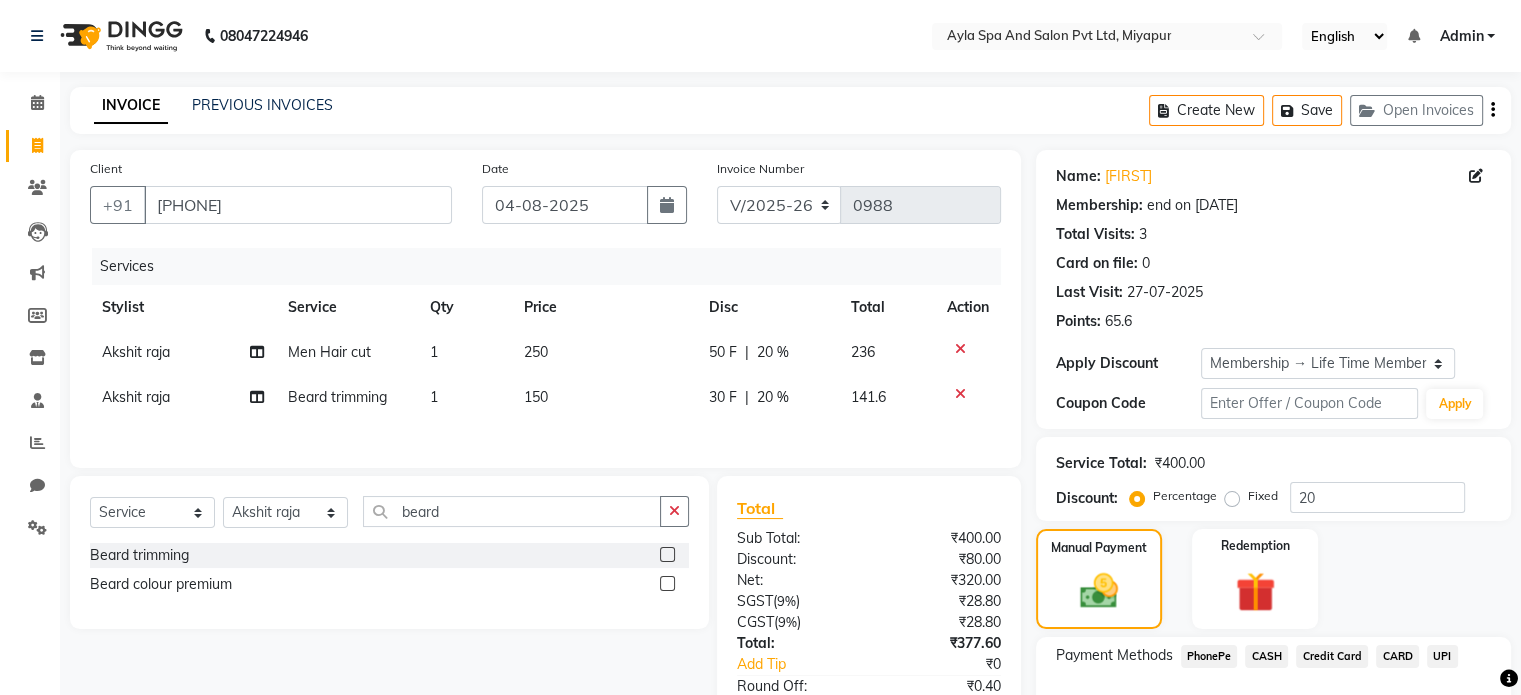 select on "8" 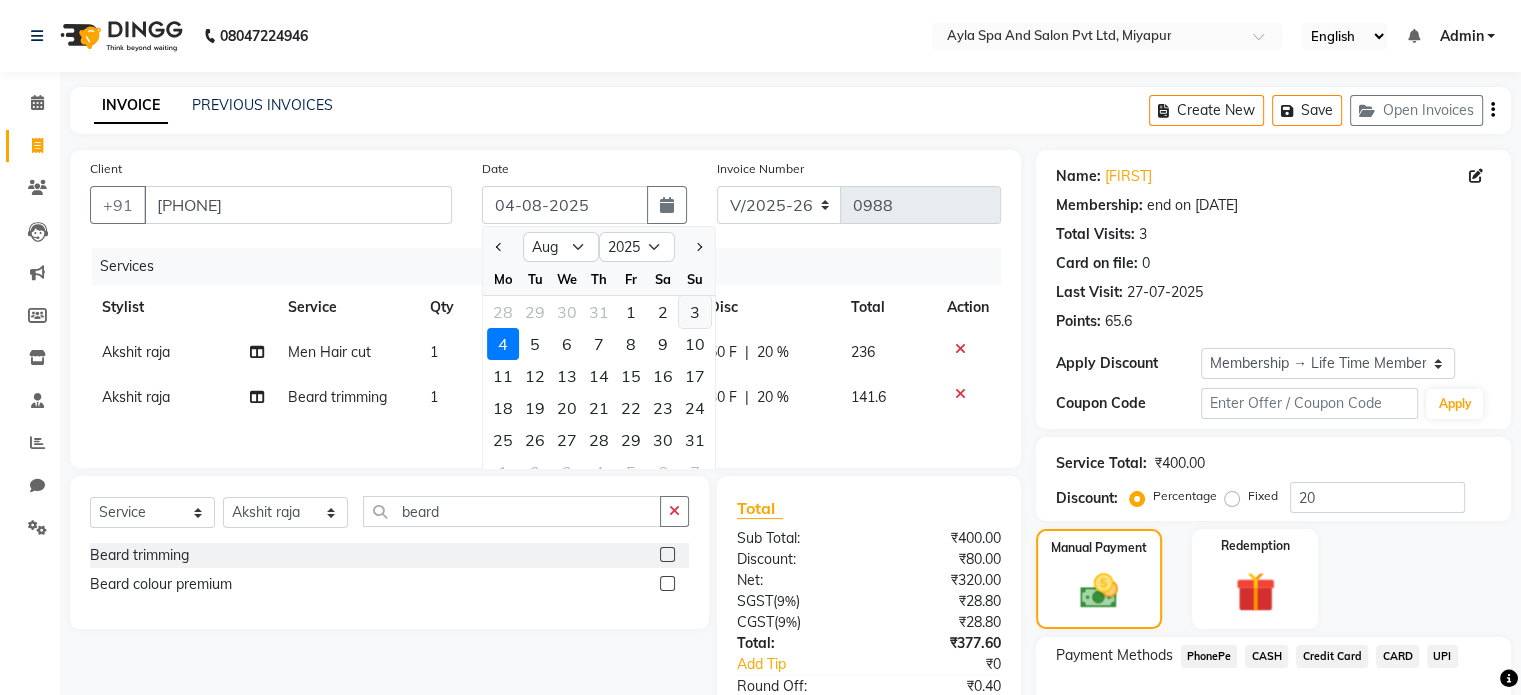 click on "3" 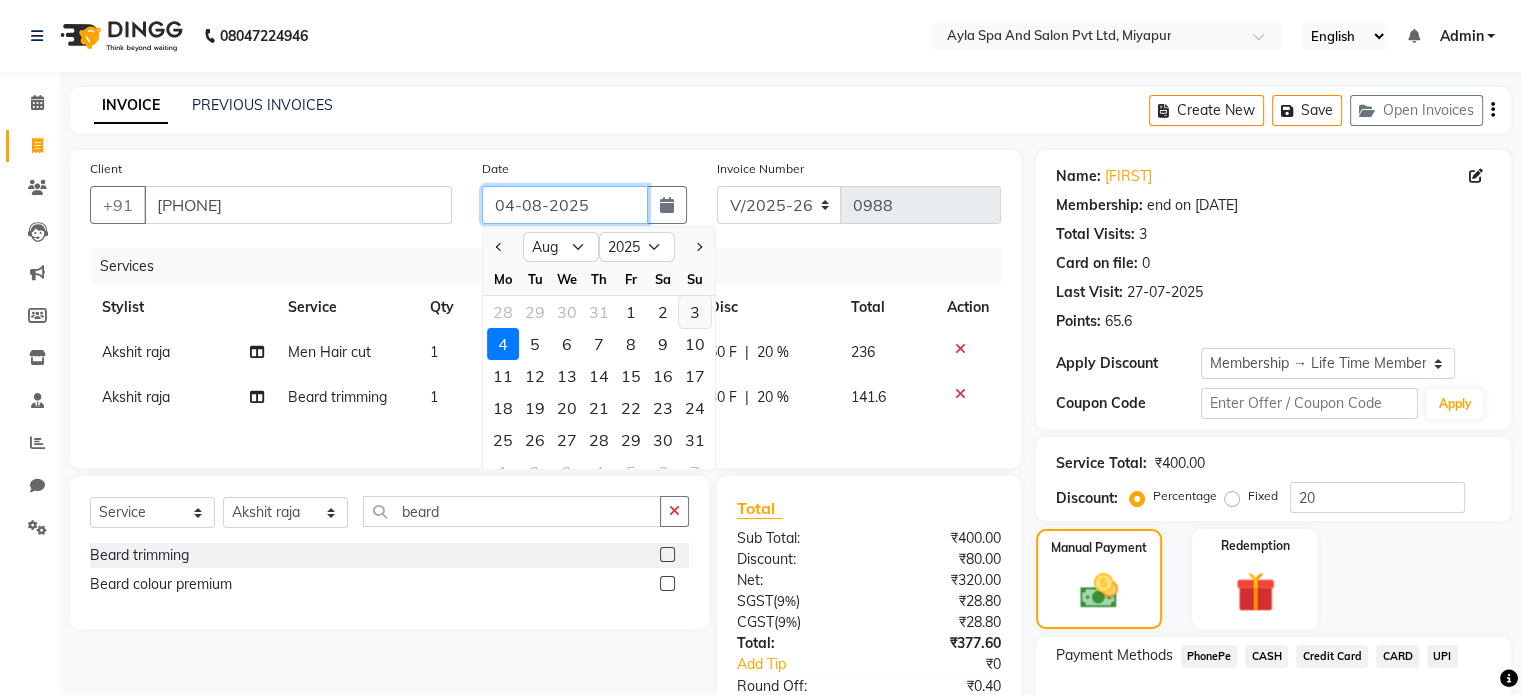 type on "03-08-2025" 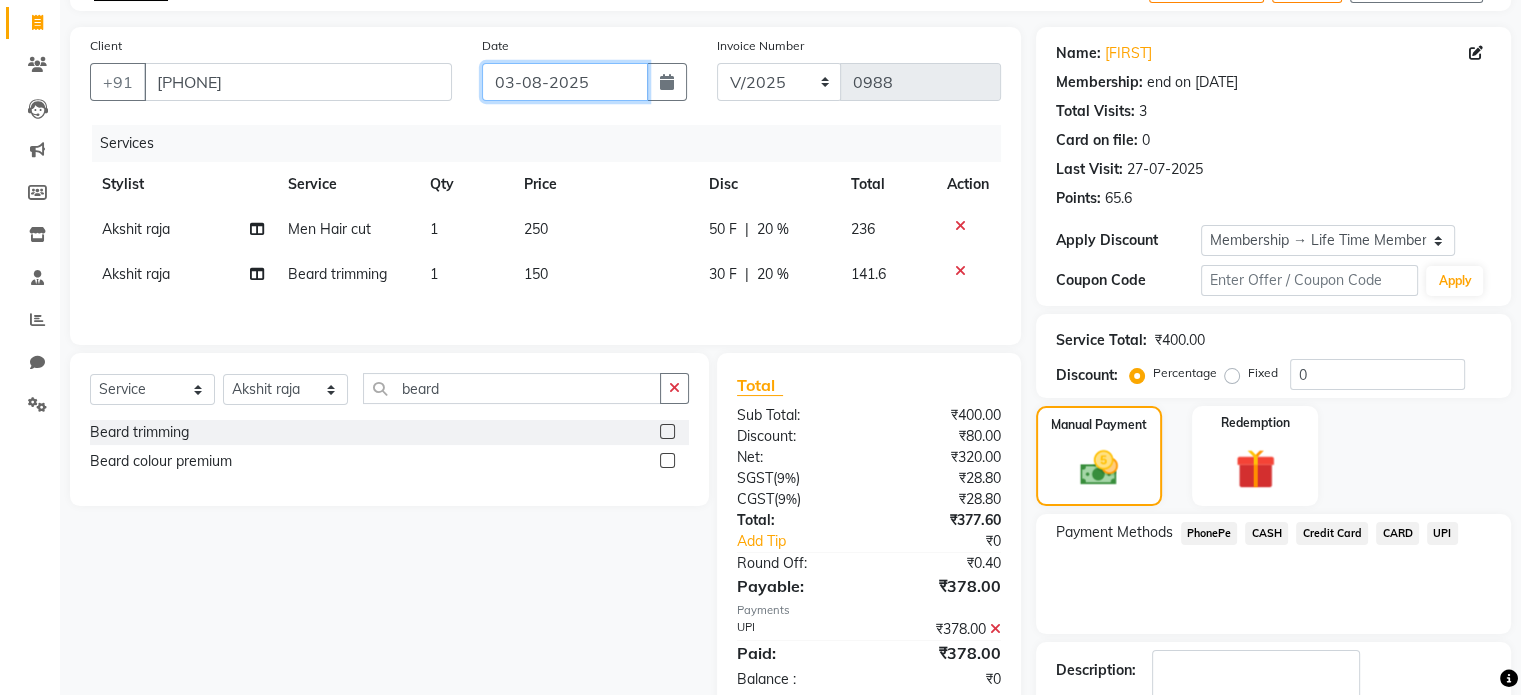 scroll, scrollTop: 272, scrollLeft: 0, axis: vertical 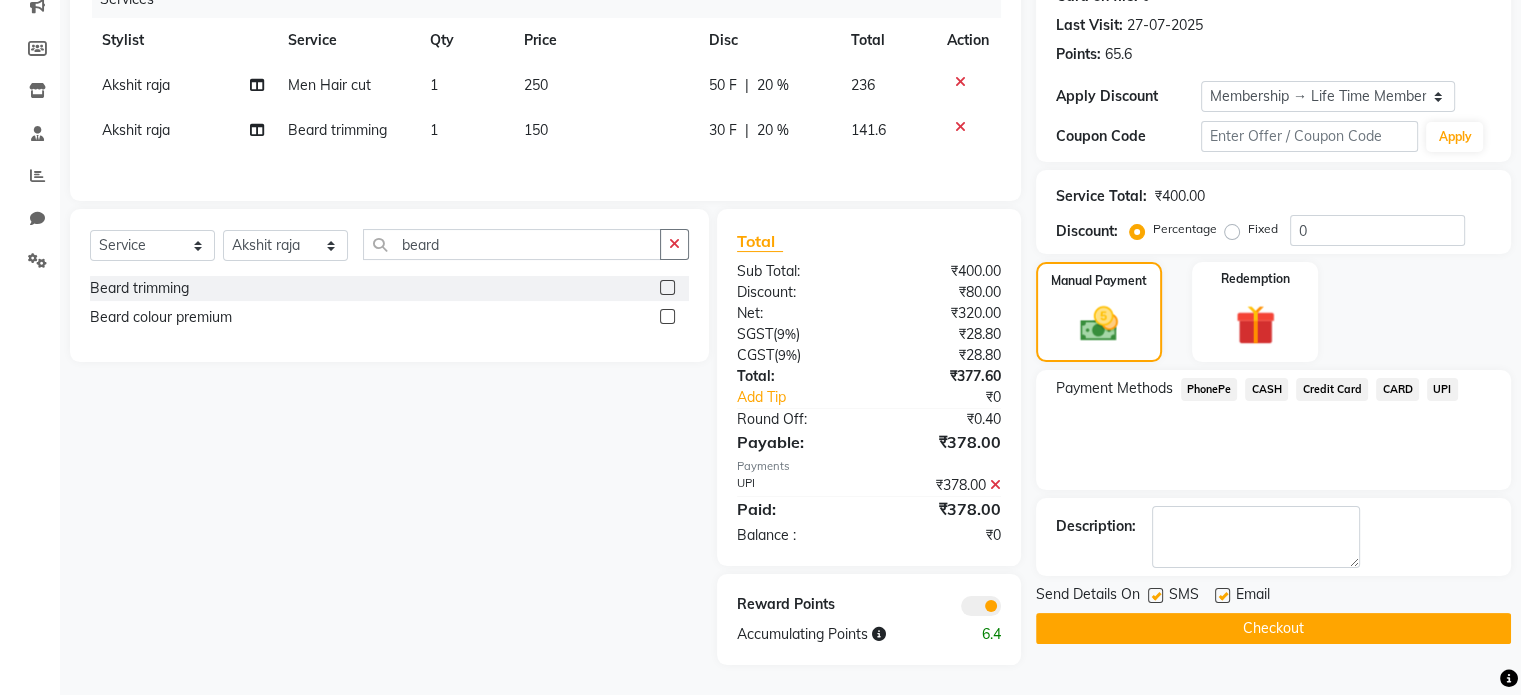 click 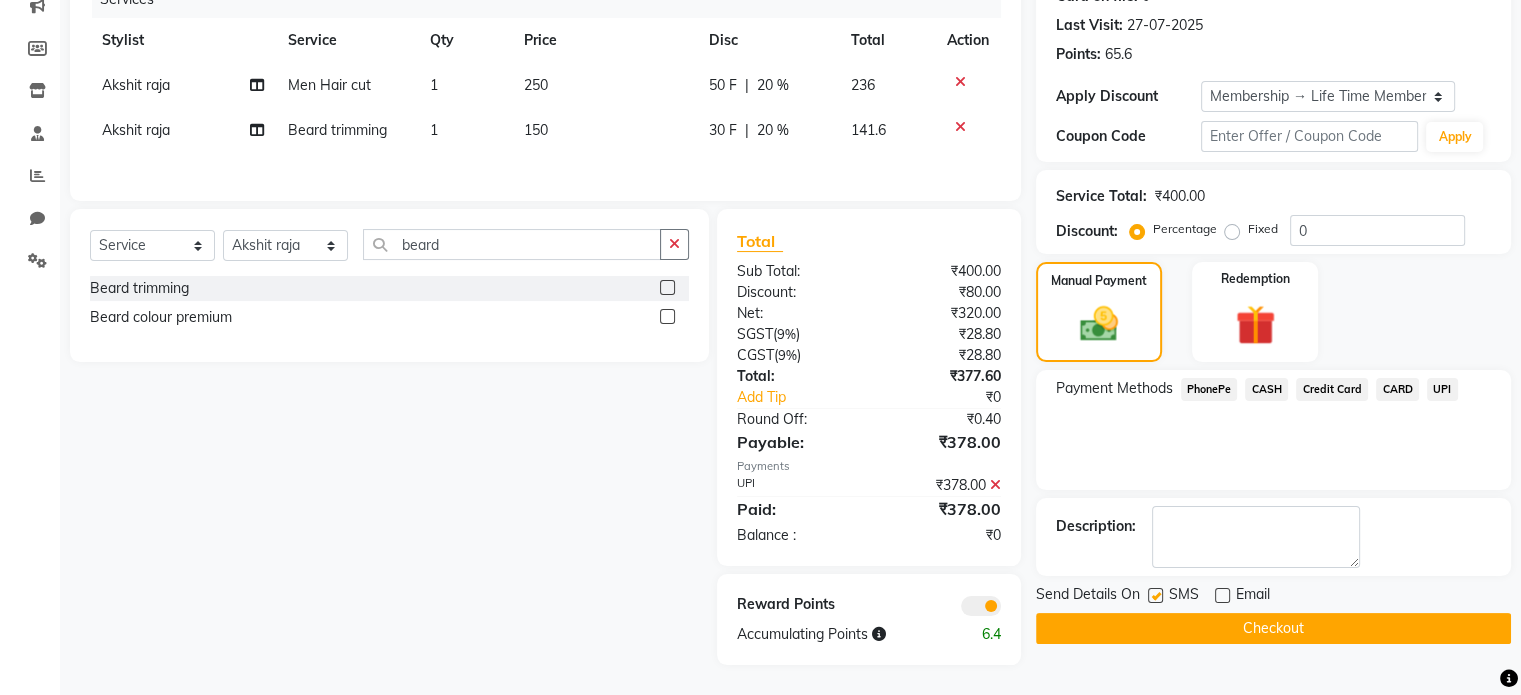 click on "Checkout" 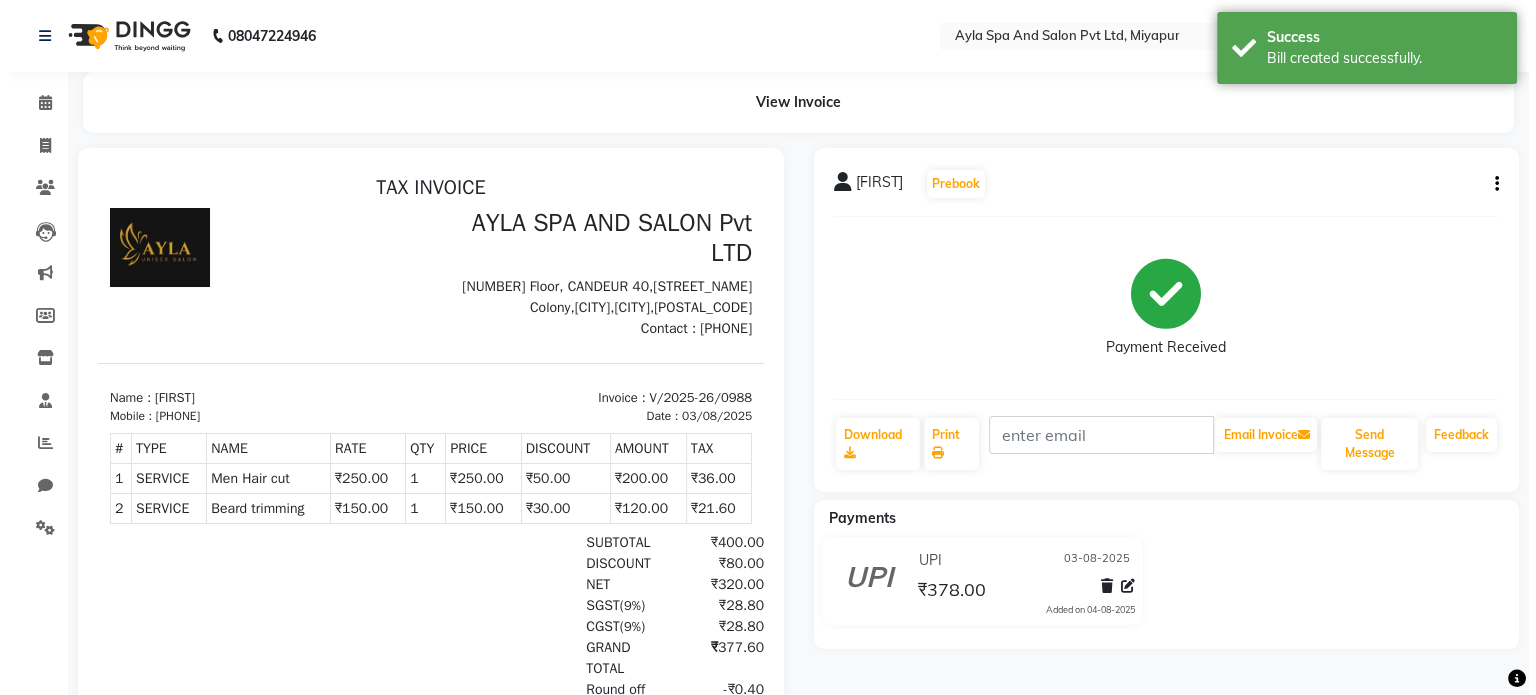 scroll, scrollTop: 0, scrollLeft: 0, axis: both 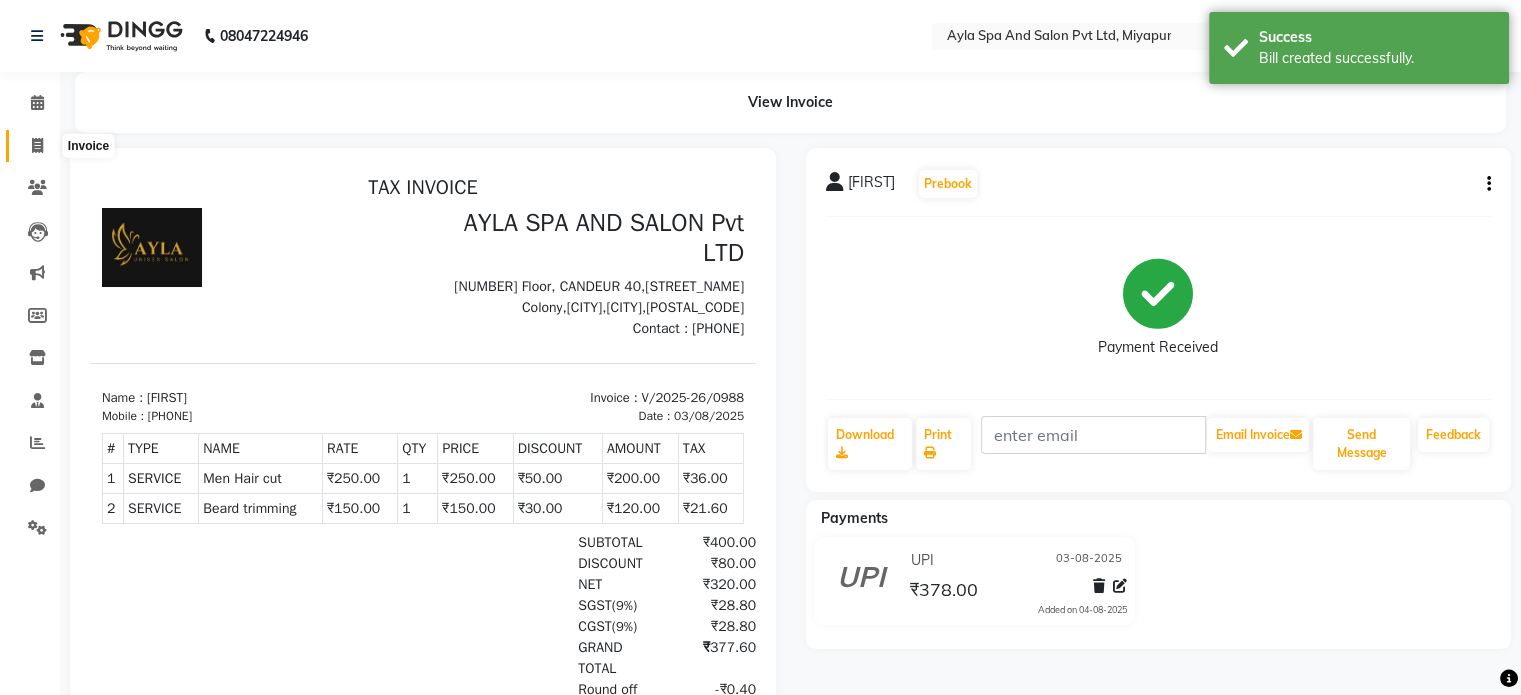 click 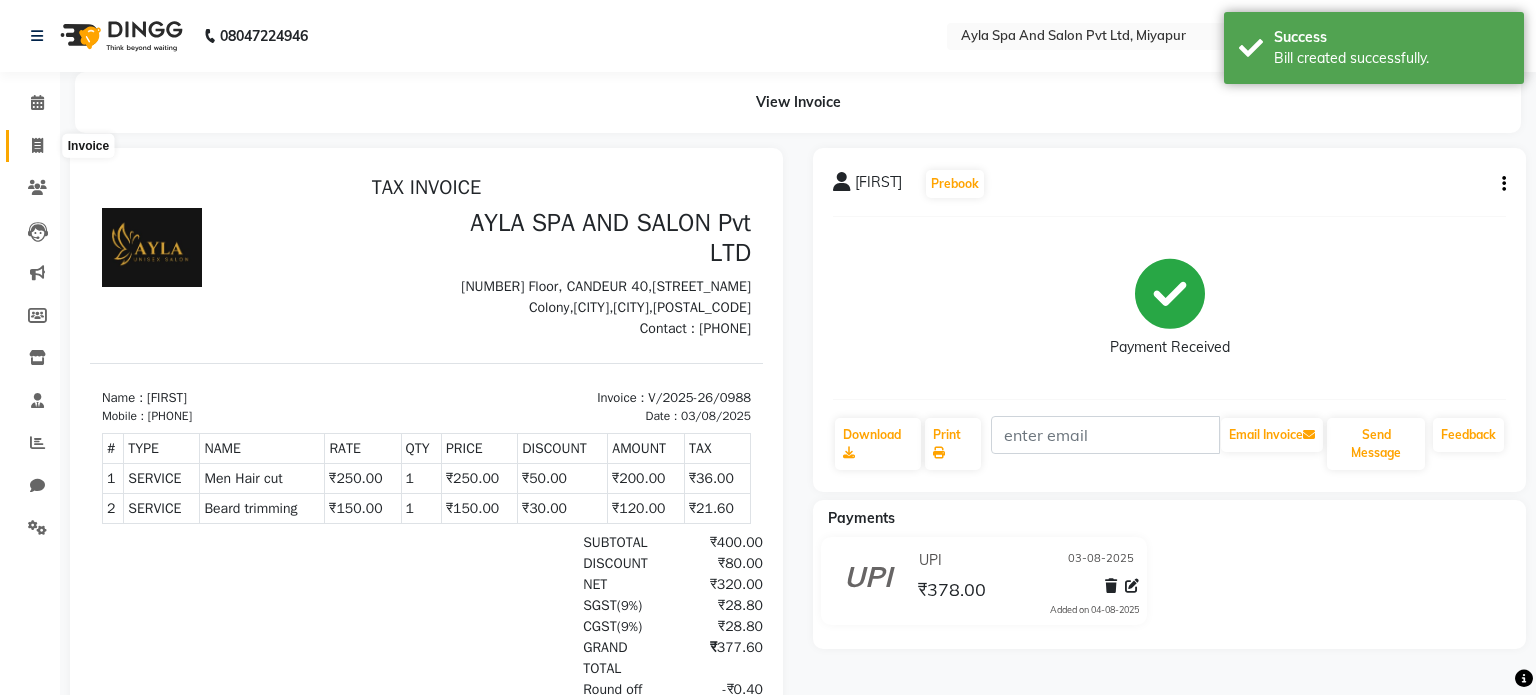 select on "7756" 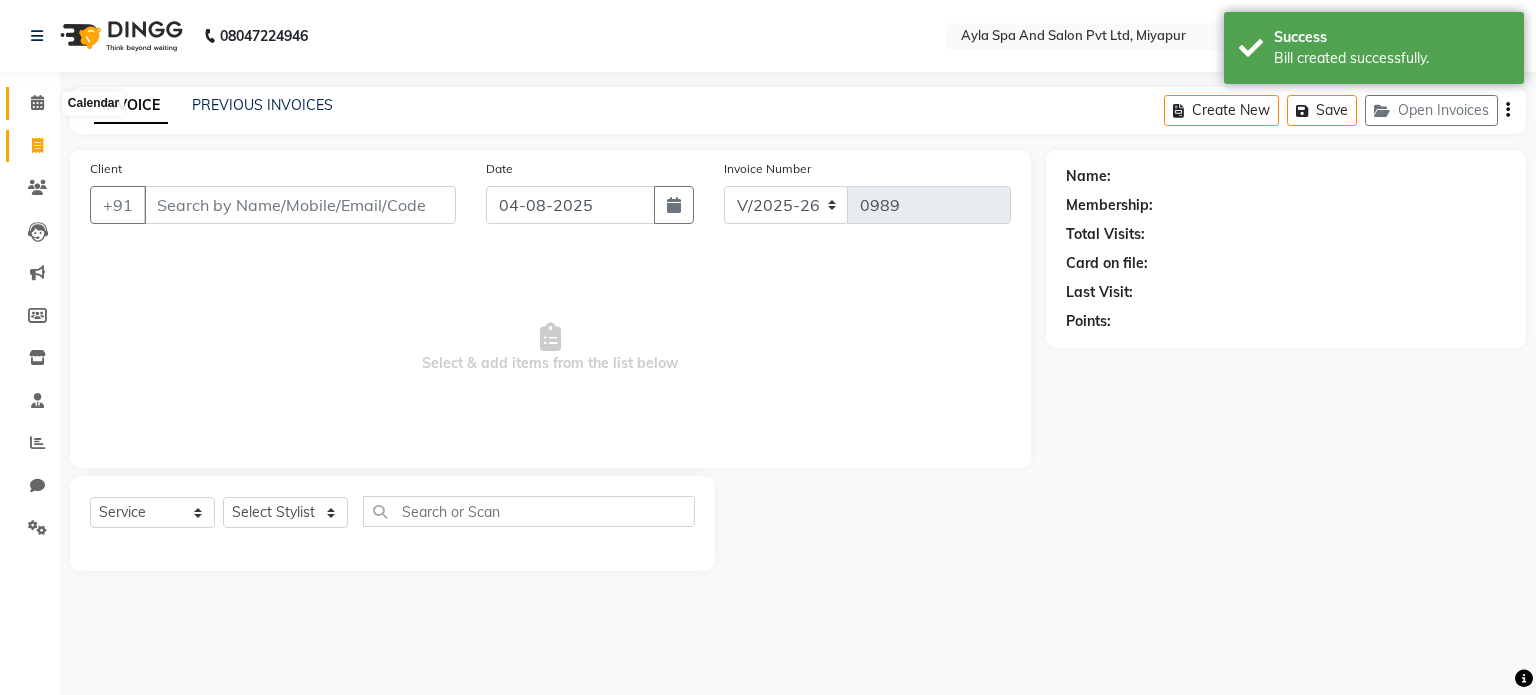 click 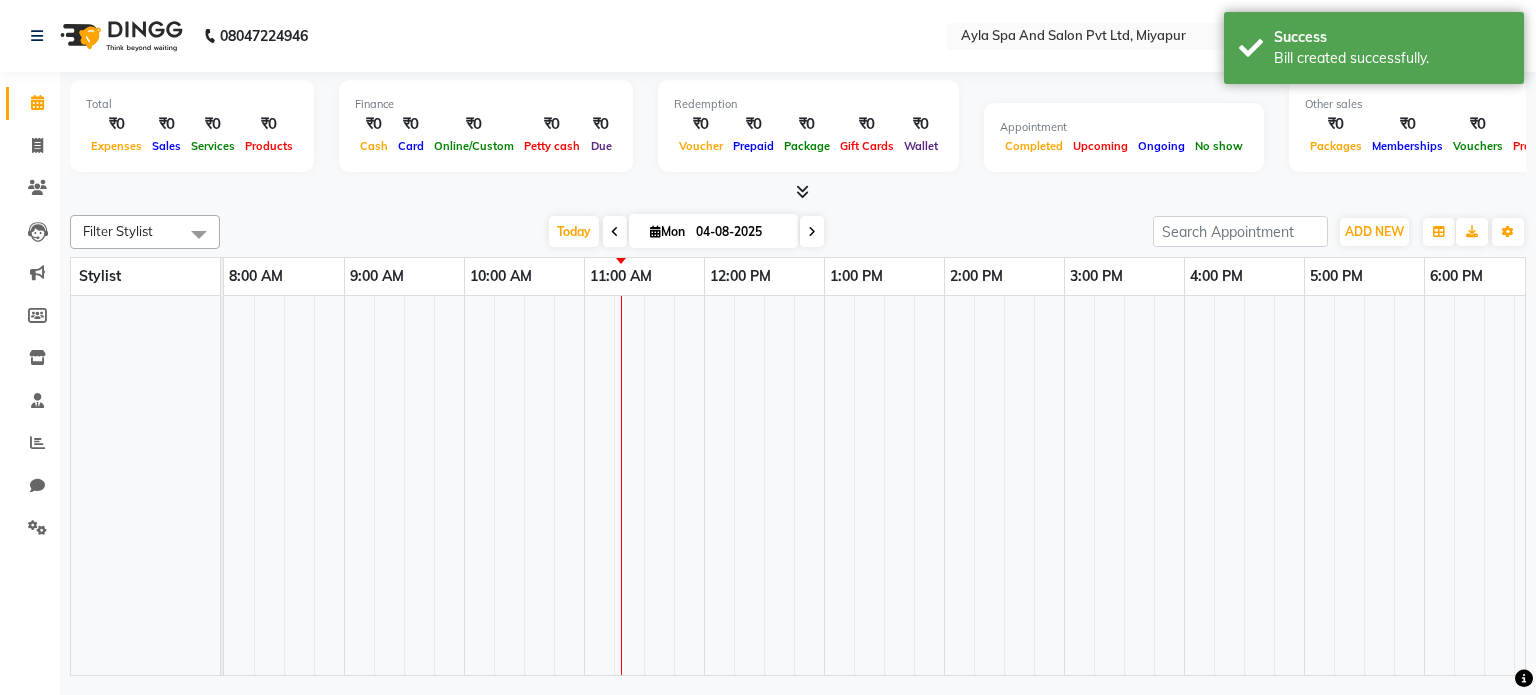 scroll, scrollTop: 0, scrollLeft: 0, axis: both 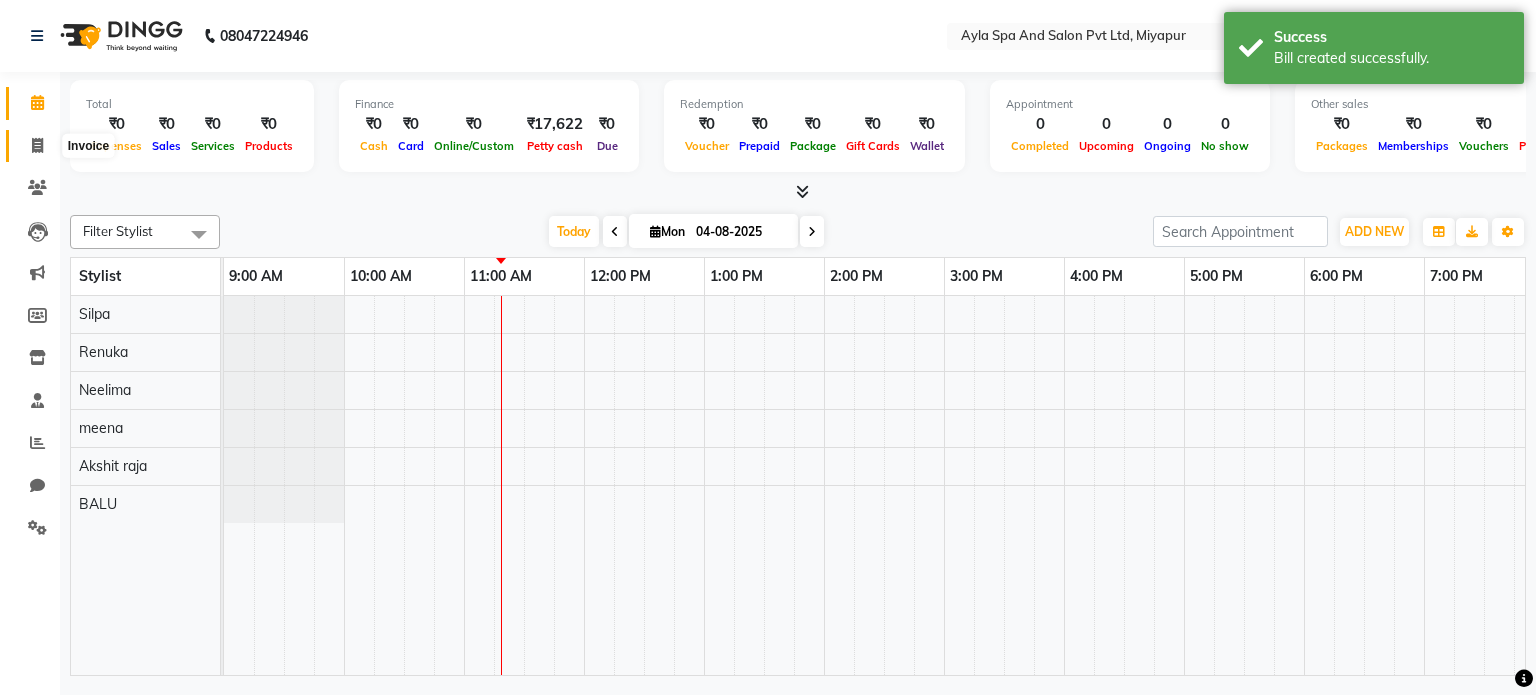 click 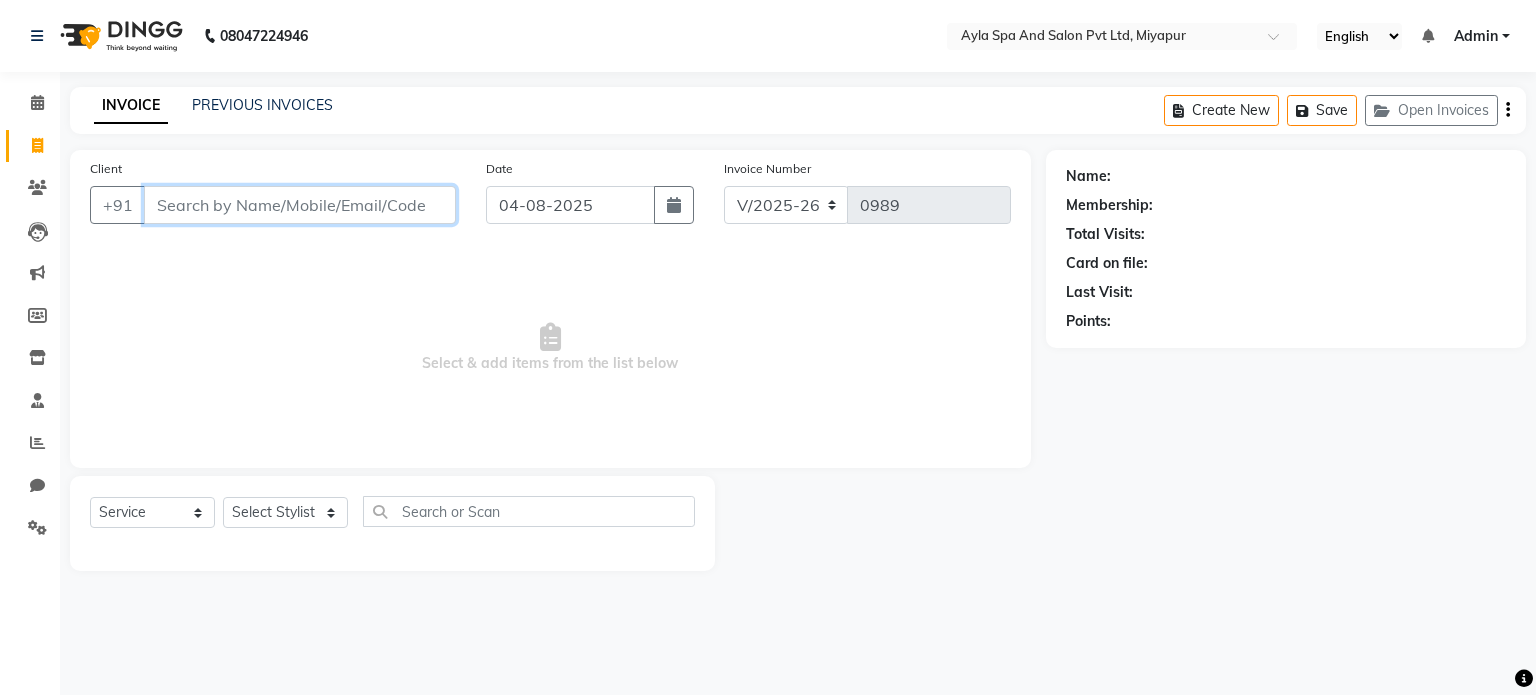 click on "Client" at bounding box center [300, 205] 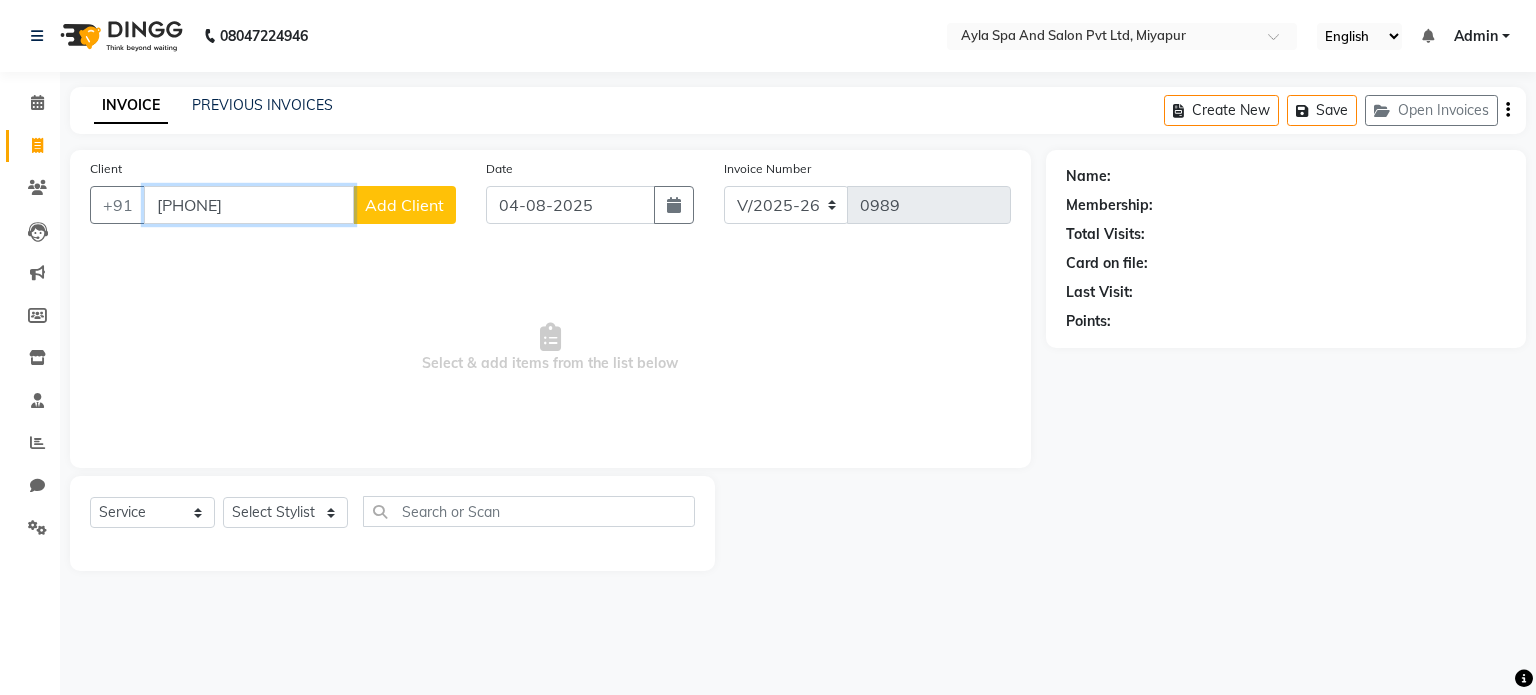 drag, startPoint x: 277, startPoint y: 209, endPoint x: 142, endPoint y: 196, distance: 135.62448 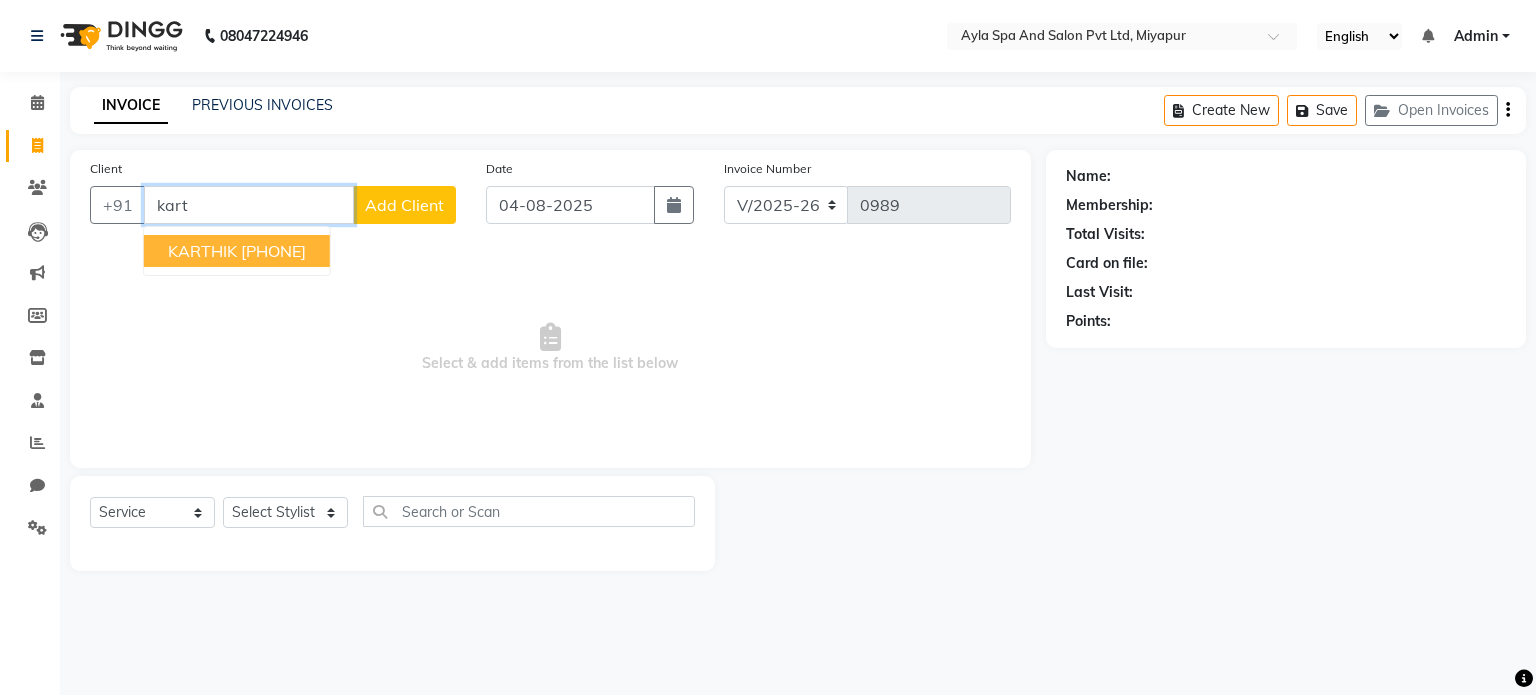 drag, startPoint x: 208, startPoint y: 207, endPoint x: 158, endPoint y: 205, distance: 50.039986 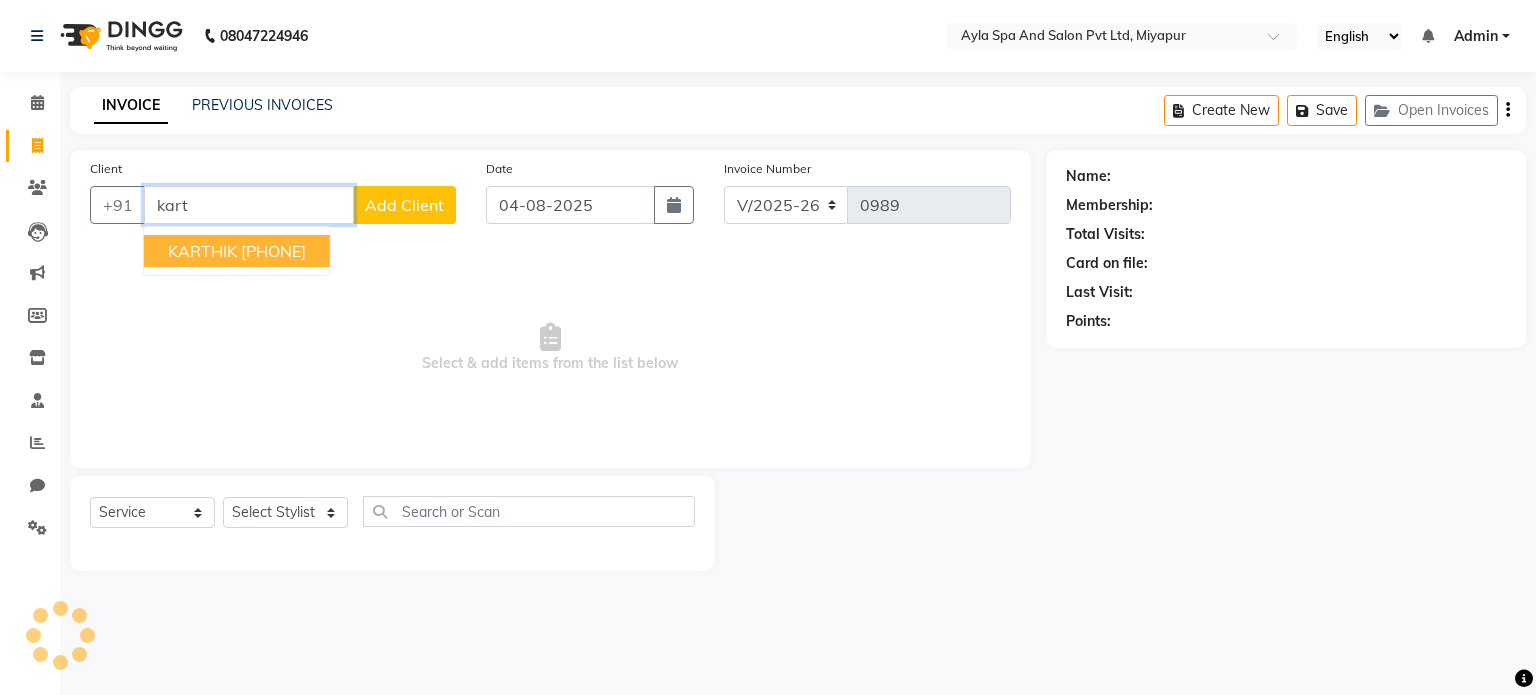 click on "kart" at bounding box center (249, 205) 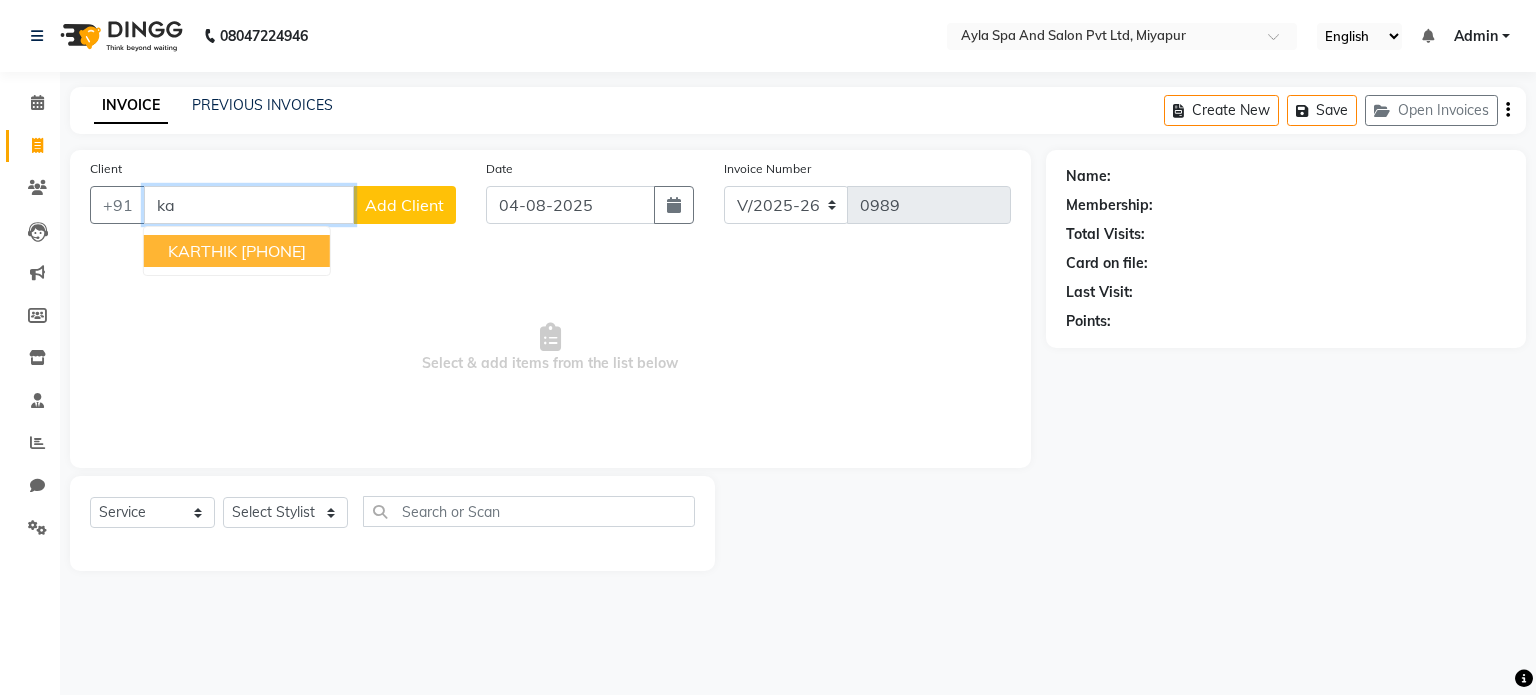 type on "k" 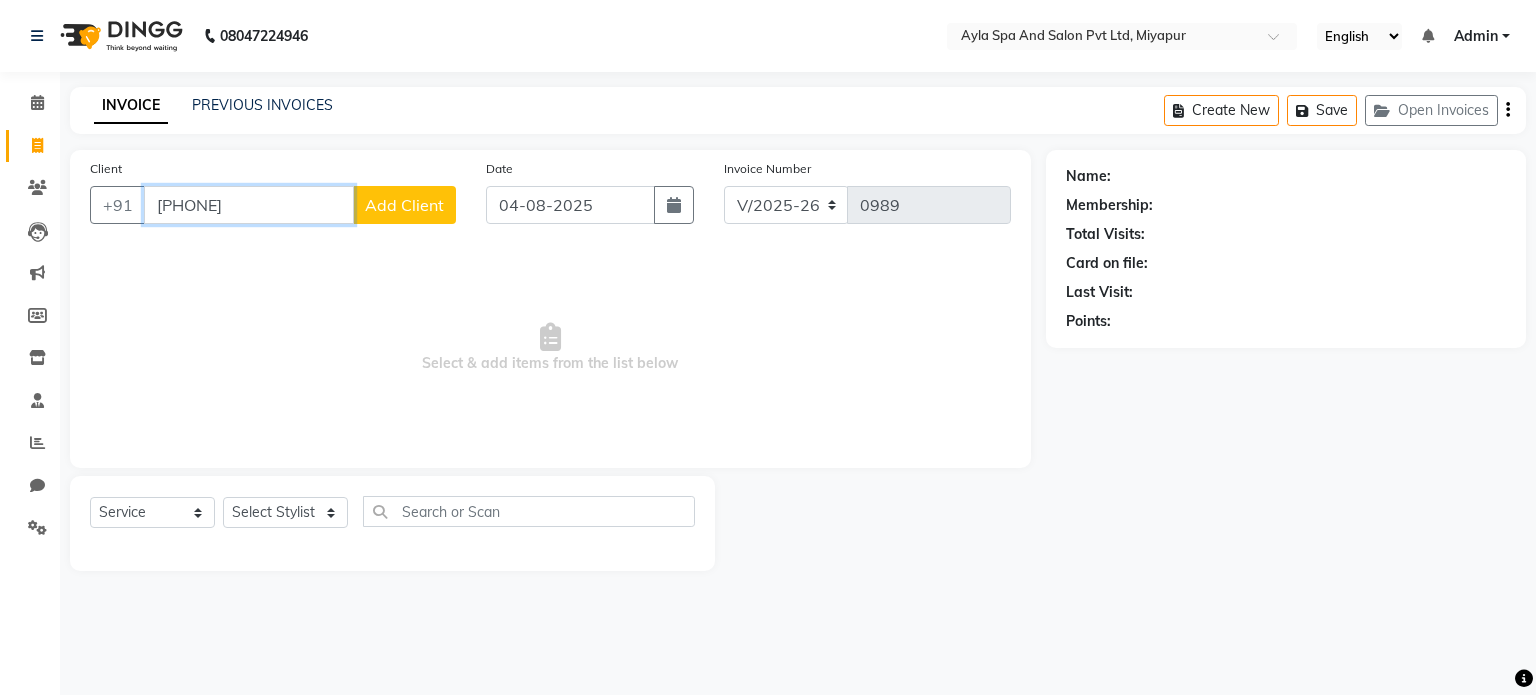 type on "[PHONE]" 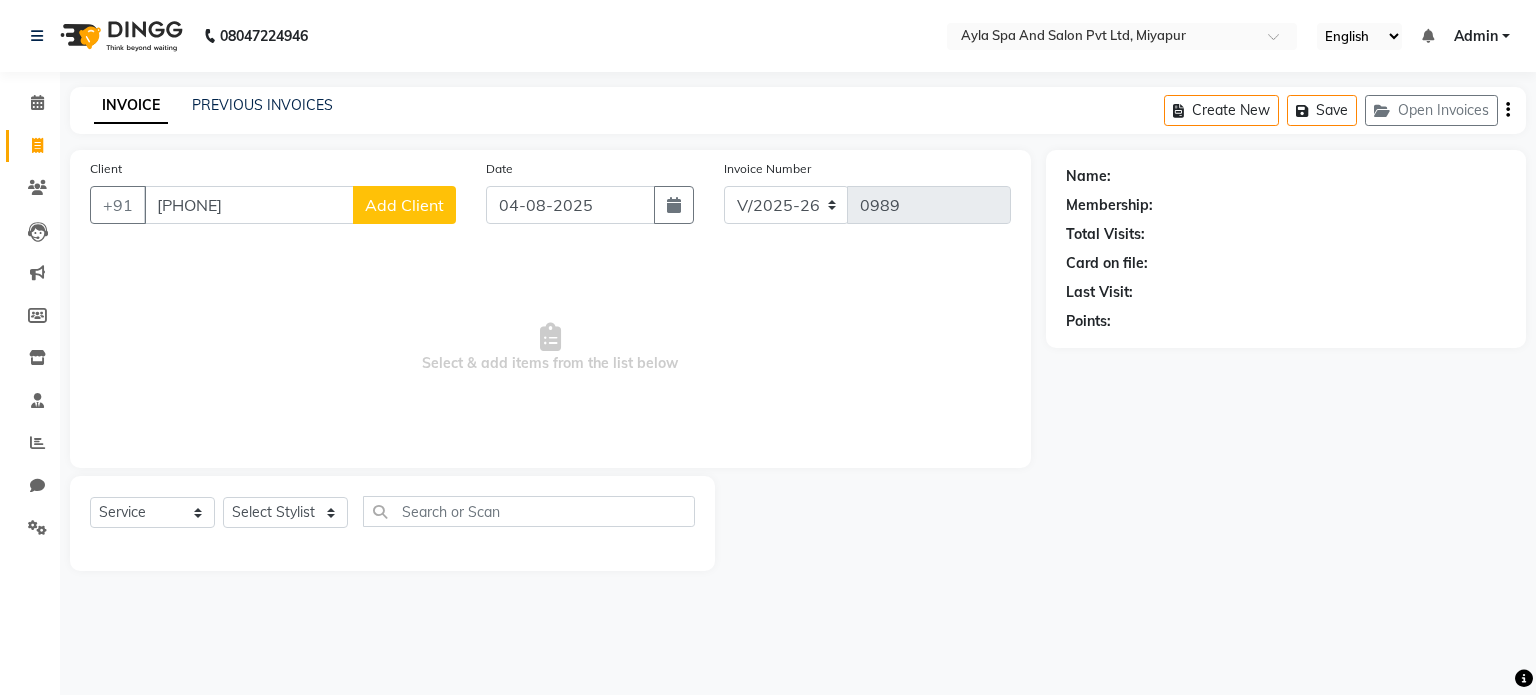 click on "Add Client" 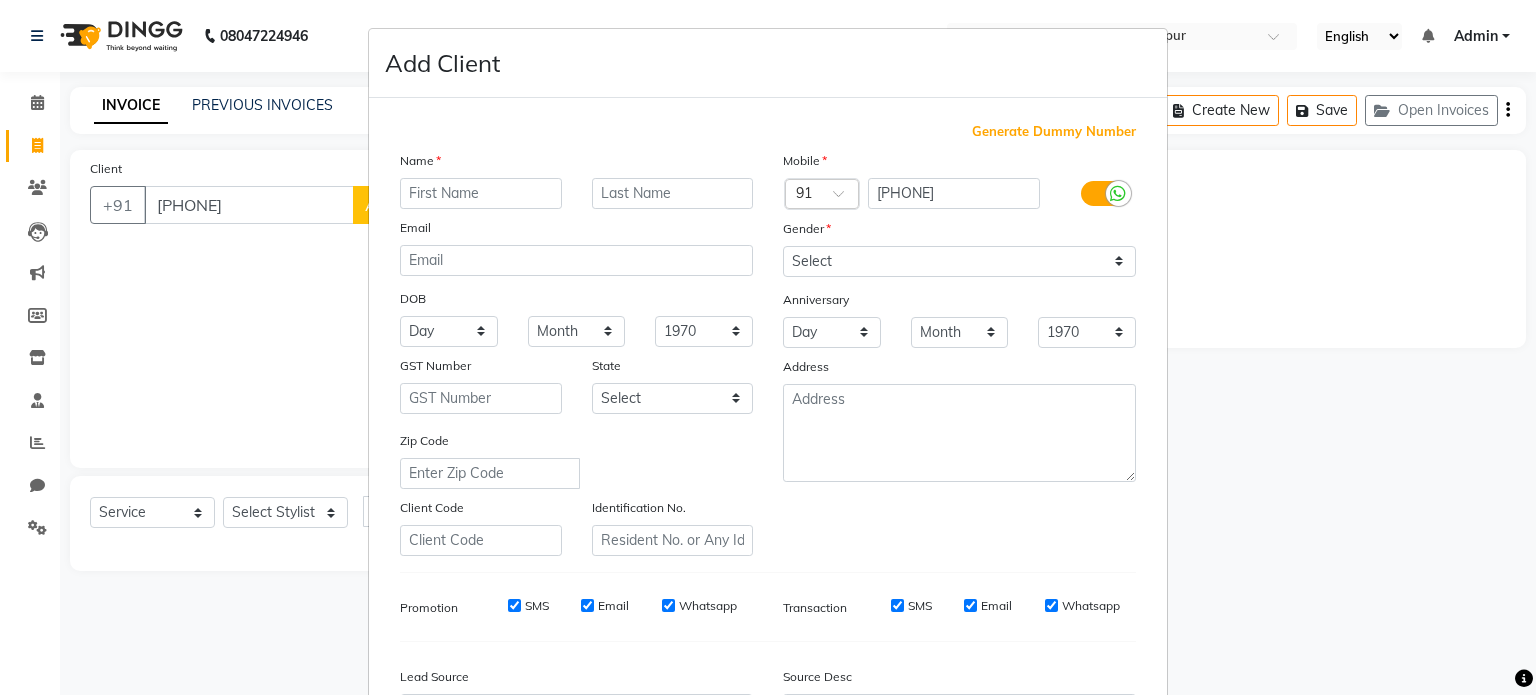 click on "Add Client Generate Dummy Number Name Email DOB Day 01 02 03 04 05 06 07 08 09 10 11 12 13 14 15 16 17 18 19 20 21 22 23 24 25 26 27 28 29 30 31 Month January February March April May June July August September October November December 1940 1941 1942 1943 1944 1945 1946 1947 1948 1949 1950 1951 1952 1953 1954 1955 1956 1957 1958 1959 1960 1961 1962 1963 1964 1965 1966 1967 1968 1969 1970 1971 1972 1973 1974 1975 1976 1977 1978 1979 1980 1981 1982 1983 1984 1985 1986 1987 1988 1989 1990 1991 1992 1993 1994 1995 1996 1997 1998 1999 2000 2001 2002 2003 2004 2005 2006 2007 2008 2009 2010 2011 2012 2013 2014 2015 2016 2017 2018 2019 2020 2021 2022 2023 2024 GST Number State Select Andaman and Nicobar Islands Andhra Pradesh Arunachal Pradesh Assam Bihar Chandigarh Chhattisgarh Dadra and Nagar Haveli Daman and Diu Delhi Goa Gujarat Haryana Himachal Pradesh Jammu and Kashmir Jharkhand Karnataka Kerala Lakshadweep Madhya Pradesh Maharashtra Manipur Meghalaya Mizoram Nagaland Odisha Pondicherry Punjab Rajasthan Sikkim" at bounding box center (768, 347) 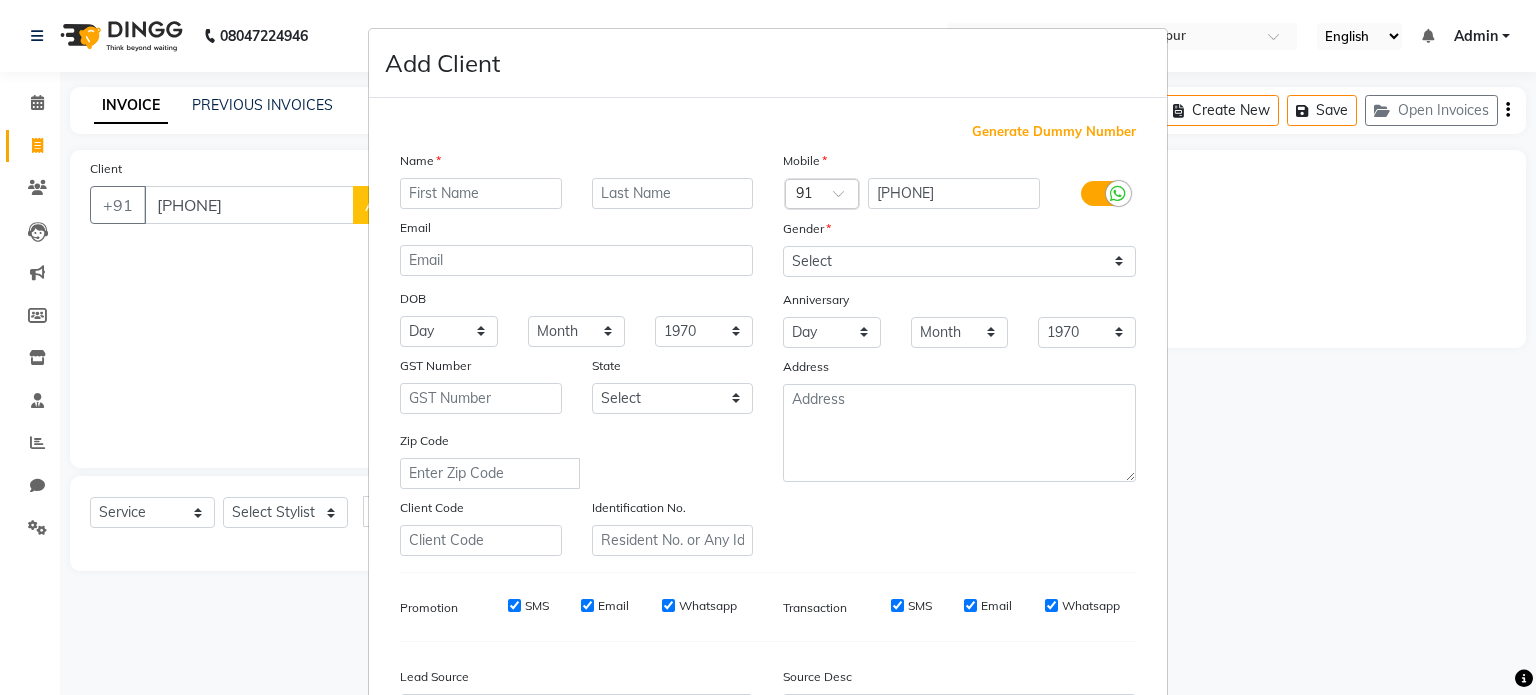 scroll, scrollTop: 237, scrollLeft: 0, axis: vertical 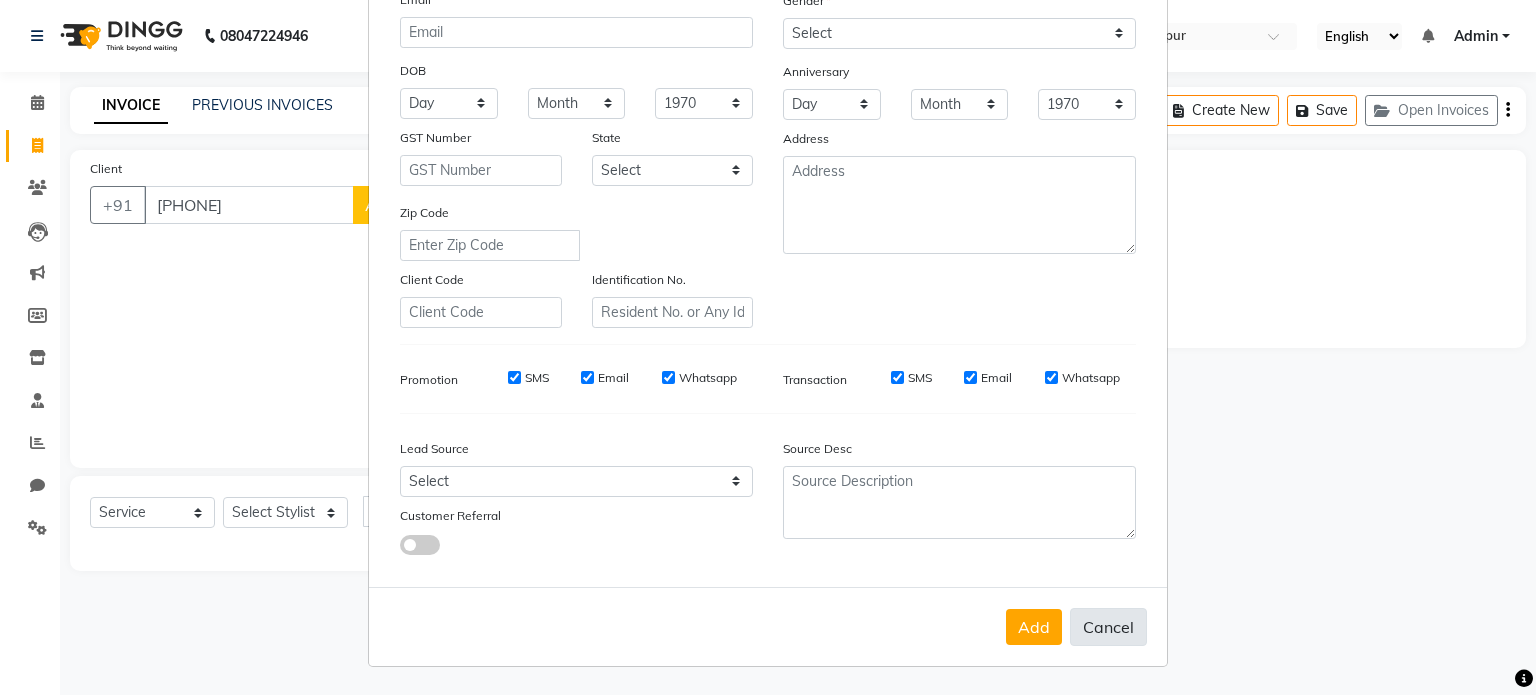 click on "Cancel" at bounding box center (1108, 627) 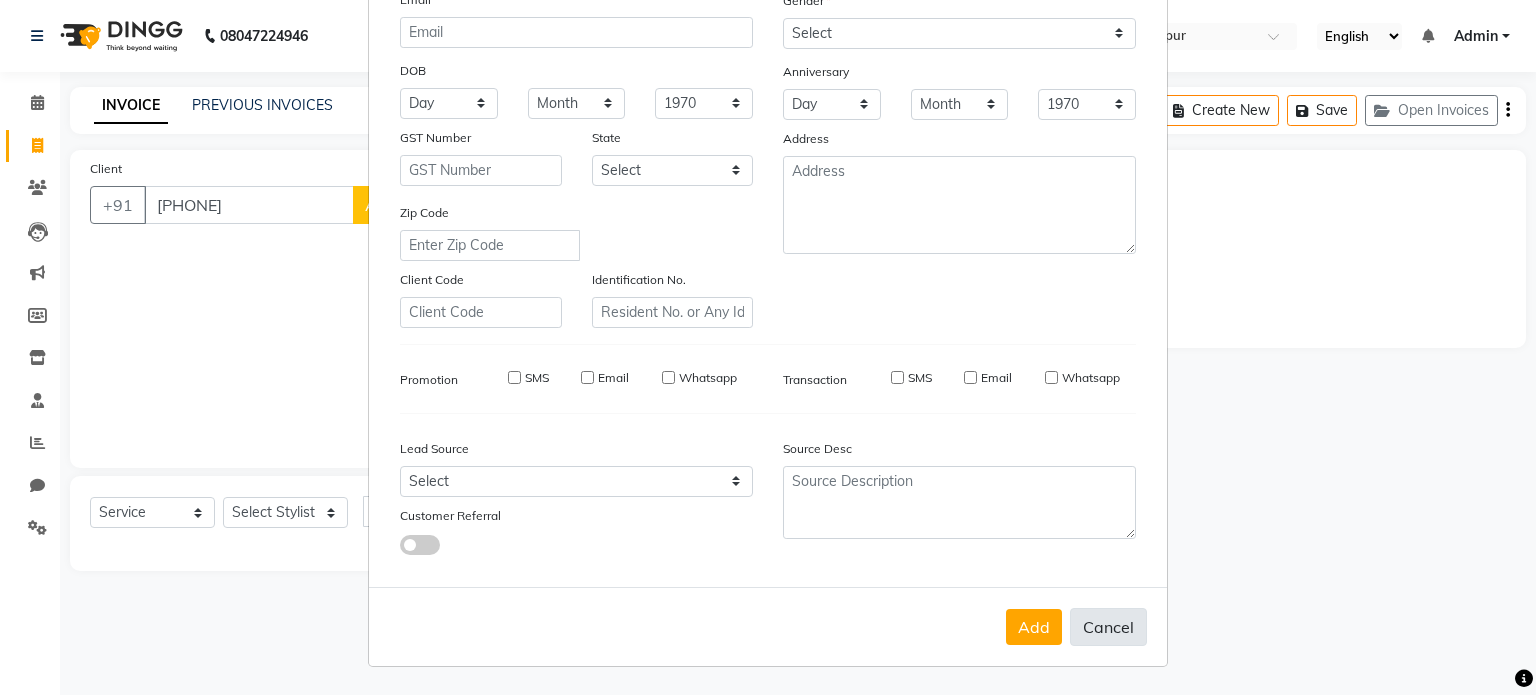 select 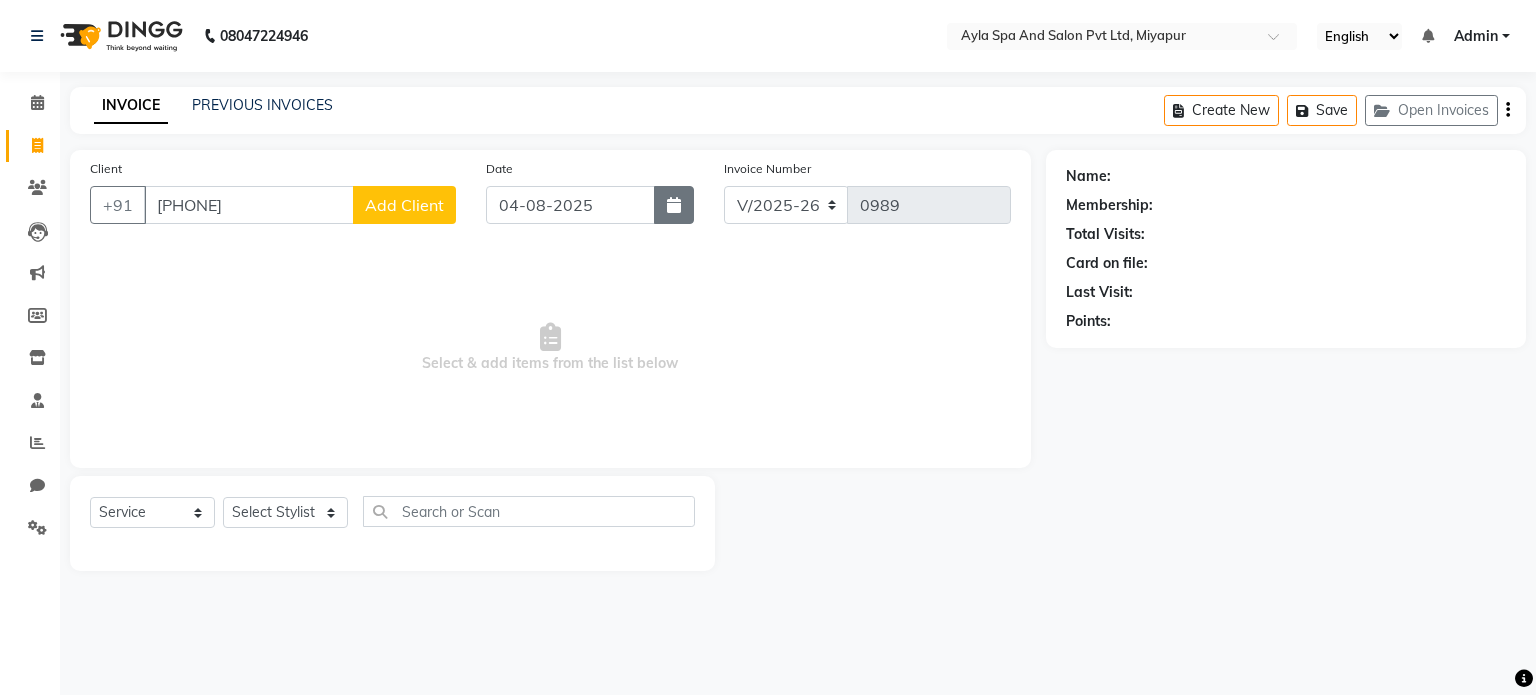 click 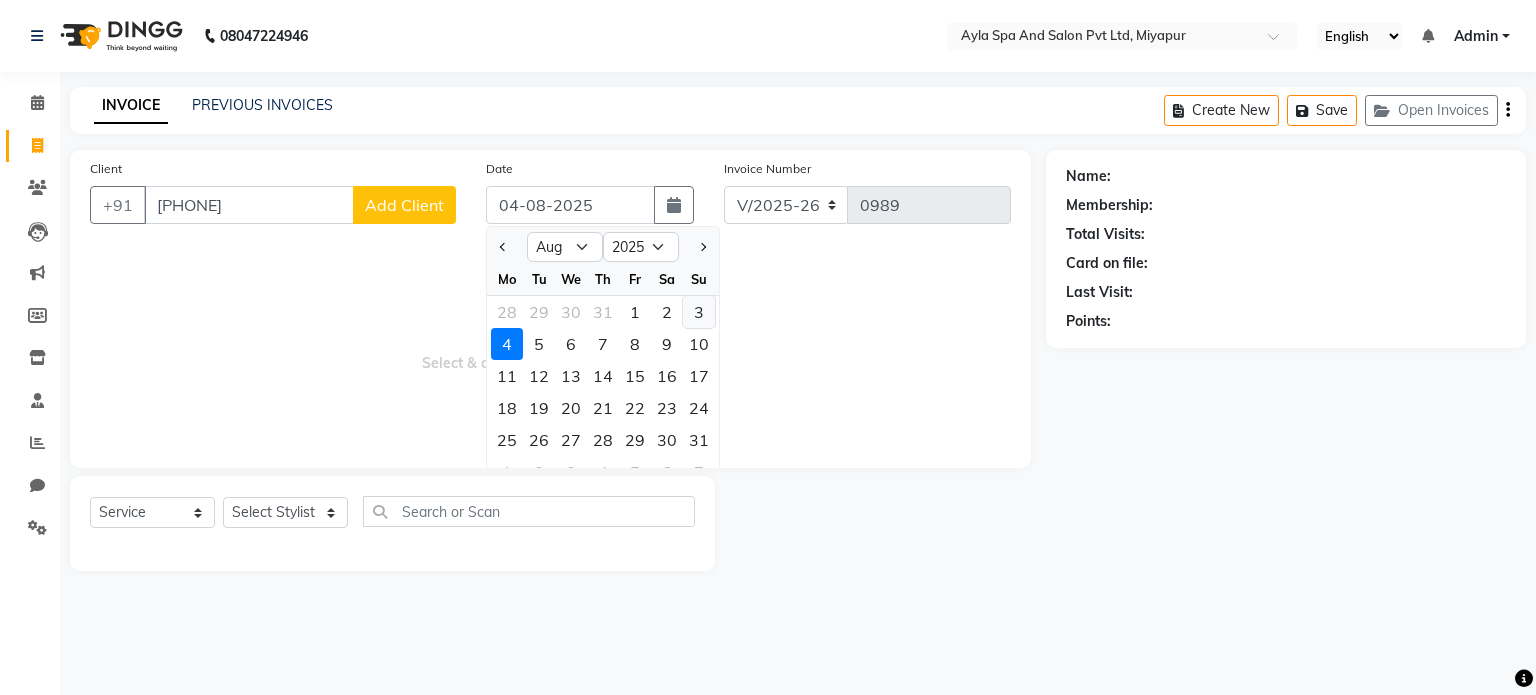 click on "3" 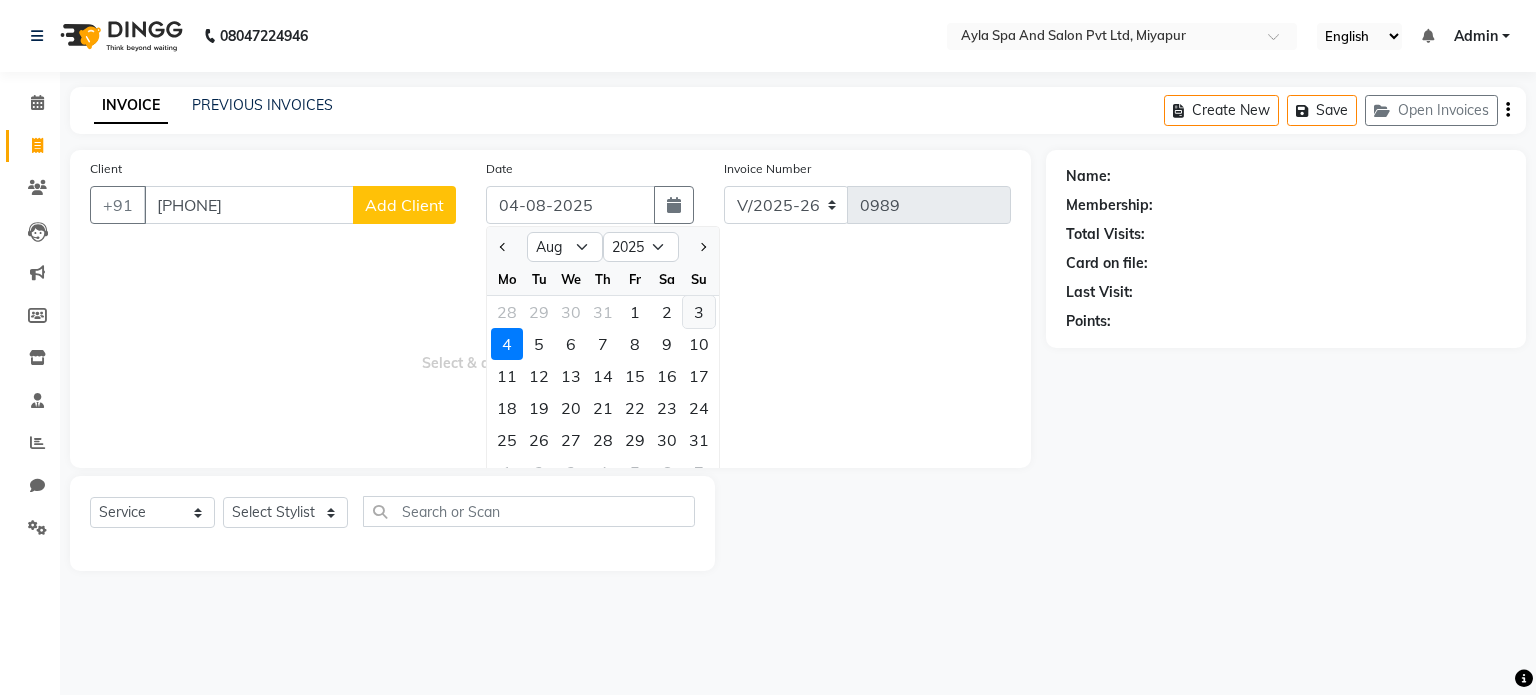 type on "03-08-2025" 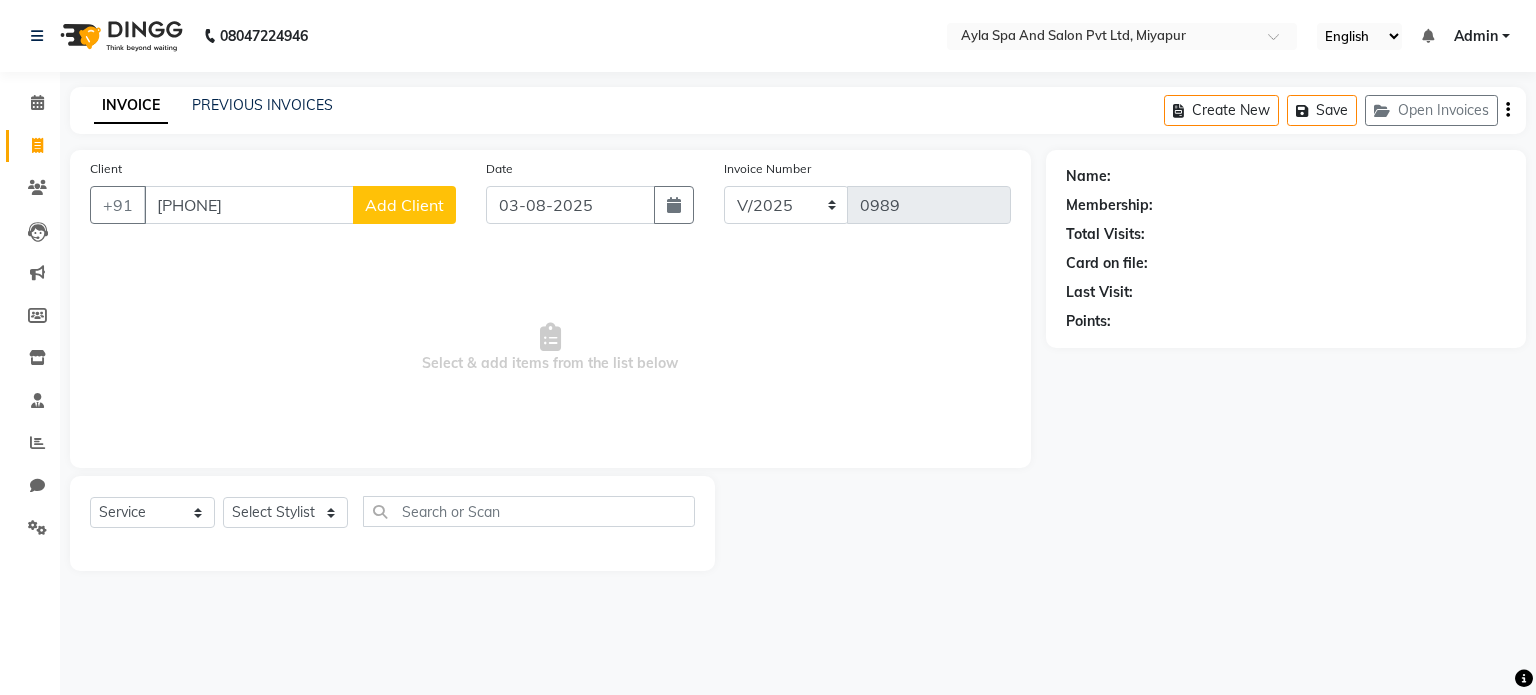 click on "Add Client" 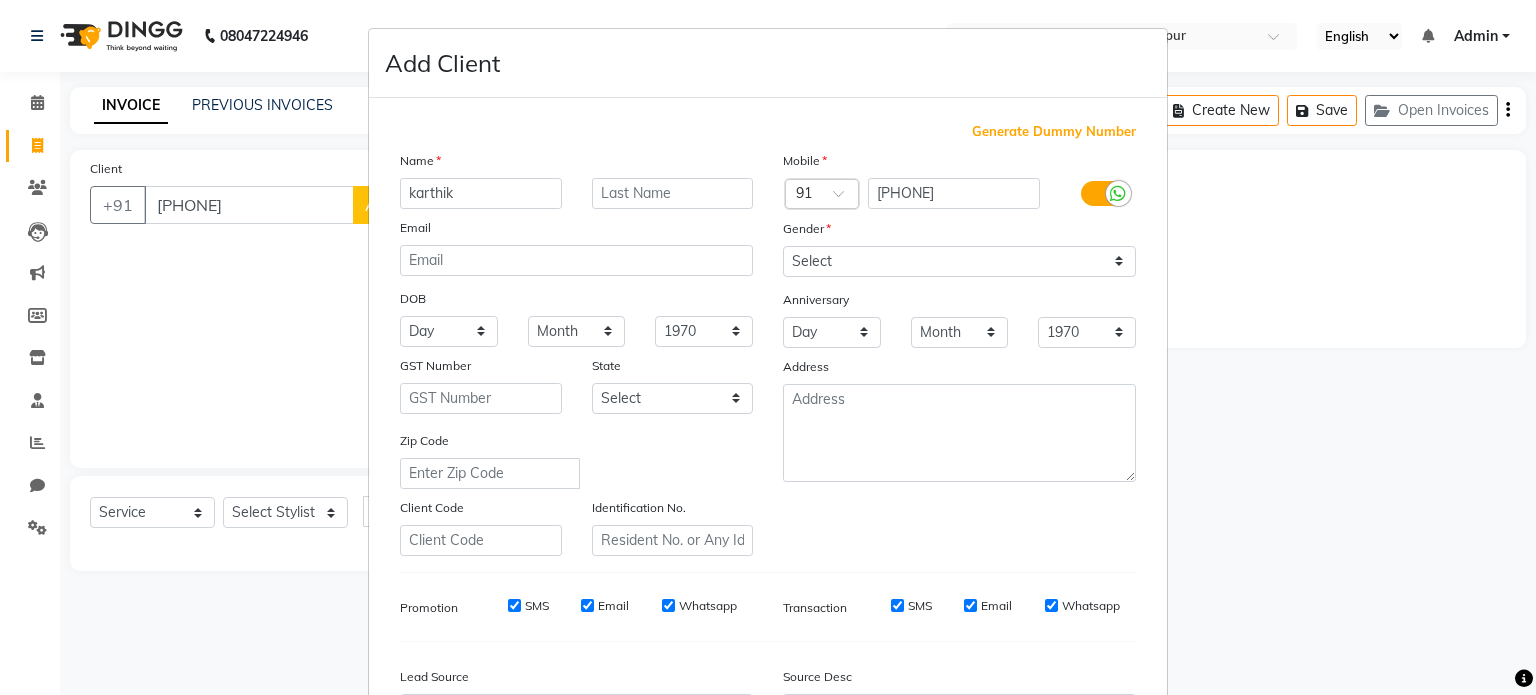 type on "karthik" 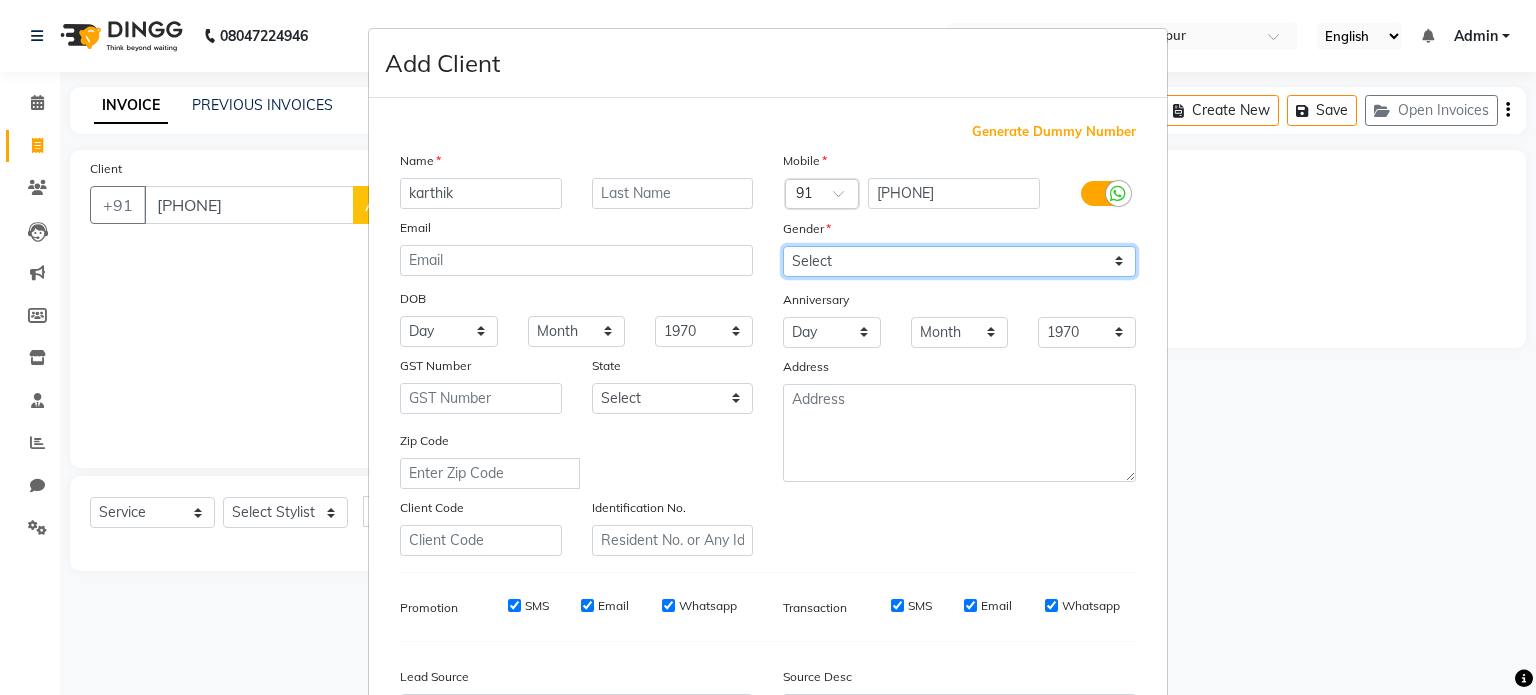 click on "Select Male Female Other Prefer Not To Say" at bounding box center (959, 261) 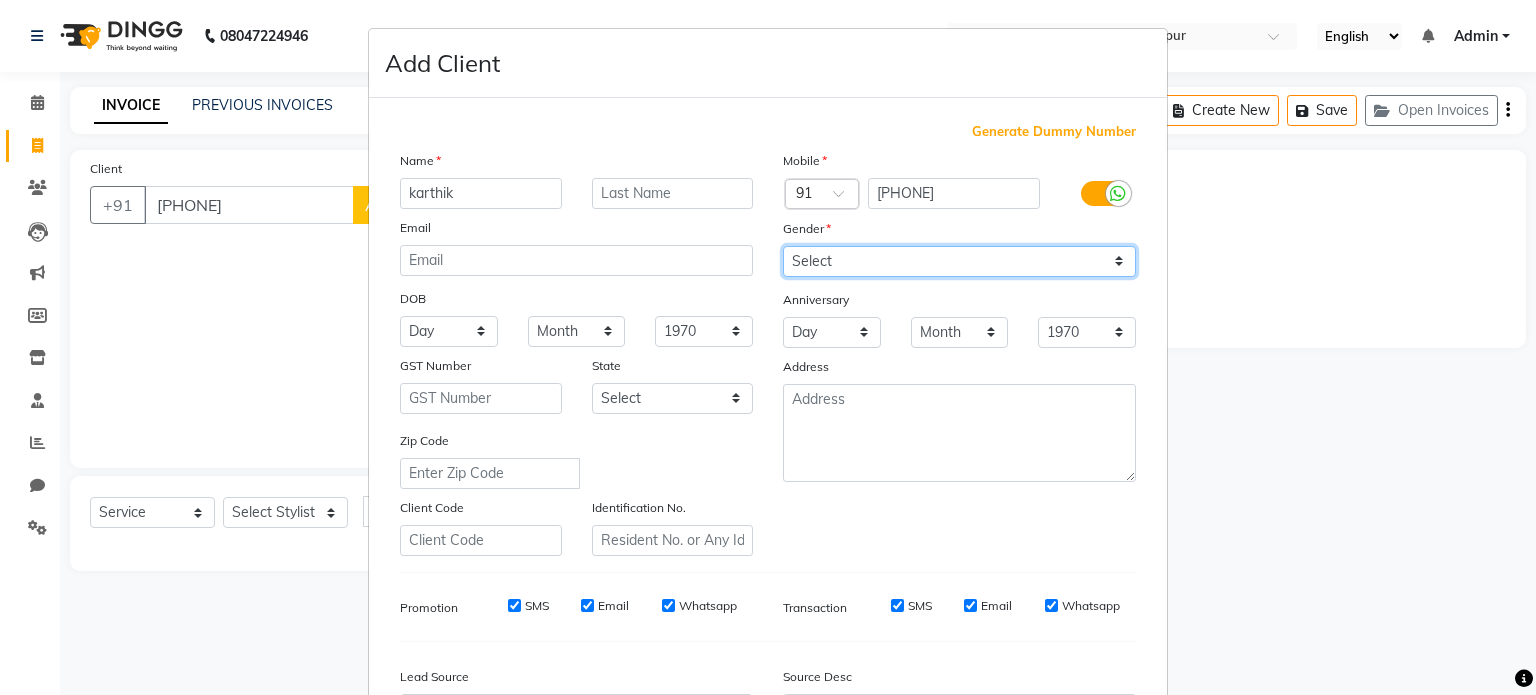 select on "male" 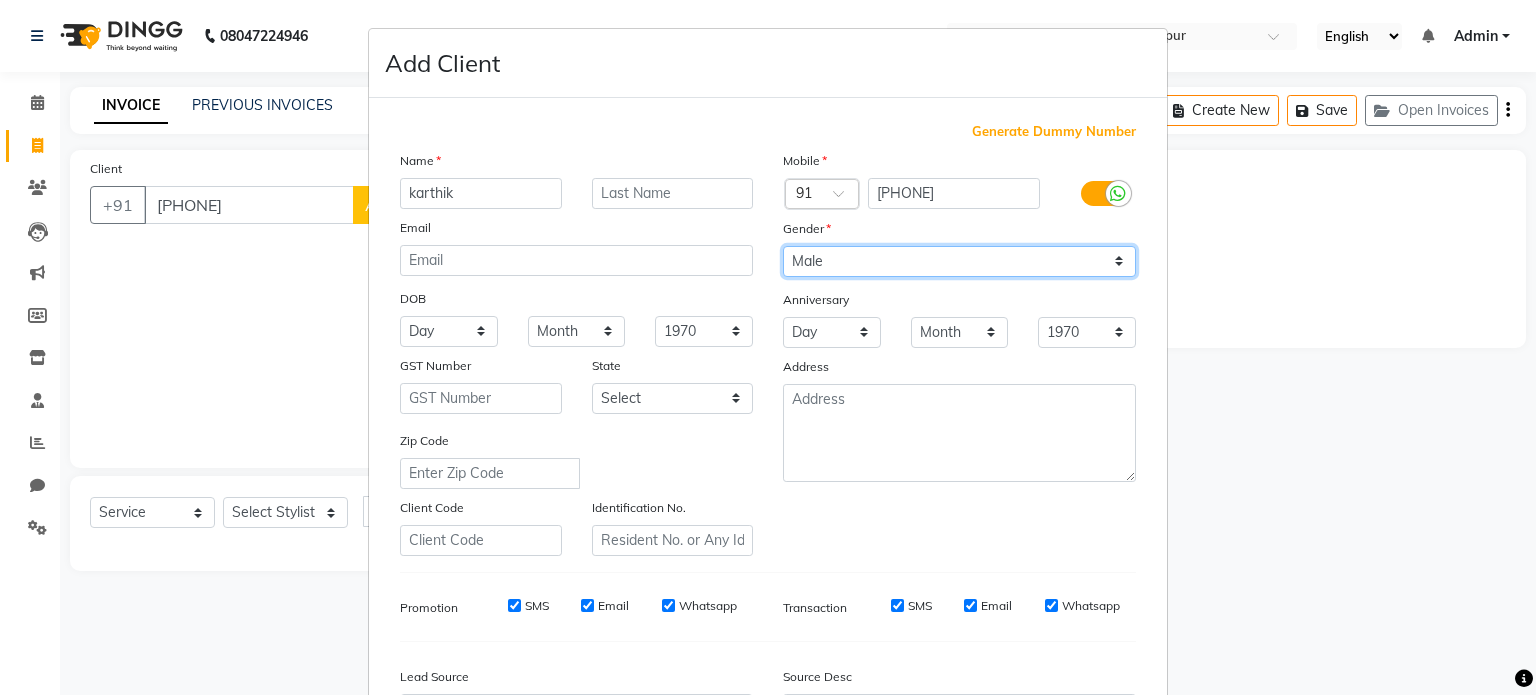 click on "Select Male Female Other Prefer Not To Say" at bounding box center [959, 261] 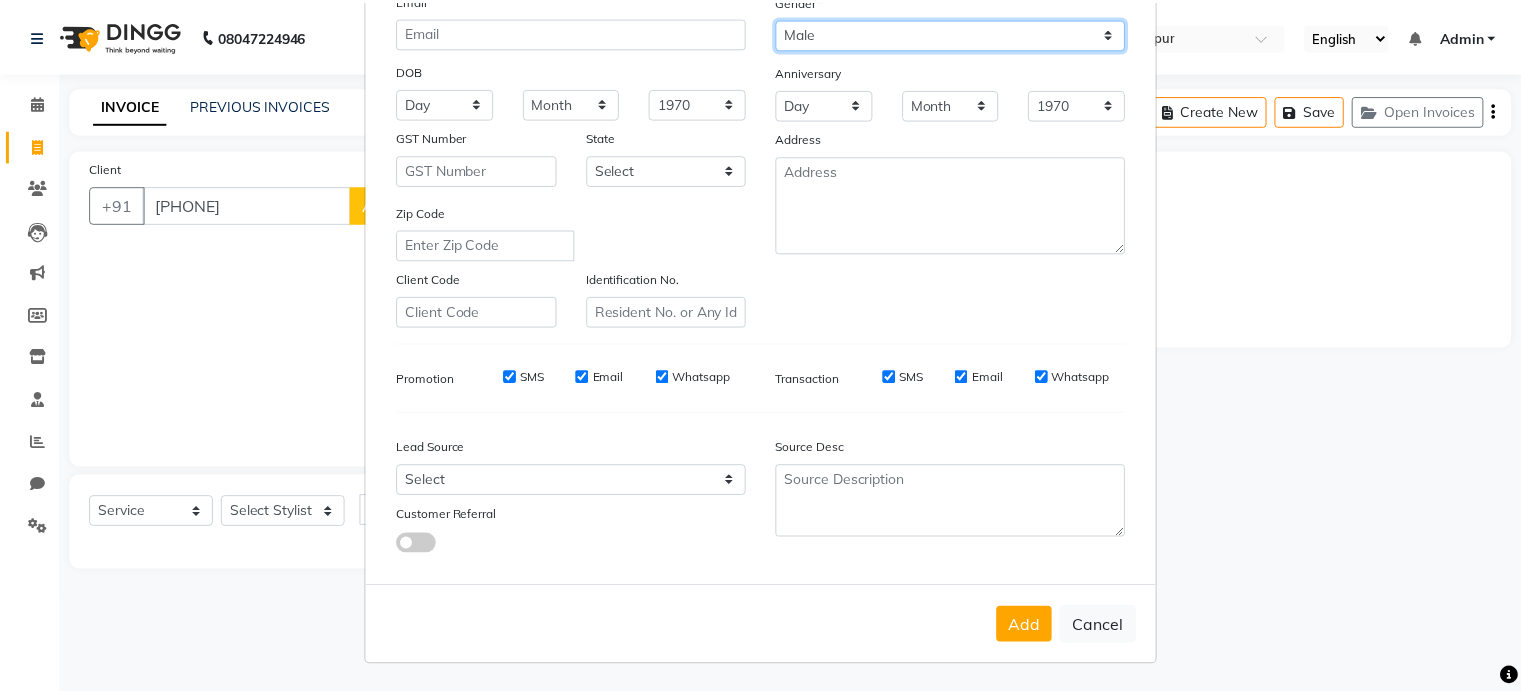 scroll, scrollTop: 237, scrollLeft: 0, axis: vertical 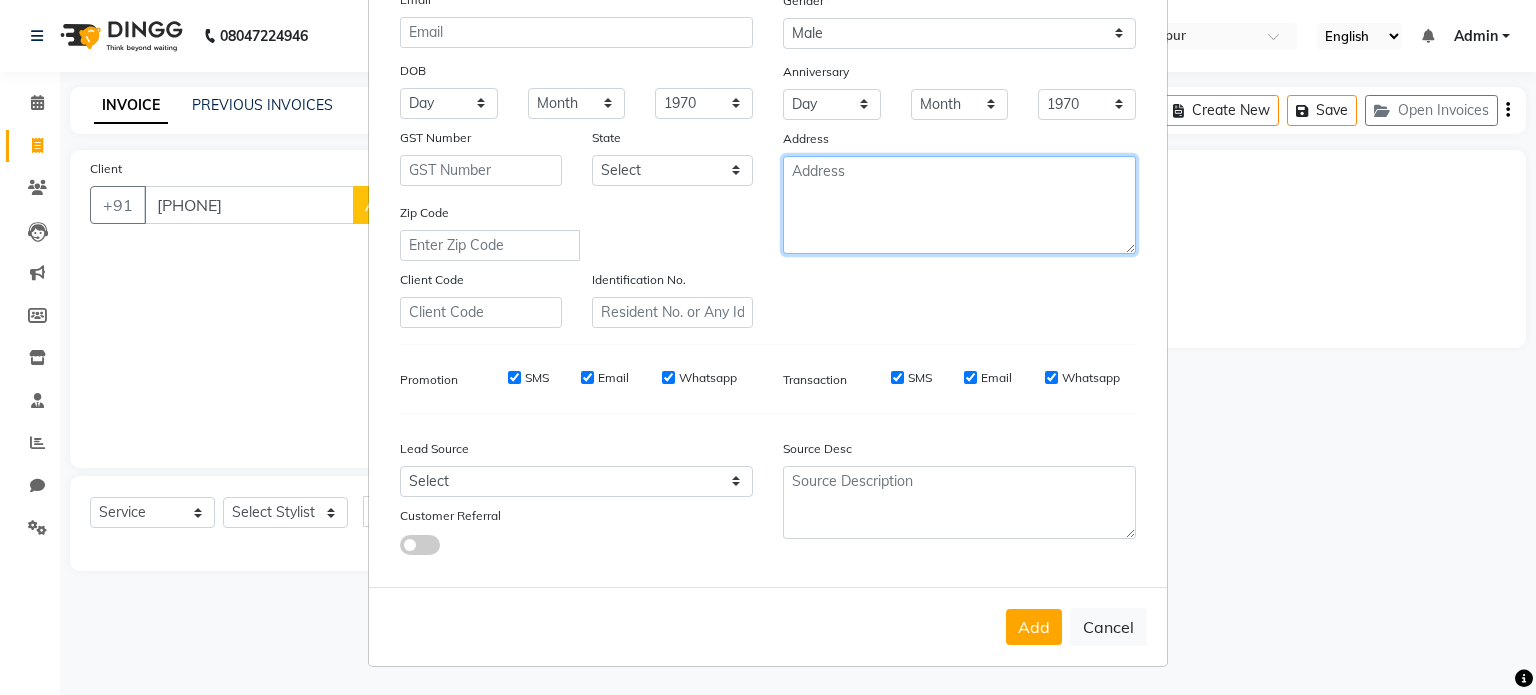 click at bounding box center [959, 205] 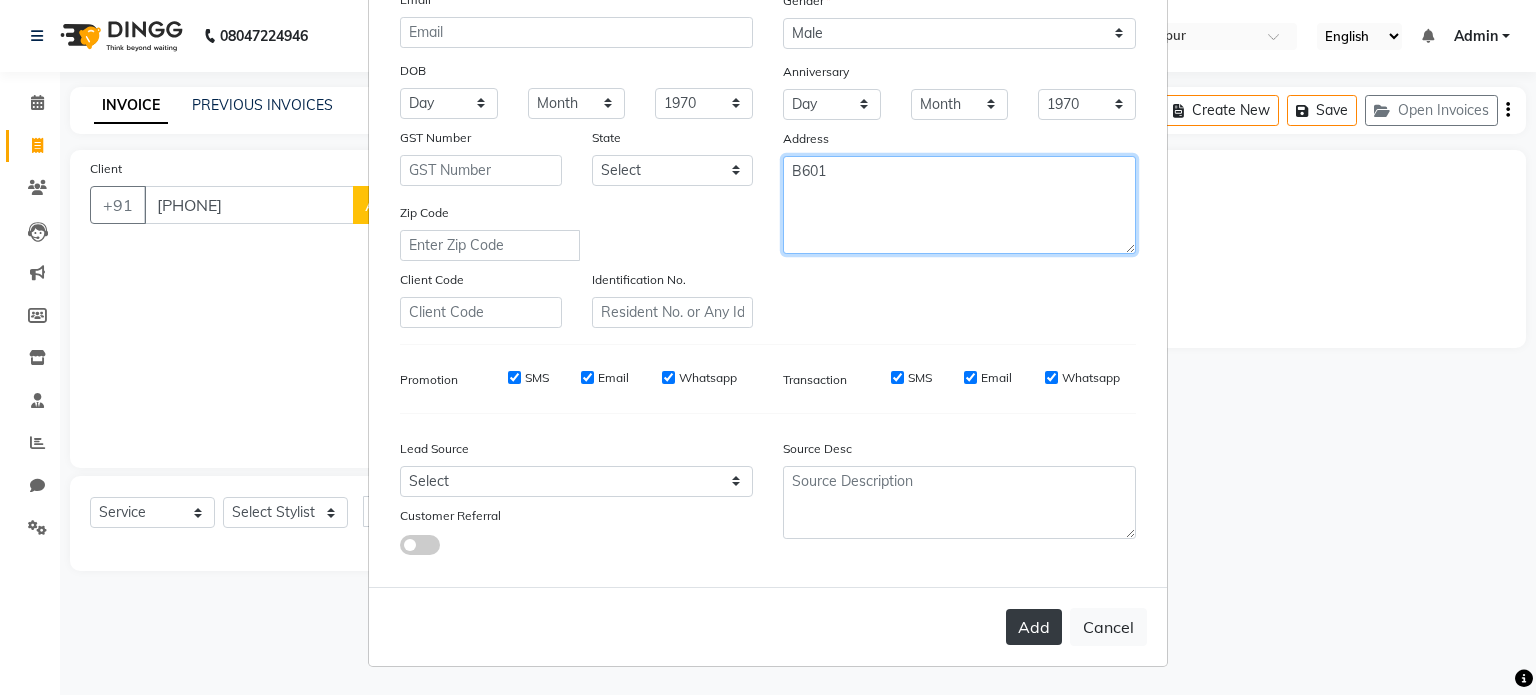 type on "B601" 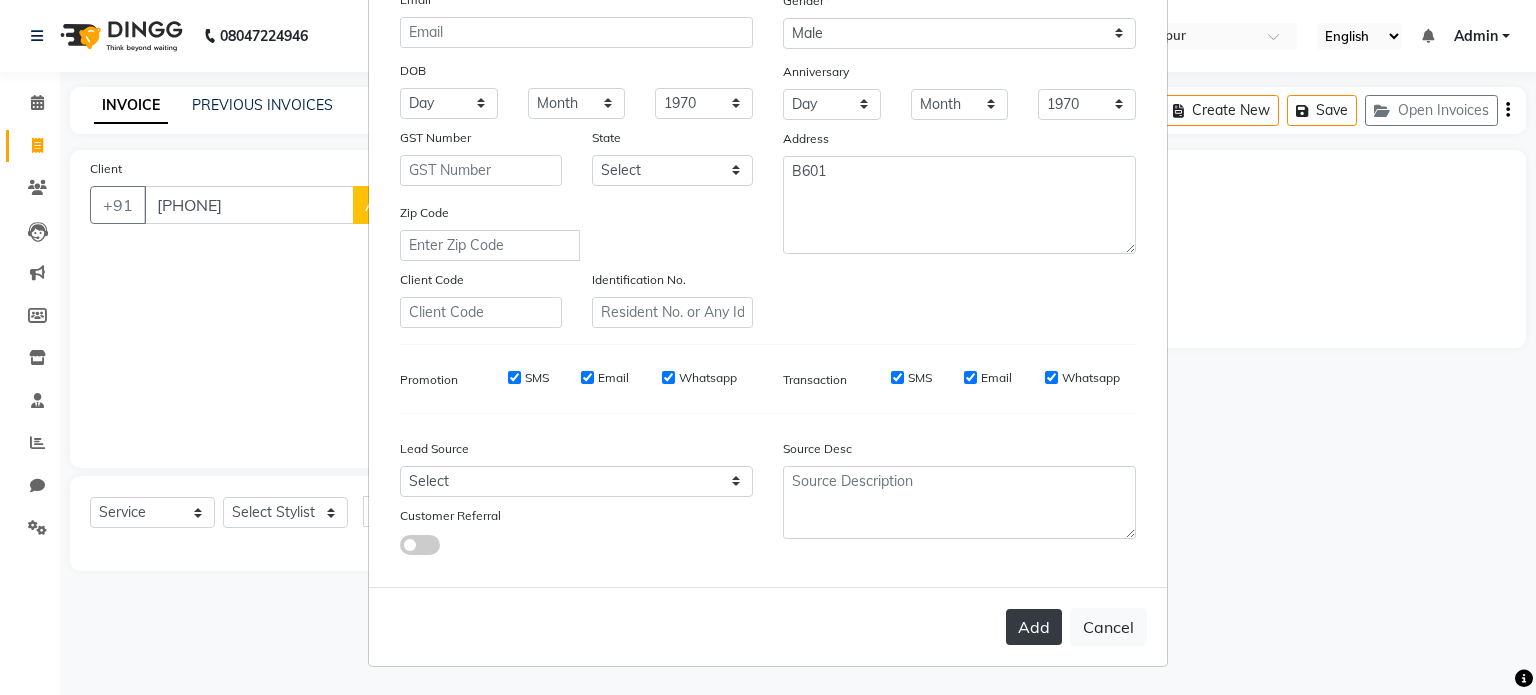click on "Add" at bounding box center (1034, 627) 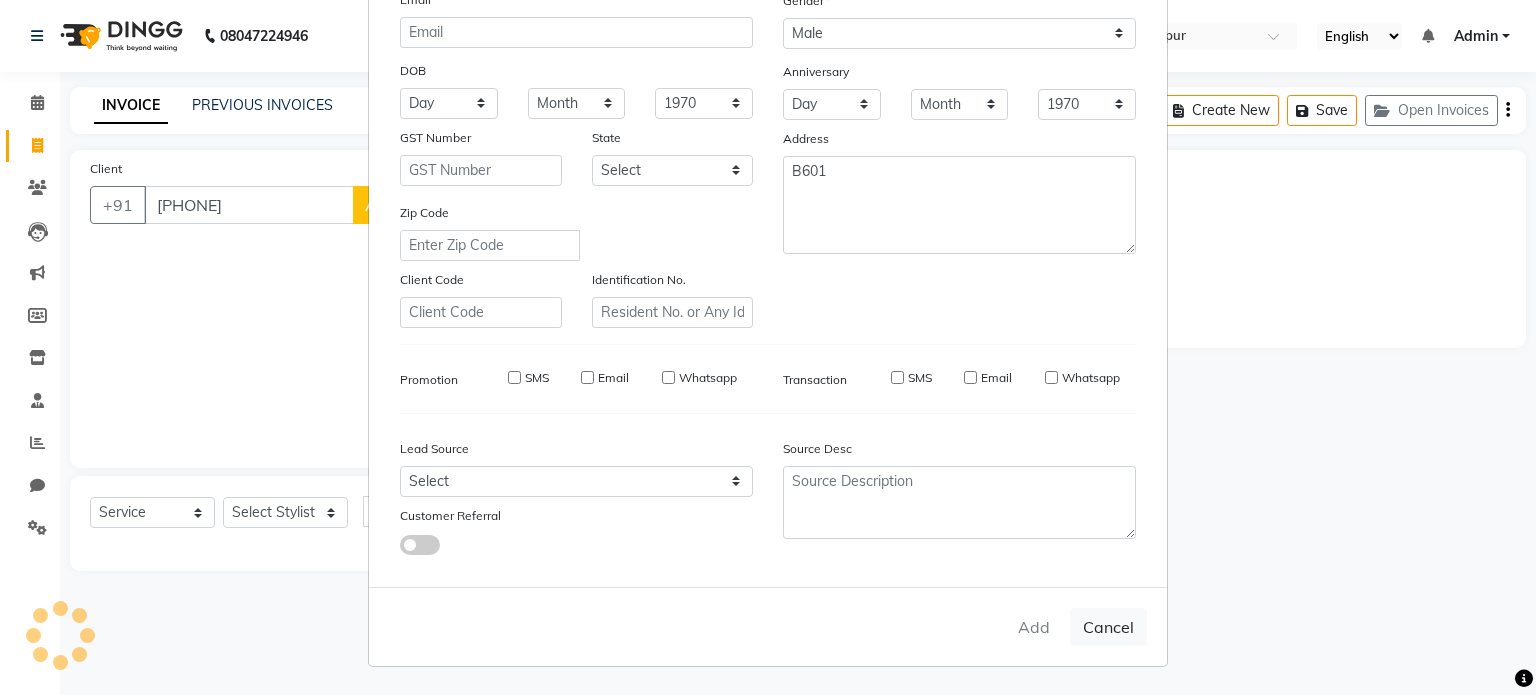type 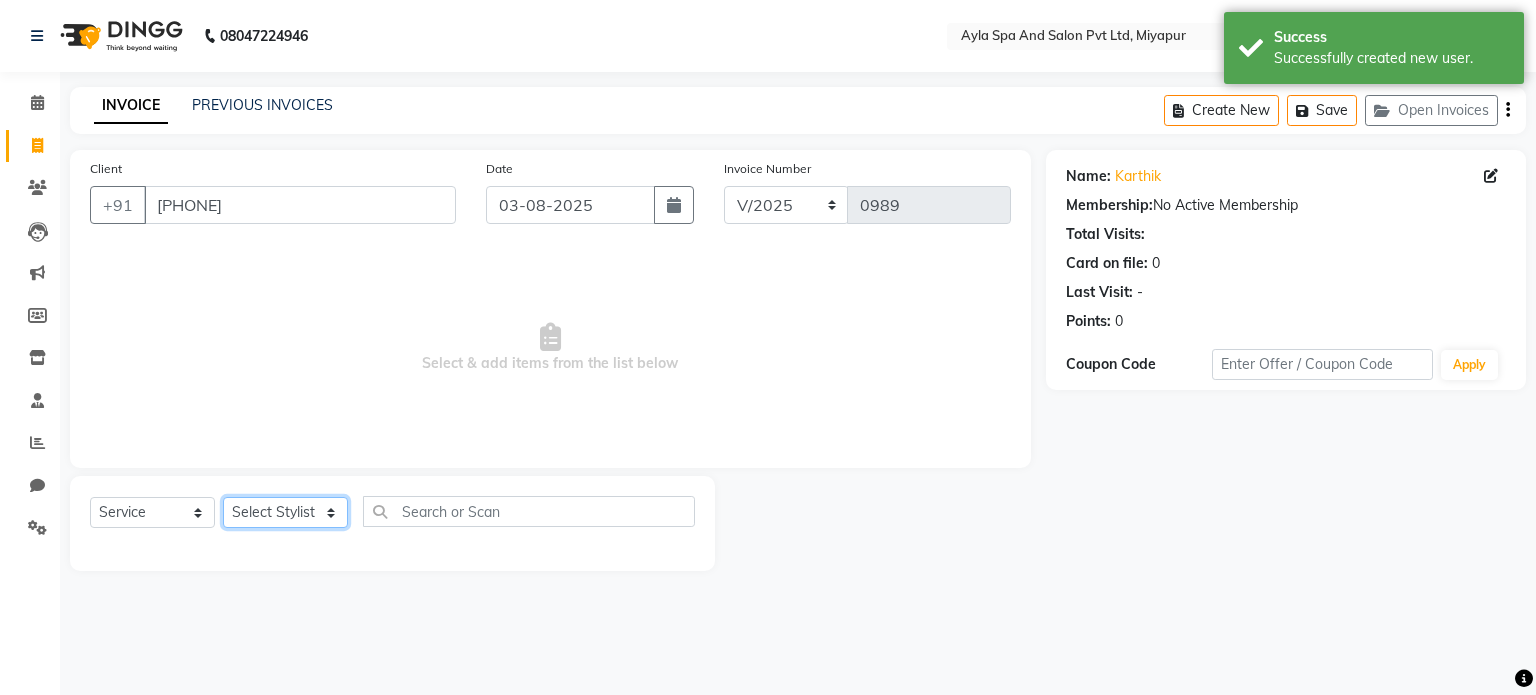 click on "Select Stylist Akshit raja BALU meena Neelima Renuka Silpa" 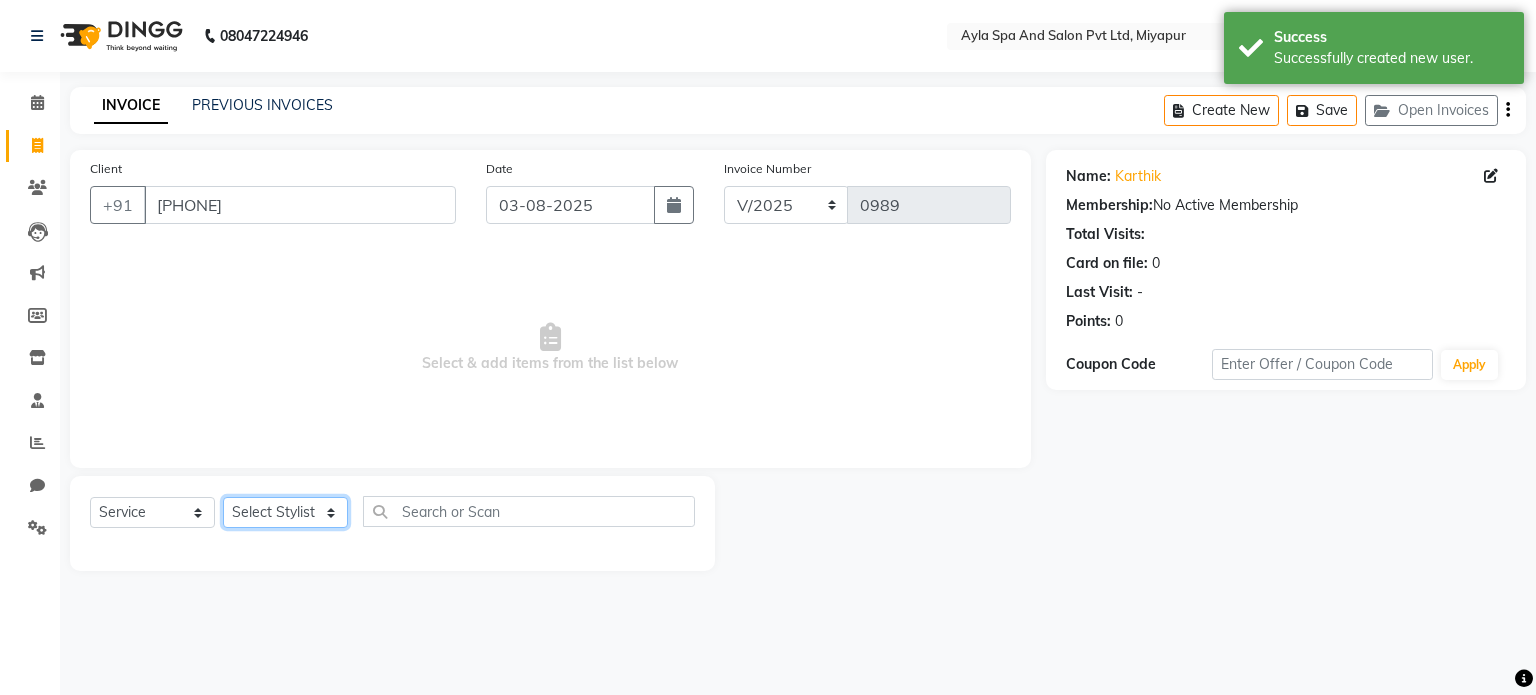select on "85161" 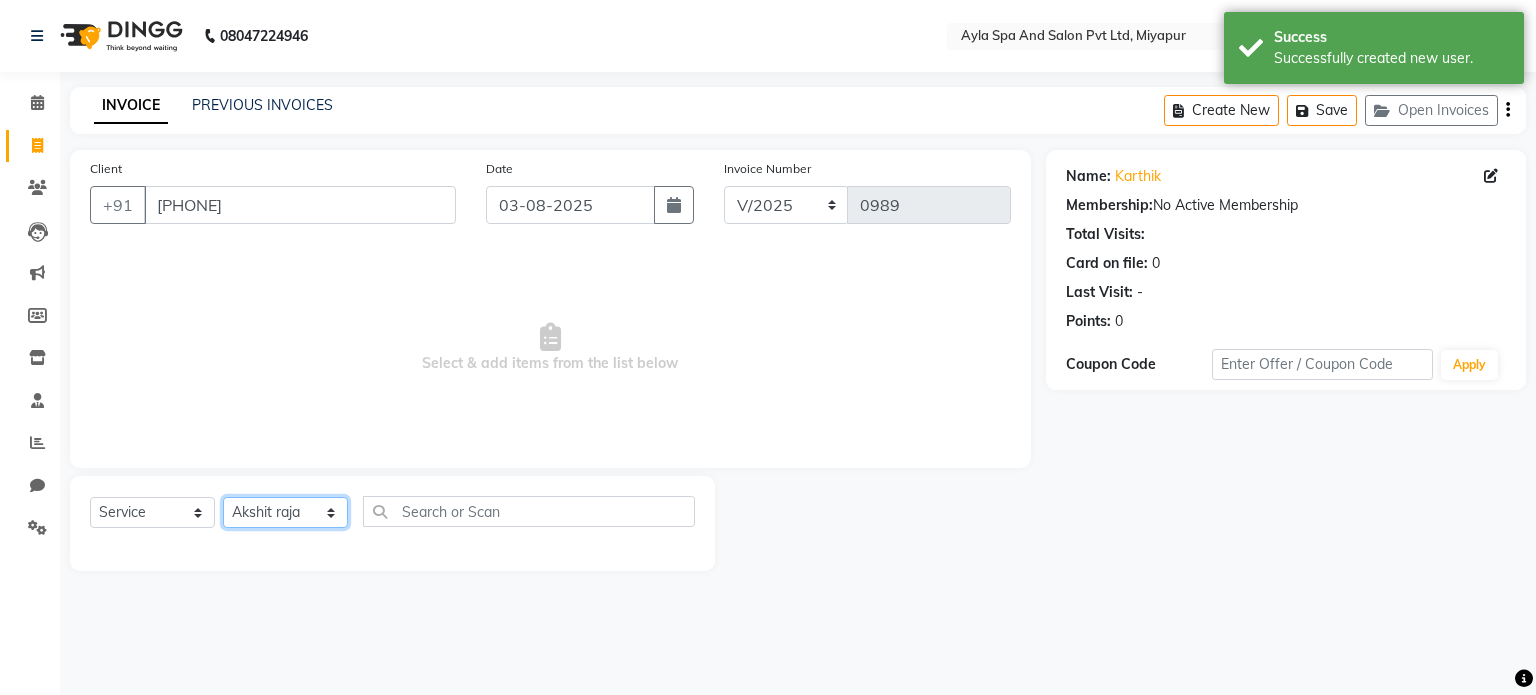 click on "Select Stylist Akshit raja BALU meena Neelima Renuka Silpa" 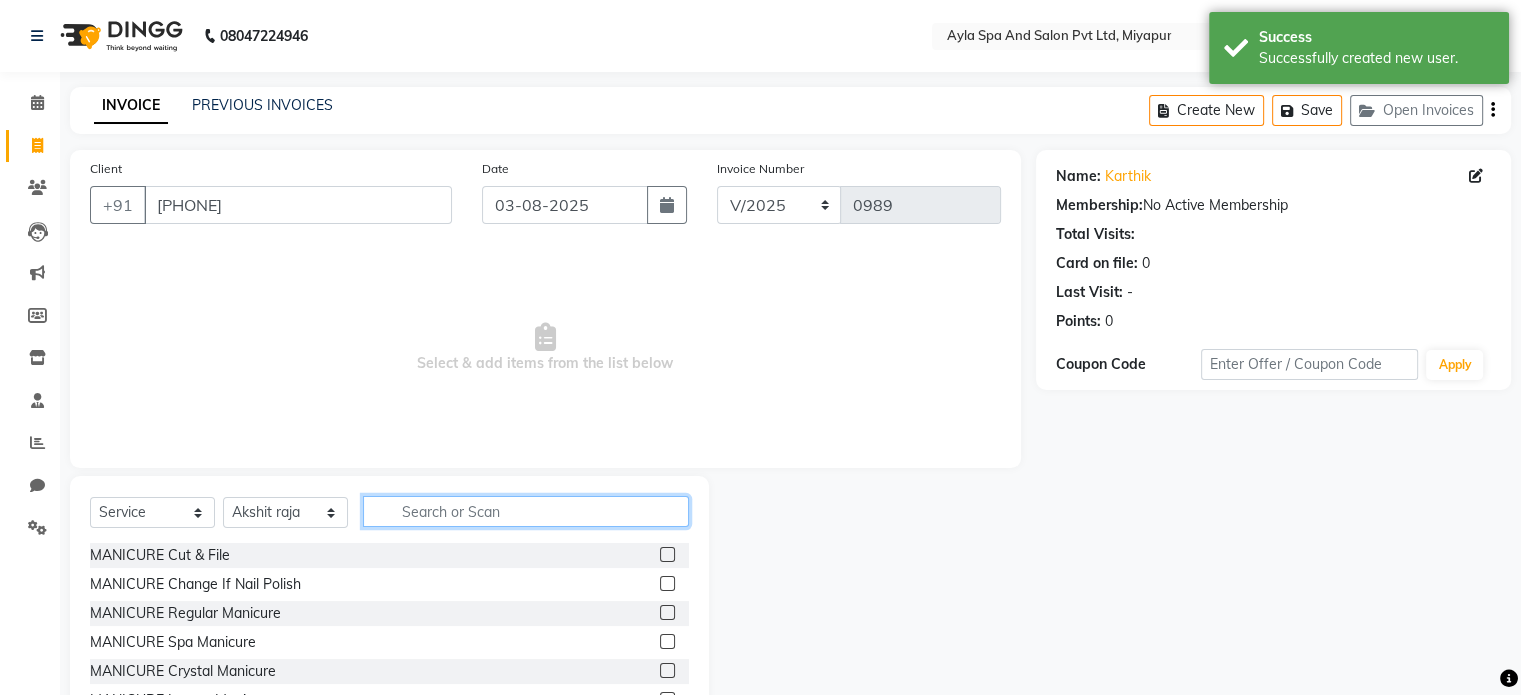 click 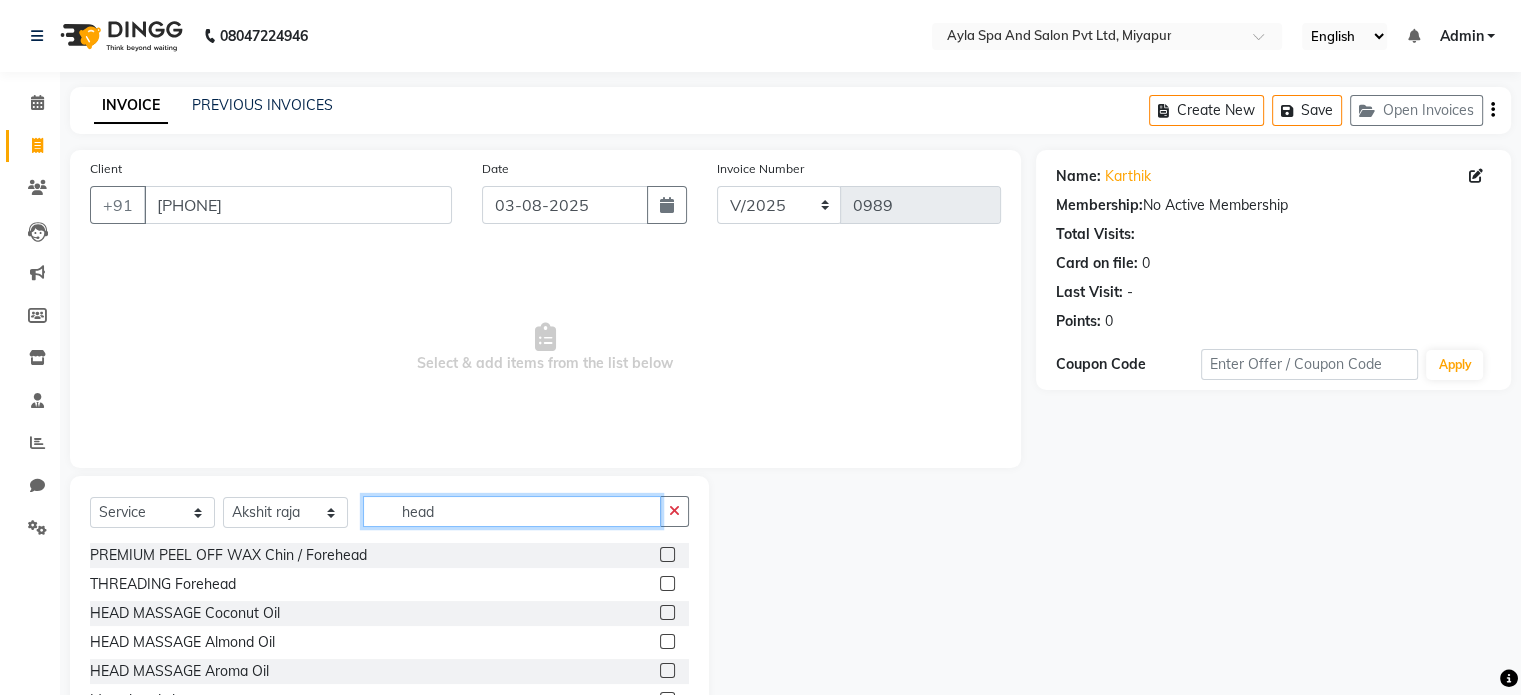 type on "head" 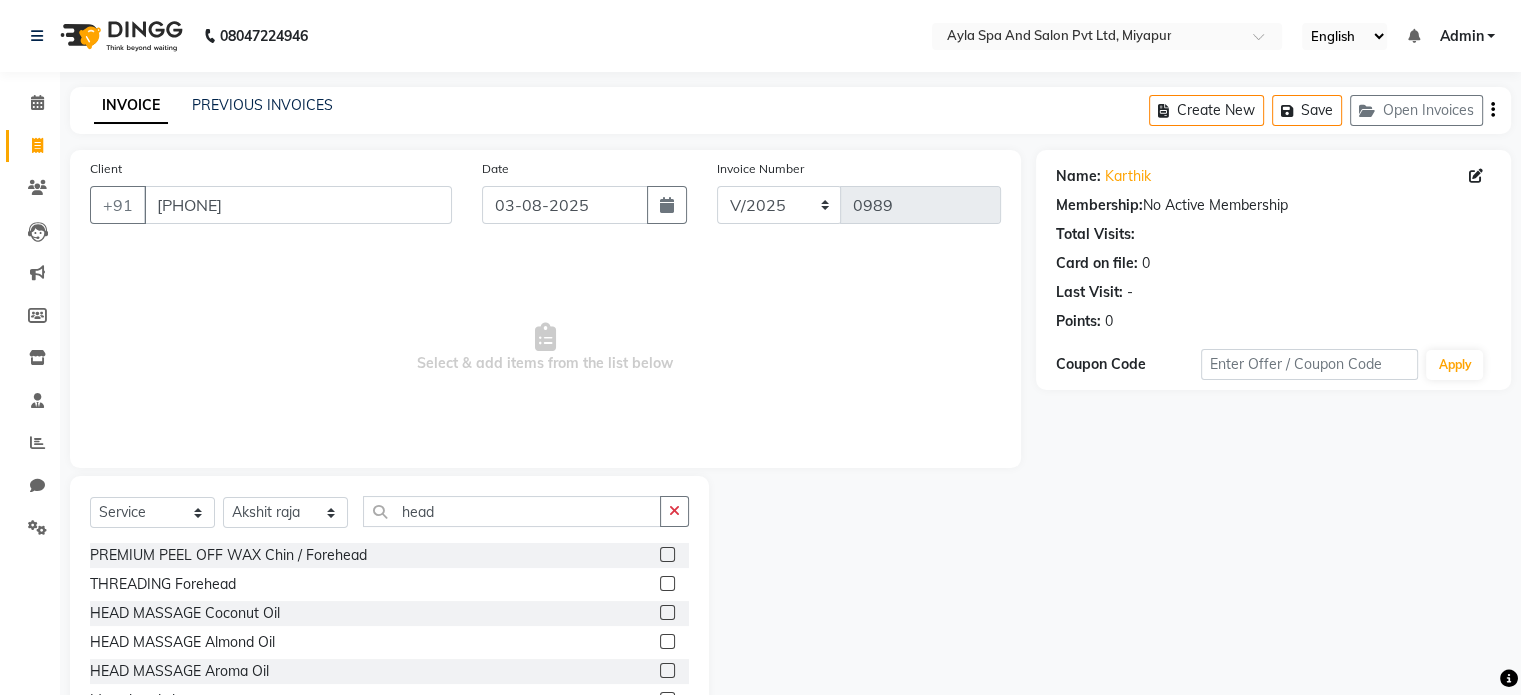 click 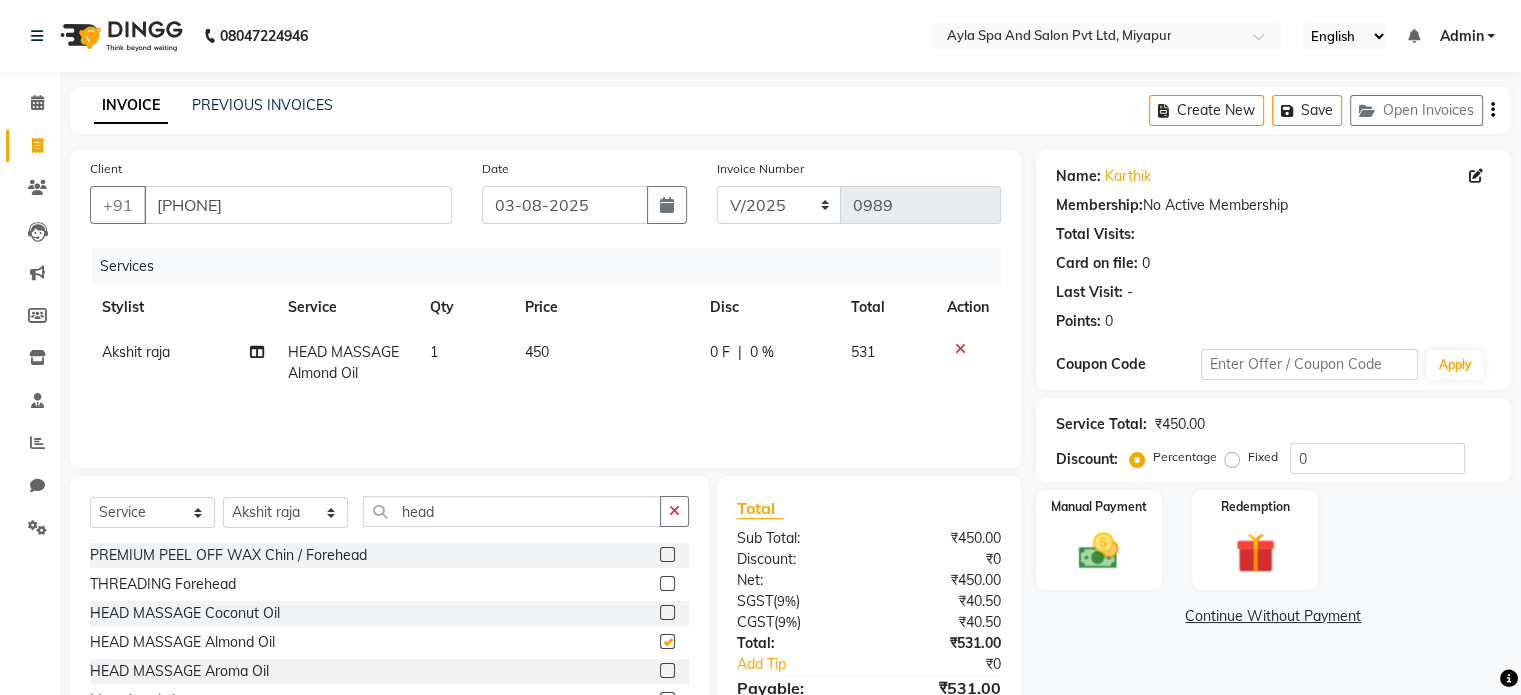 checkbox on "false" 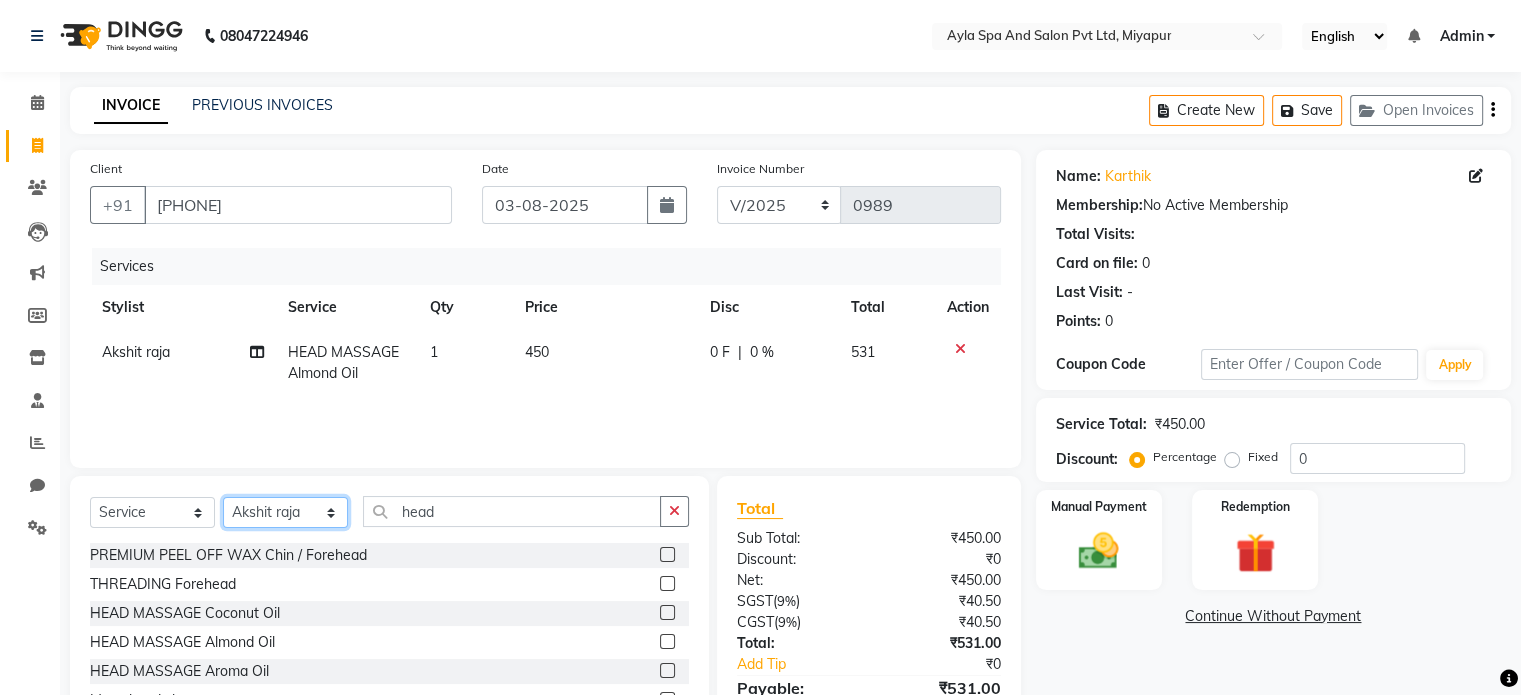 click on "Select Stylist Akshit raja BALU meena Neelima Renuka Silpa" 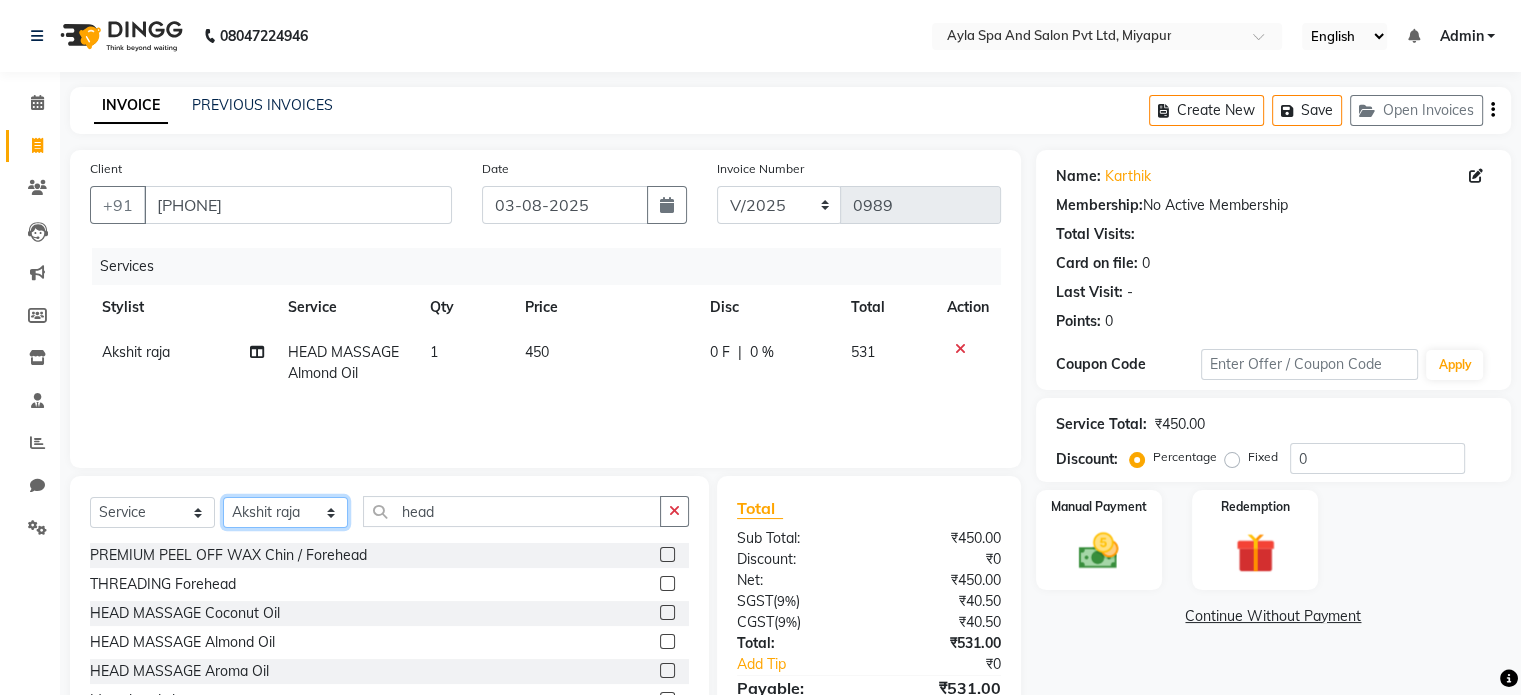 select on "86594" 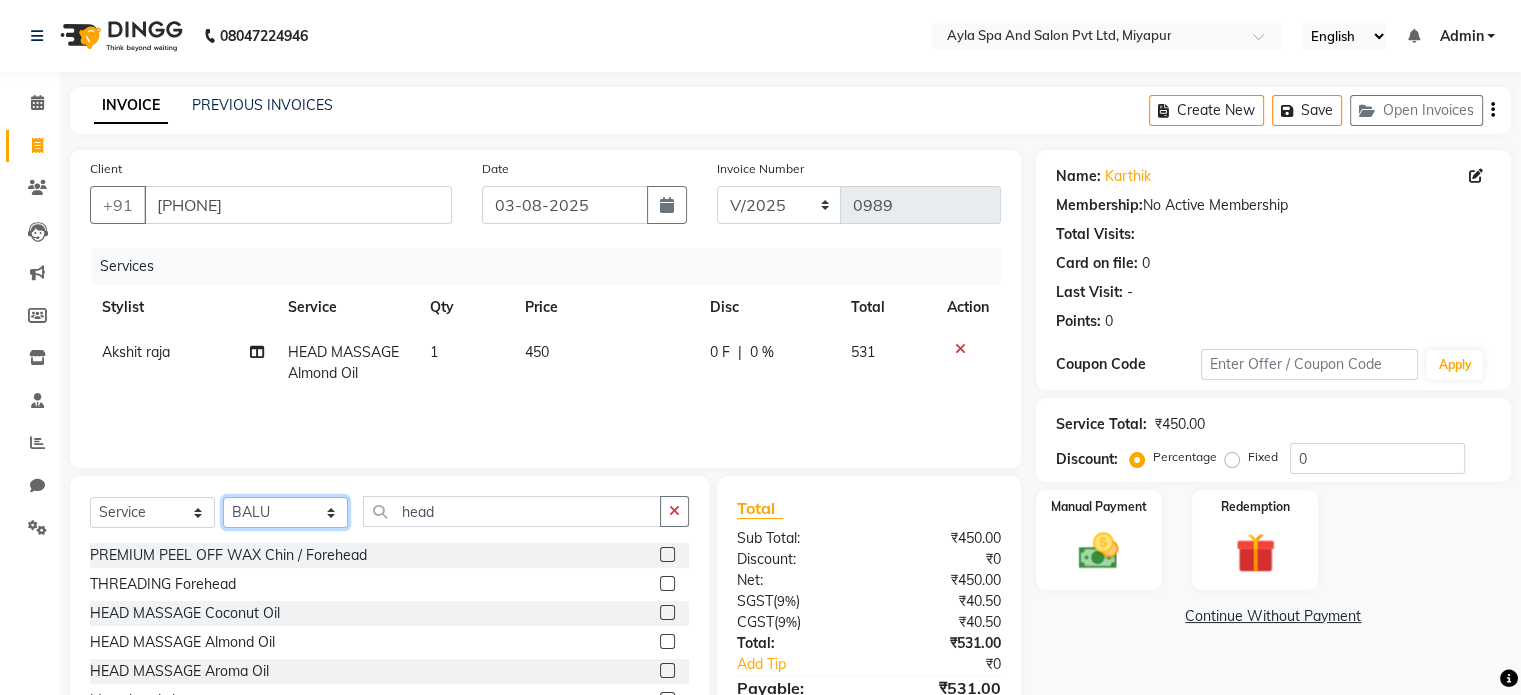 click on "Select Stylist Akshit raja BALU meena Neelima Renuka Silpa" 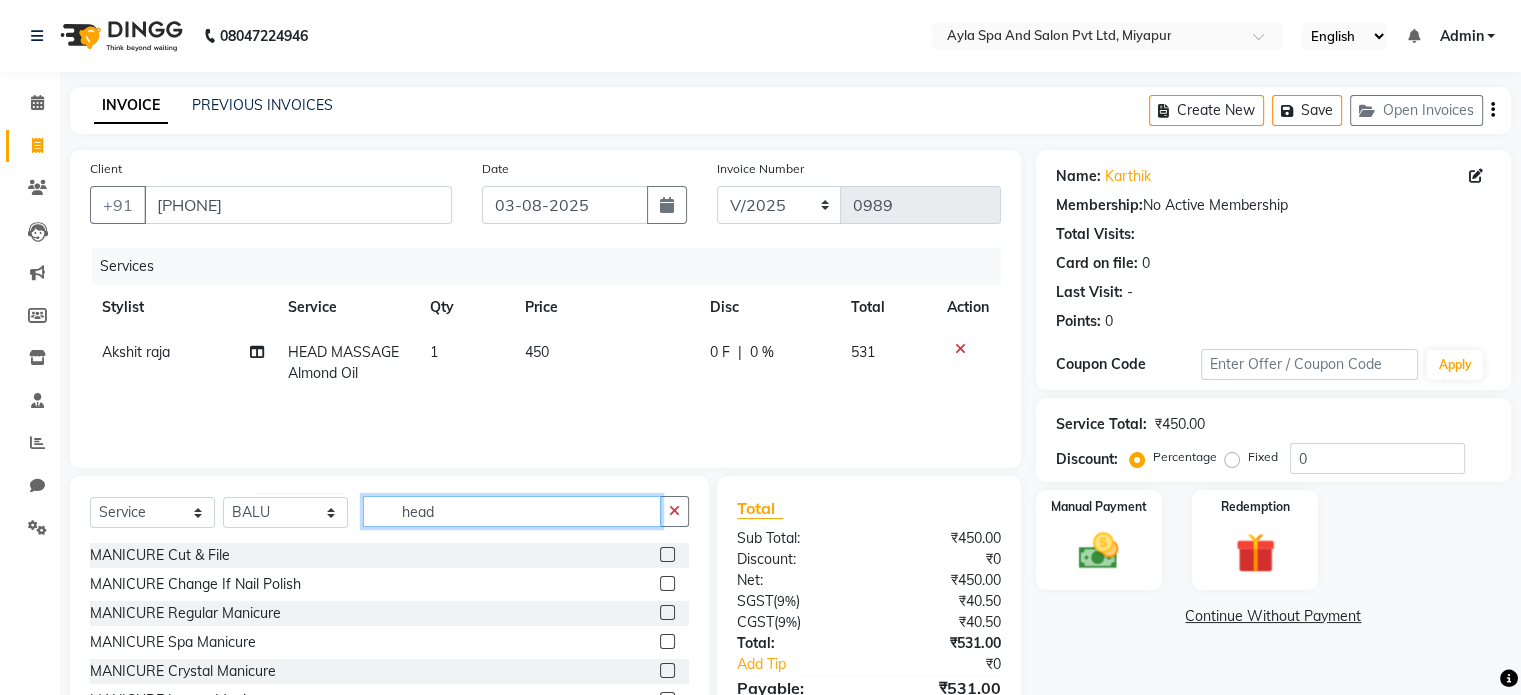 drag, startPoint x: 468, startPoint y: 518, endPoint x: 400, endPoint y: 520, distance: 68.0294 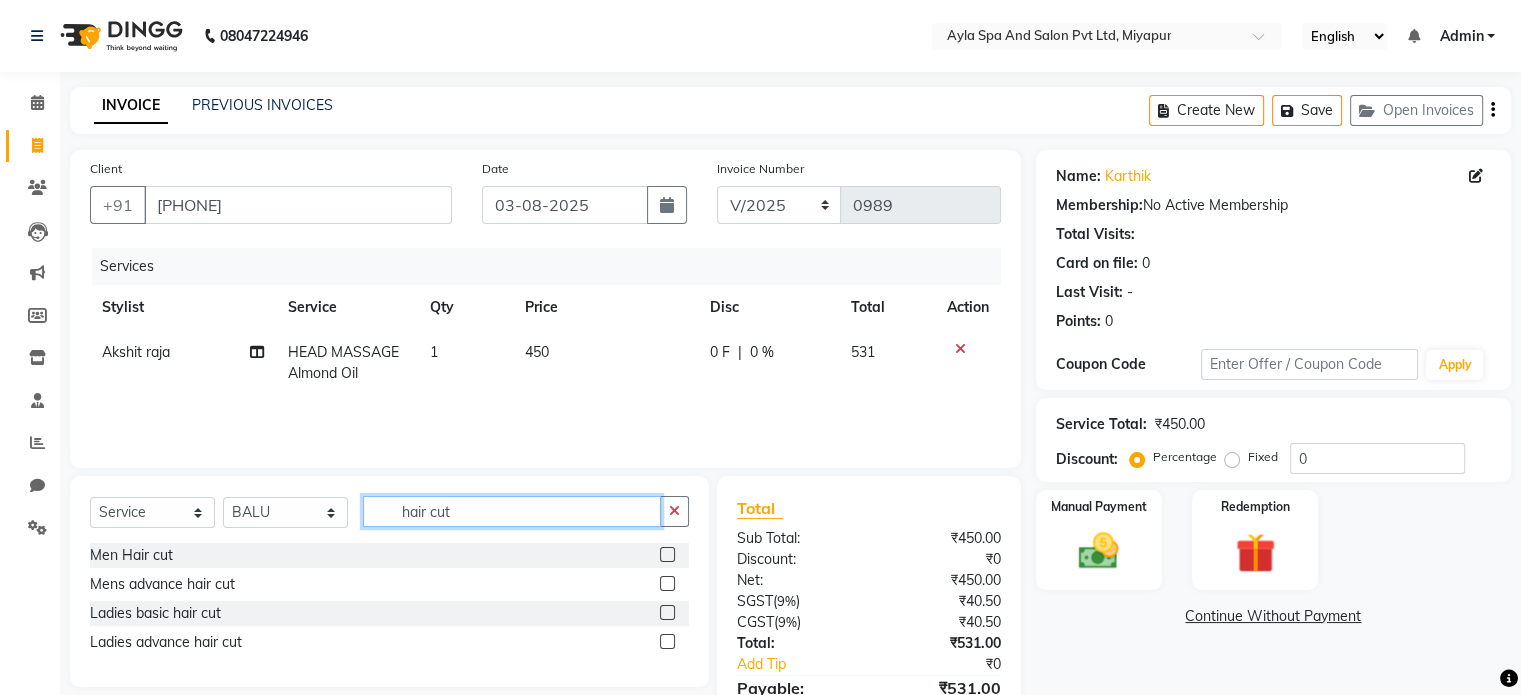 type on "hair cut" 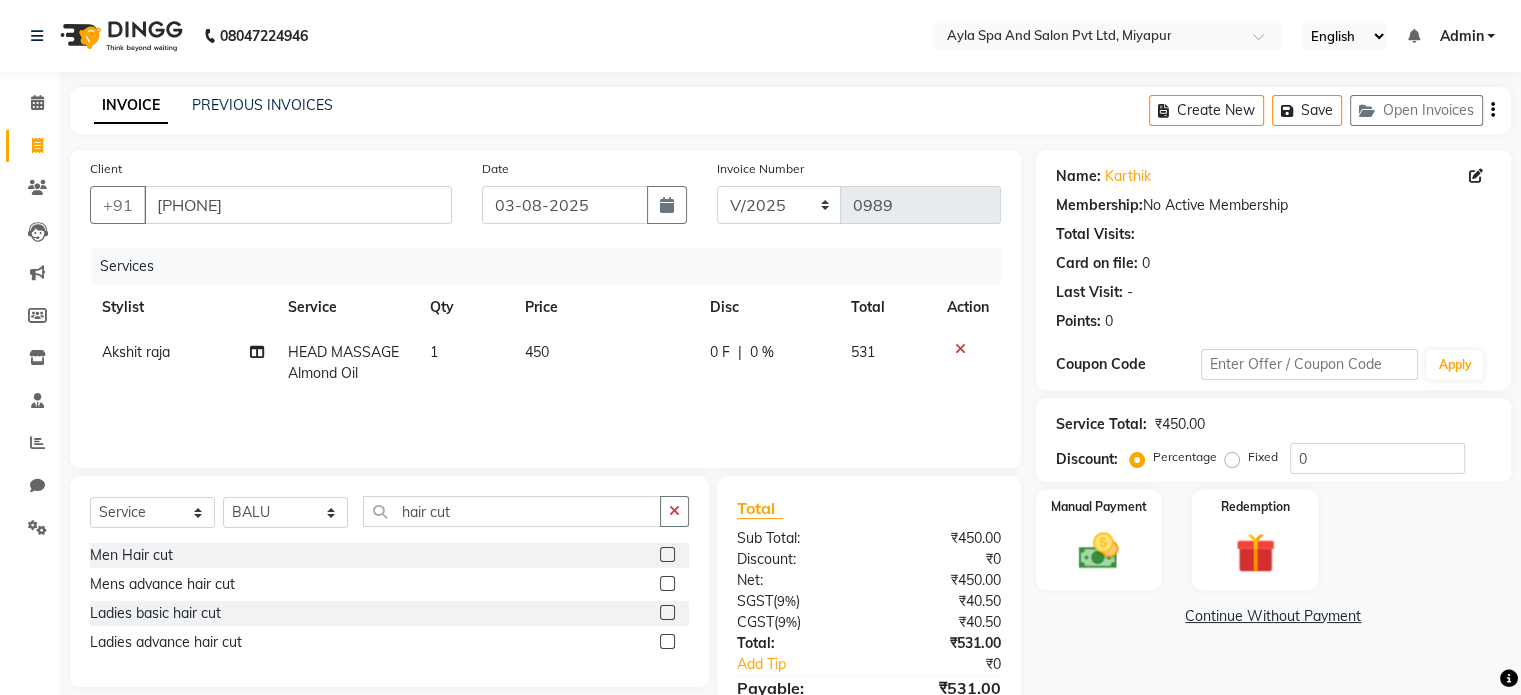 click 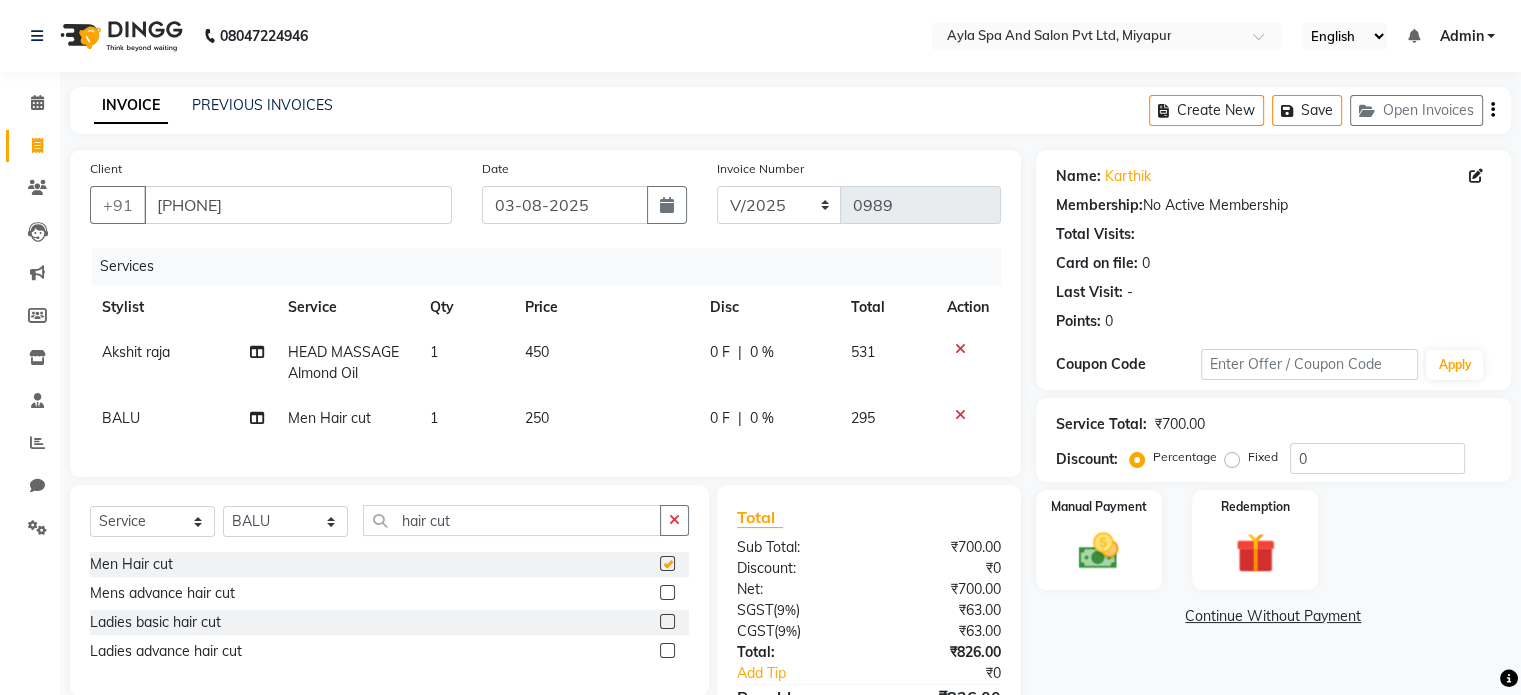 checkbox on "false" 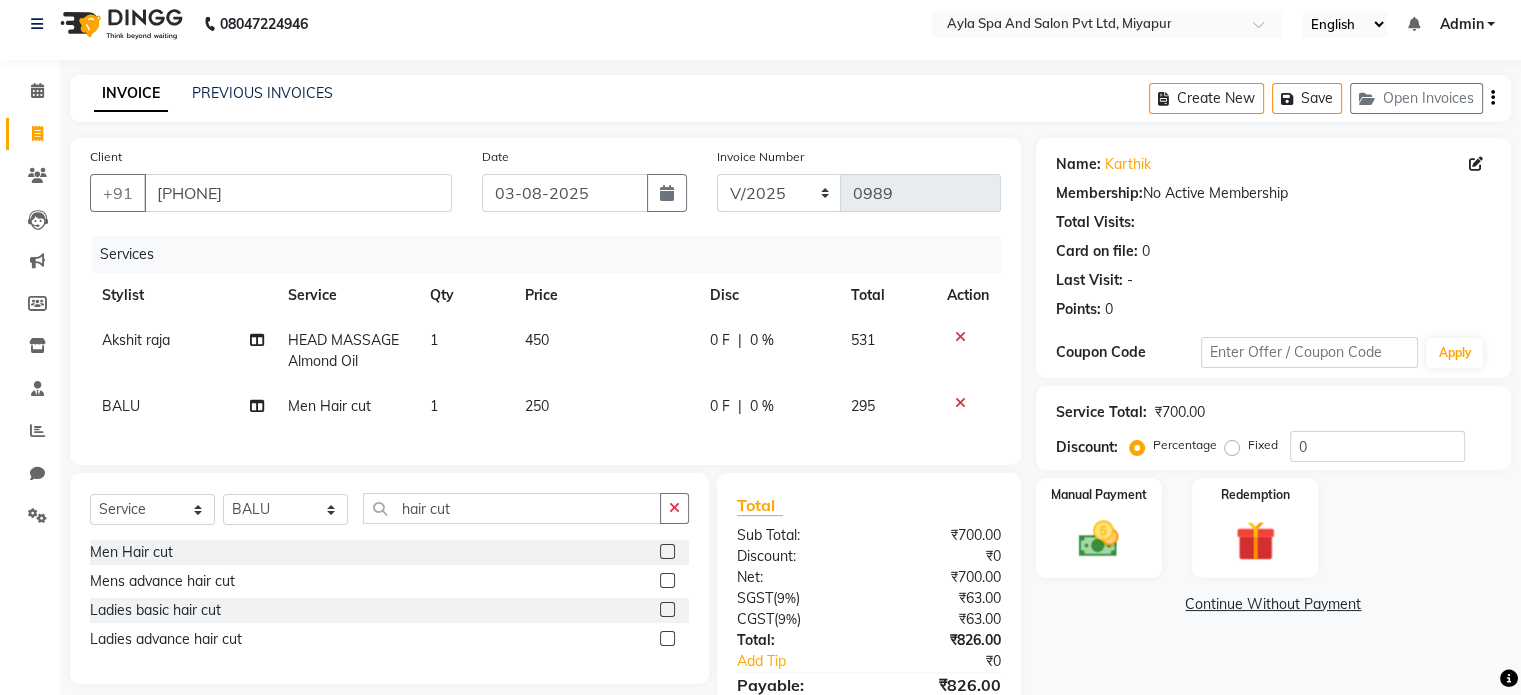 scroll, scrollTop: 129, scrollLeft: 0, axis: vertical 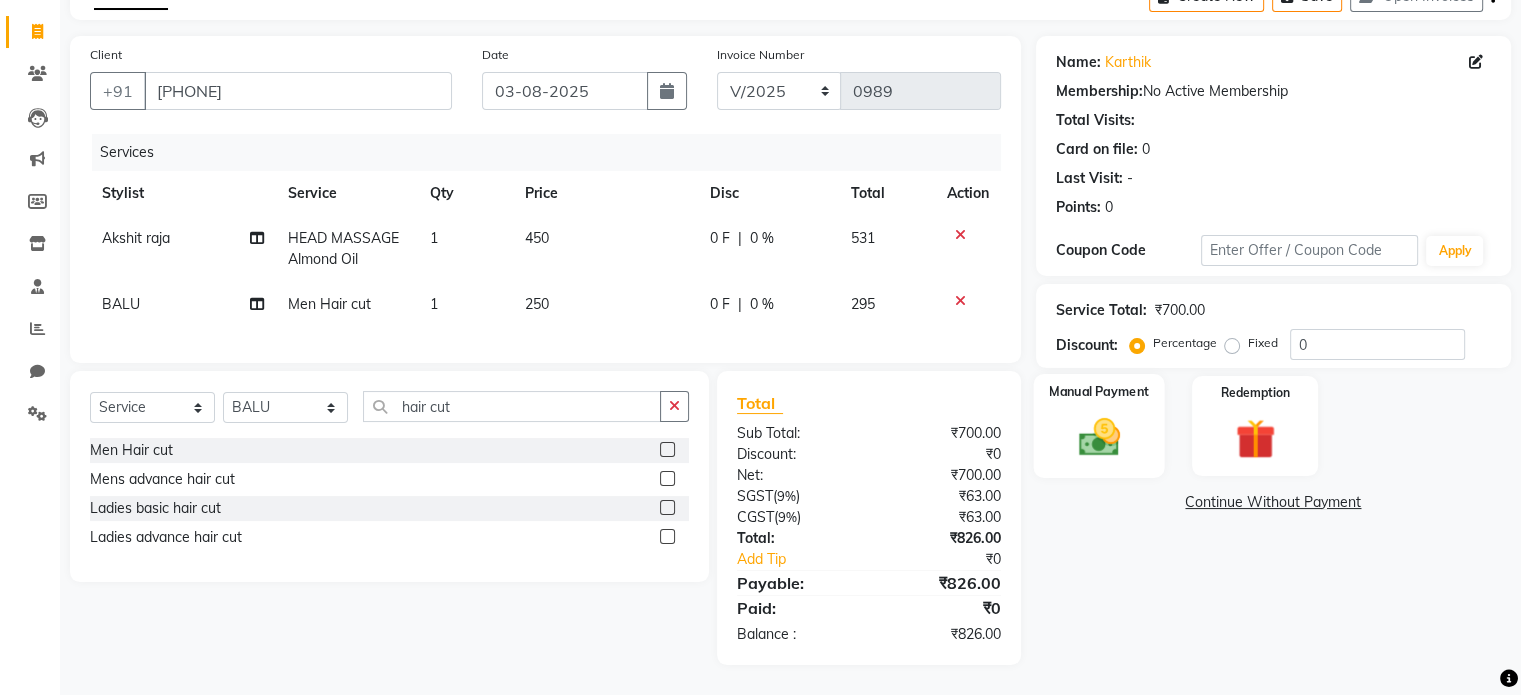 click 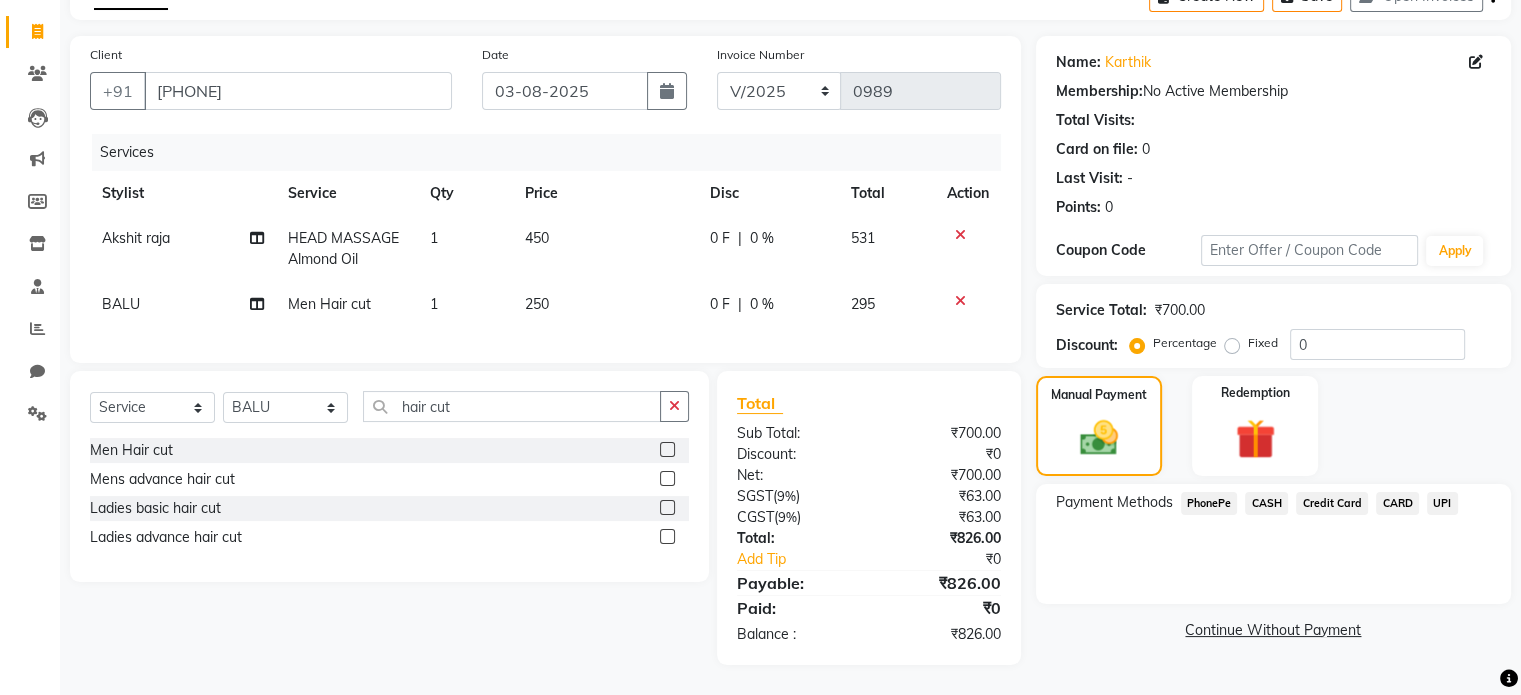 click on "UPI" 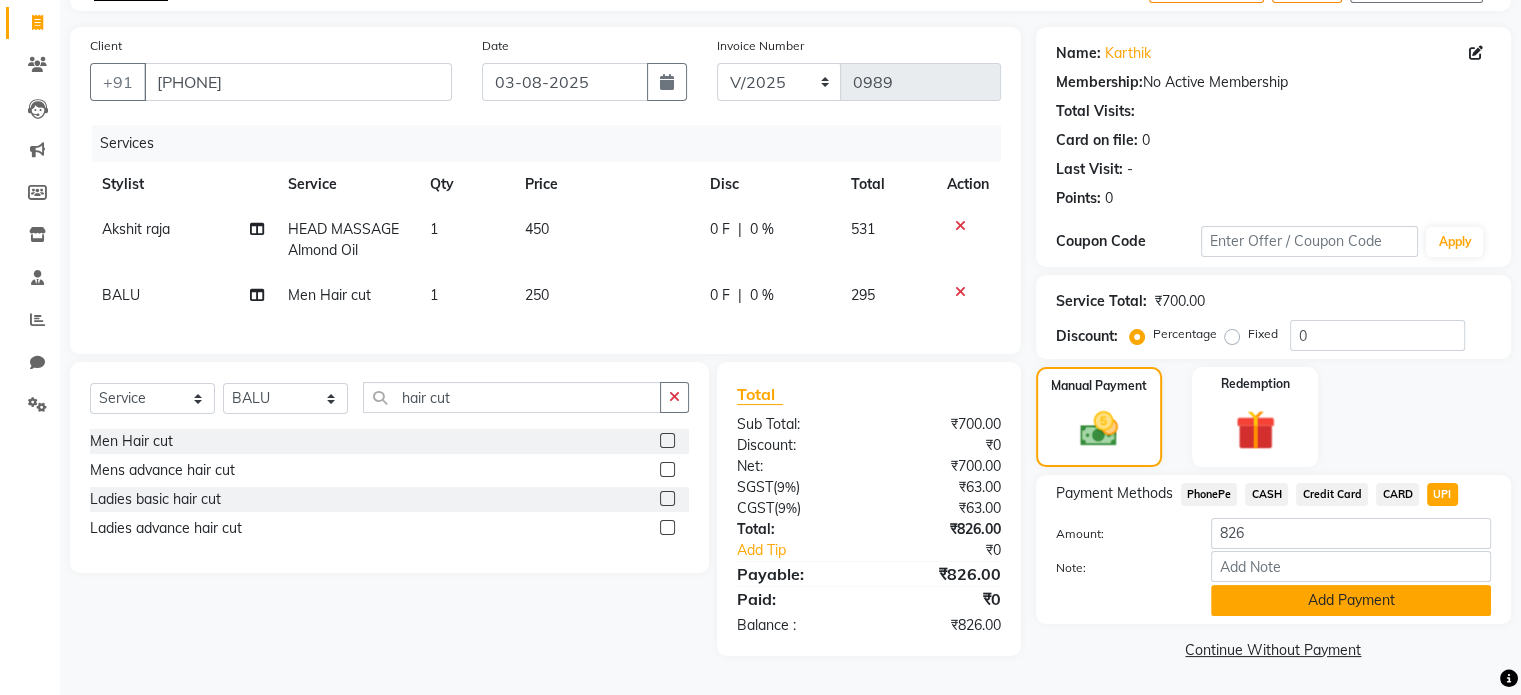 click on "Add Payment" 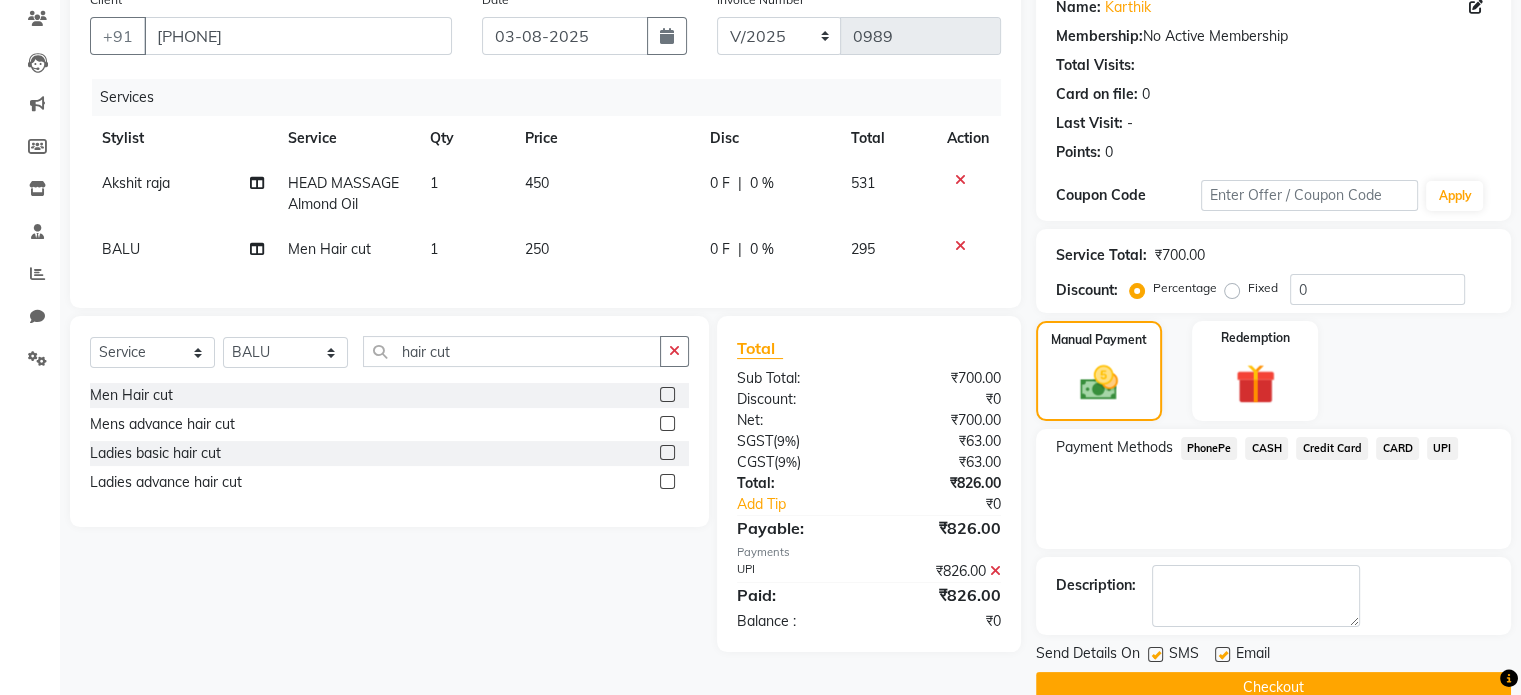 scroll, scrollTop: 205, scrollLeft: 0, axis: vertical 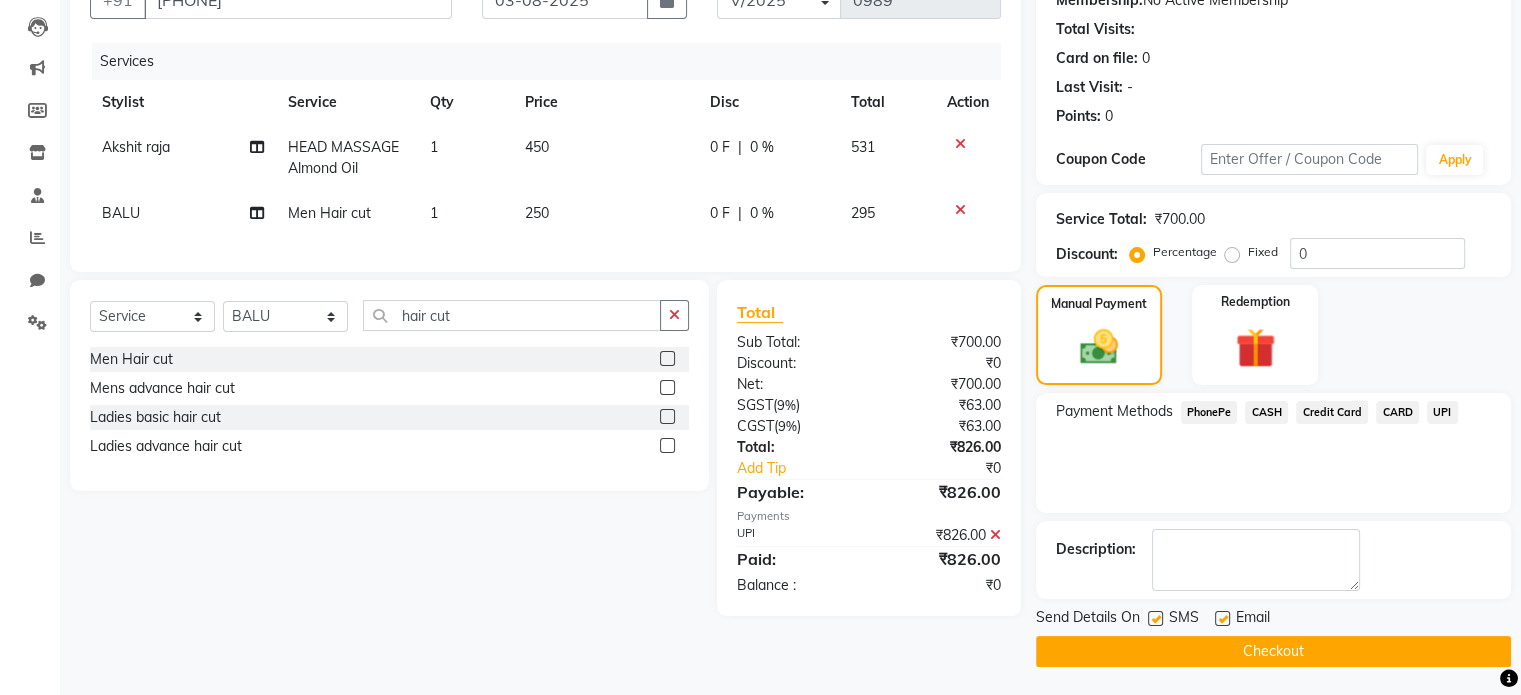 click 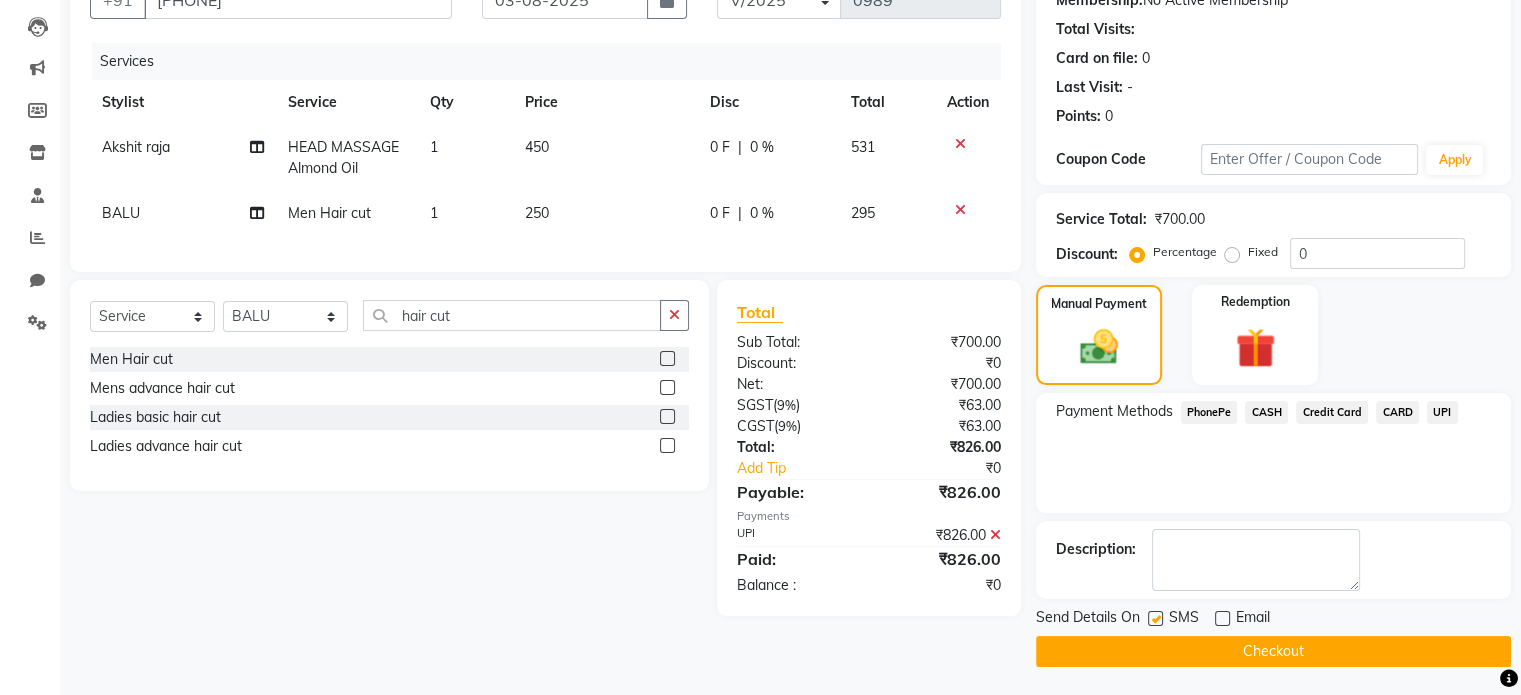 click on "Checkout" 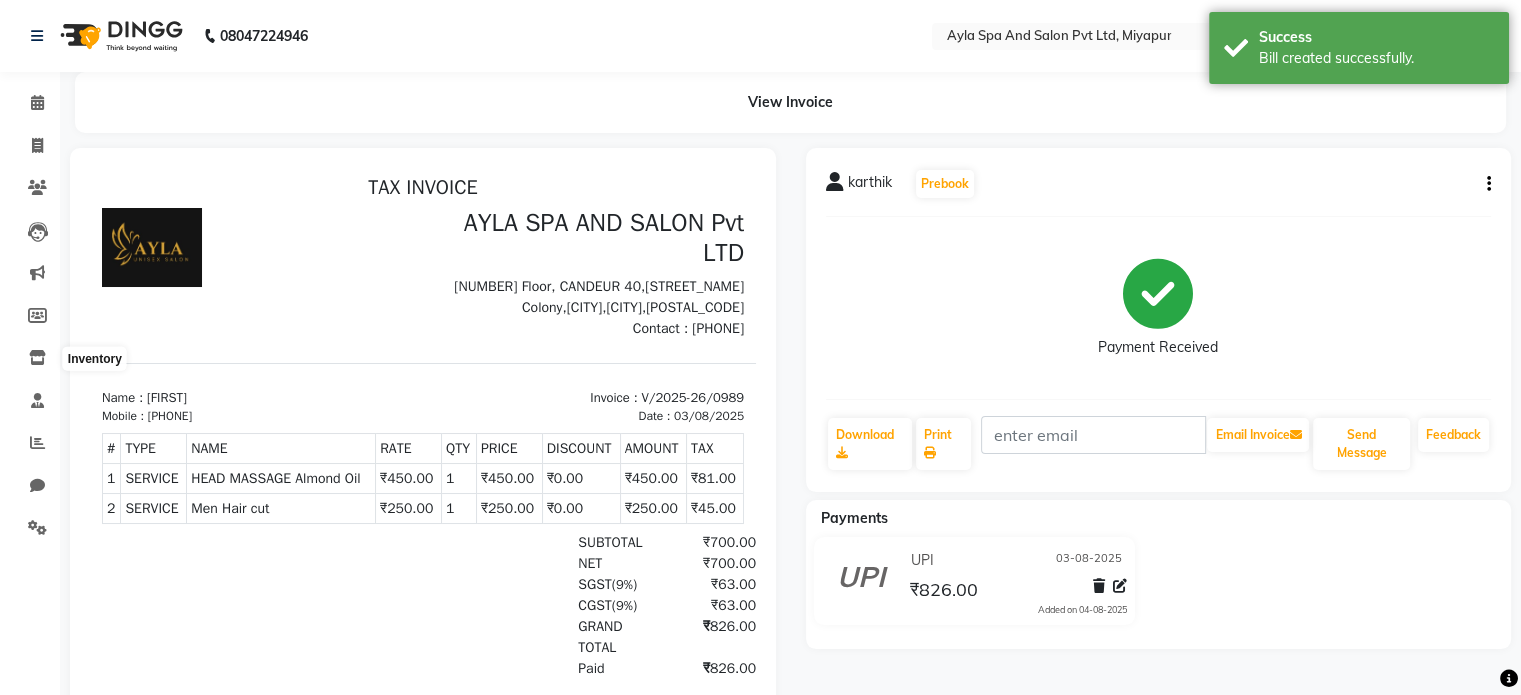 scroll, scrollTop: 0, scrollLeft: 0, axis: both 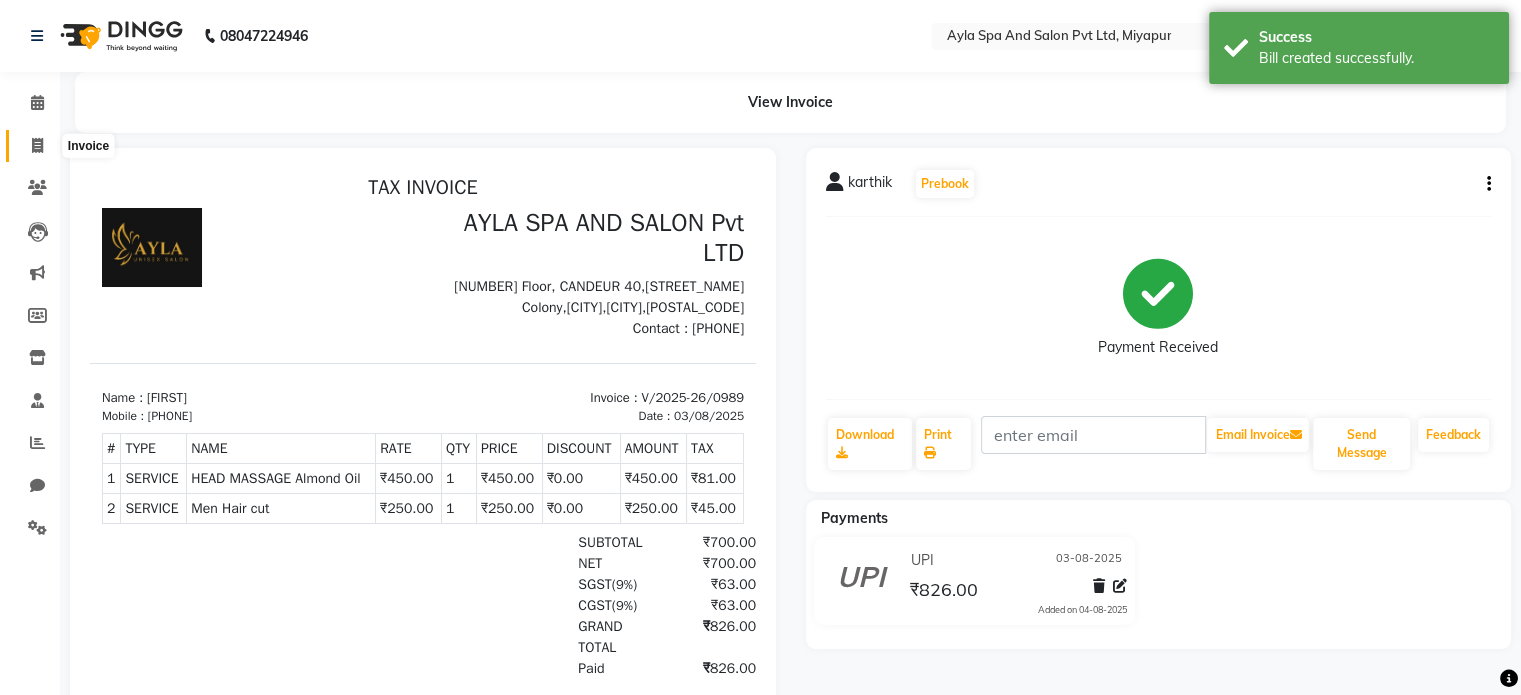 click 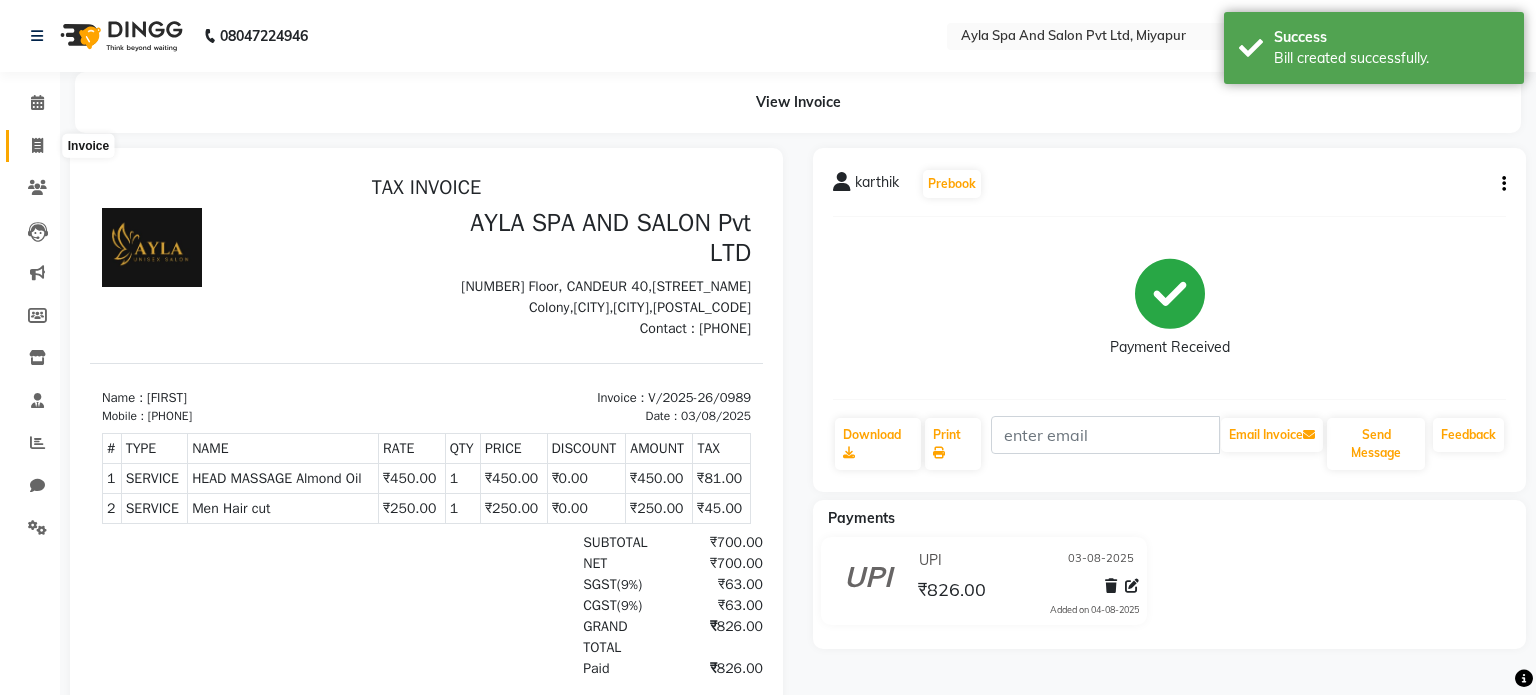 select on "7756" 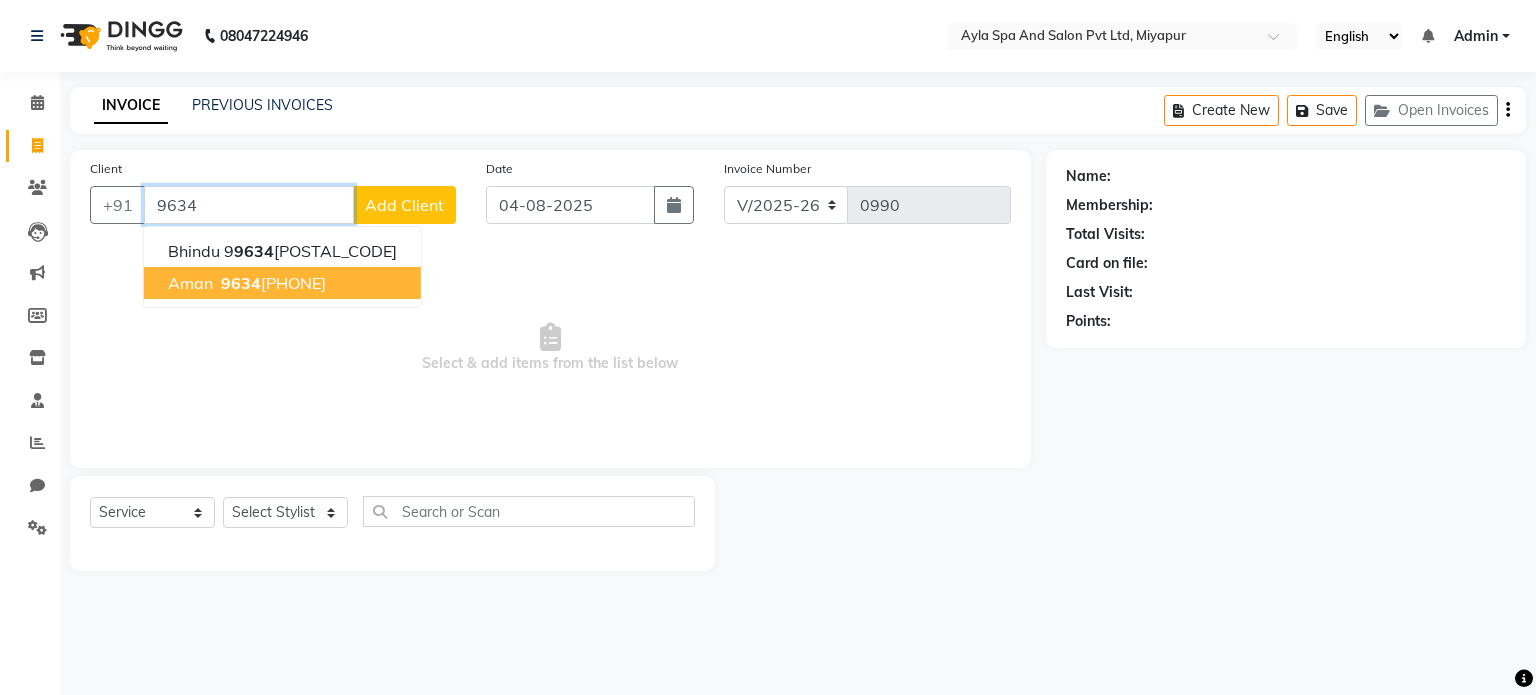 click on "9634" at bounding box center [241, 283] 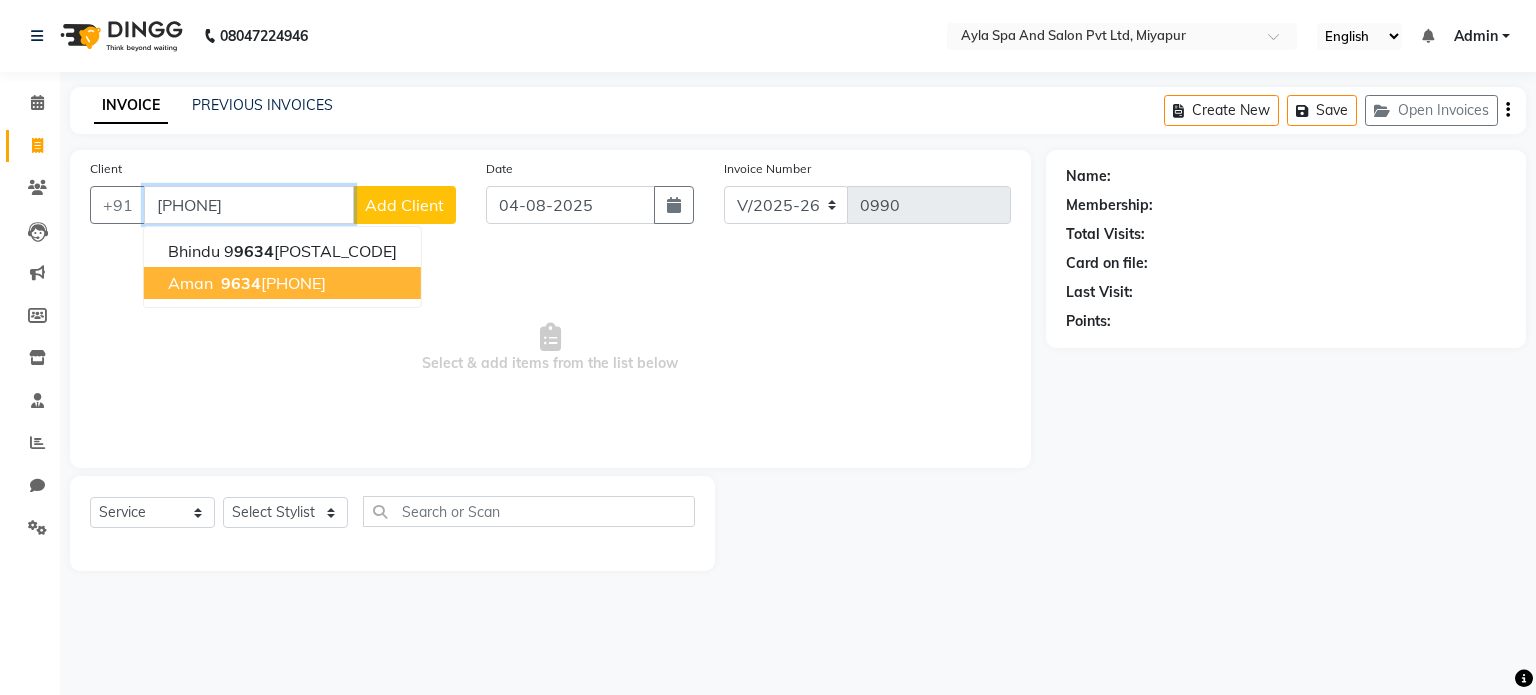 type on "[PHONE]" 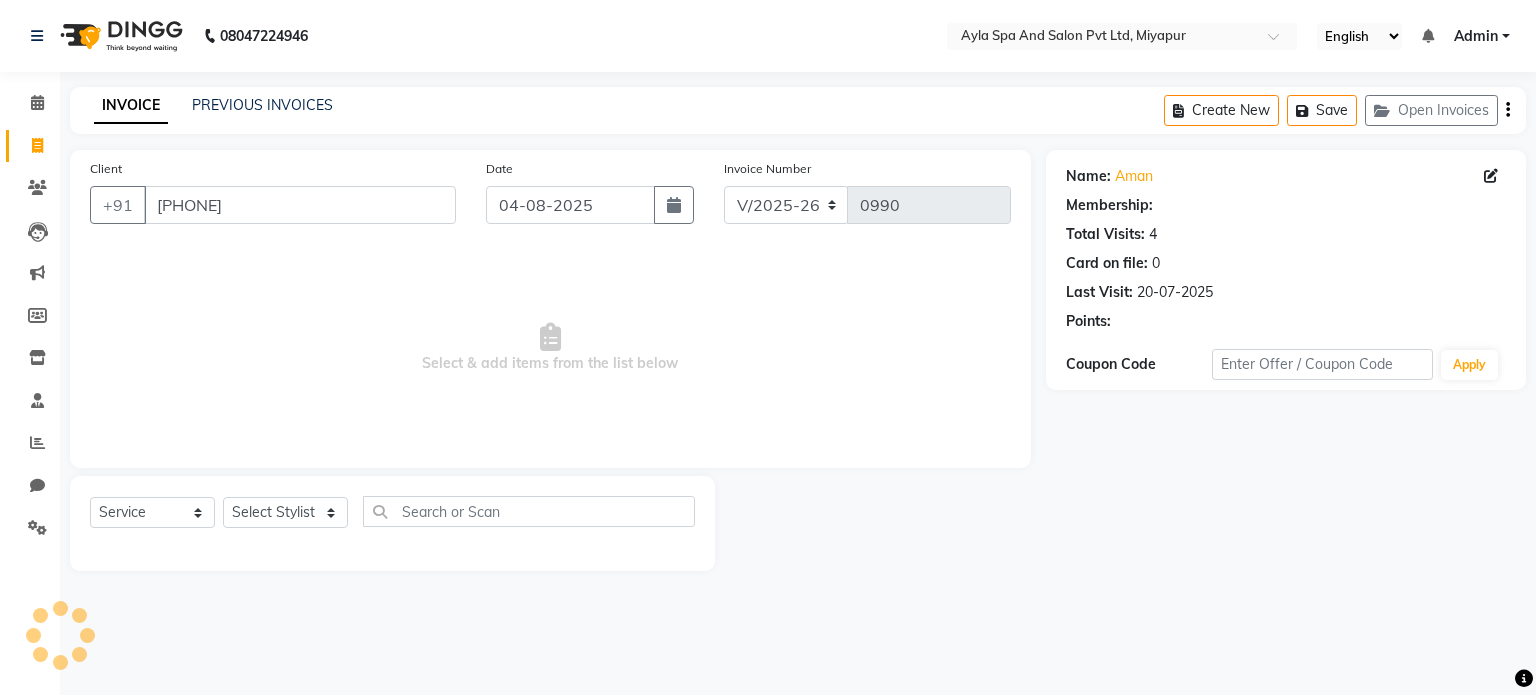 select on "1: Object" 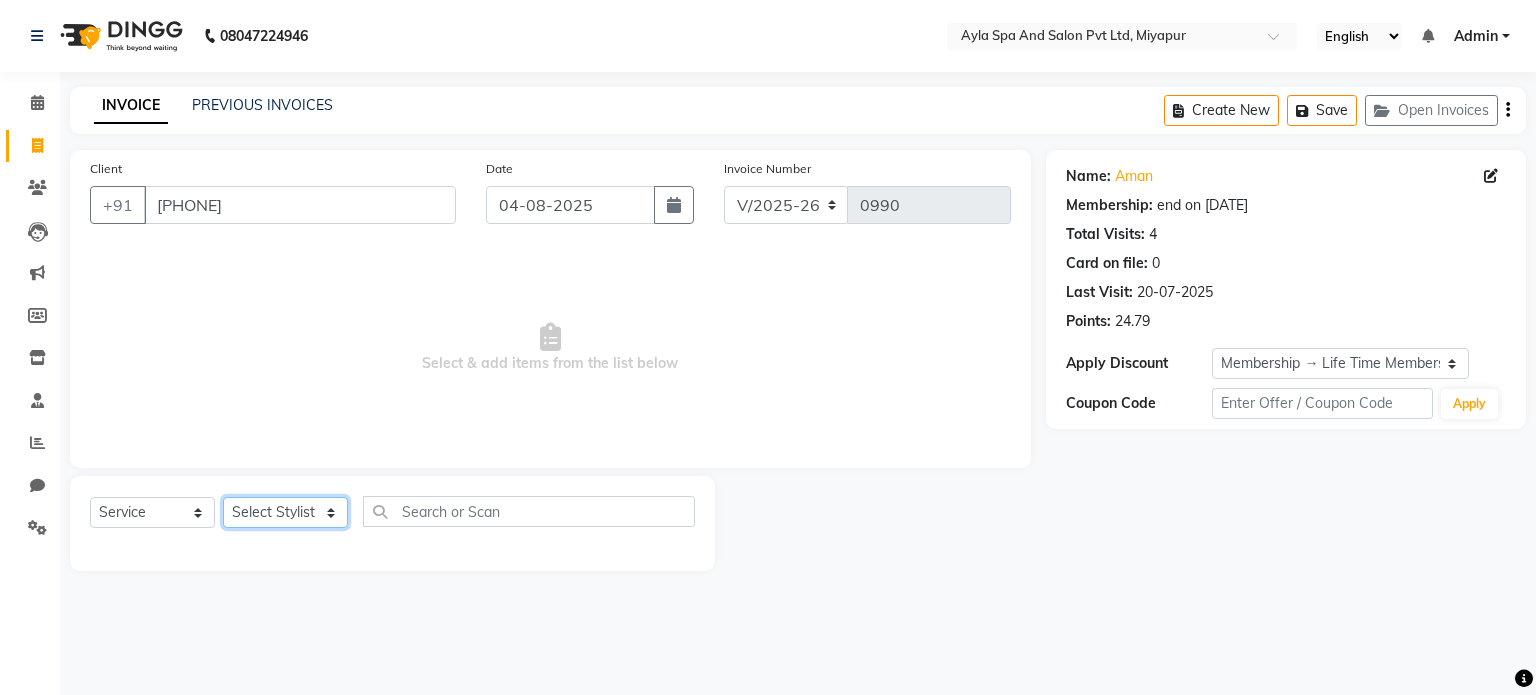 click on "Select Stylist Akshit raja BALU meena Neelima Renuka Silpa" 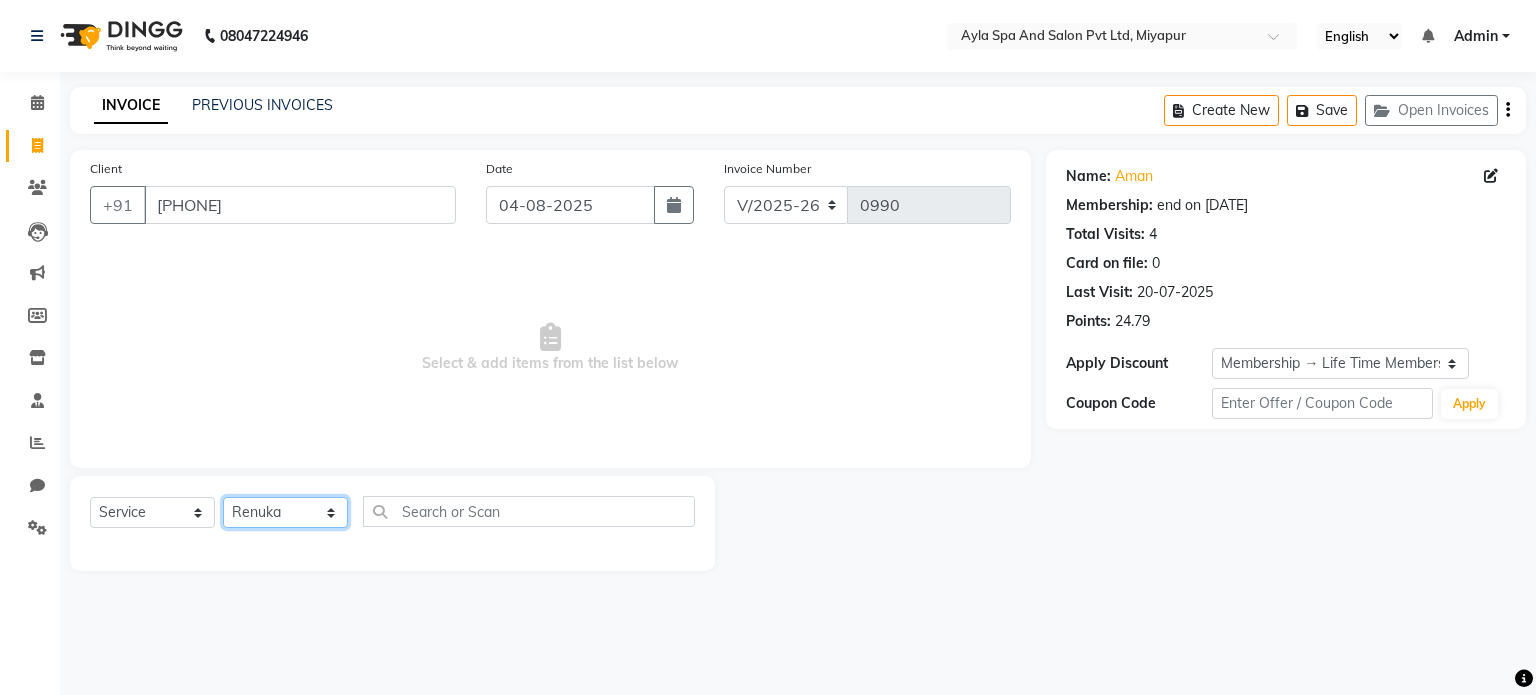 click on "Select Stylist Akshit raja BALU meena Neelima Renuka Silpa" 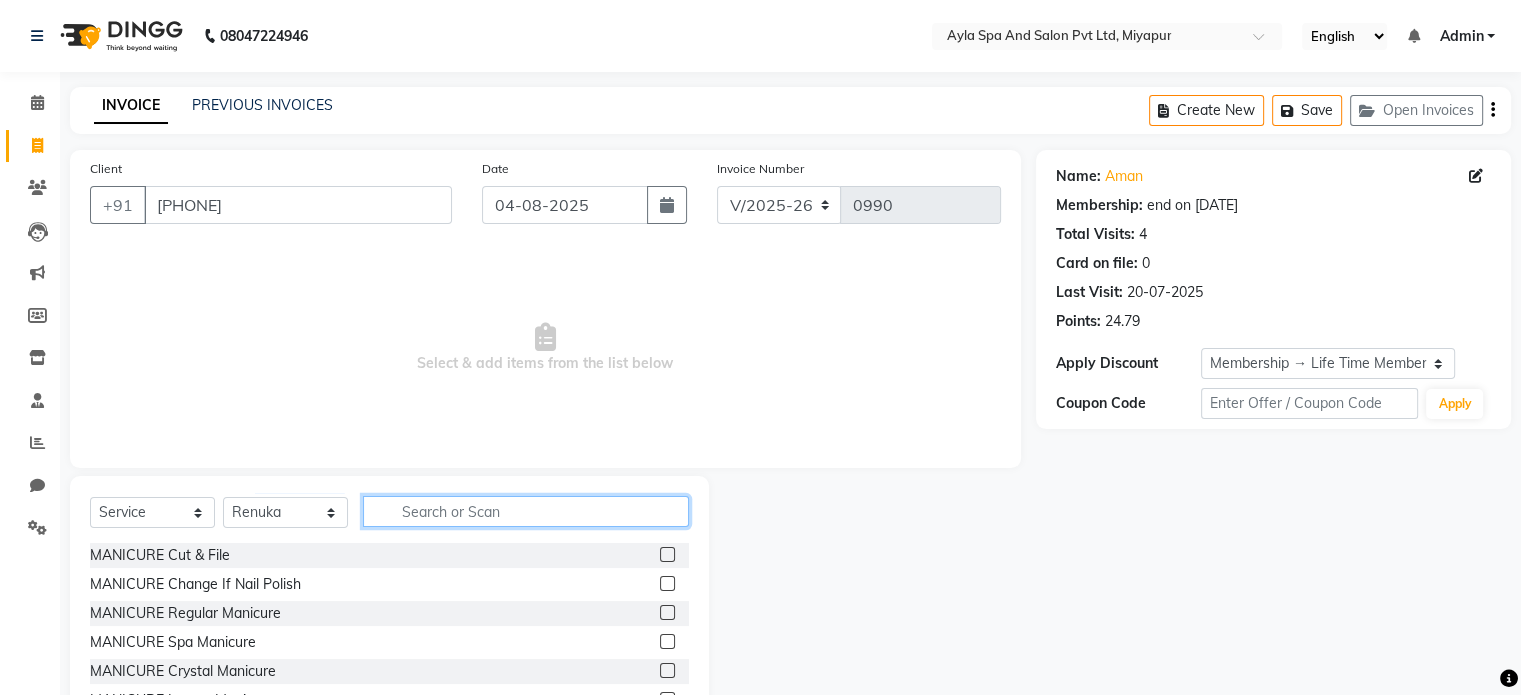 click 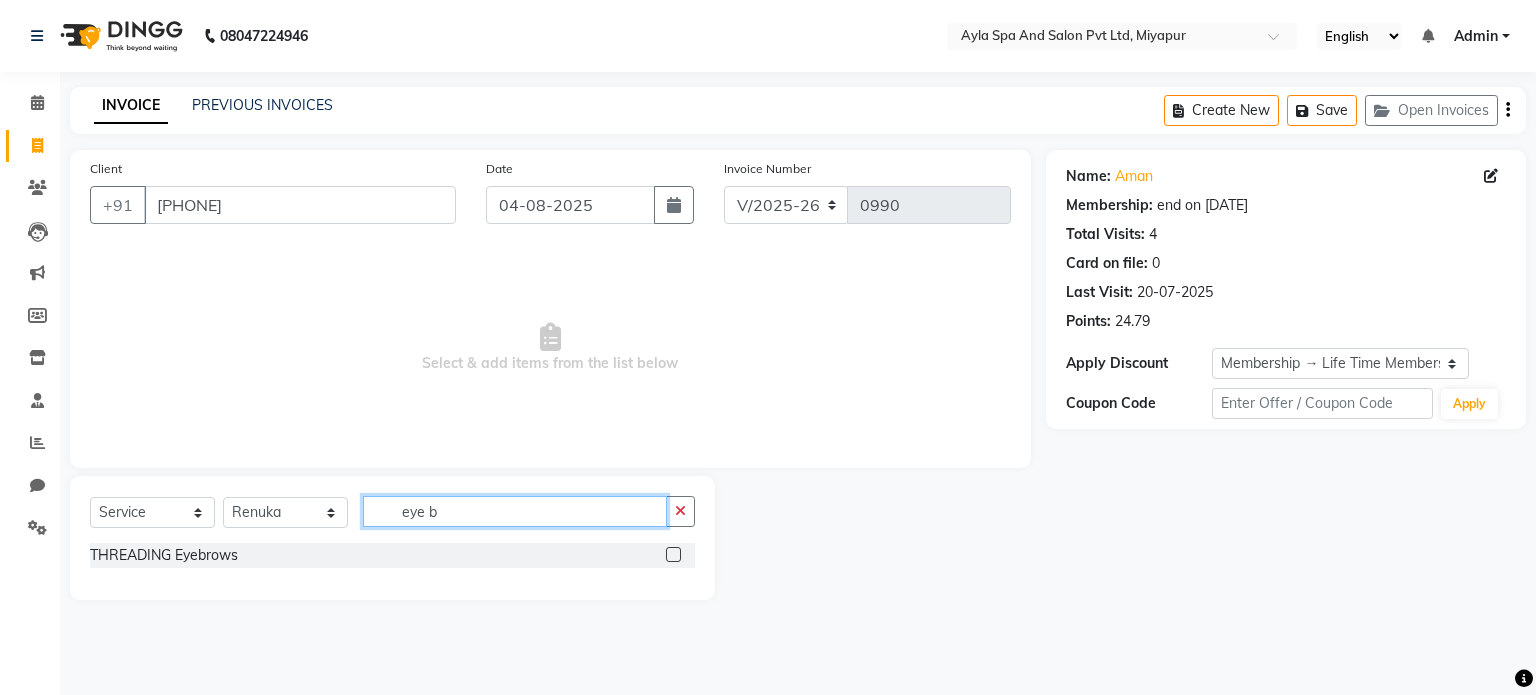 type on "eye b" 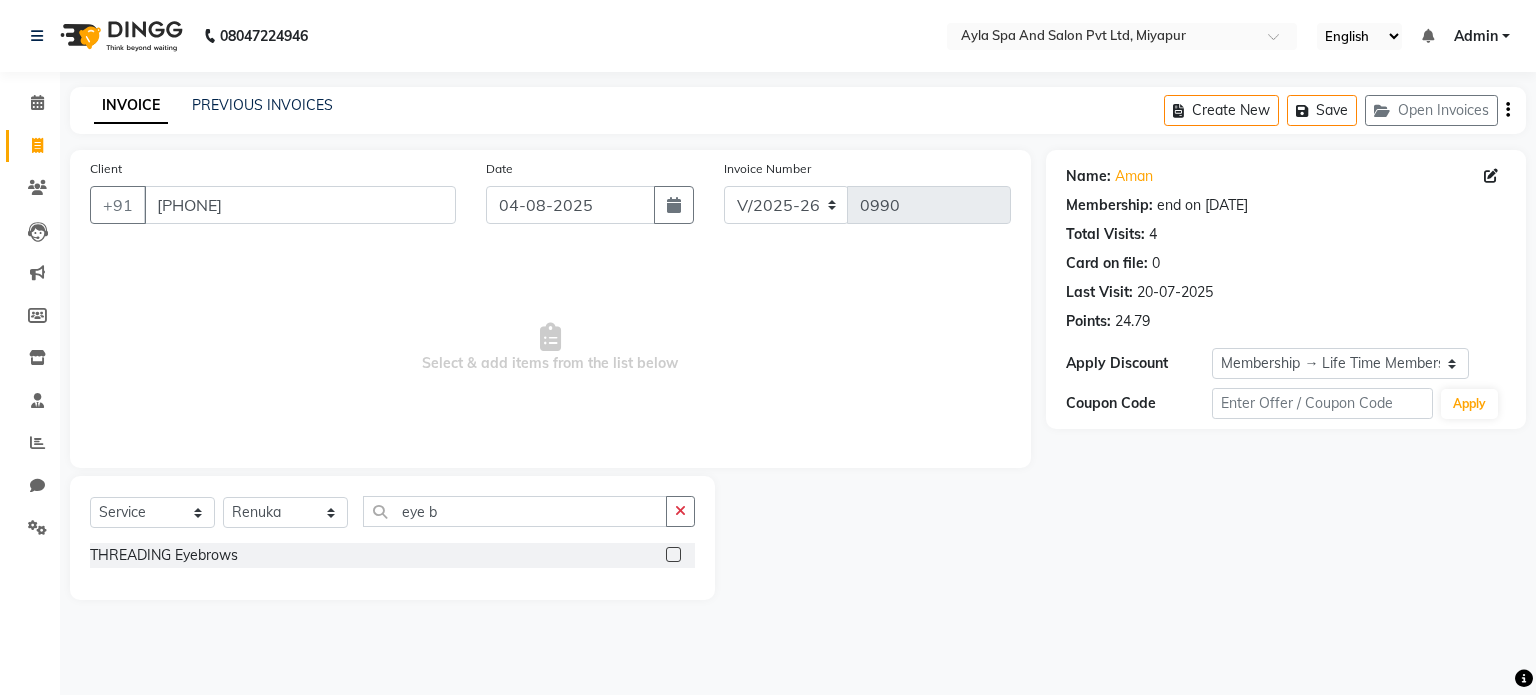 click 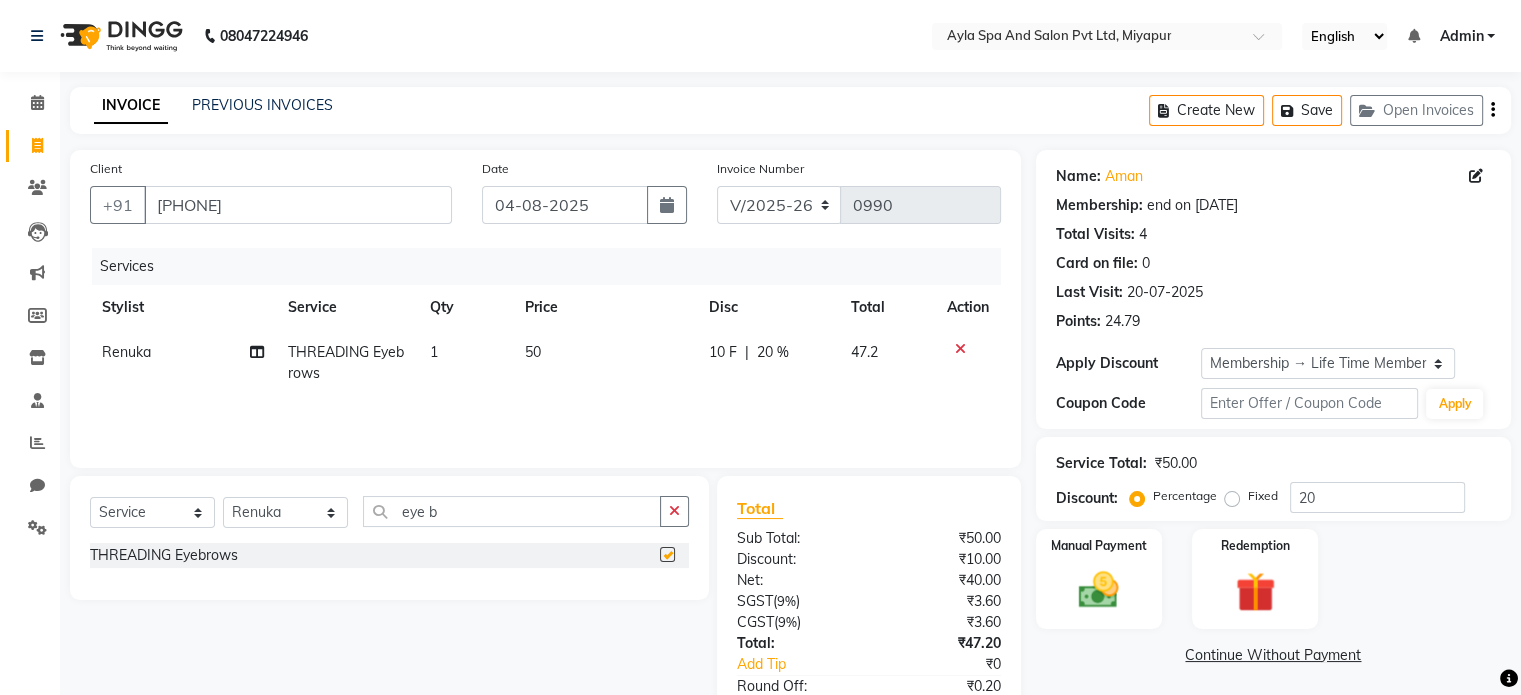 checkbox on "false" 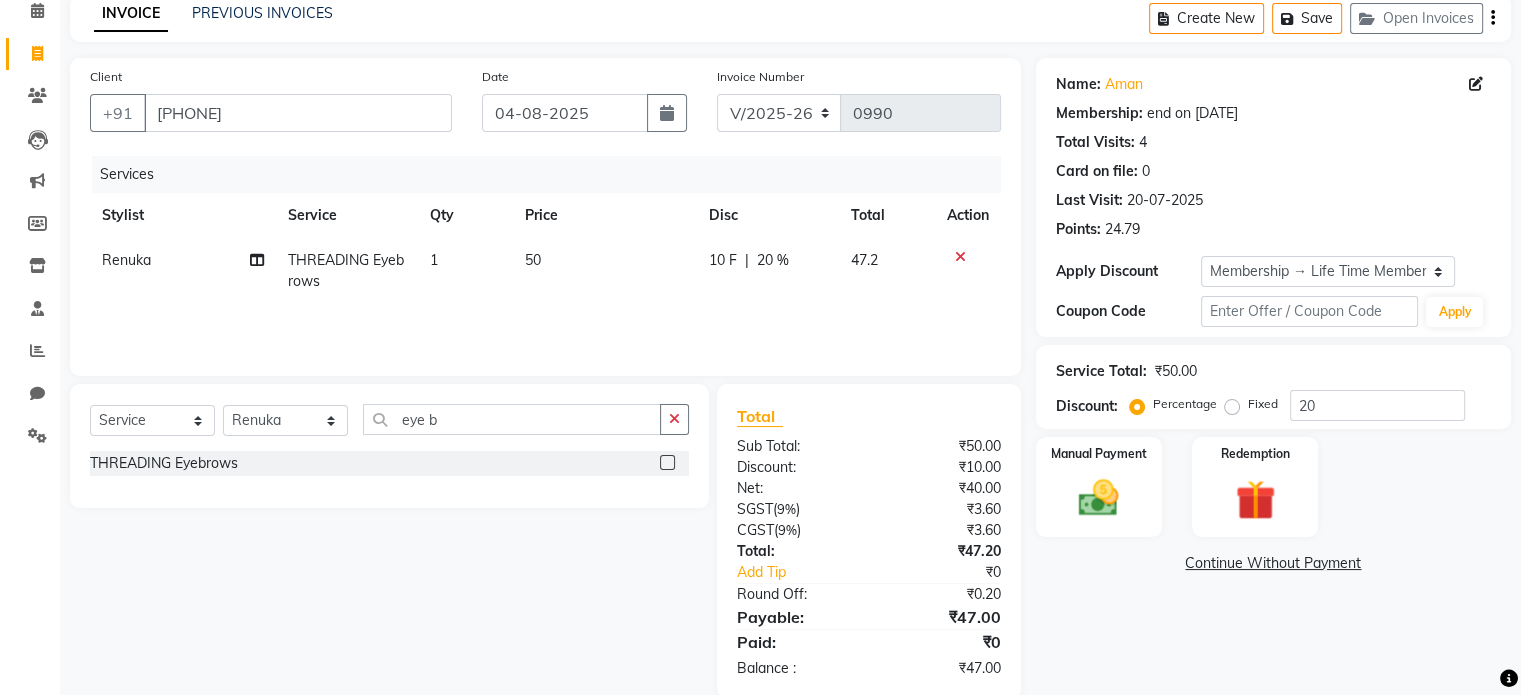 scroll, scrollTop: 126, scrollLeft: 0, axis: vertical 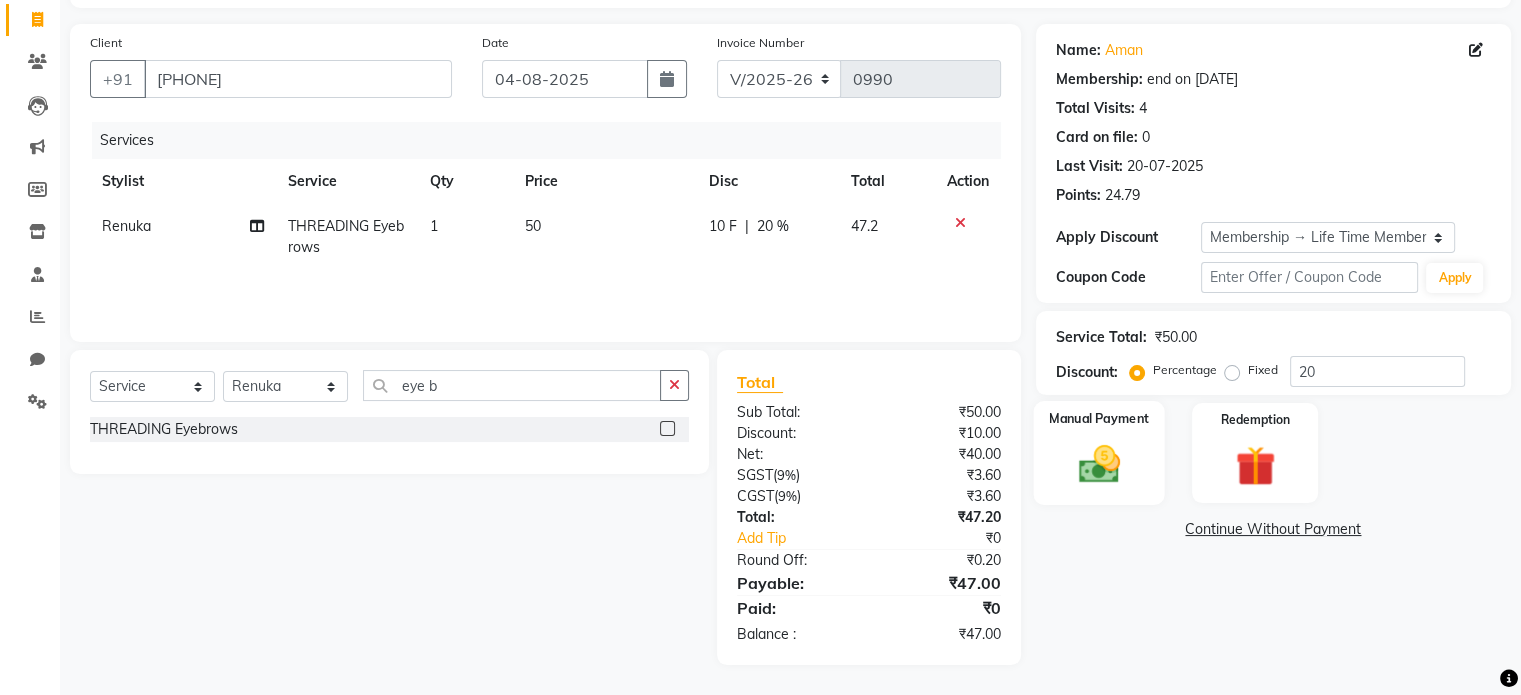 click 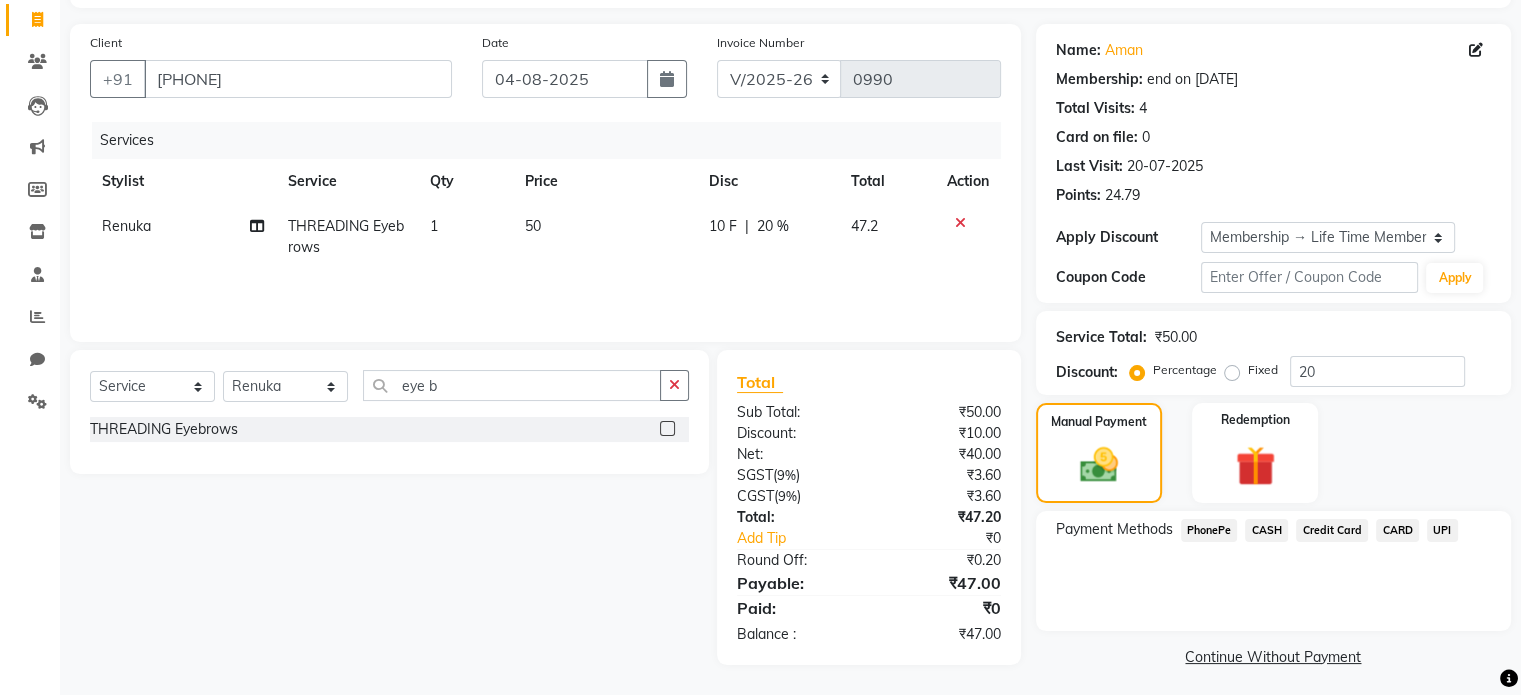 click on "UPI" 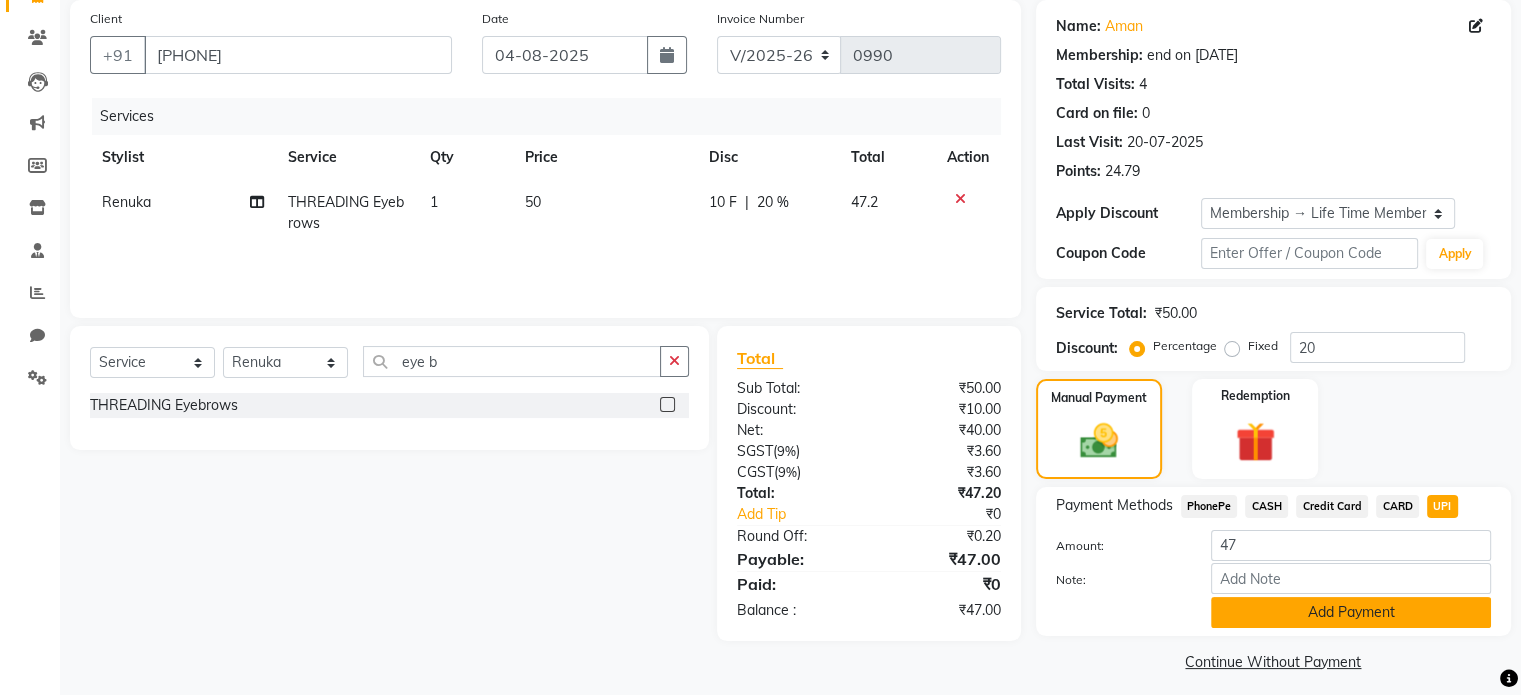 scroll, scrollTop: 163, scrollLeft: 0, axis: vertical 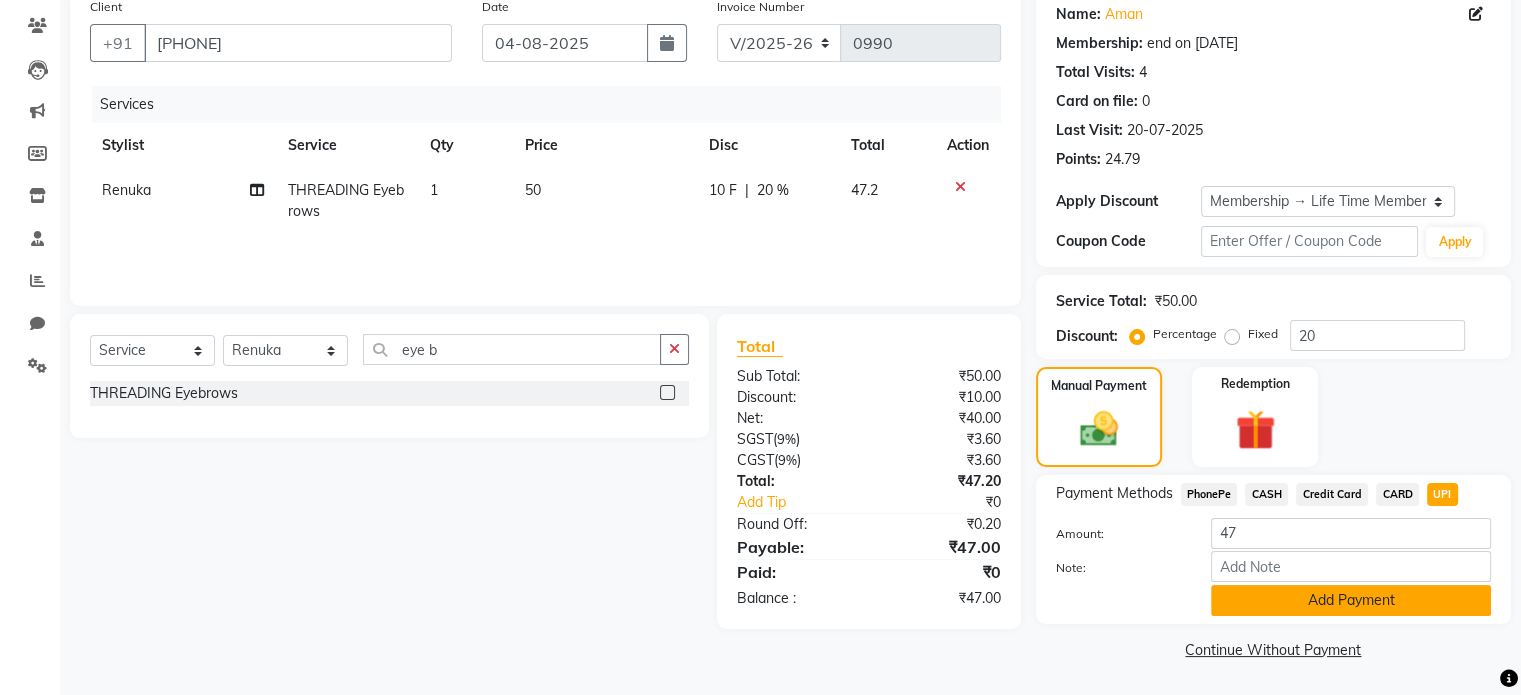 click on "Add Payment" 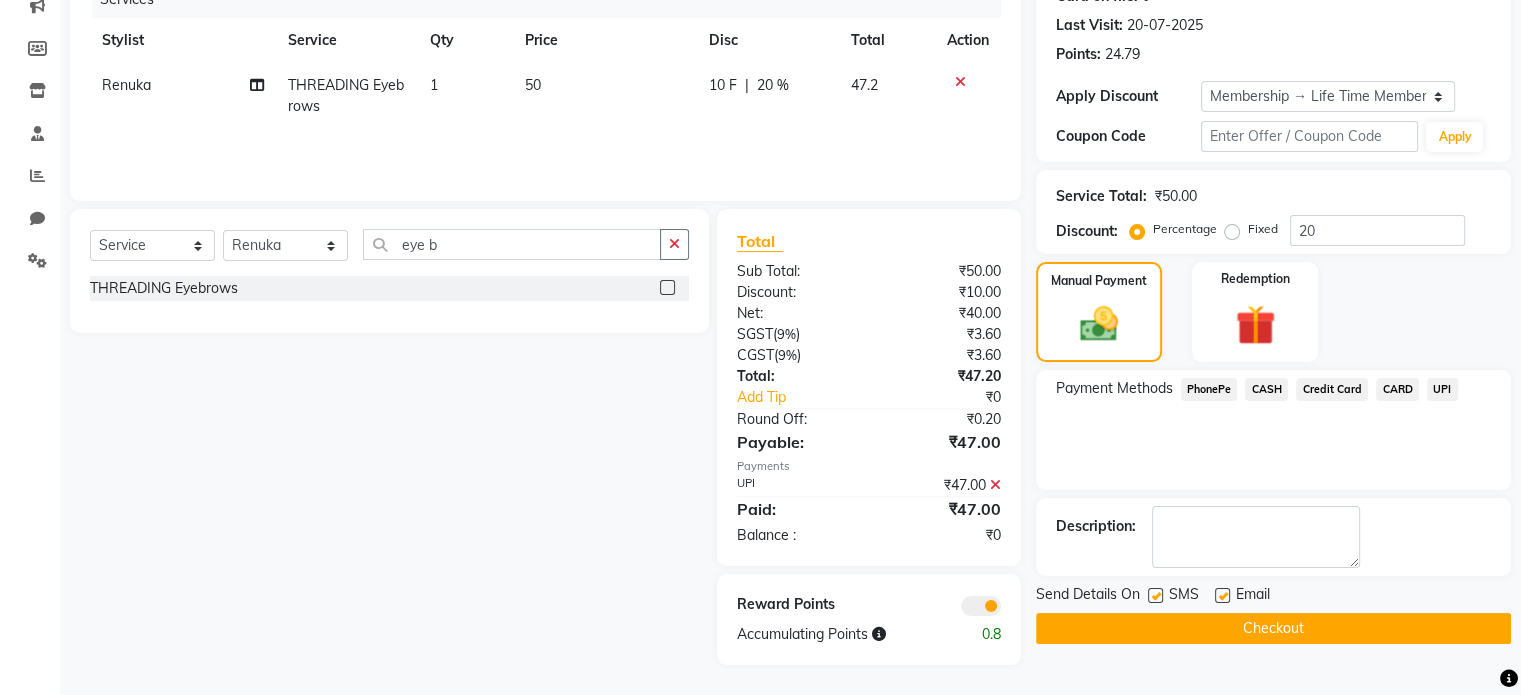 scroll, scrollTop: 268, scrollLeft: 0, axis: vertical 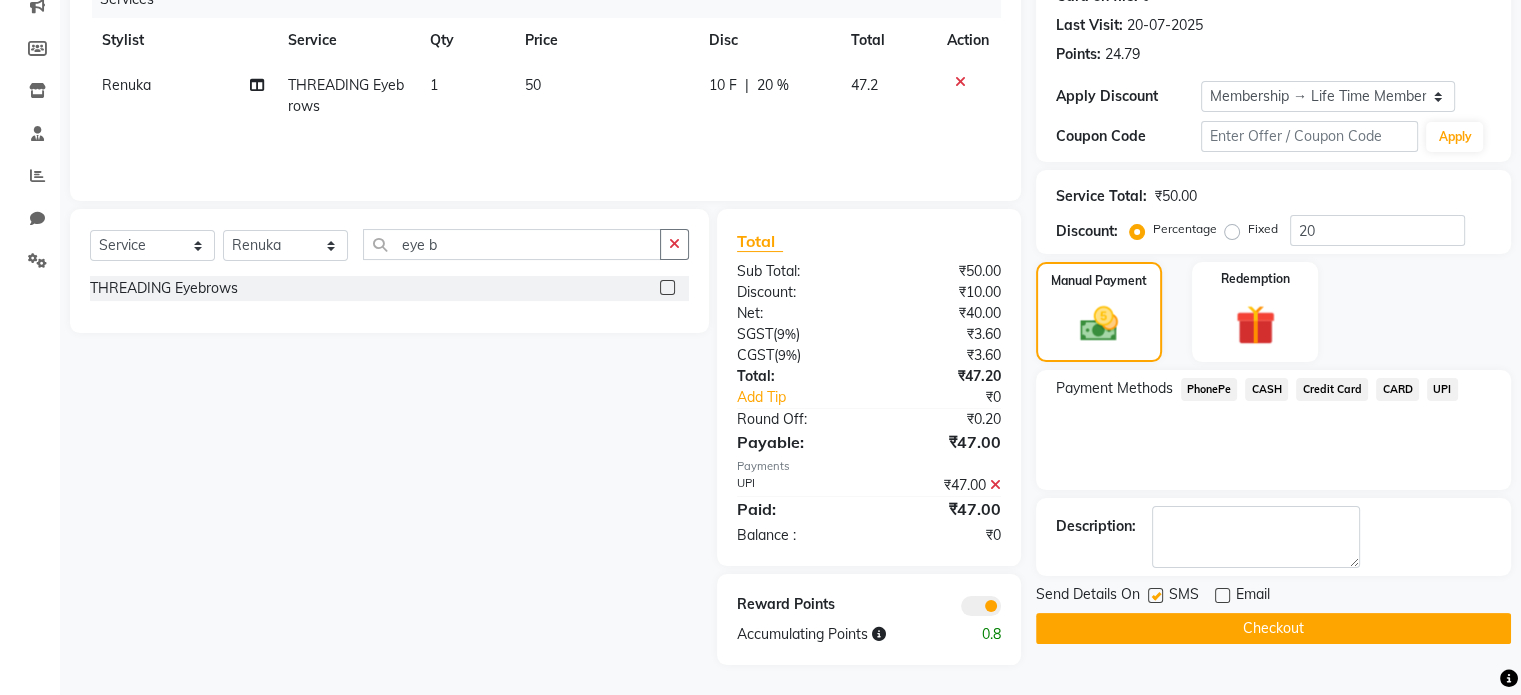 click on "Checkout" 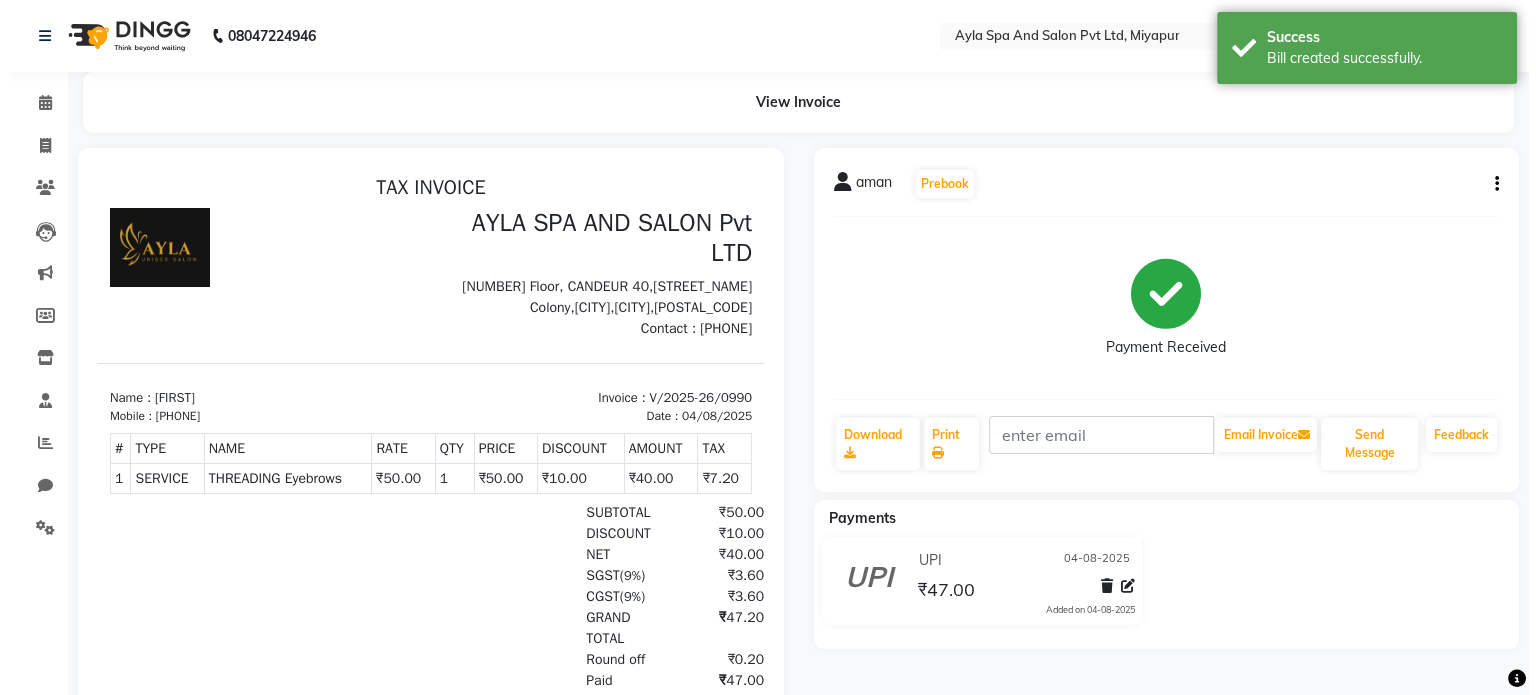 scroll, scrollTop: 0, scrollLeft: 0, axis: both 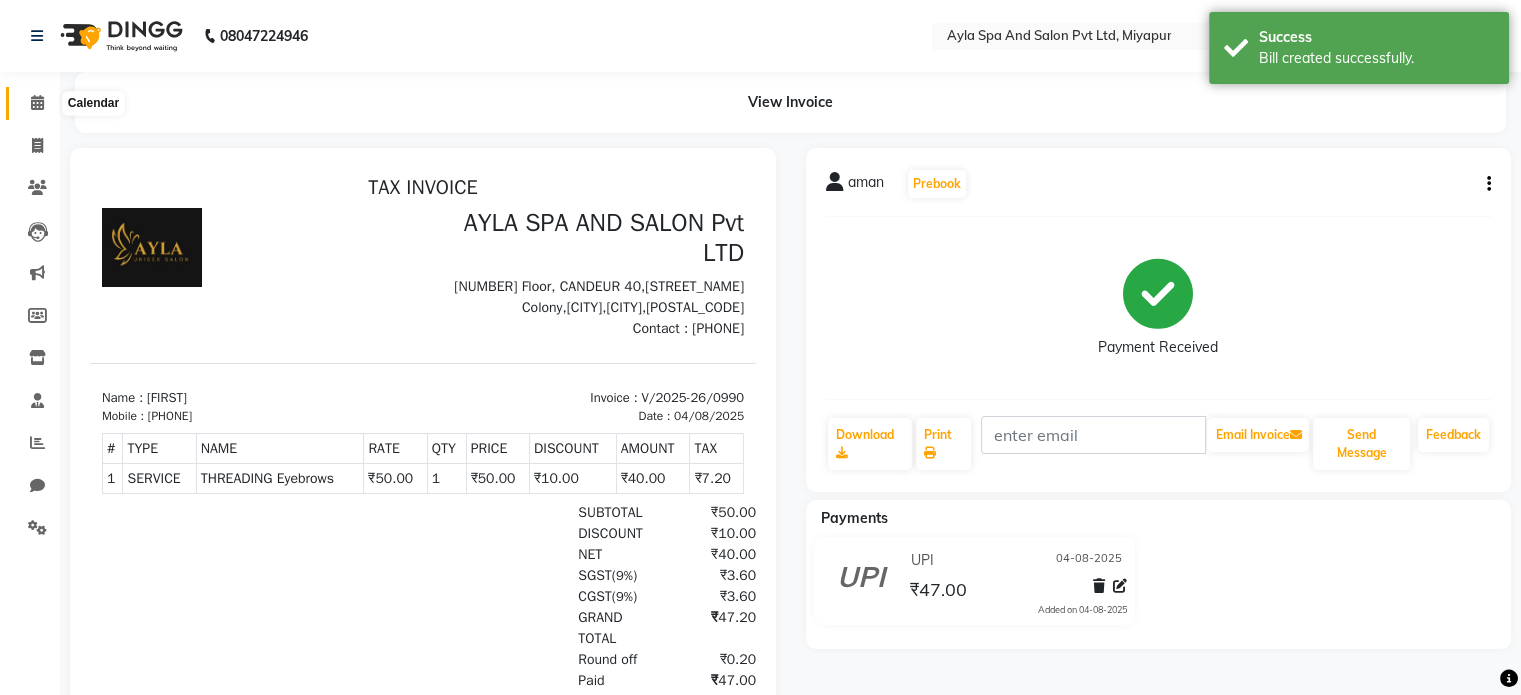 click 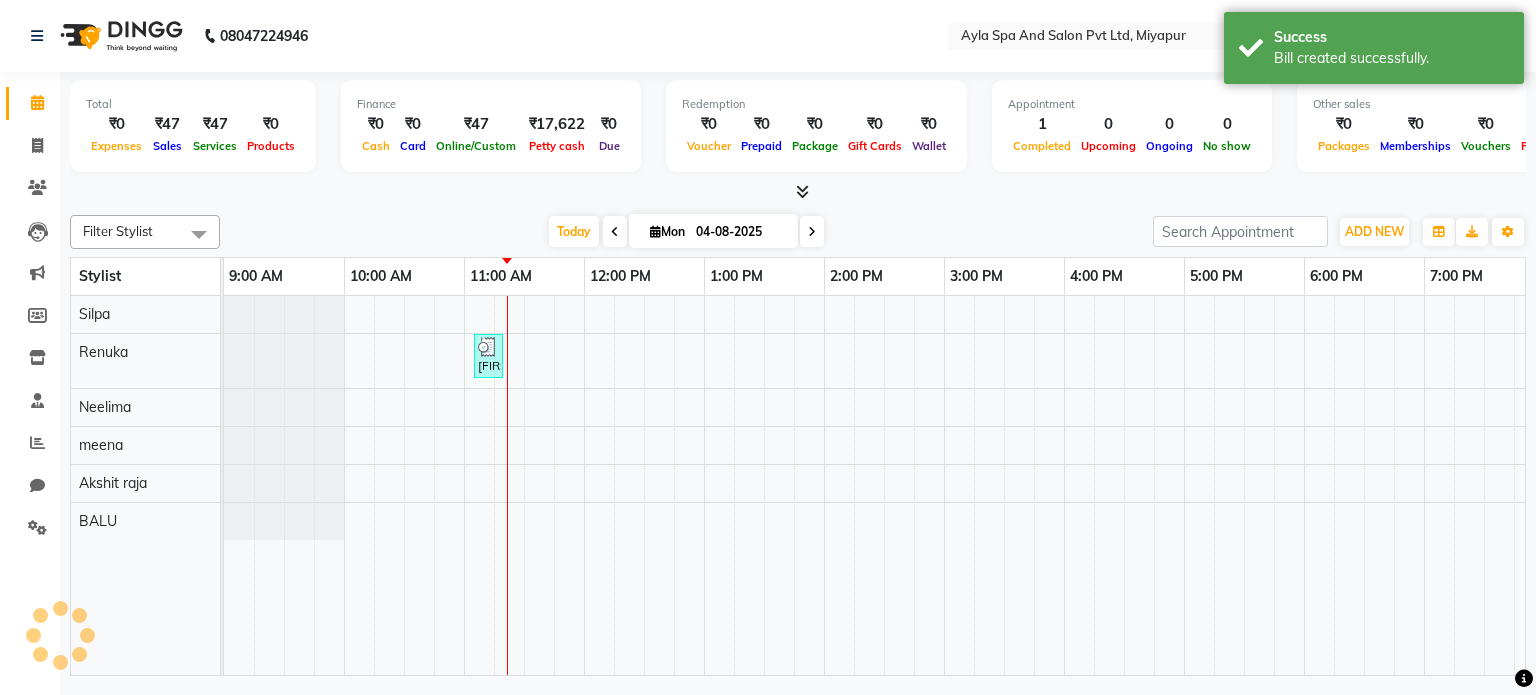 scroll, scrollTop: 0, scrollLeft: 0, axis: both 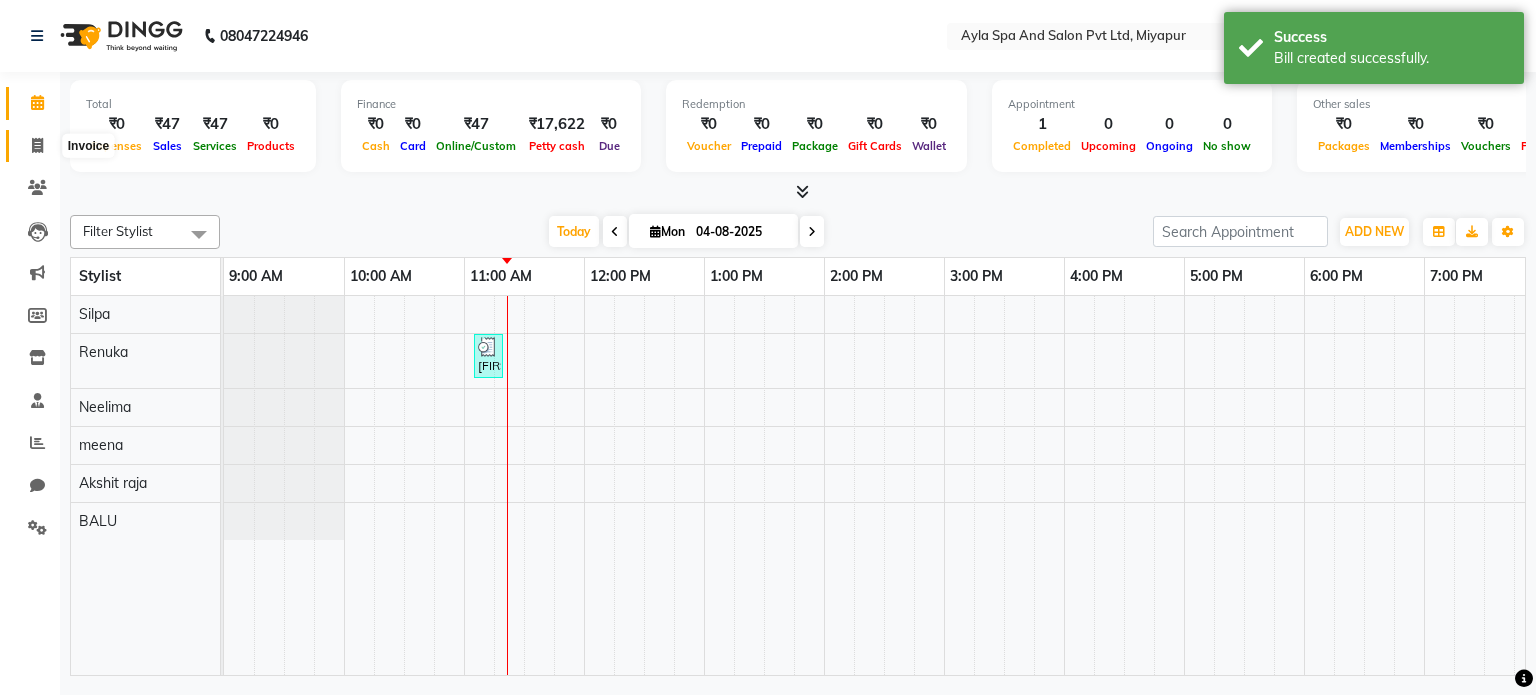 click 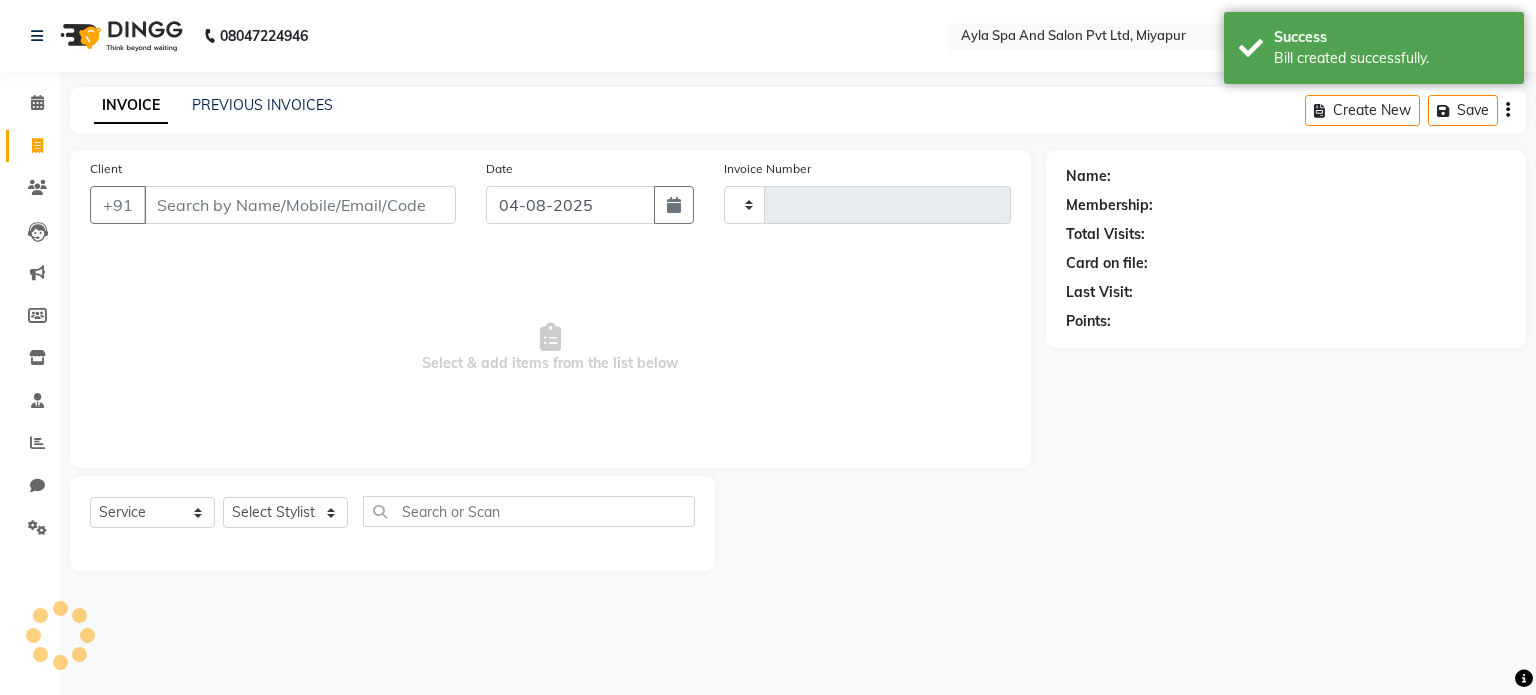 type on "0991" 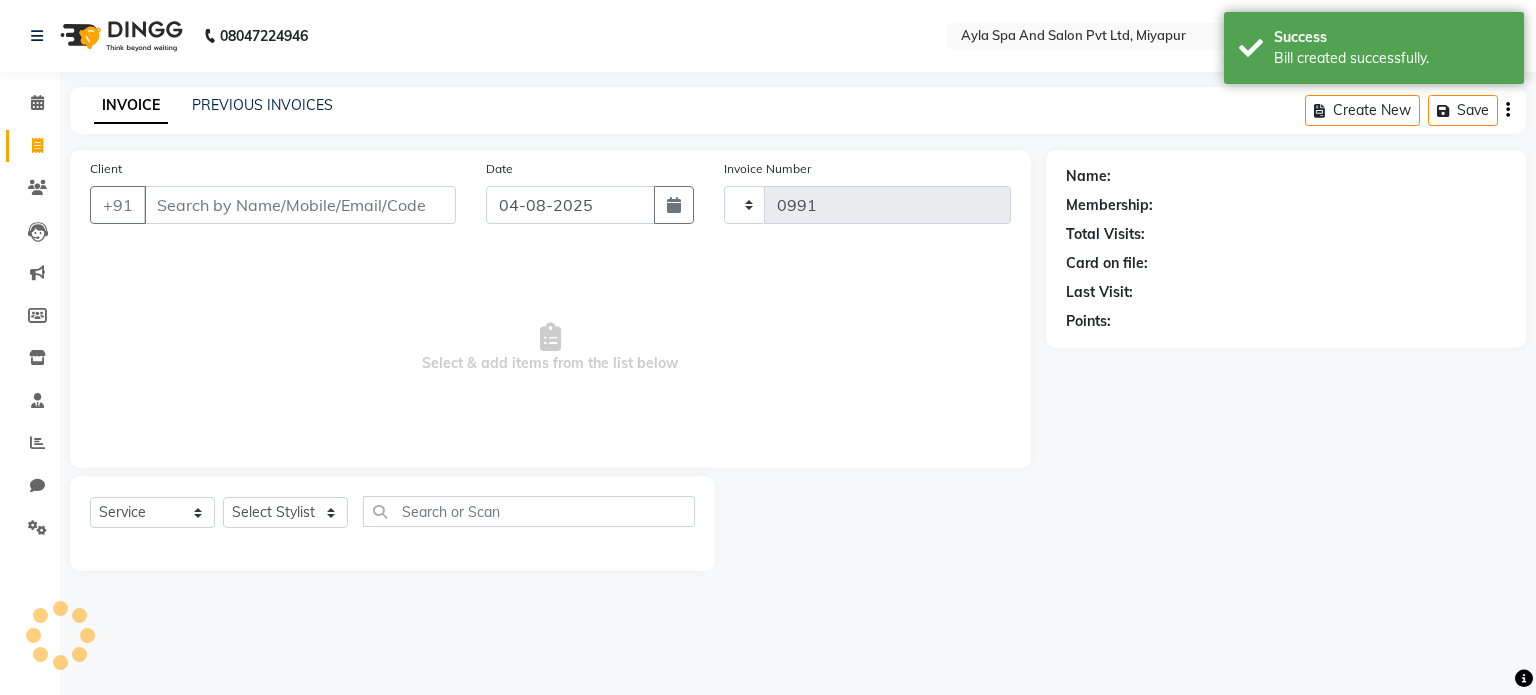 select on "7756" 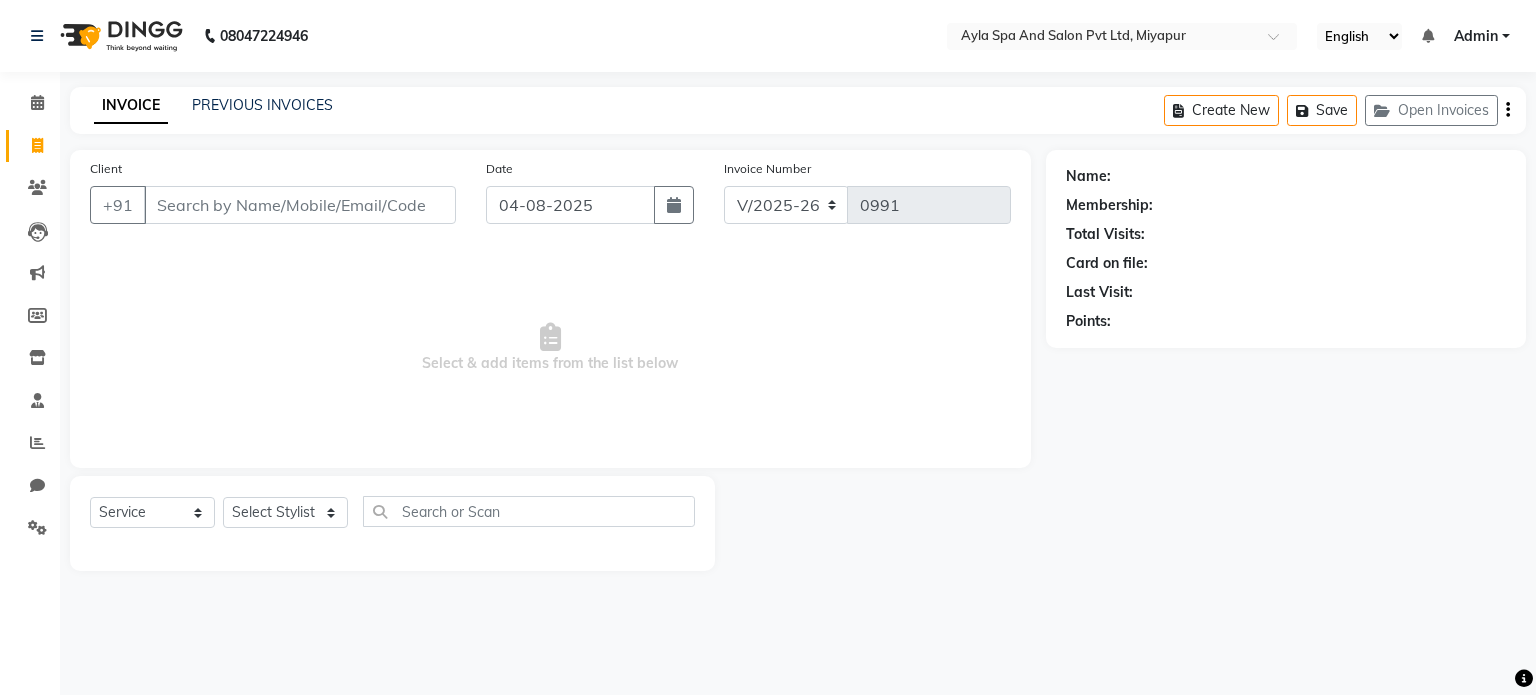 click on "Client" at bounding box center [300, 205] 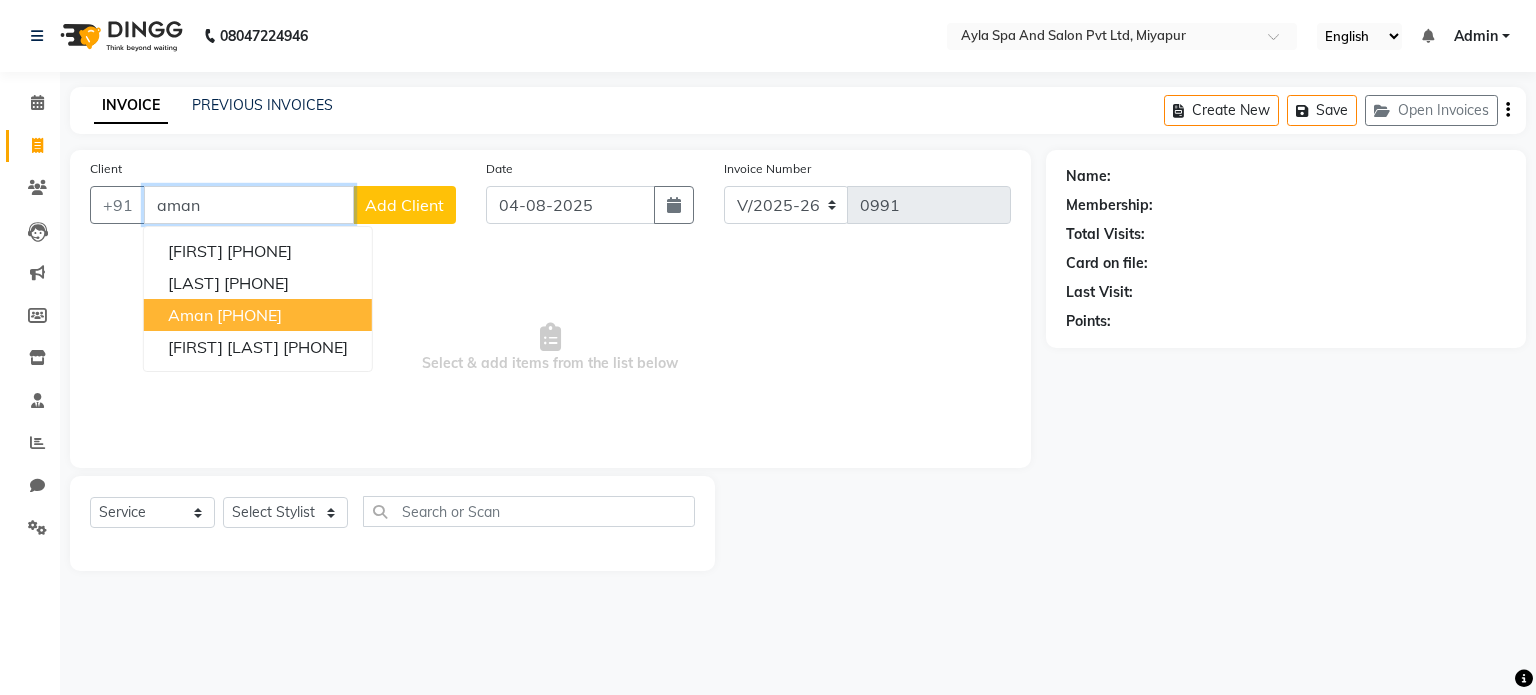 click on "[PHONE]" at bounding box center [249, 315] 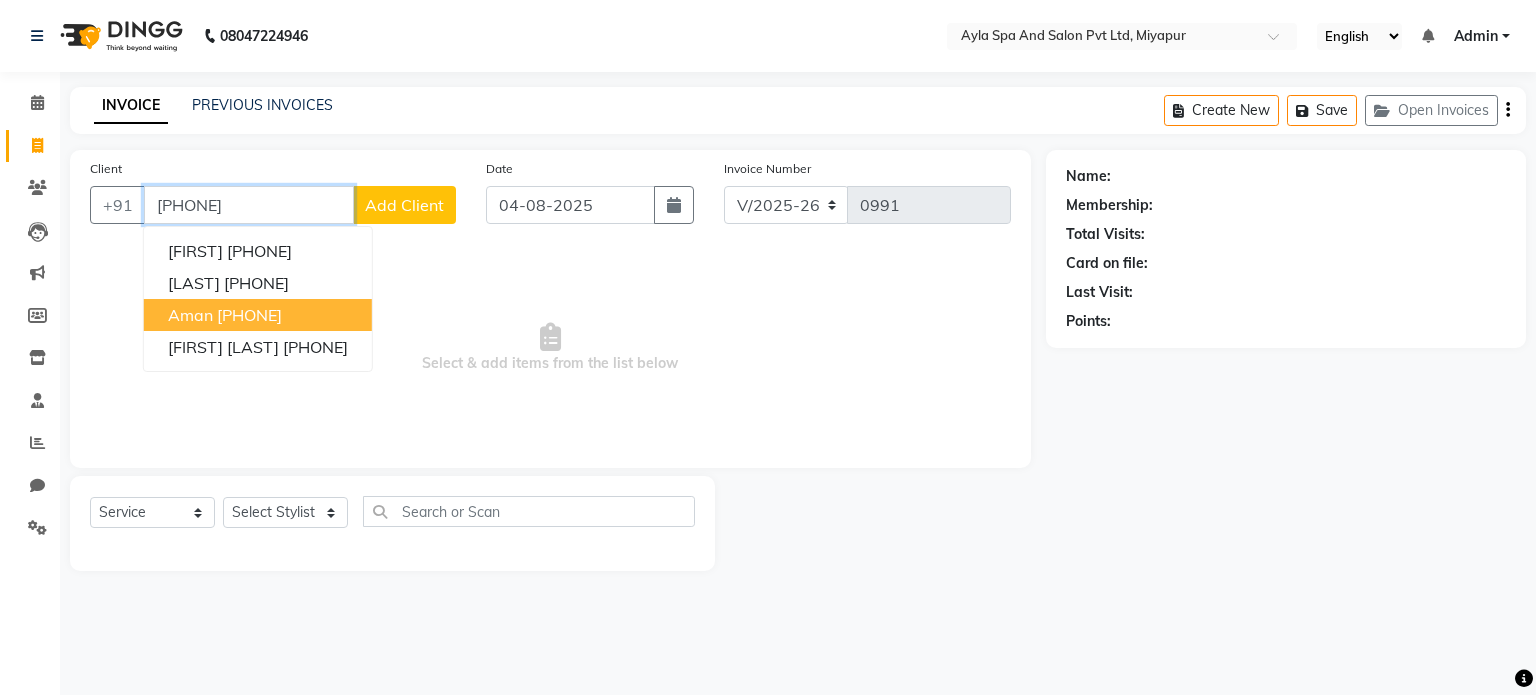 type on "[PHONE]" 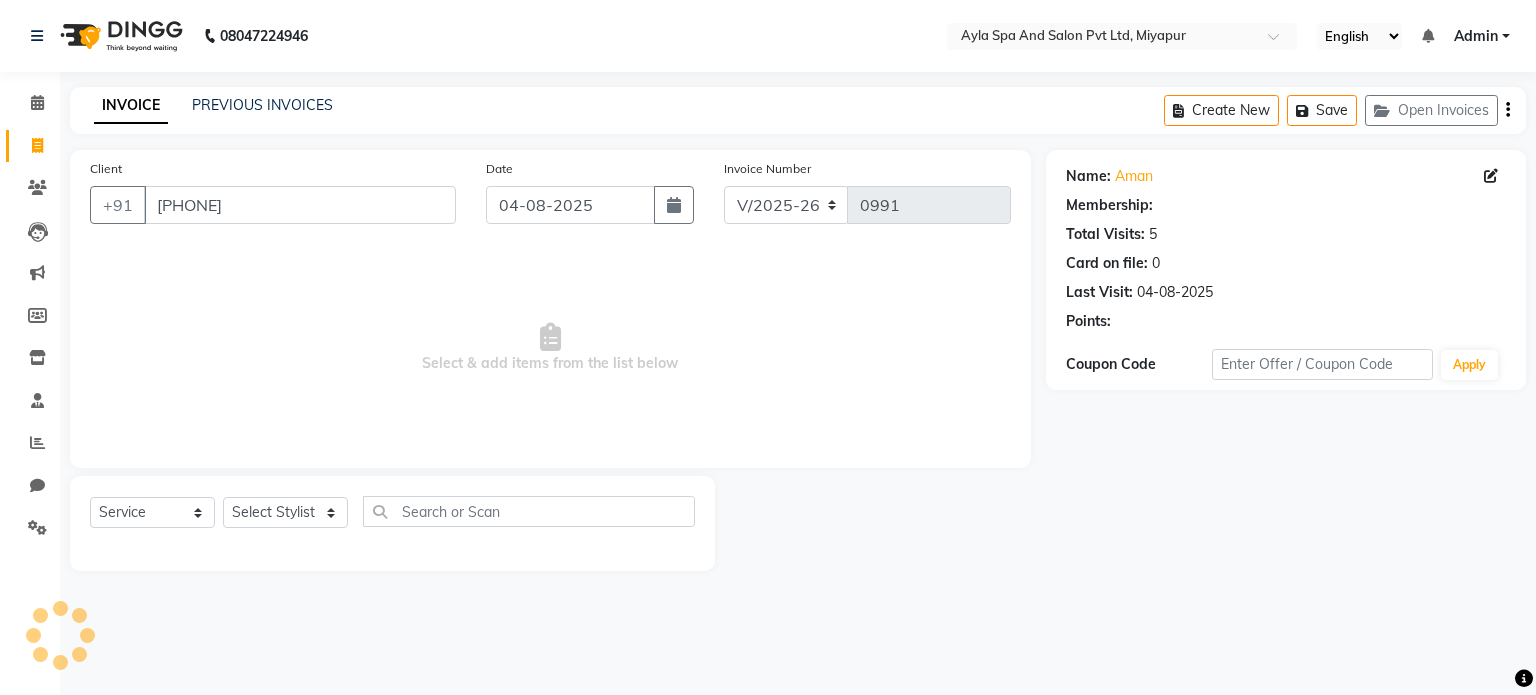 select on "1: Object" 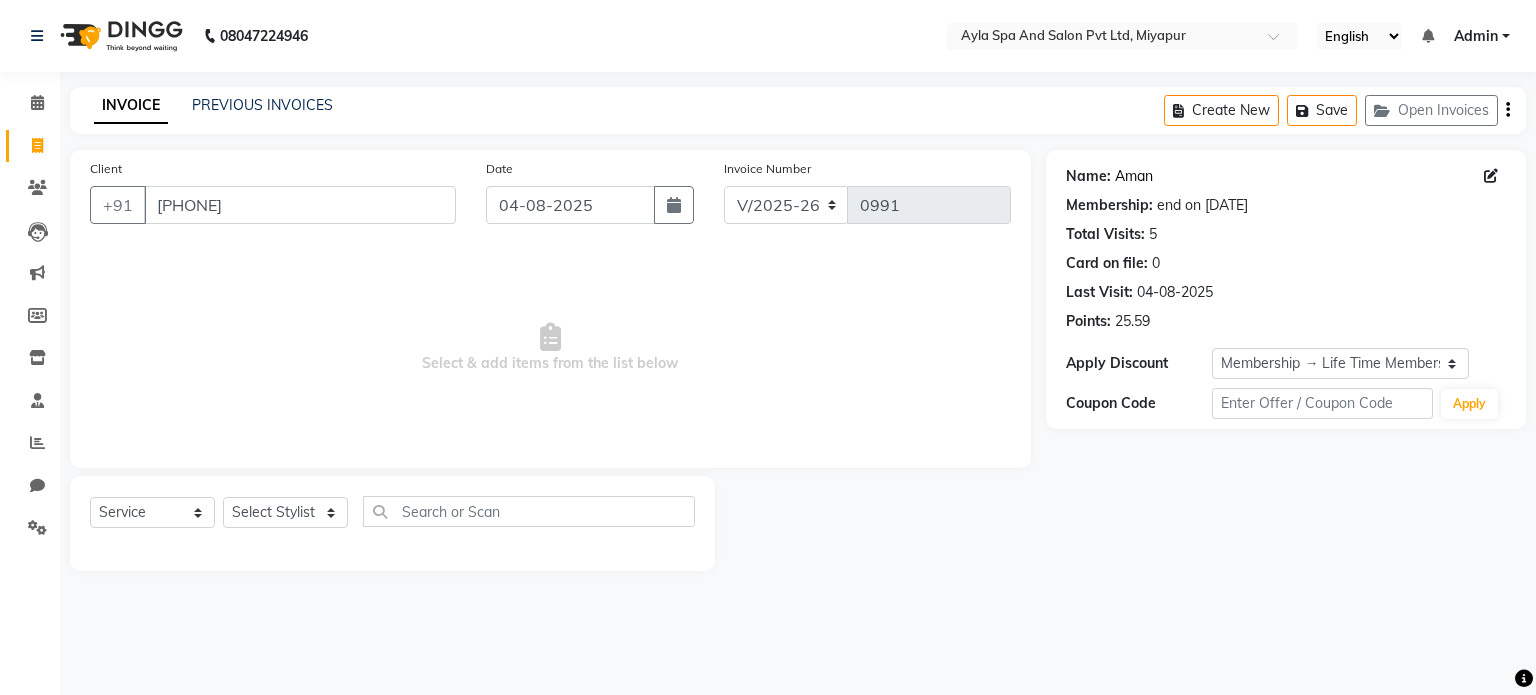 click on "Aman" 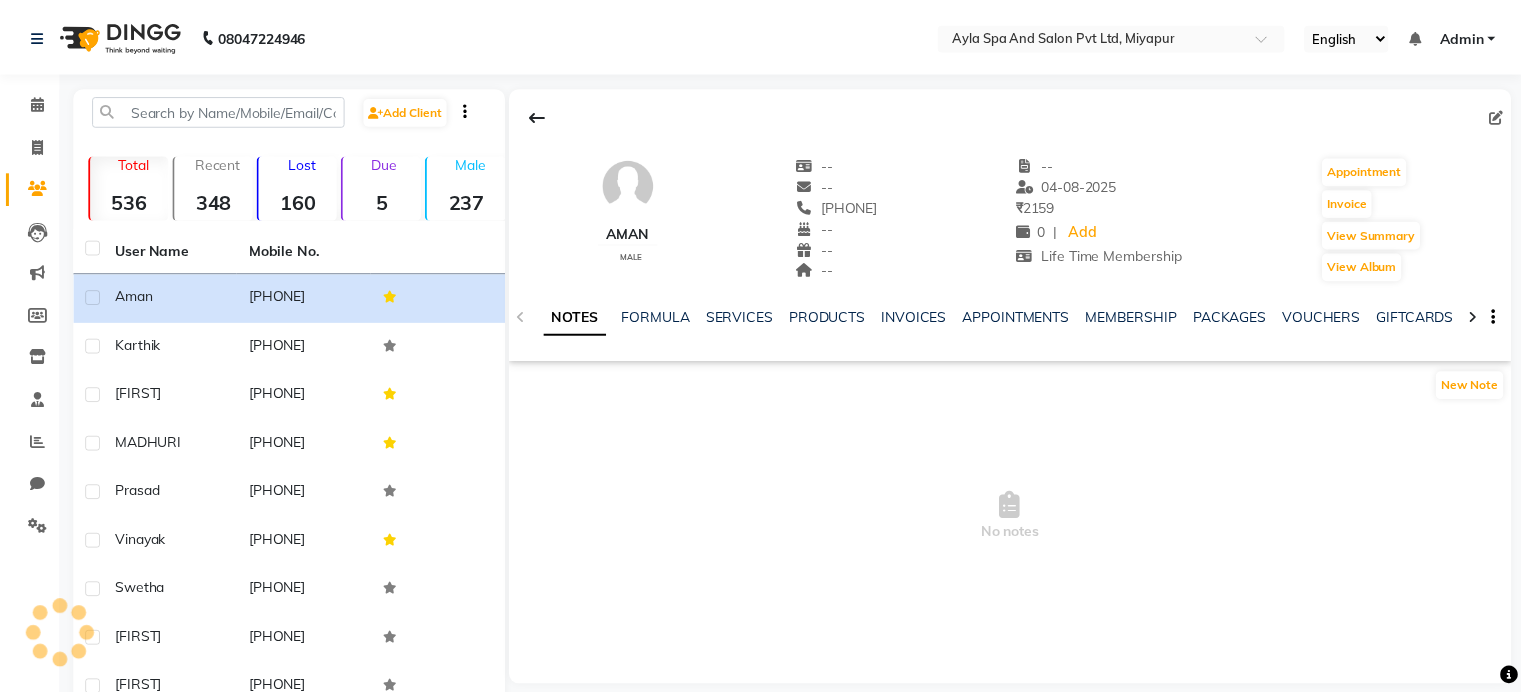 scroll, scrollTop: 0, scrollLeft: 0, axis: both 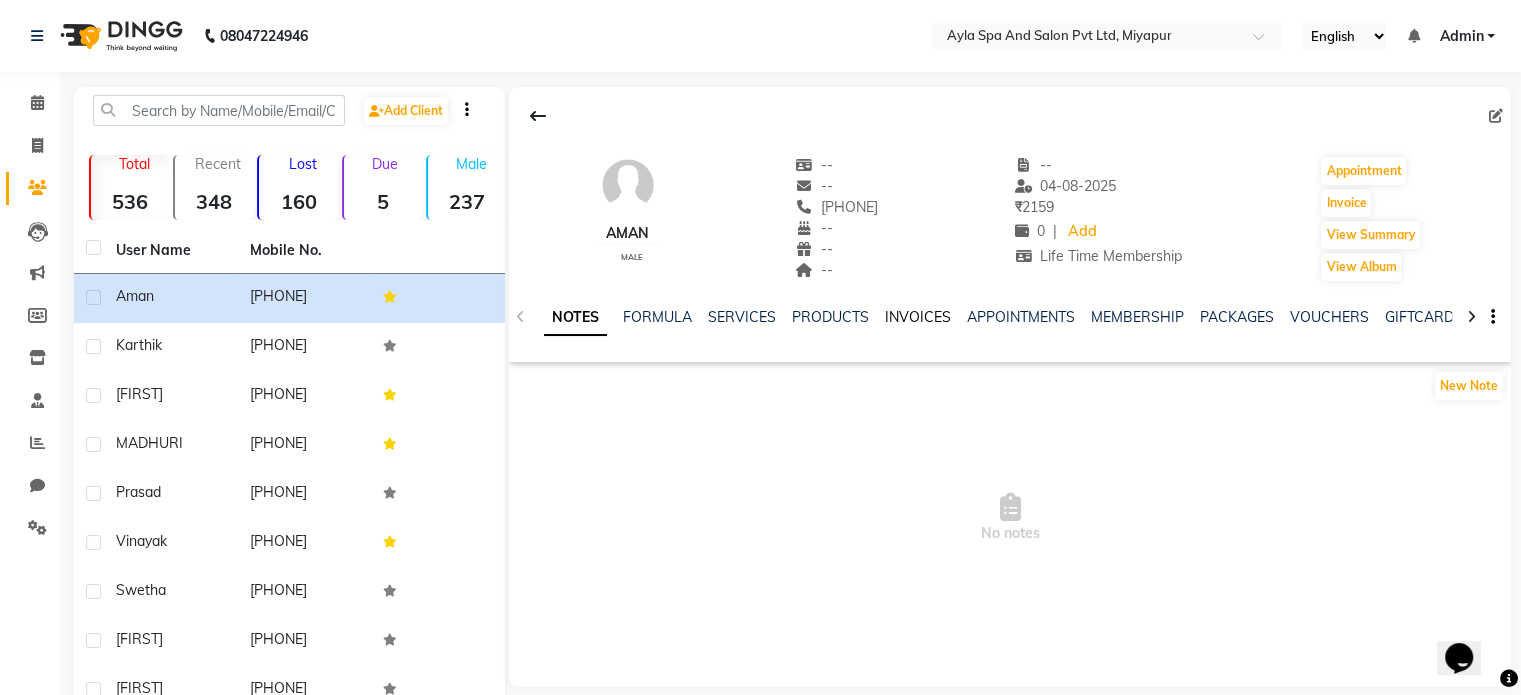 click on "INVOICES" 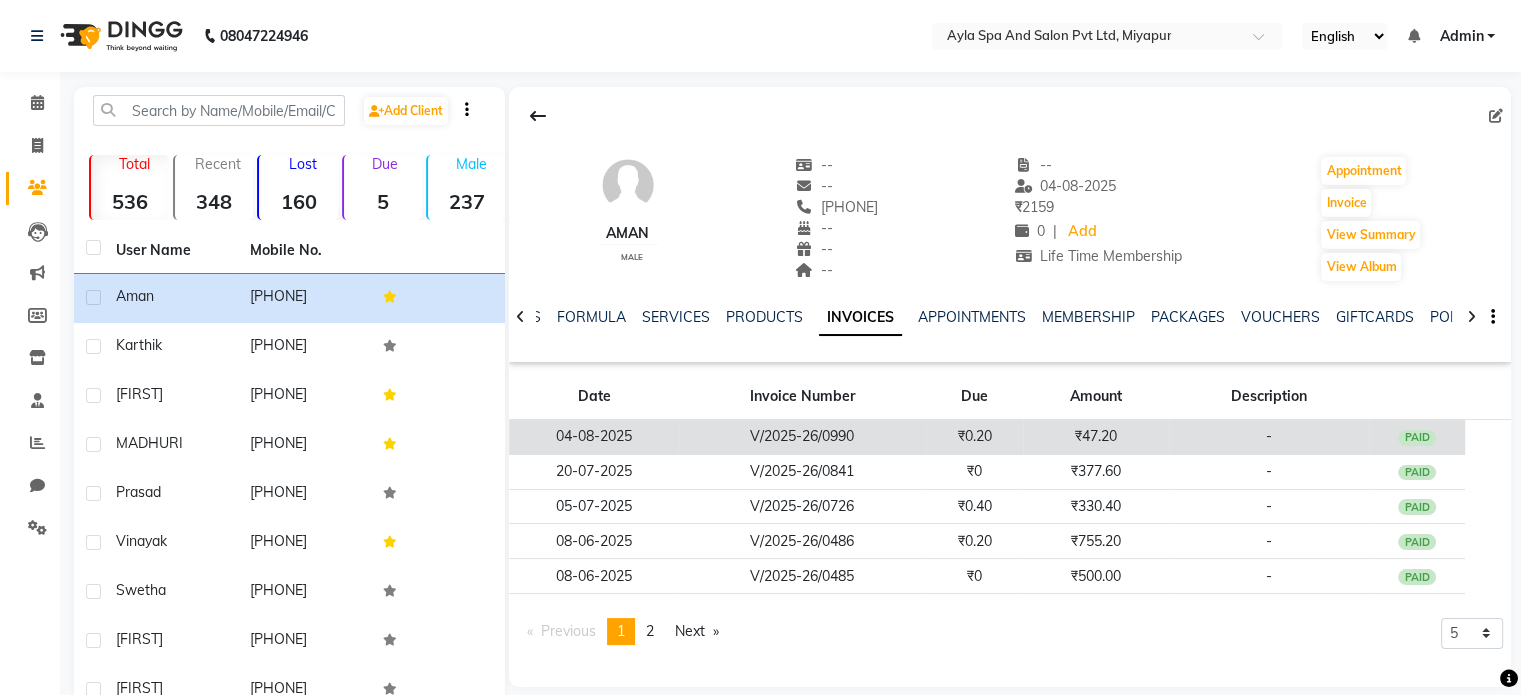 click on "-" 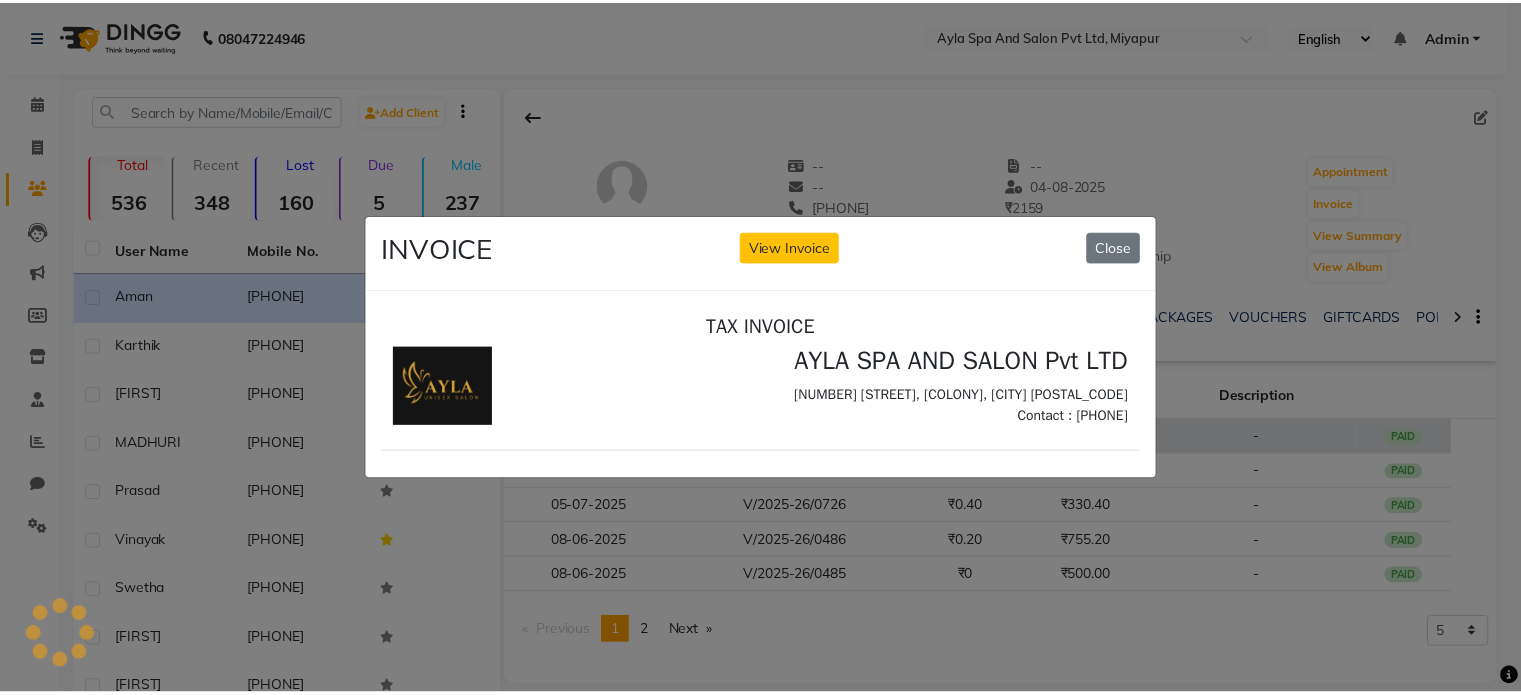scroll, scrollTop: 0, scrollLeft: 0, axis: both 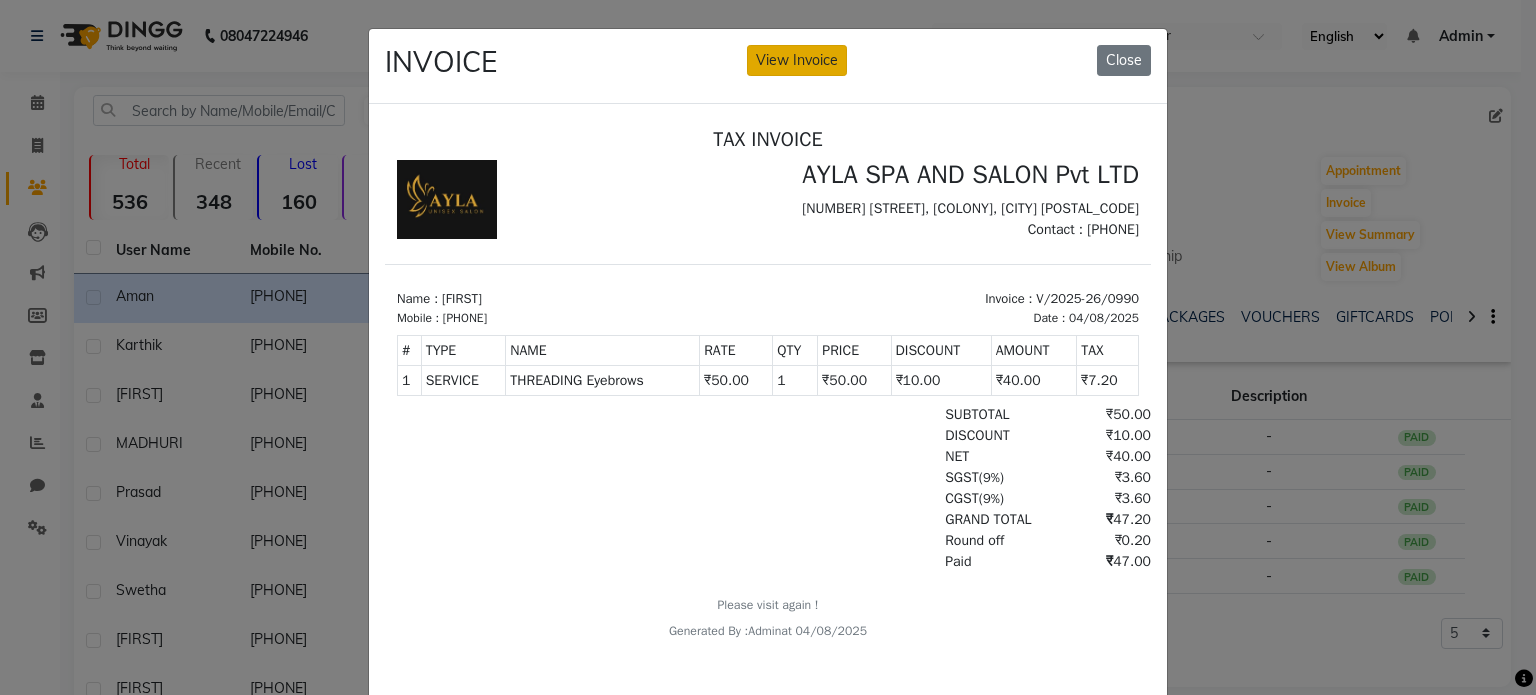 click on "View Invoice" 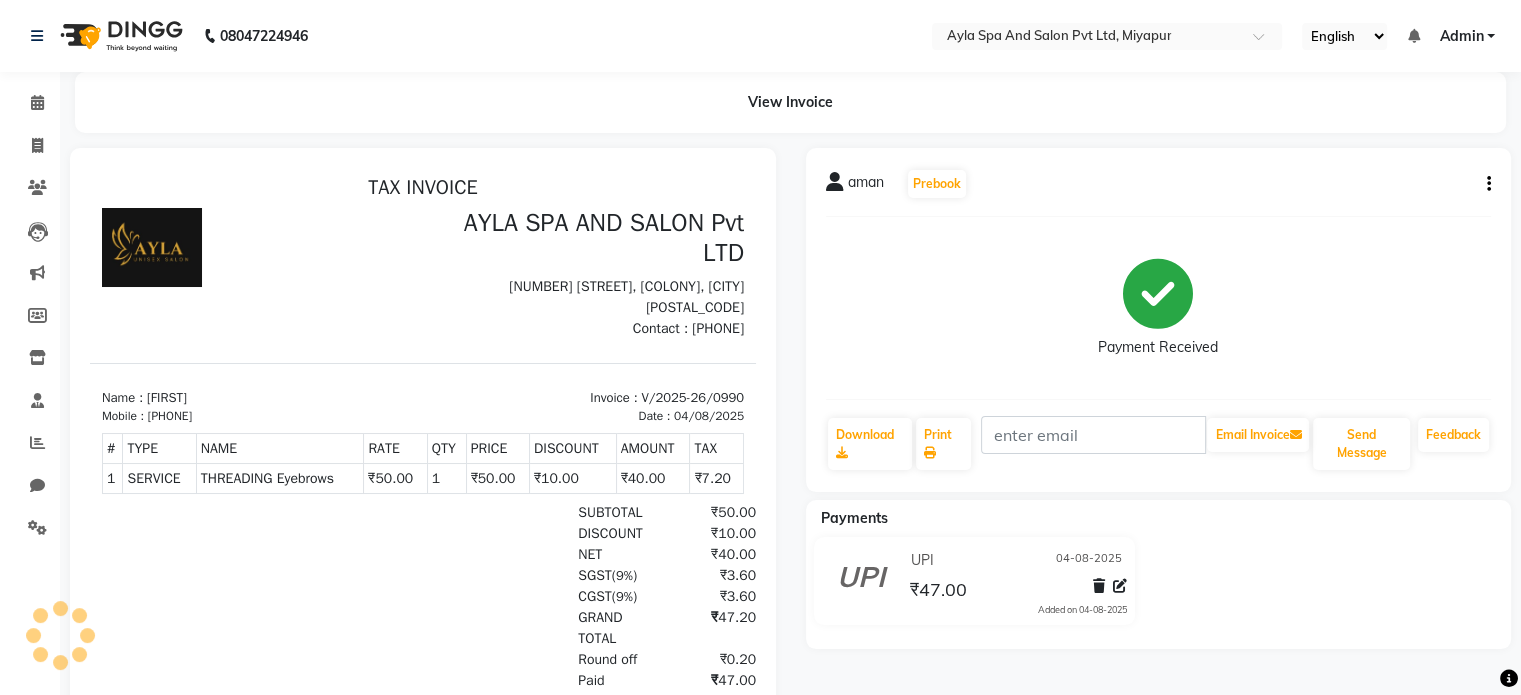 scroll, scrollTop: 0, scrollLeft: 0, axis: both 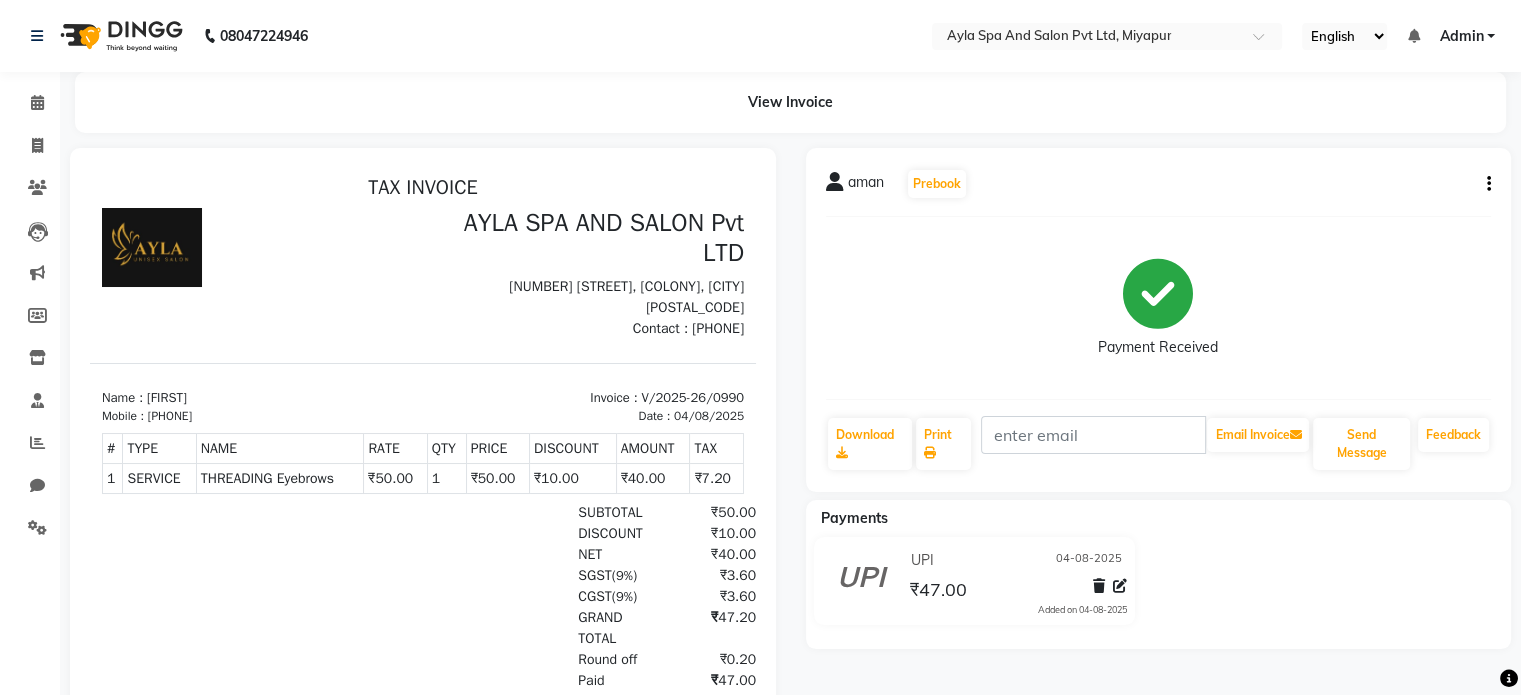 click 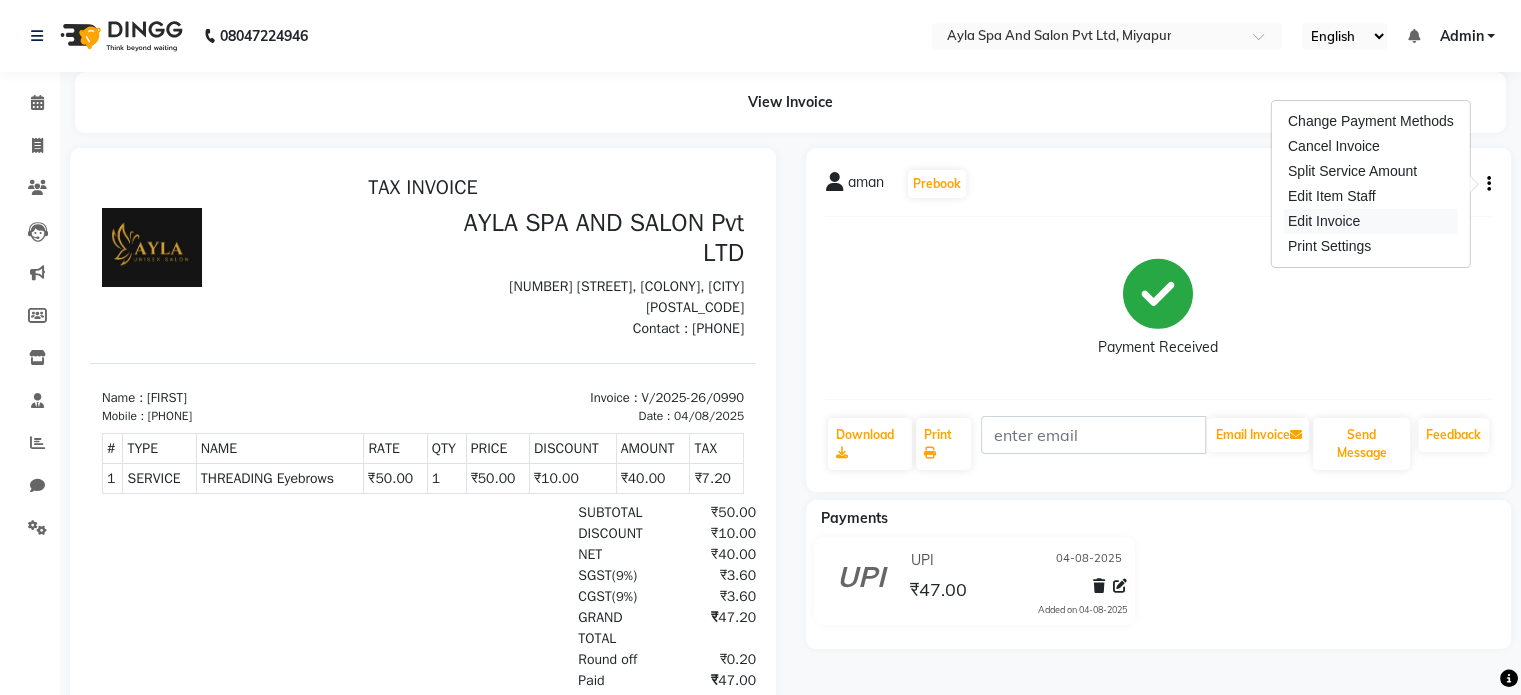click on "Edit Invoice" at bounding box center [1371, 221] 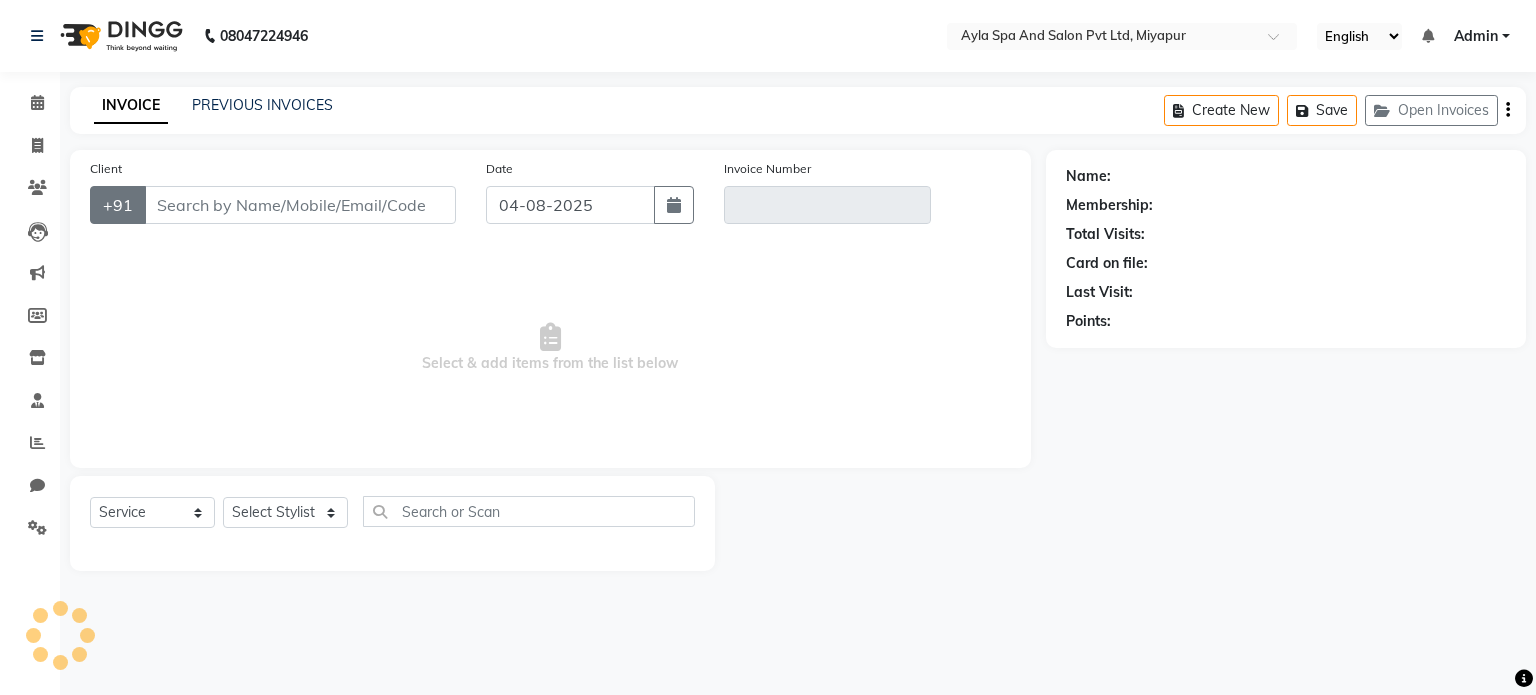 type on "[PHONE]" 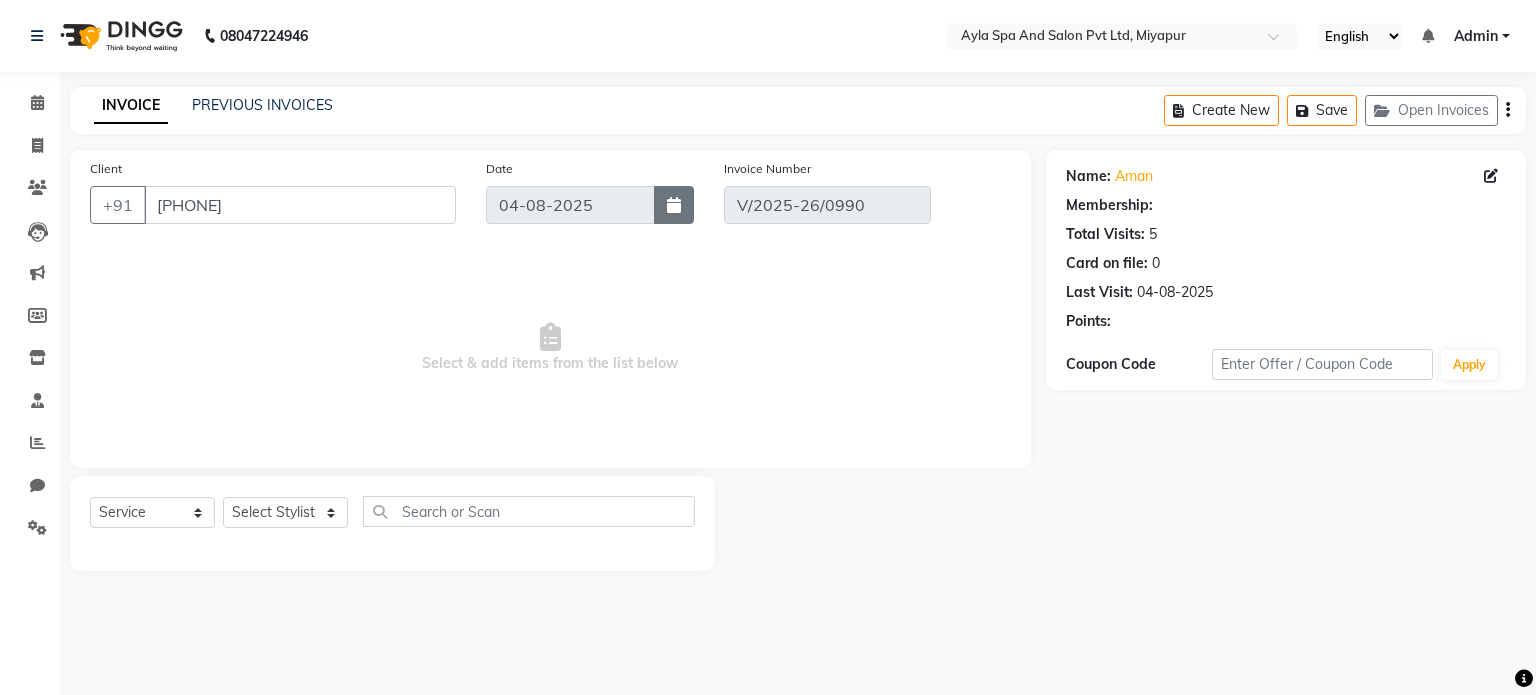 select on "select" 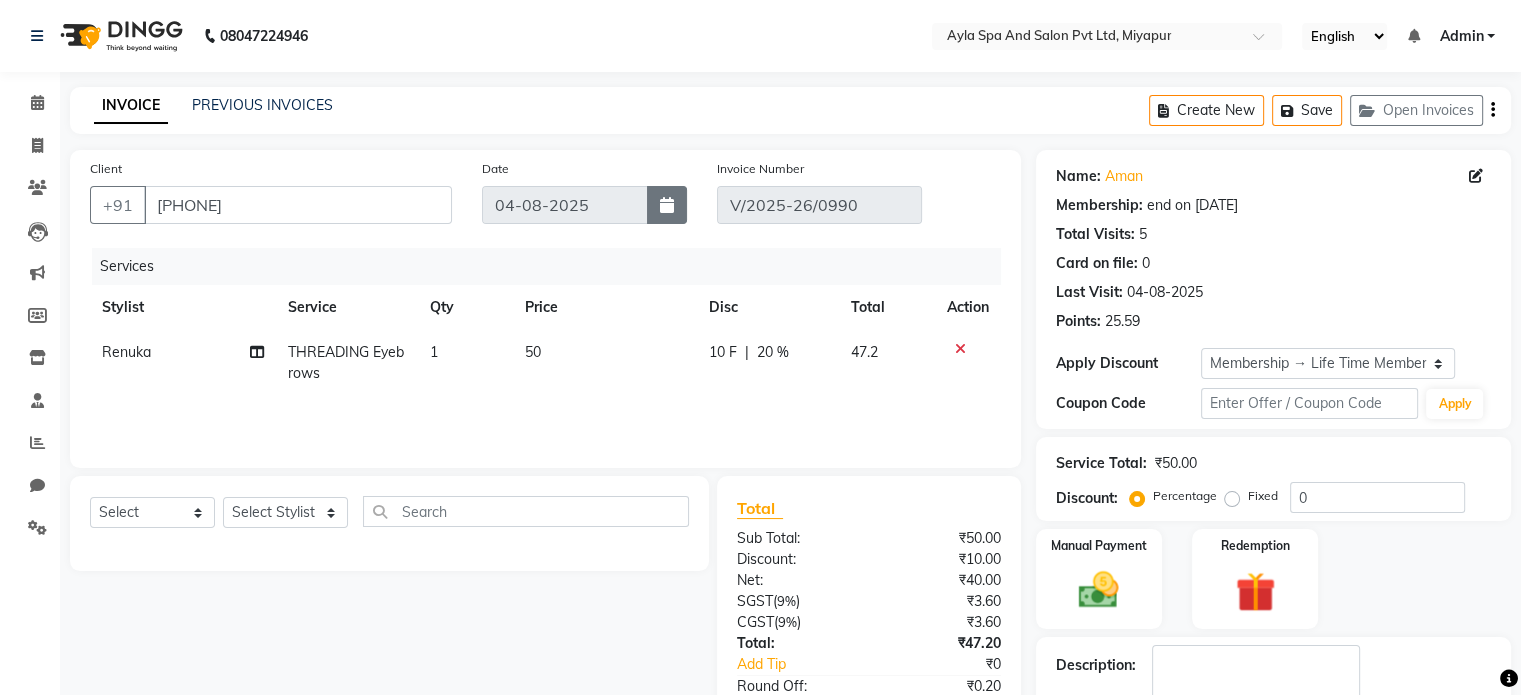 type on "20" 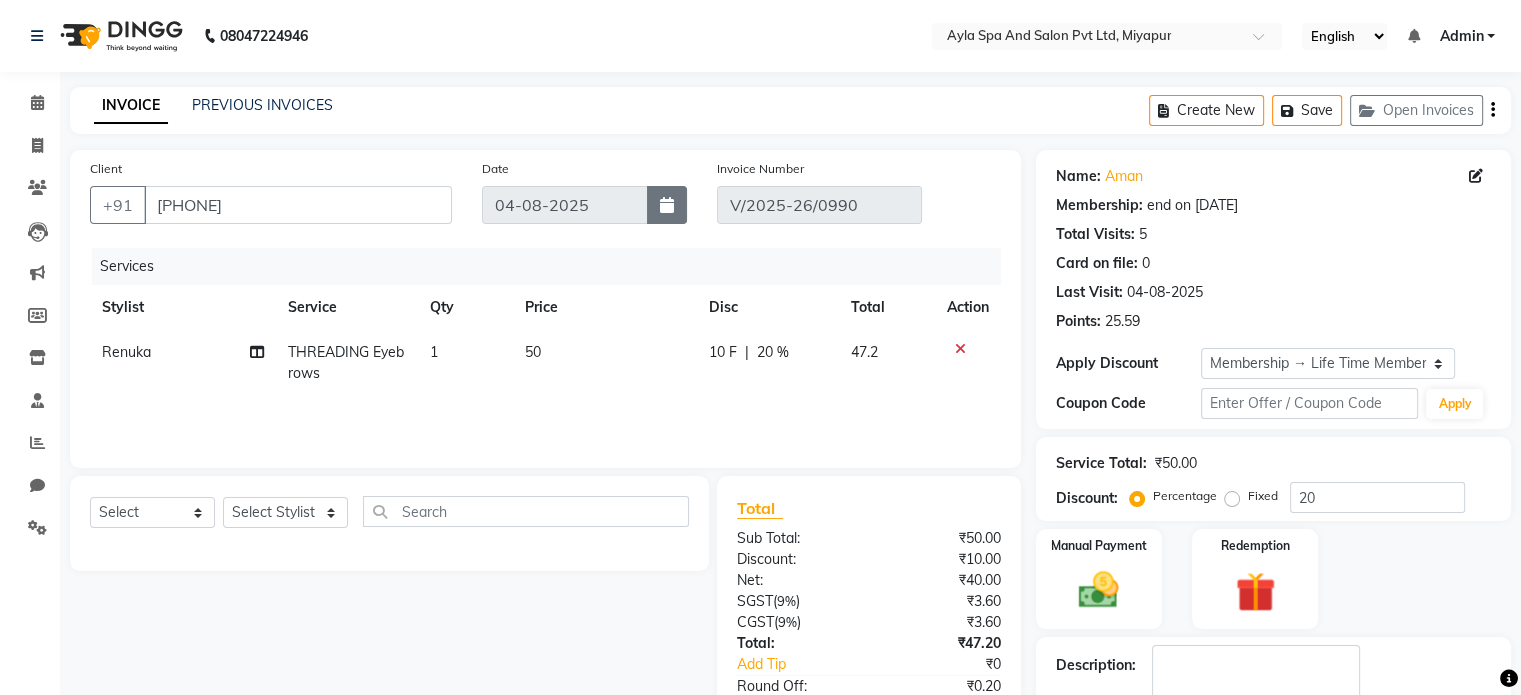click 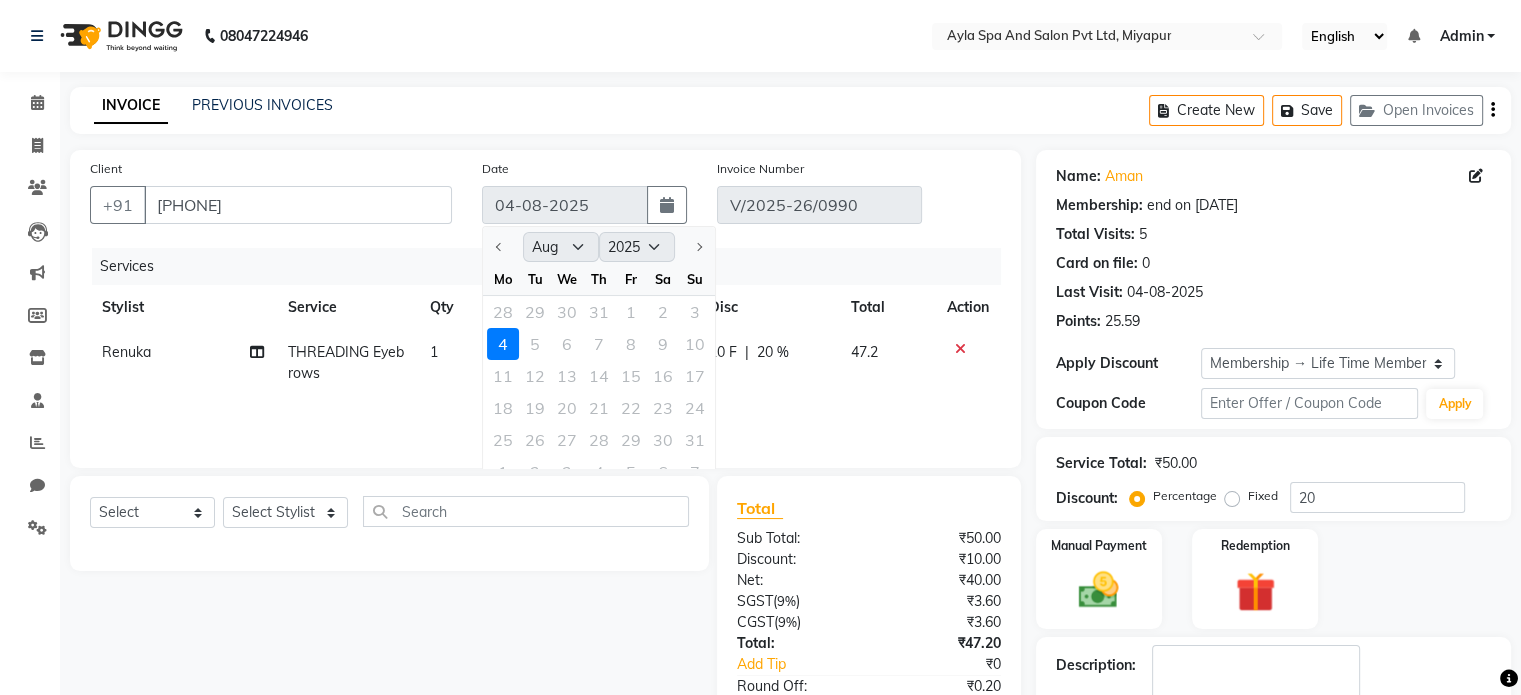 click on "28 29 30 31 1 2 3" 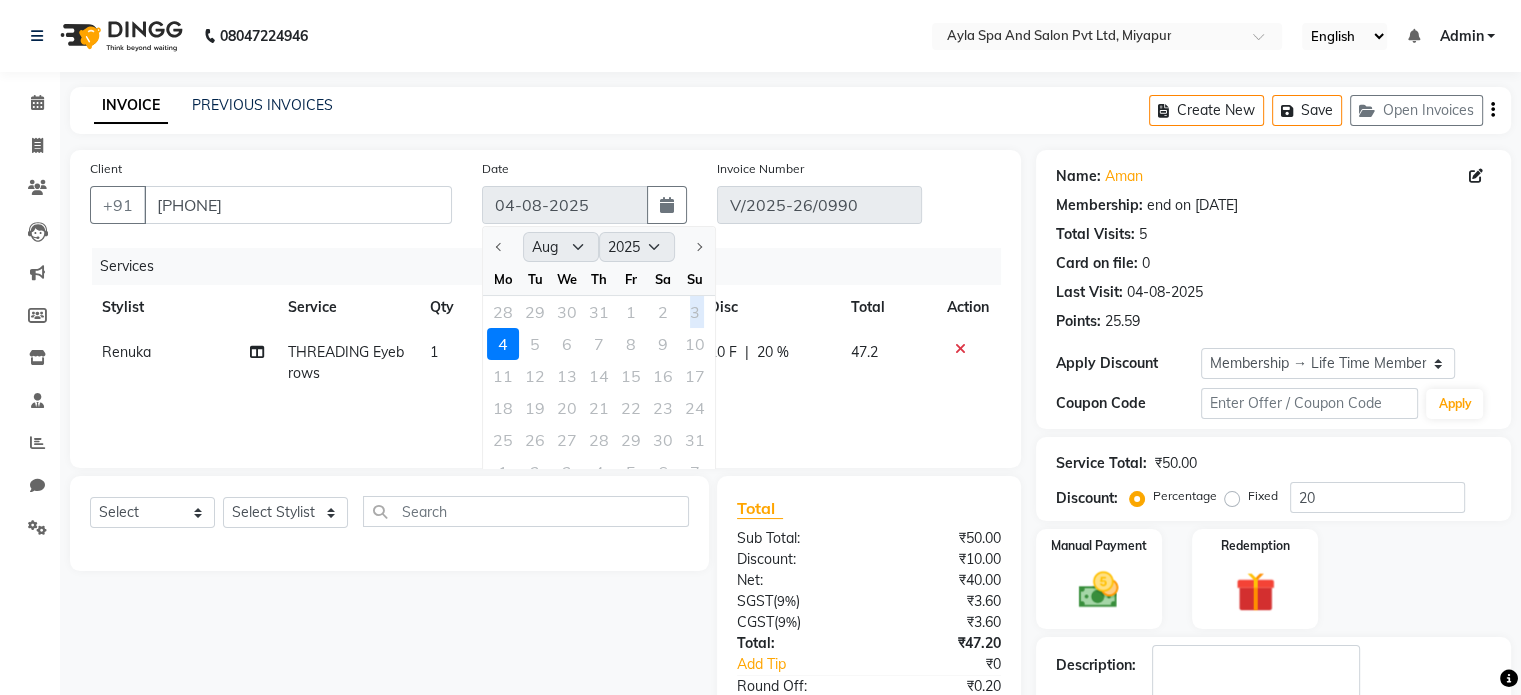 click on "28 29 30 31 1 2 3" 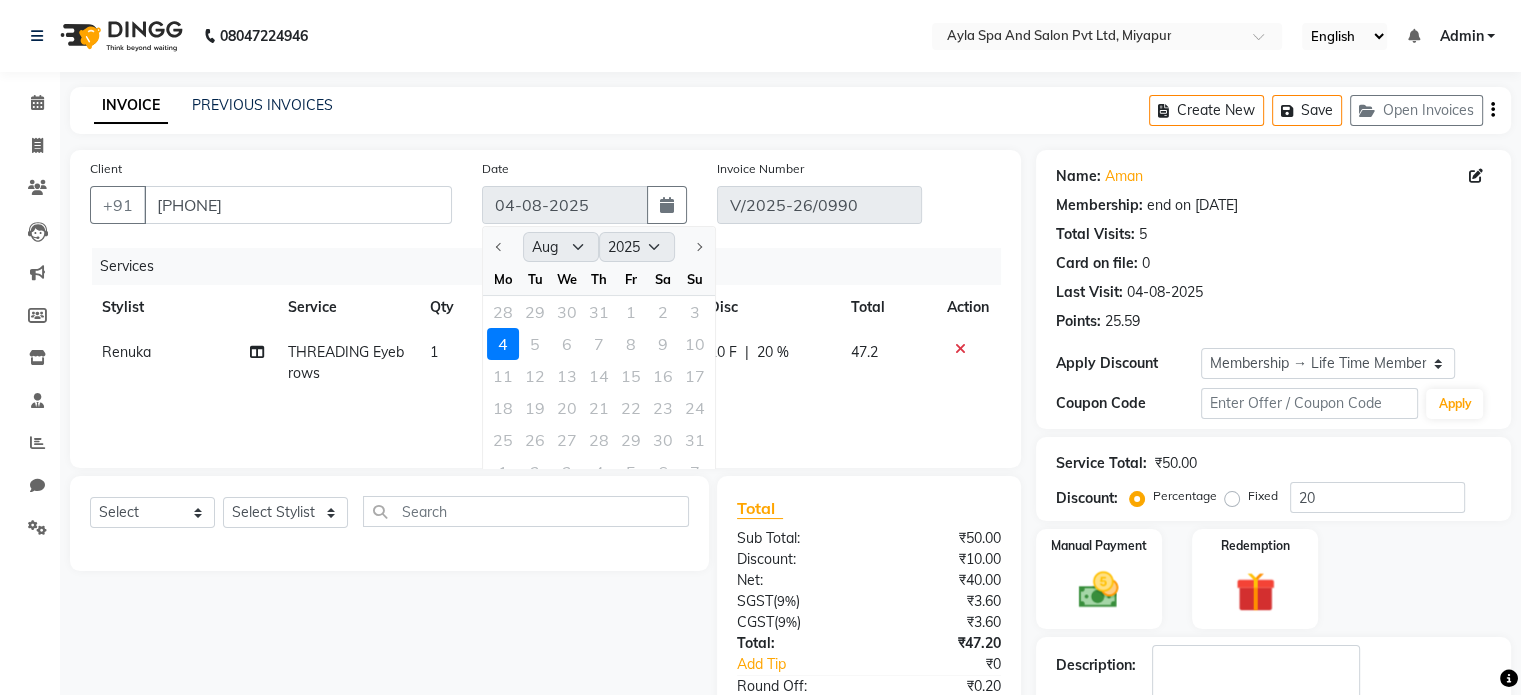 click on "Services" 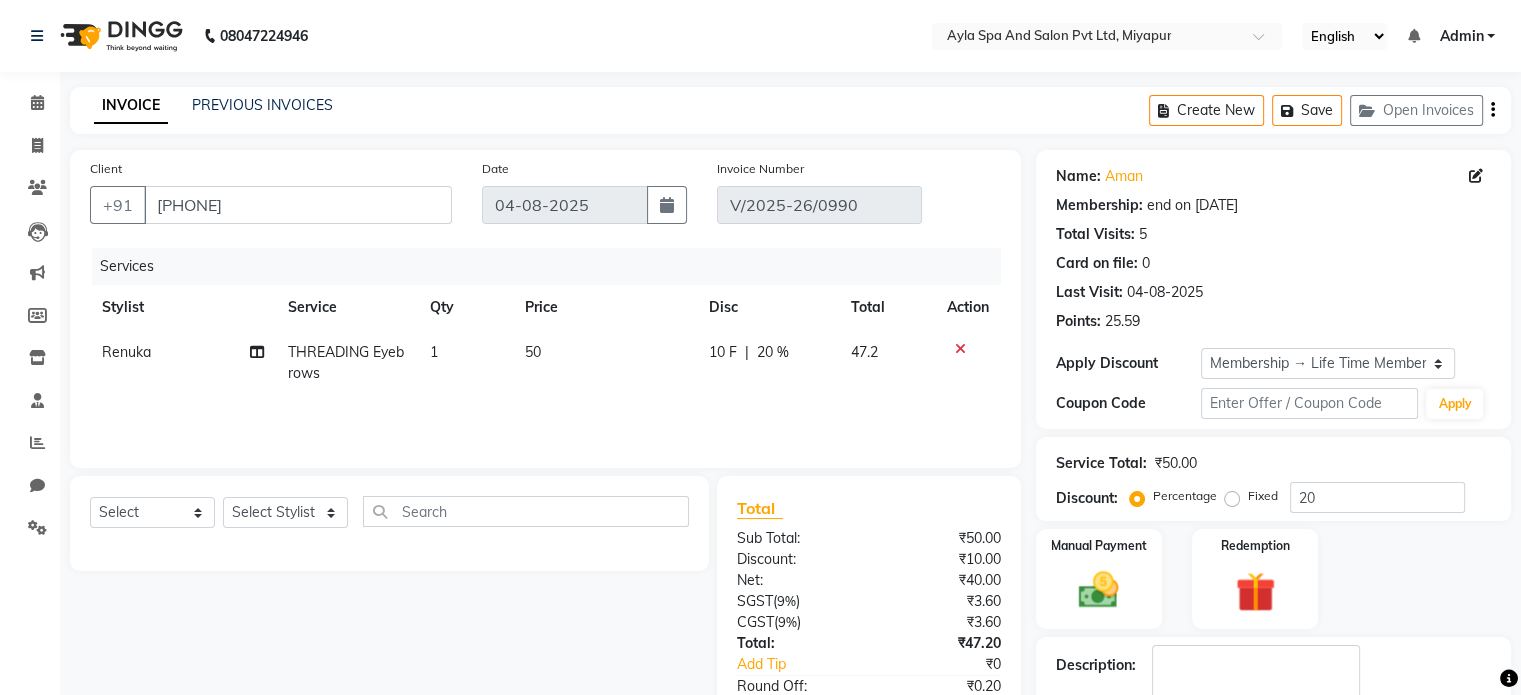 click on "Create New   Save   Open Invoices" 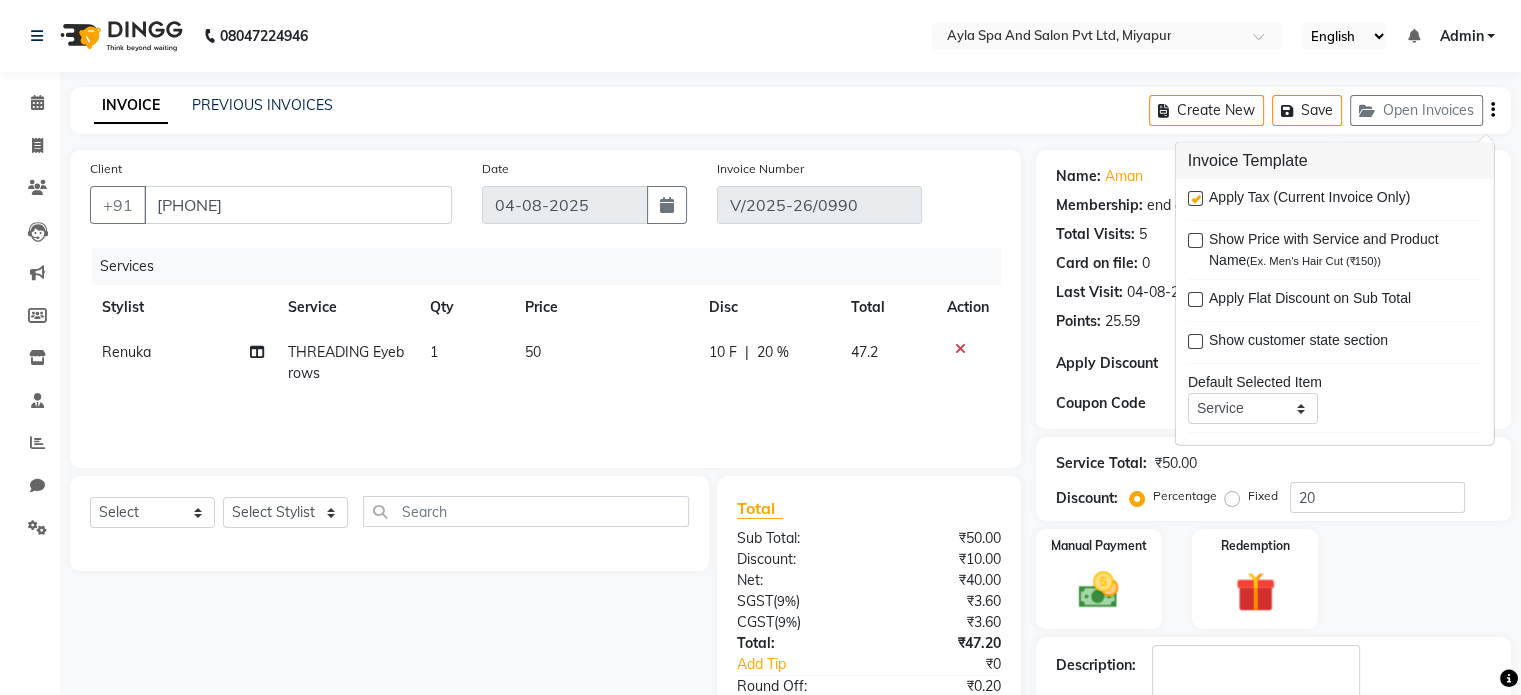 click on "INVOICE PREVIOUS INVOICES Create New   Save   Open Invoices" 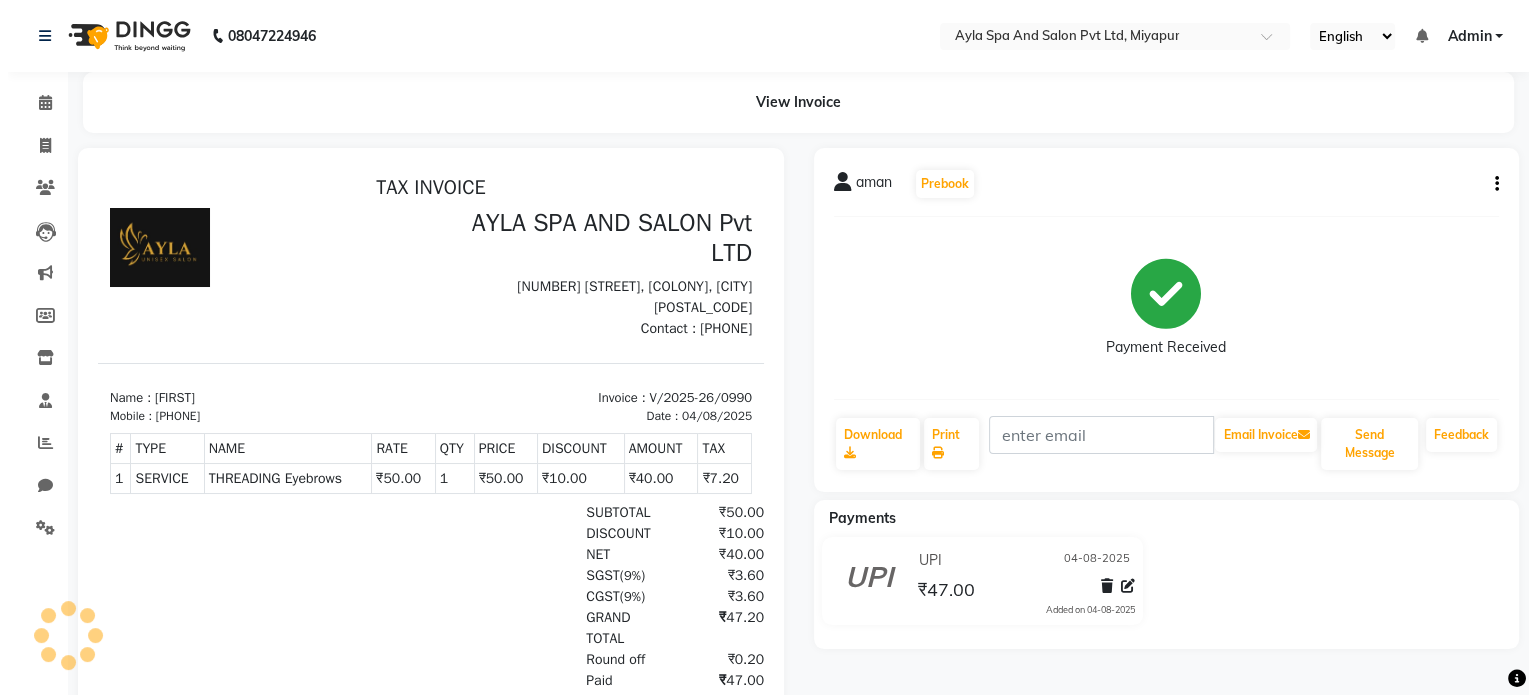 scroll, scrollTop: 0, scrollLeft: 0, axis: both 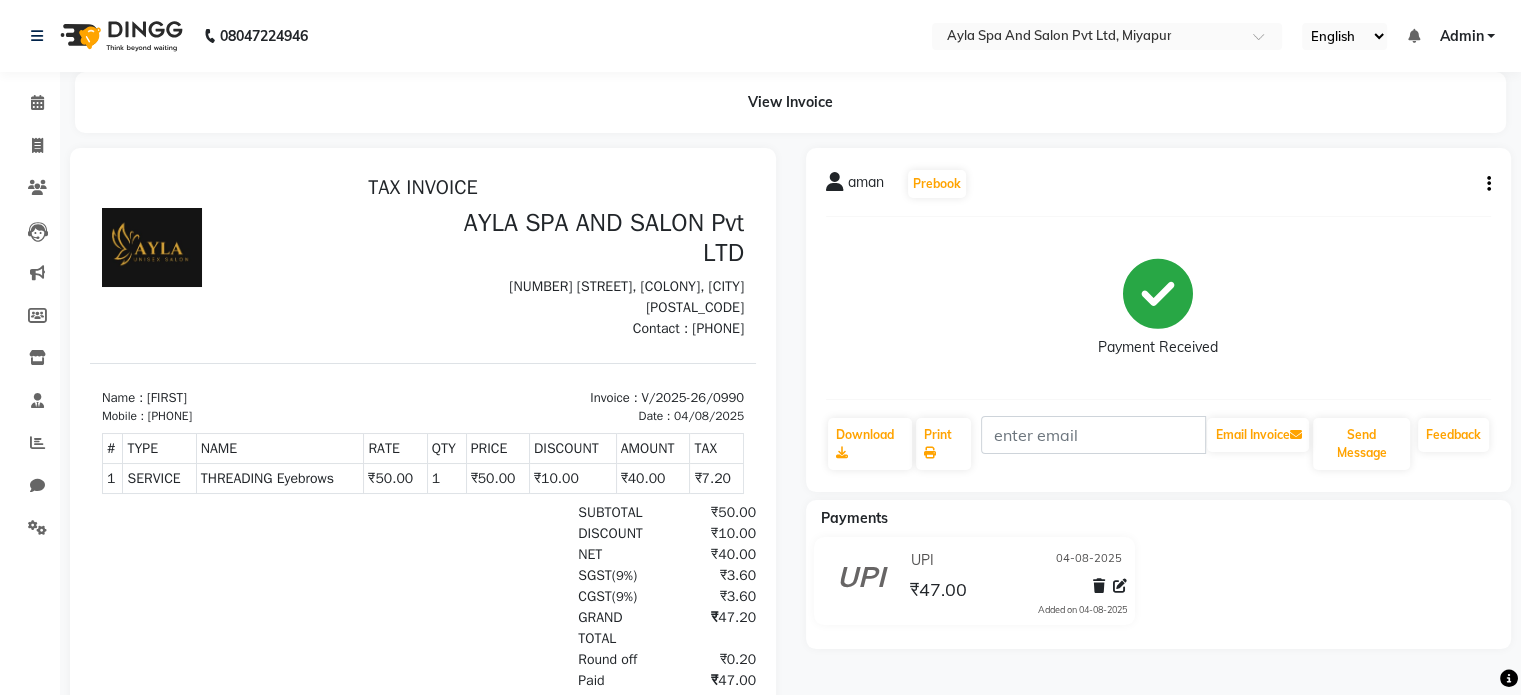 click 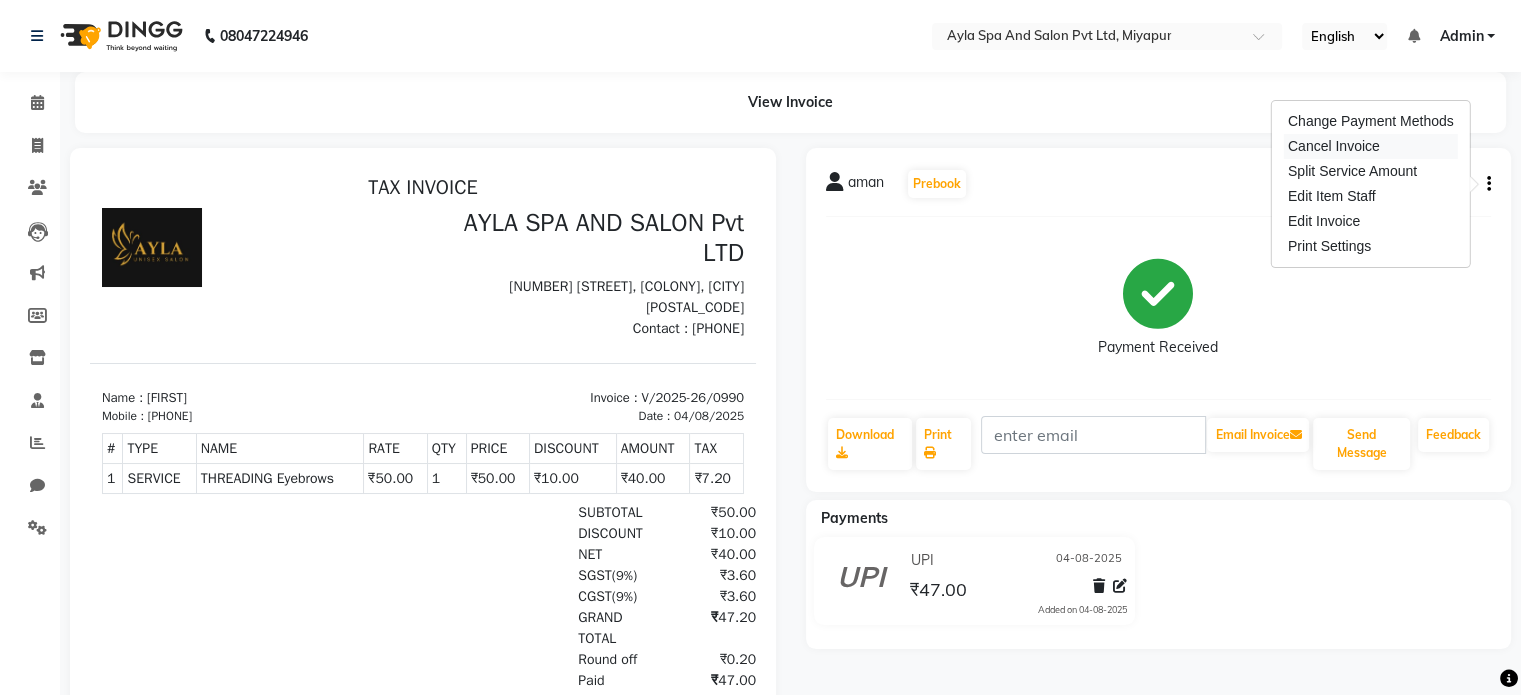 click on "Cancel Invoice" at bounding box center [1371, 146] 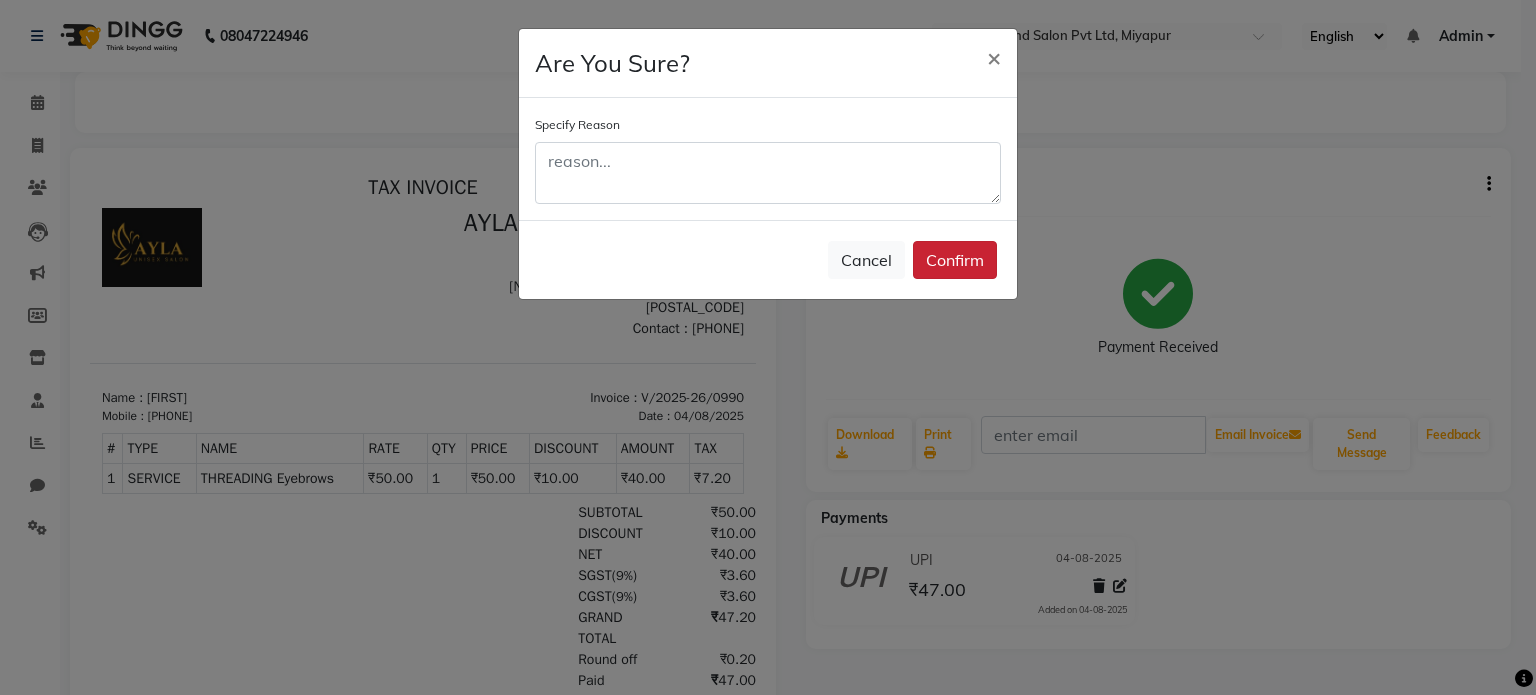 click on "Confirm" 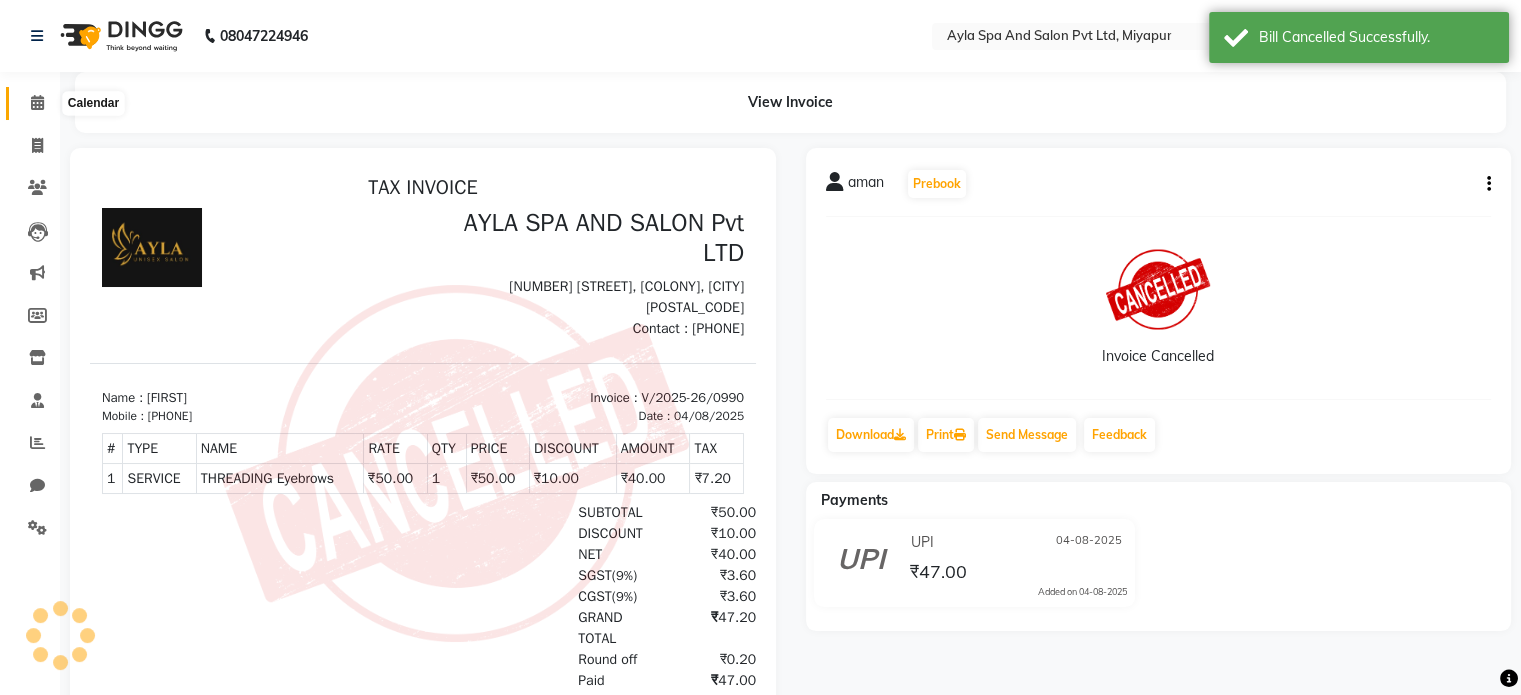 click 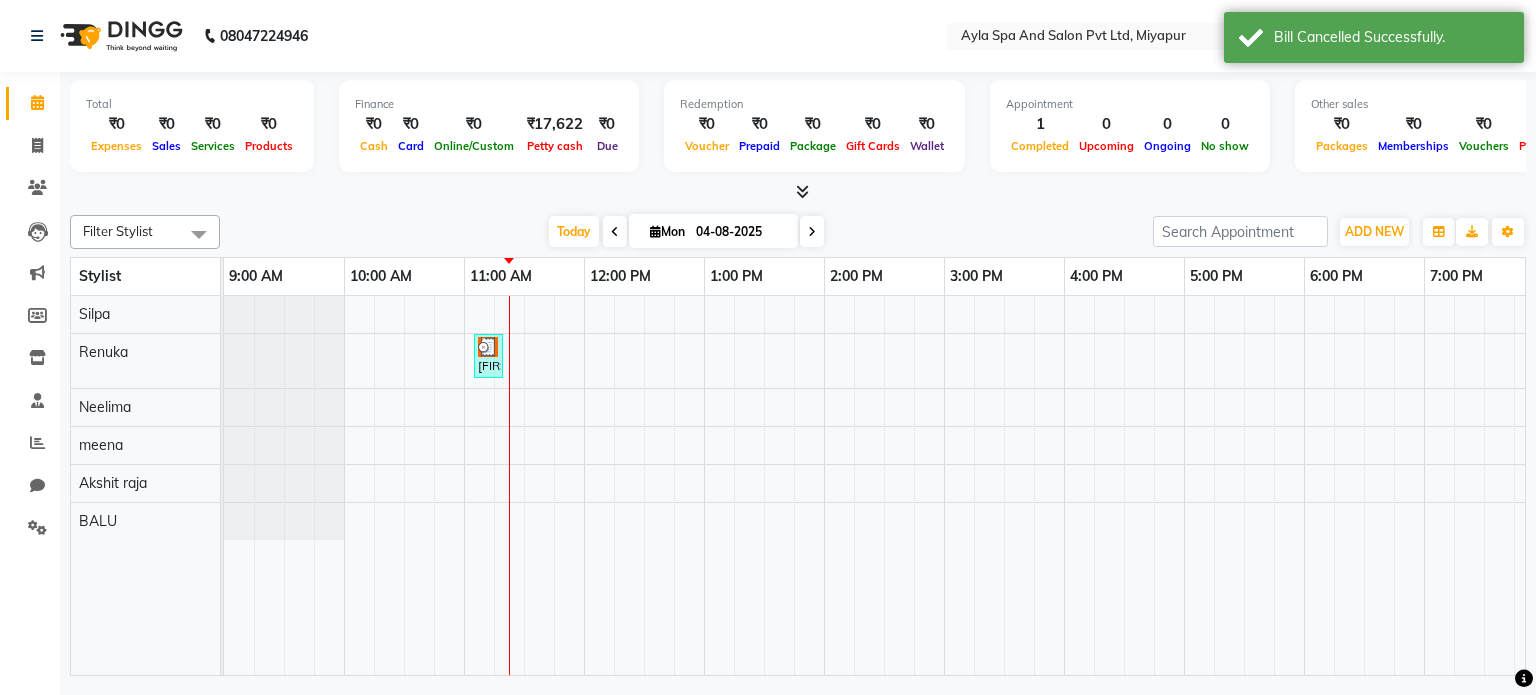scroll, scrollTop: 0, scrollLeft: 0, axis: both 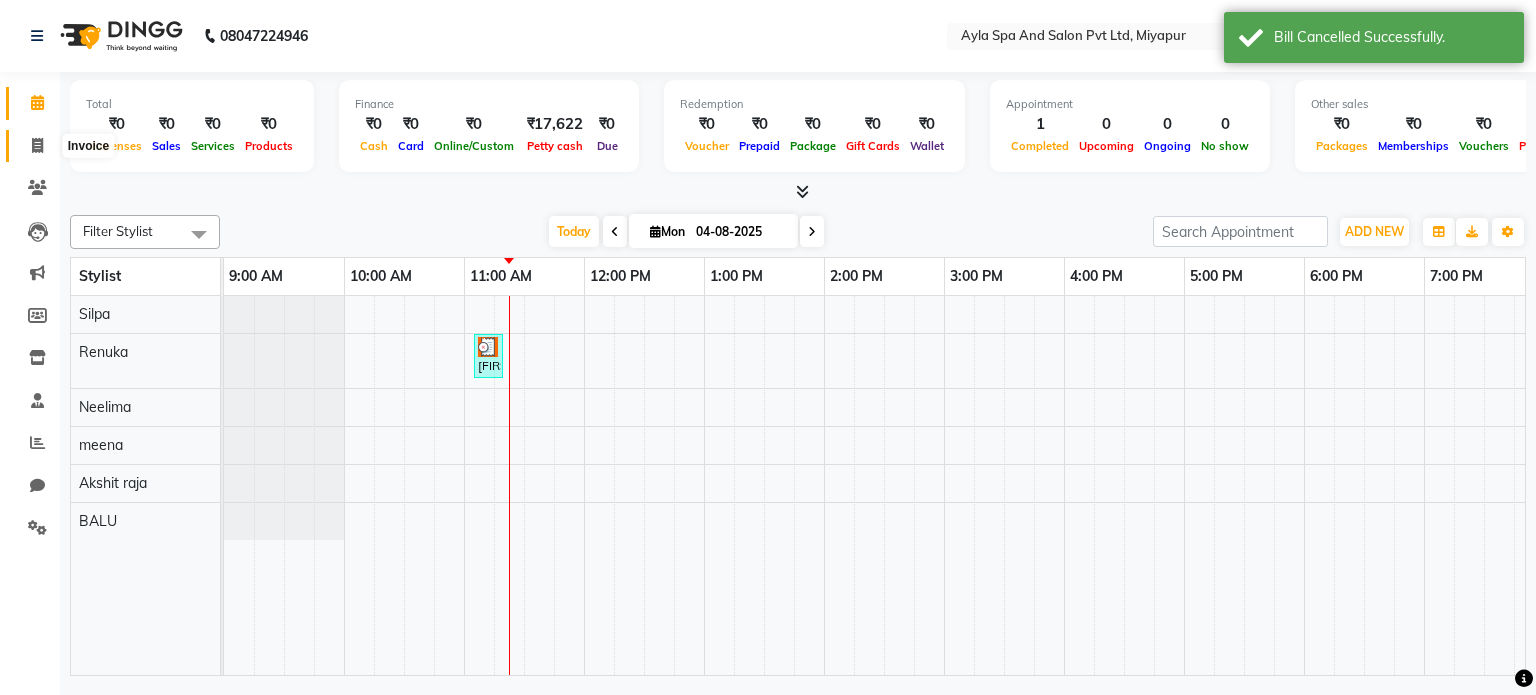 click 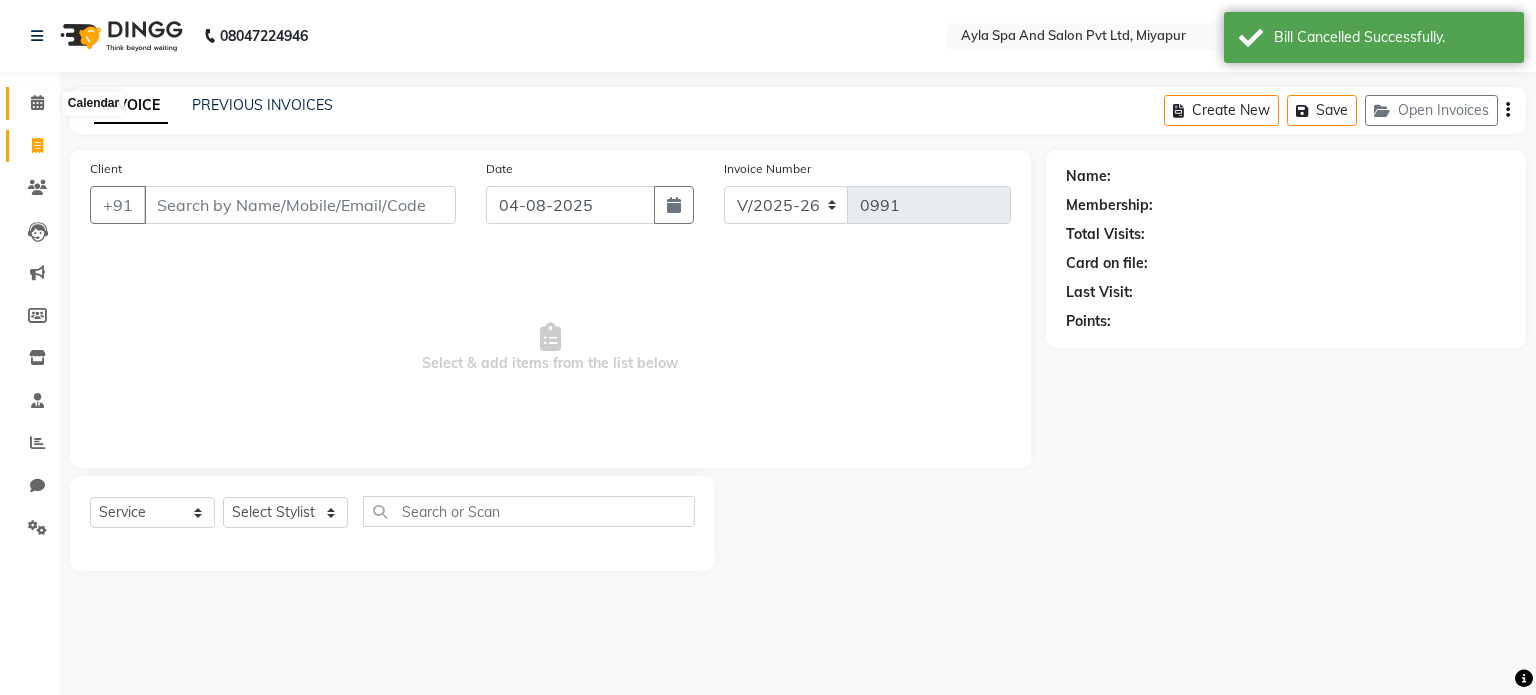 click 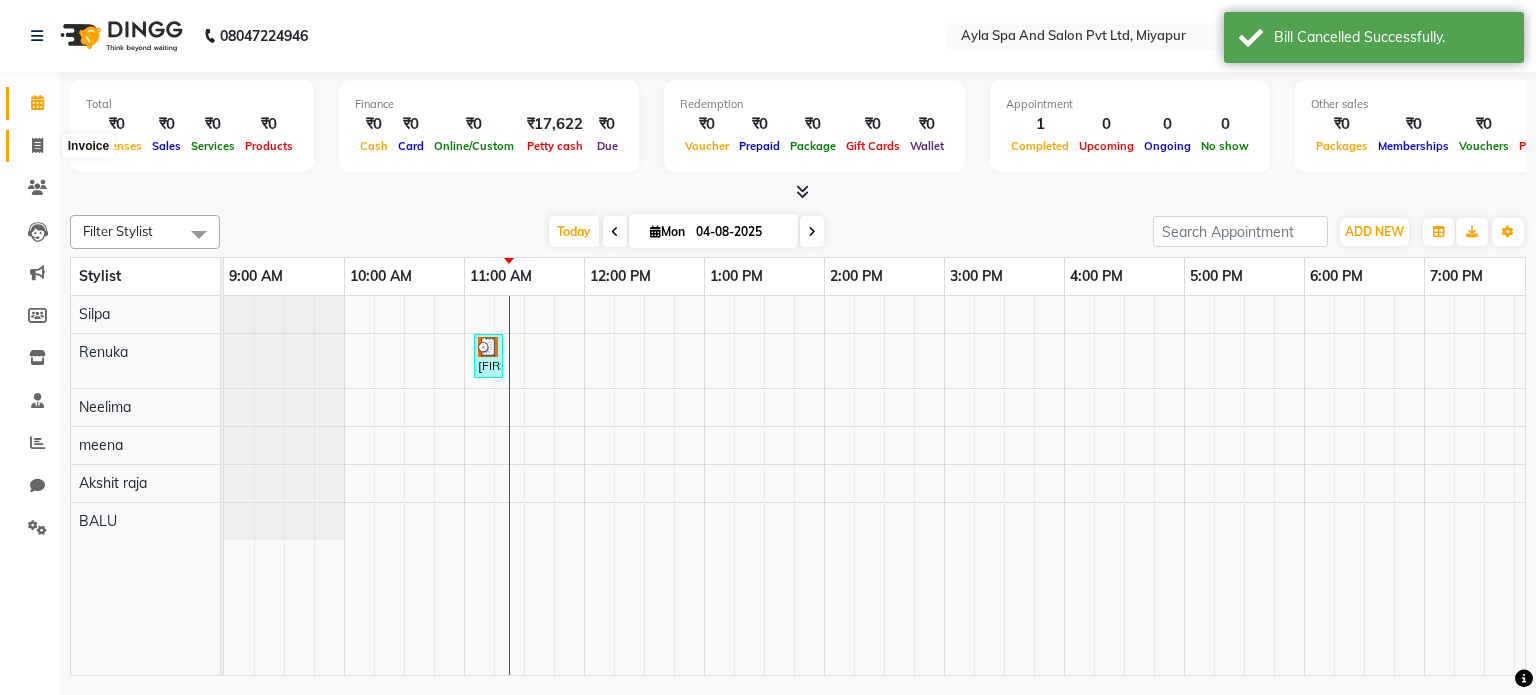 click 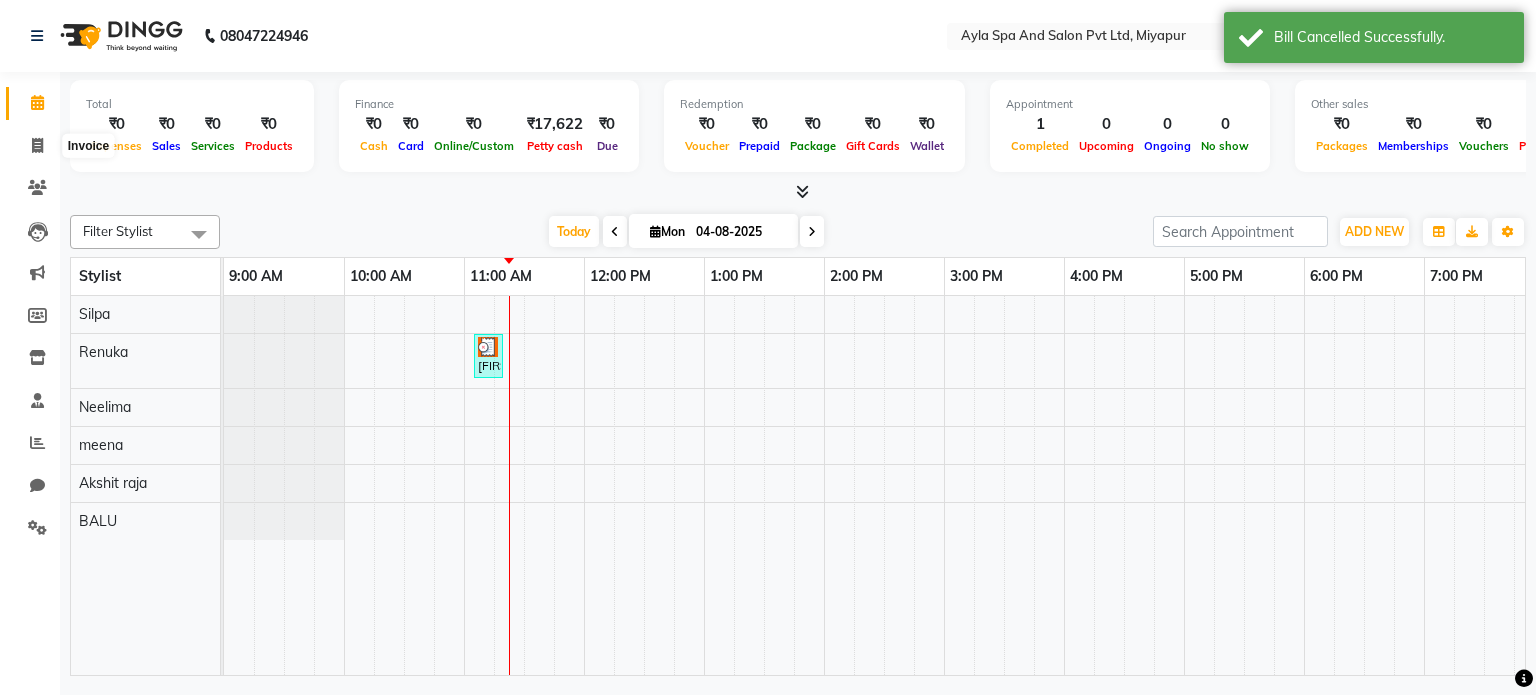 select on "7756" 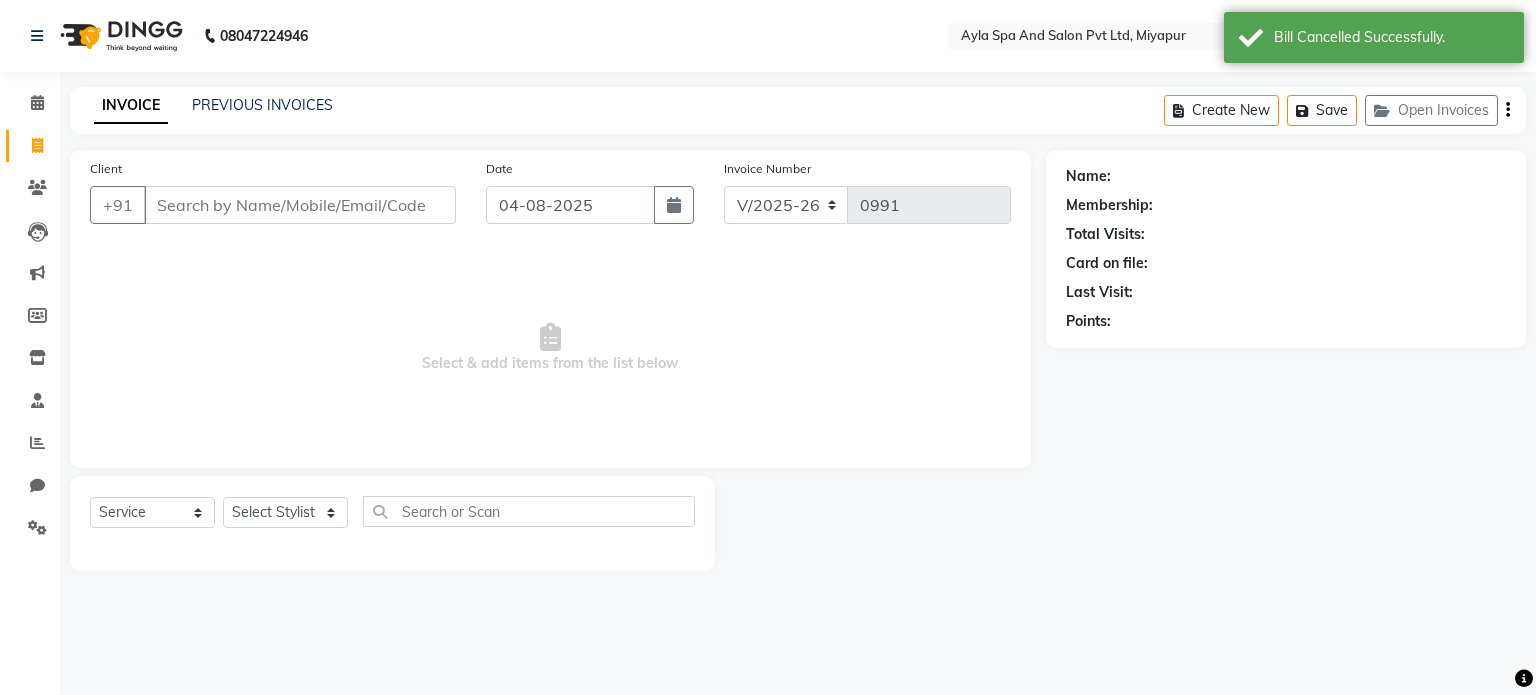 click on "Client" at bounding box center [300, 205] 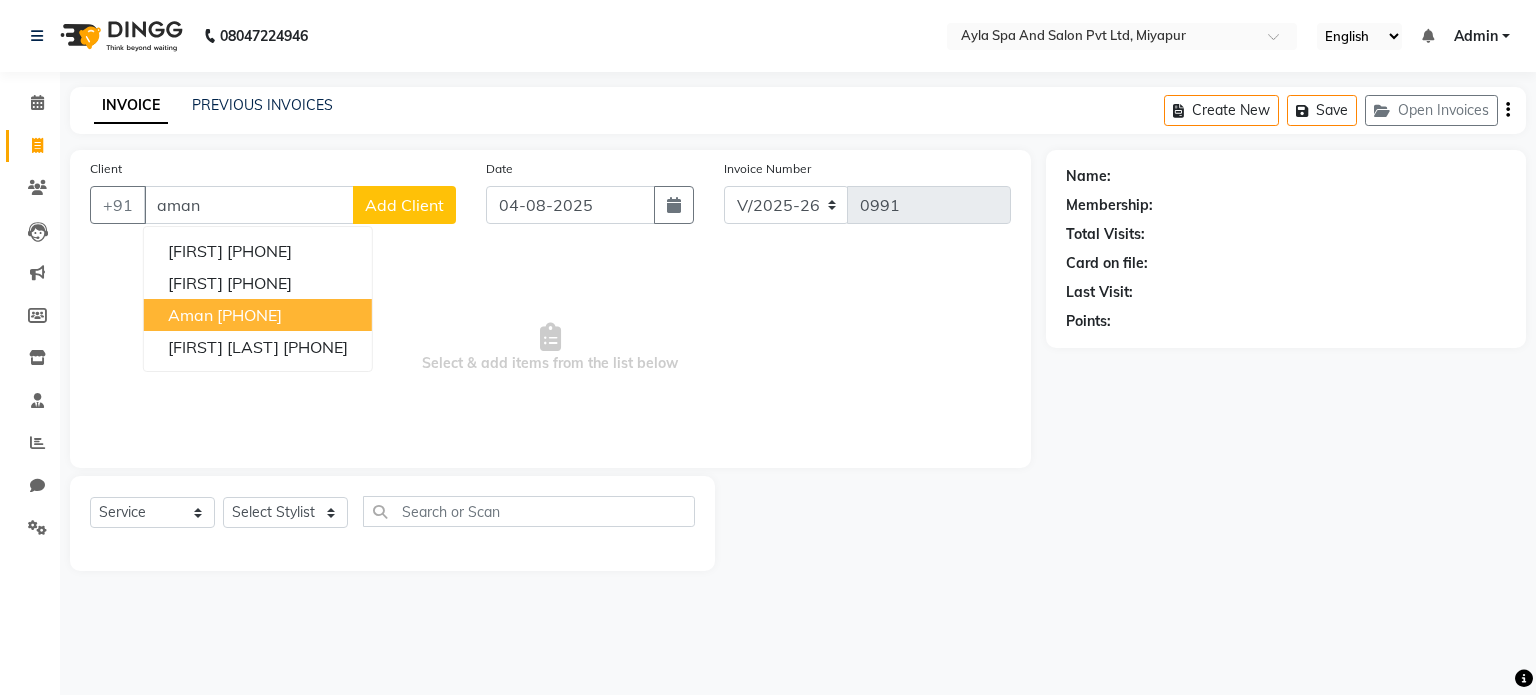 click on "[PHONE]" at bounding box center [249, 315] 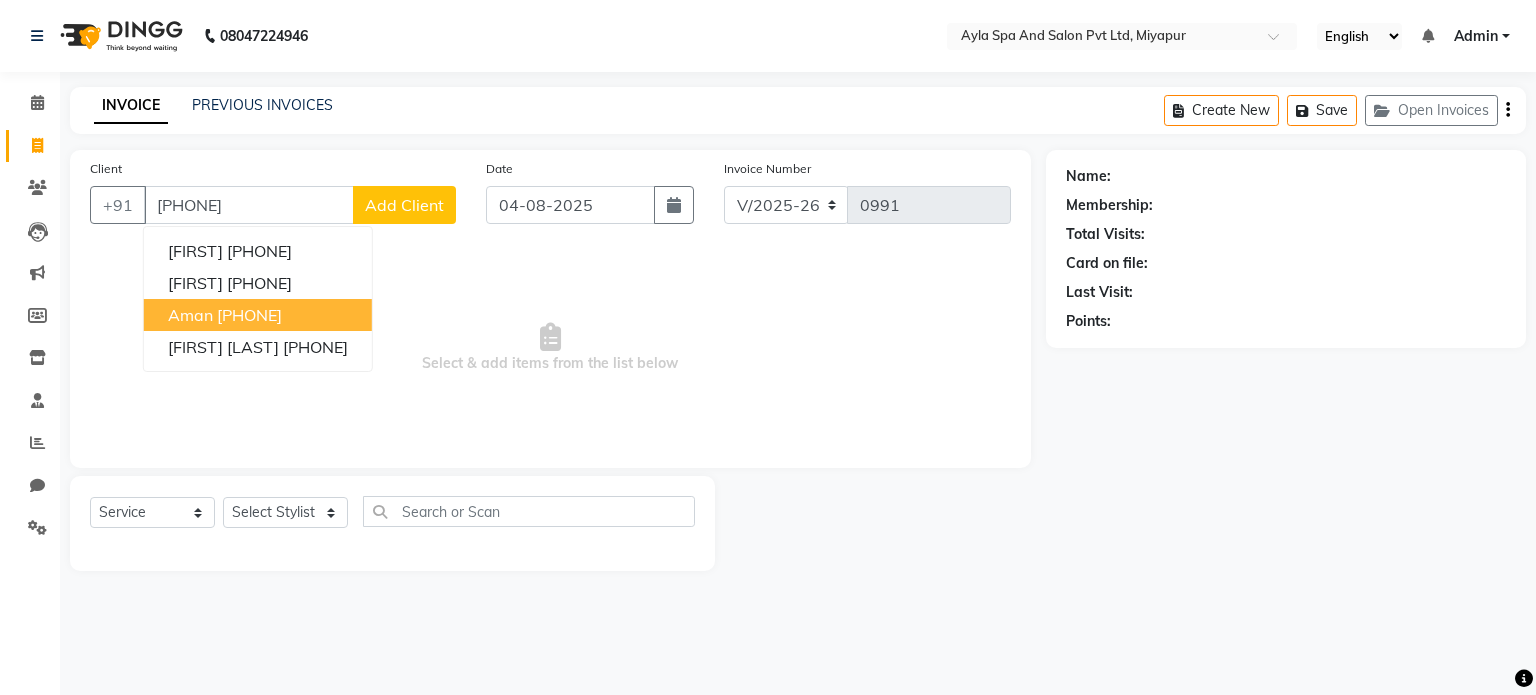 type on "[PHONE]" 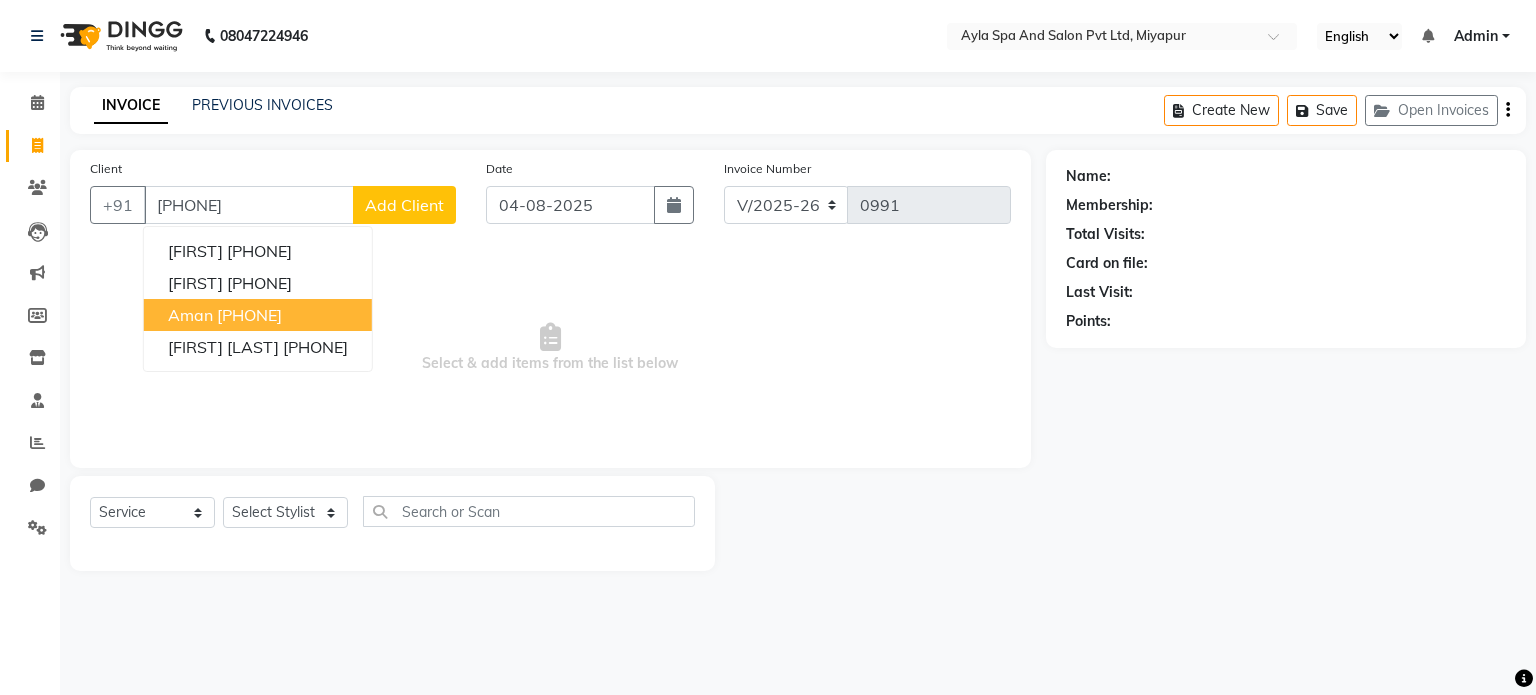 select on "1: Object" 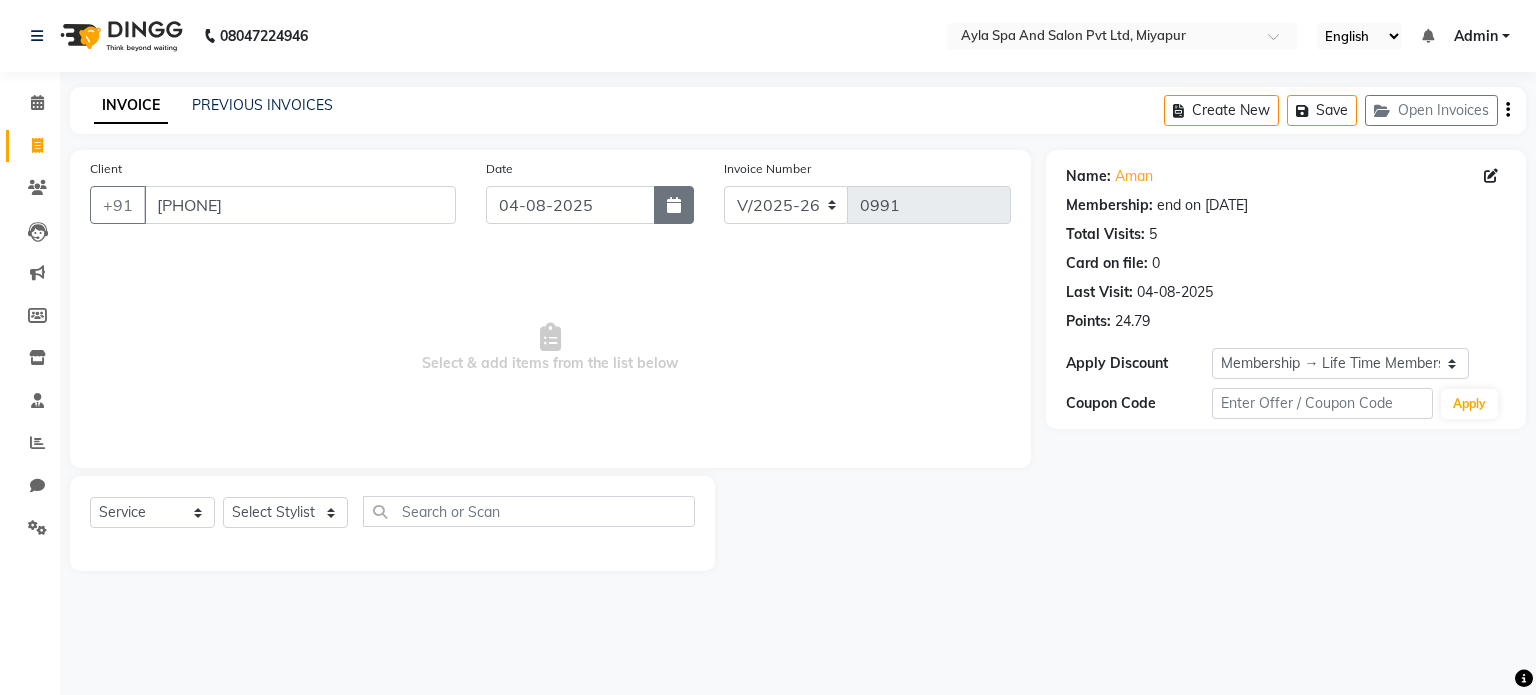 click 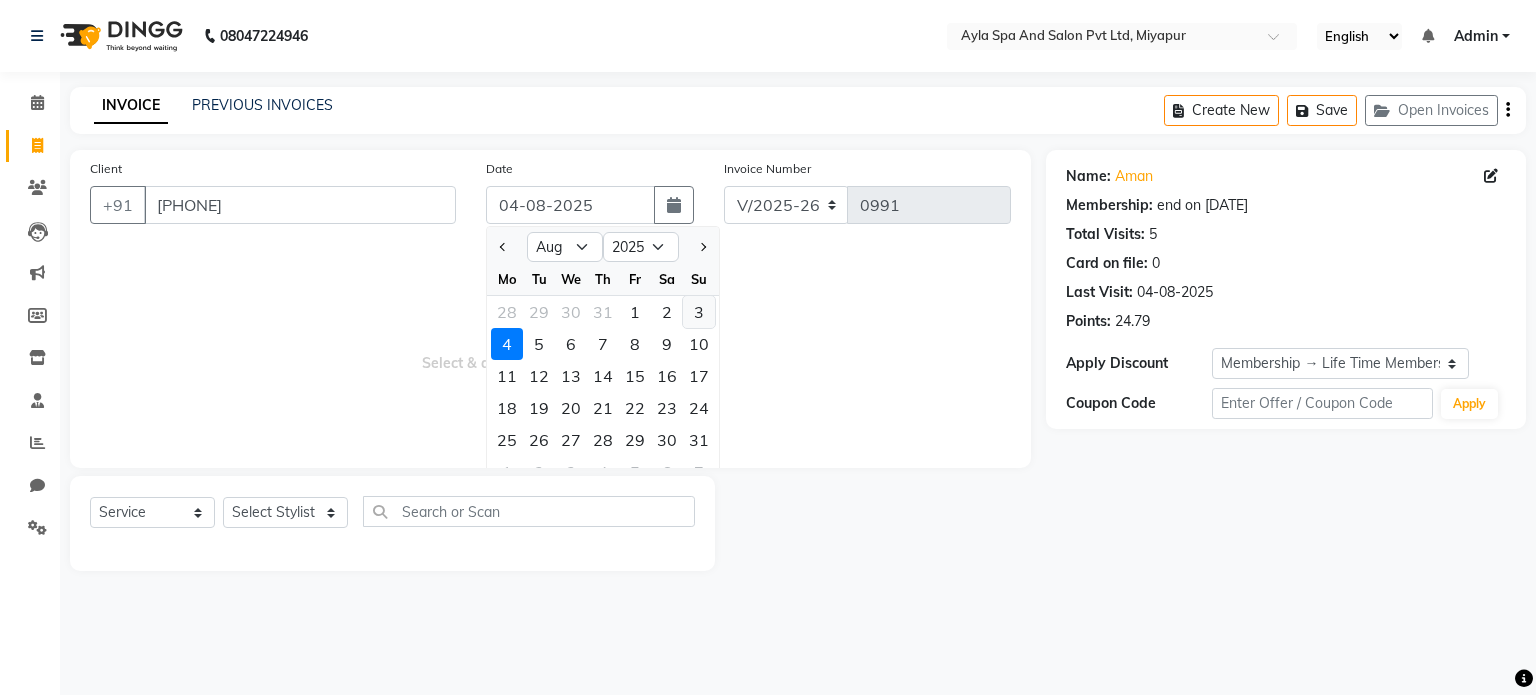 click on "3" 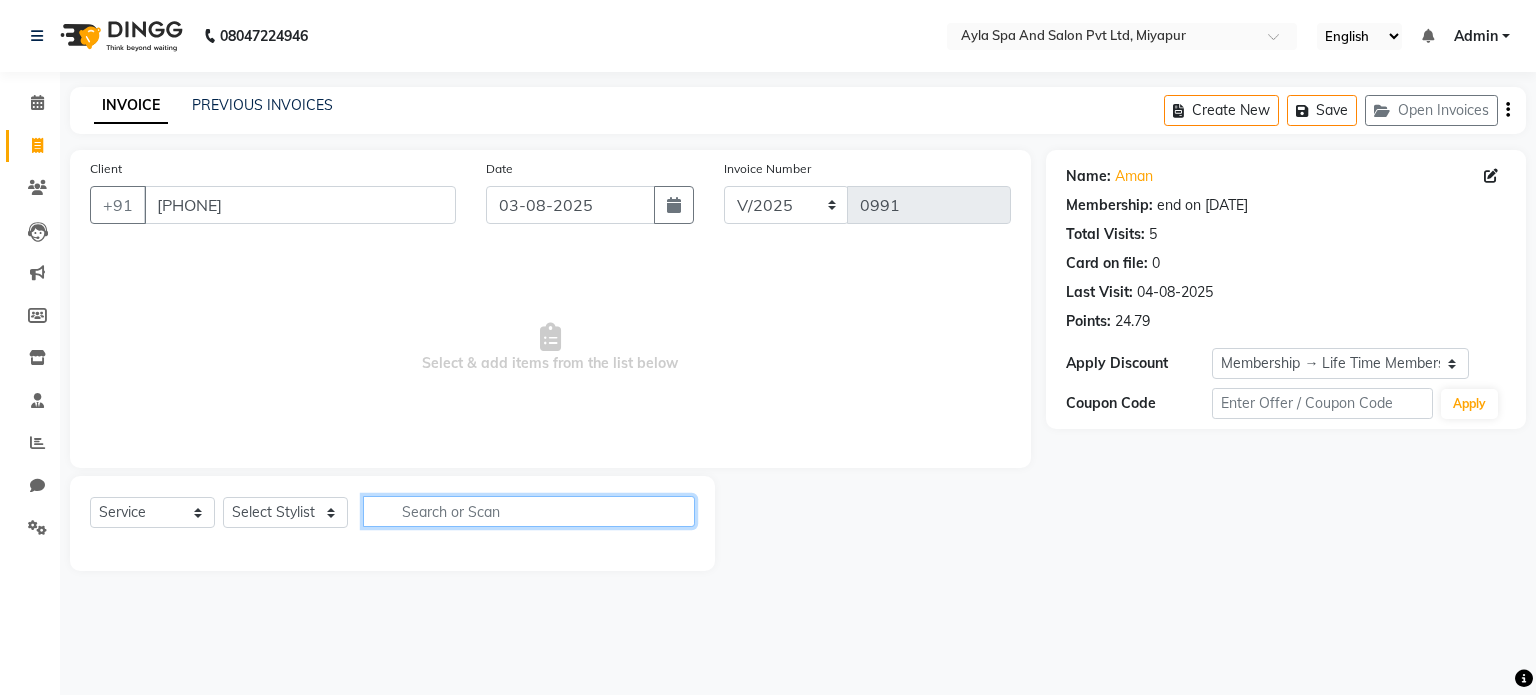 click 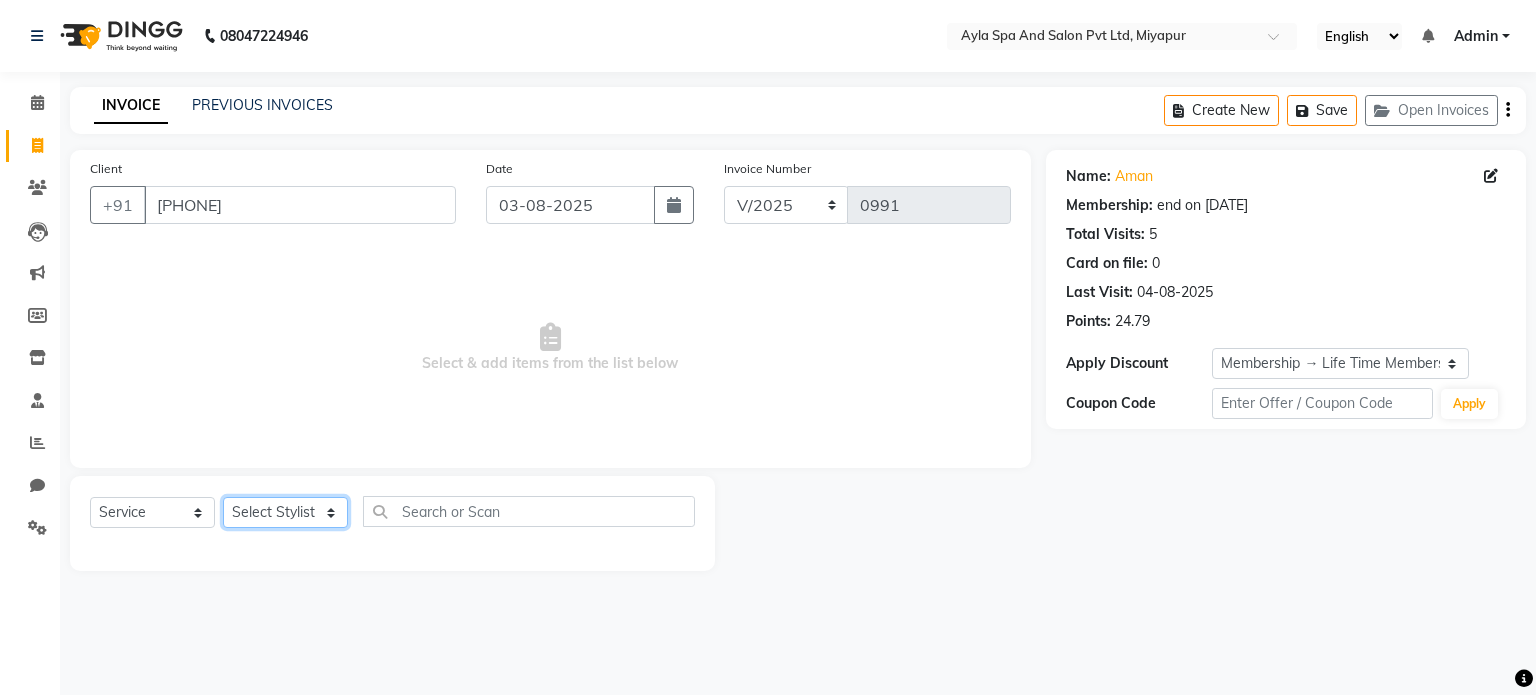 click on "Select Stylist Akshit raja BALU meena Neelima Renuka Silpa" 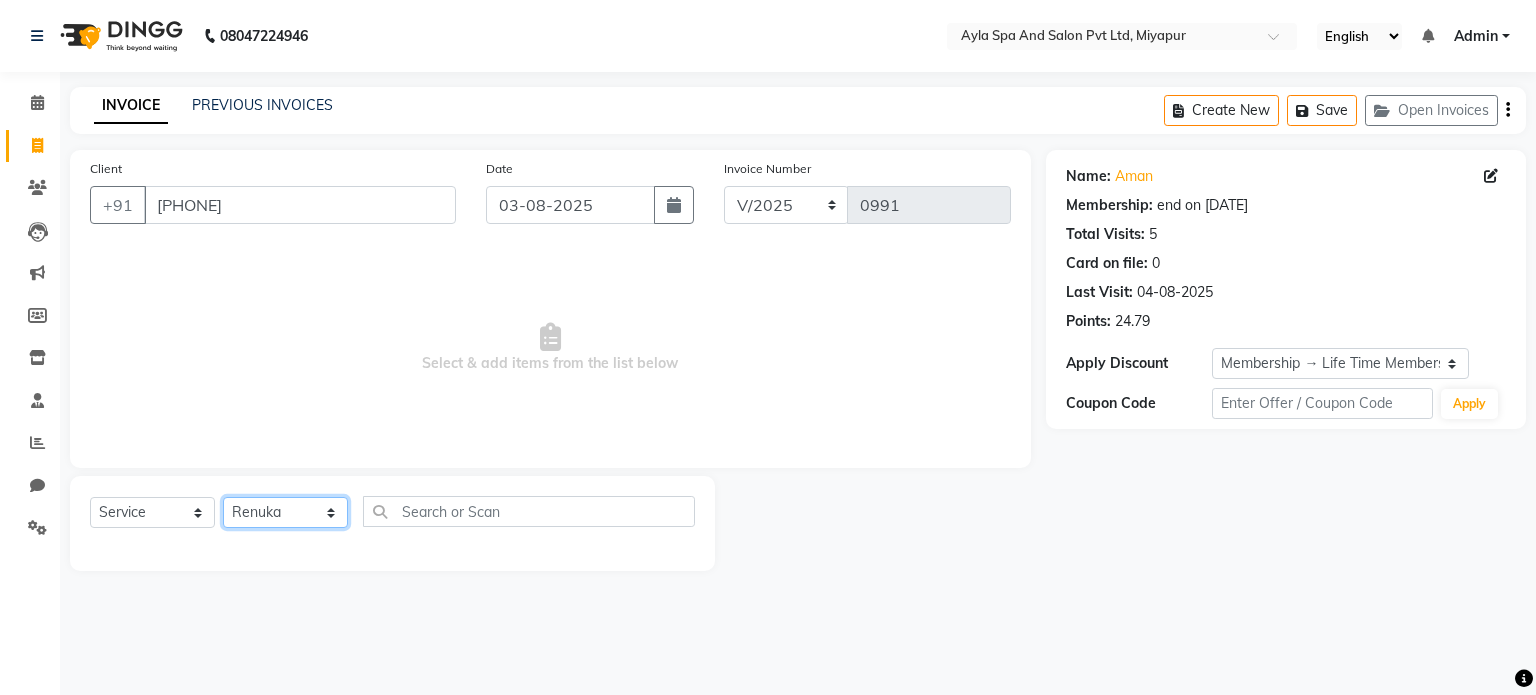 click on "Select Stylist Akshit raja BALU meena Neelima Renuka Silpa" 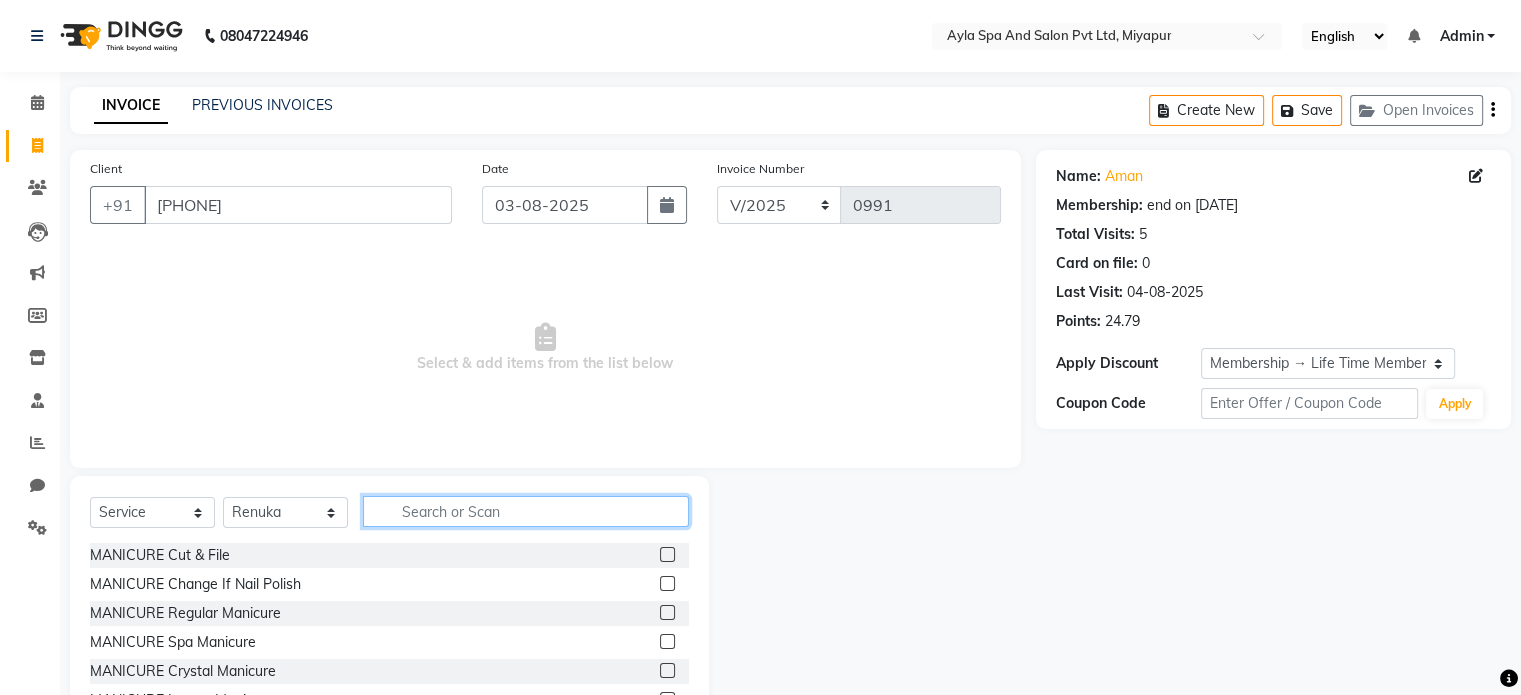 click 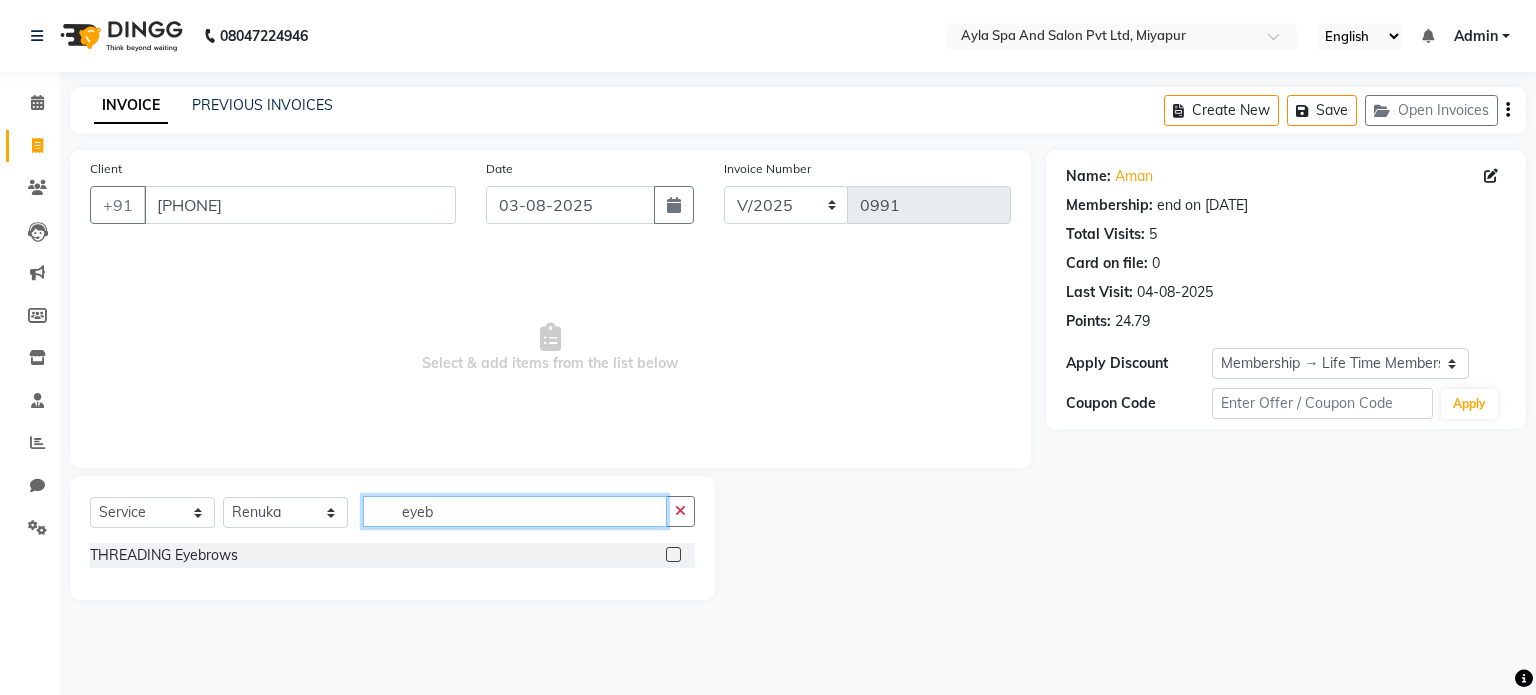 type on "eyeb" 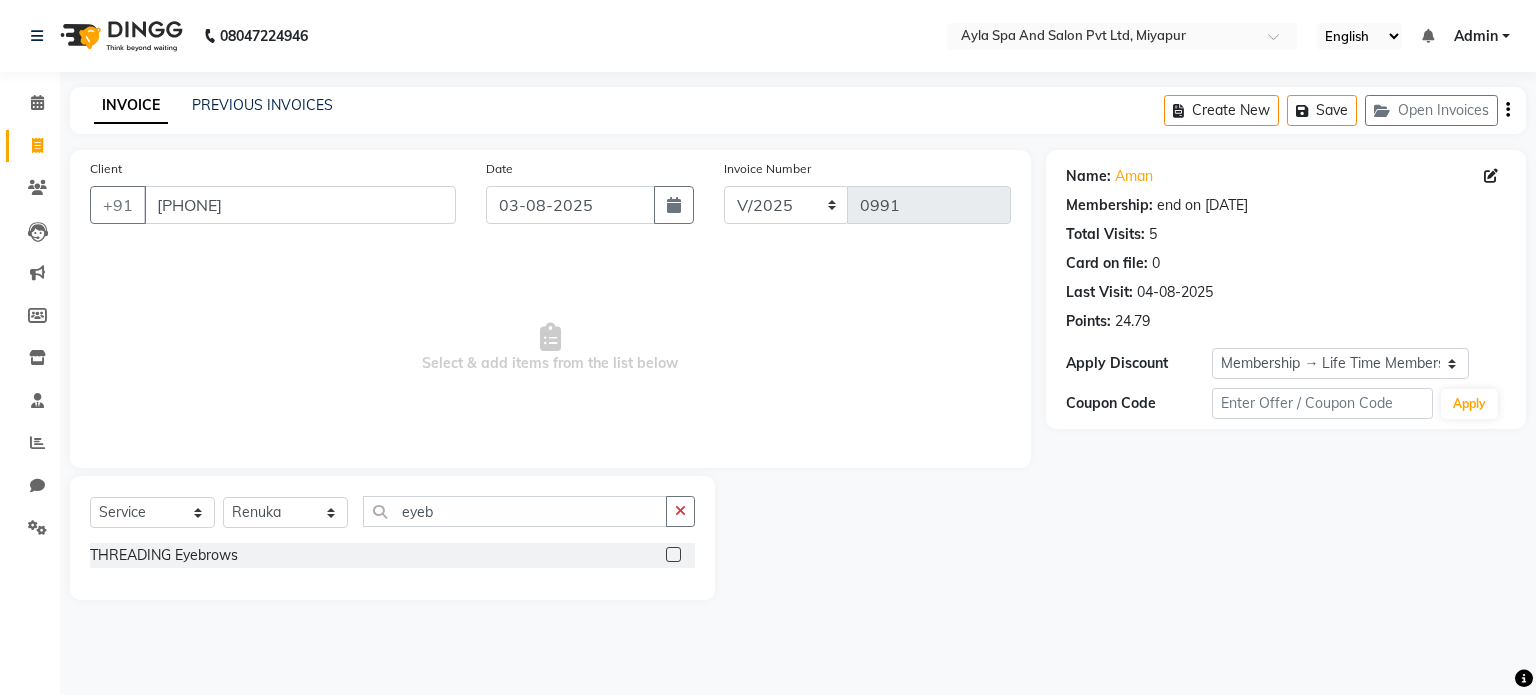 click 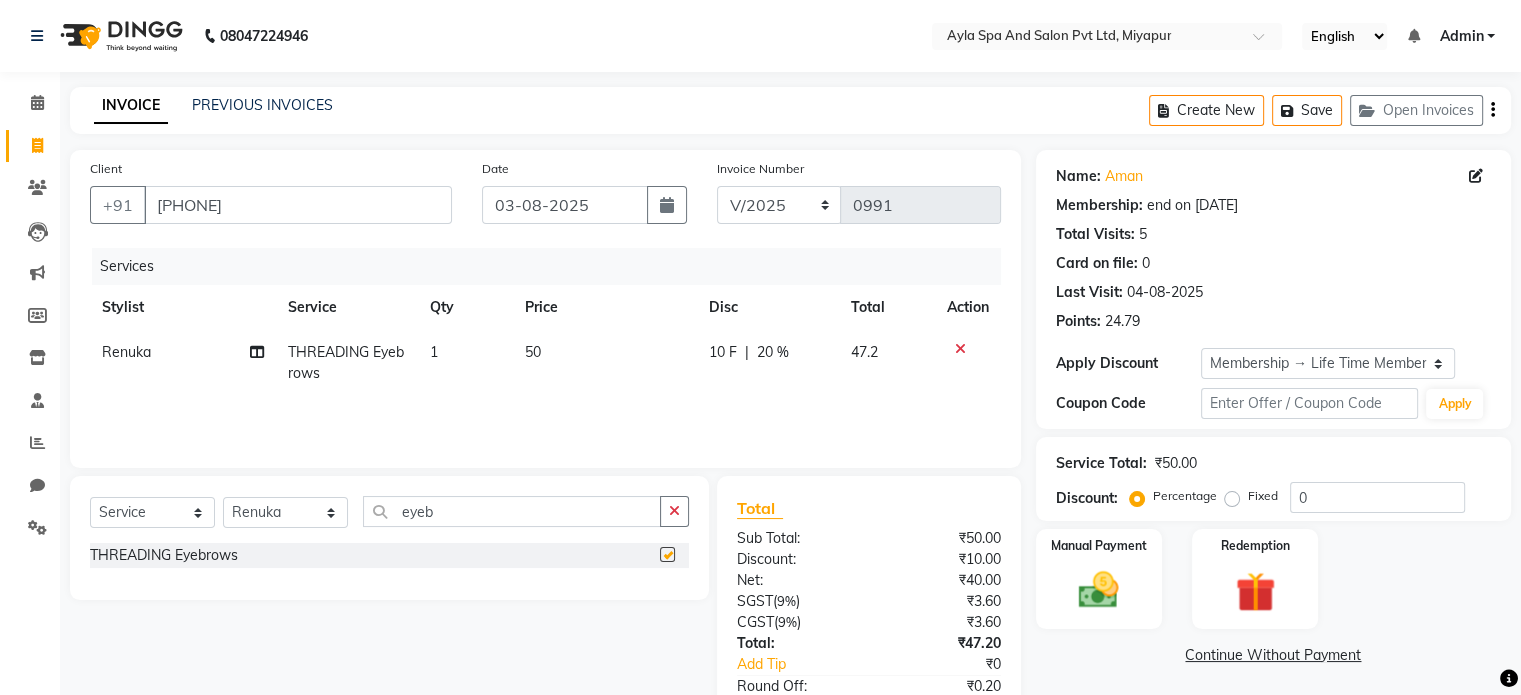 checkbox on "false" 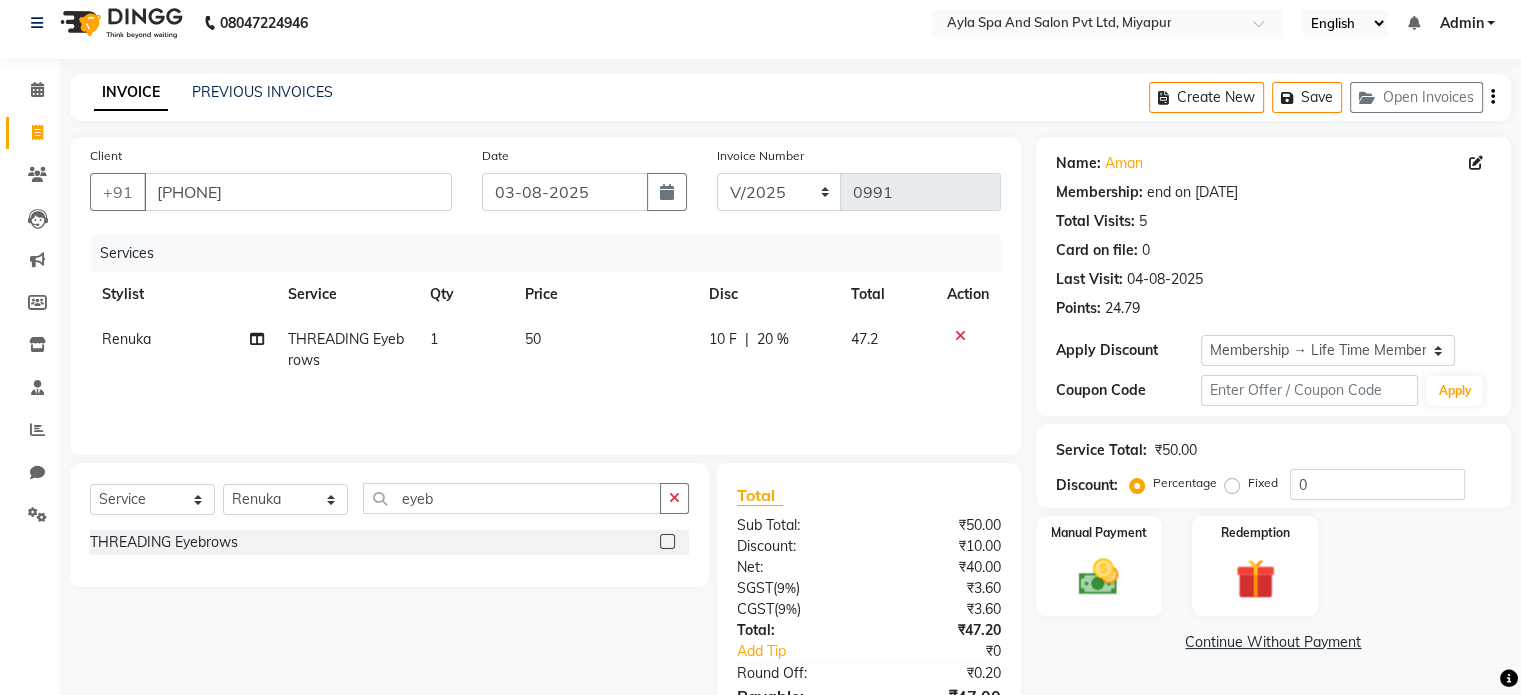 scroll, scrollTop: 126, scrollLeft: 0, axis: vertical 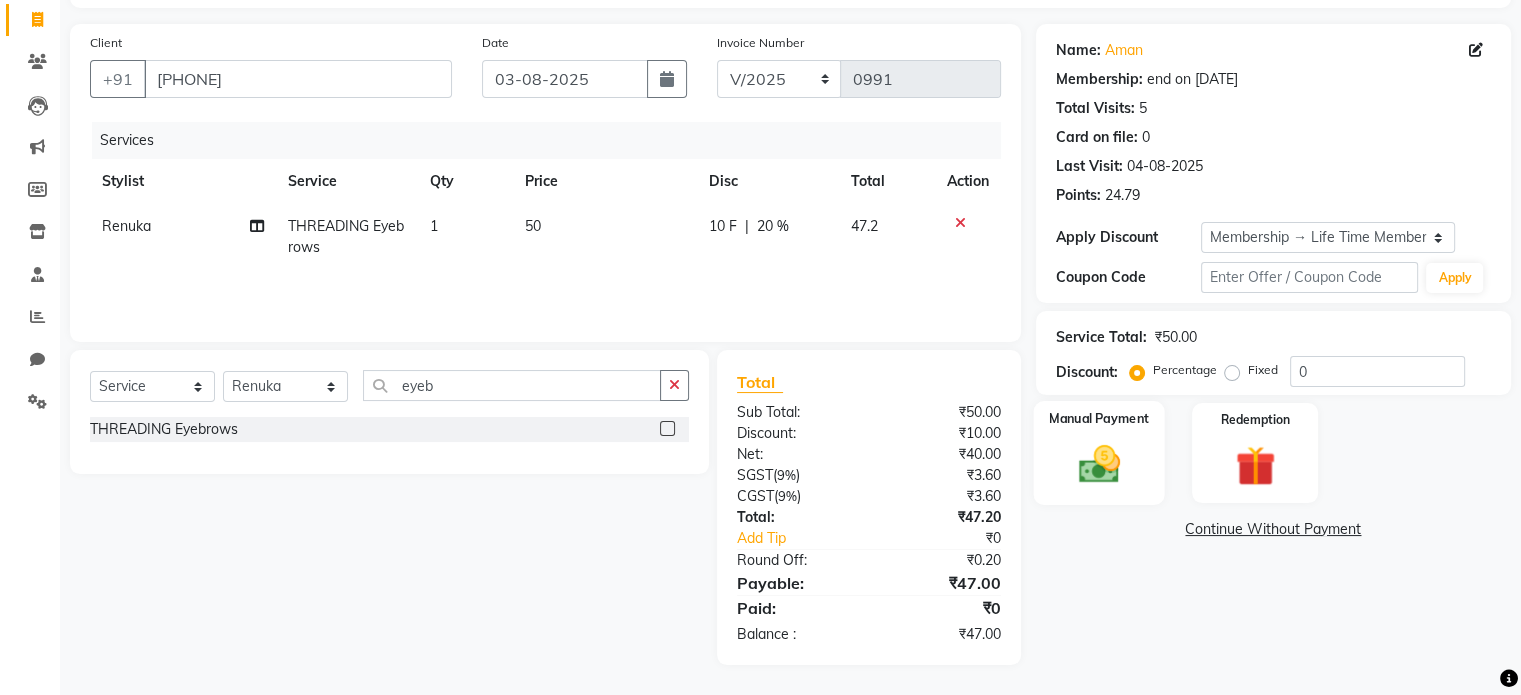 click 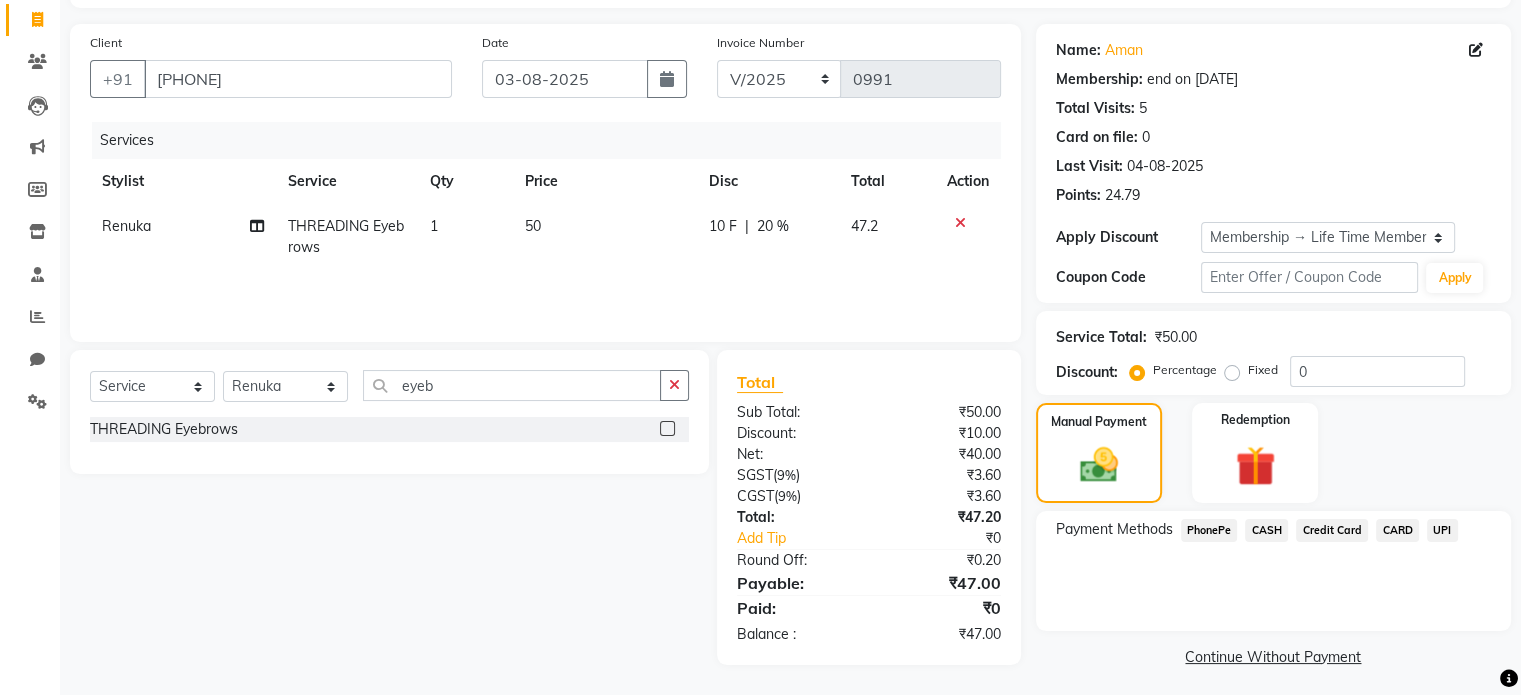 click on "UPI" 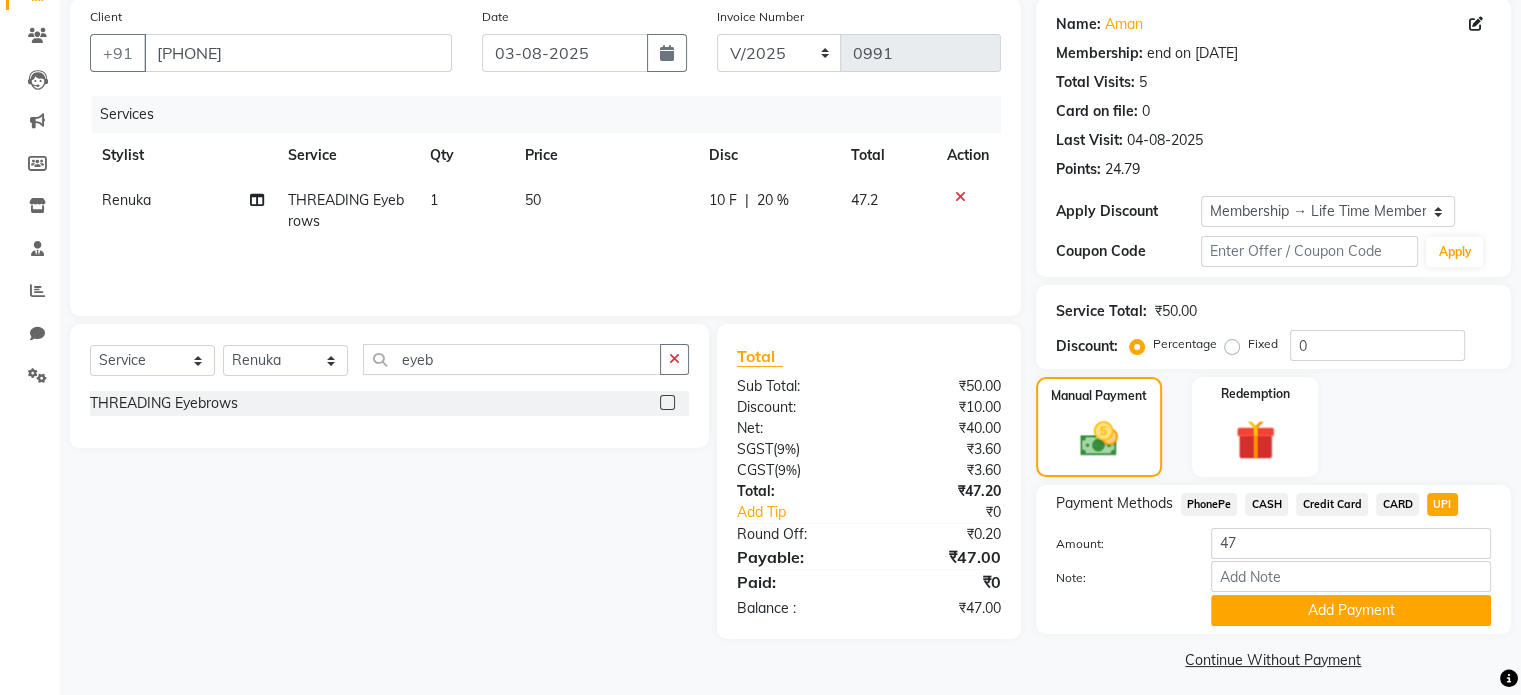 scroll, scrollTop: 163, scrollLeft: 0, axis: vertical 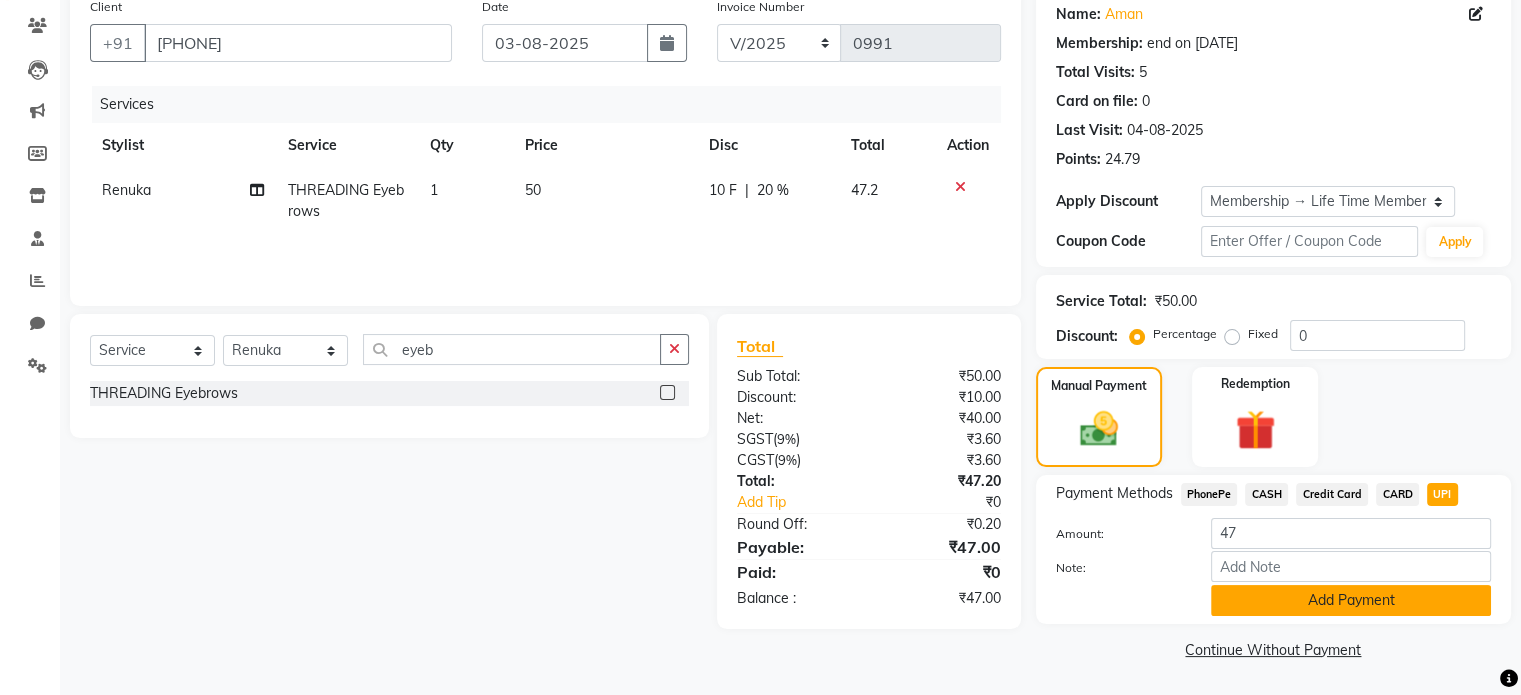 click on "Add Payment" 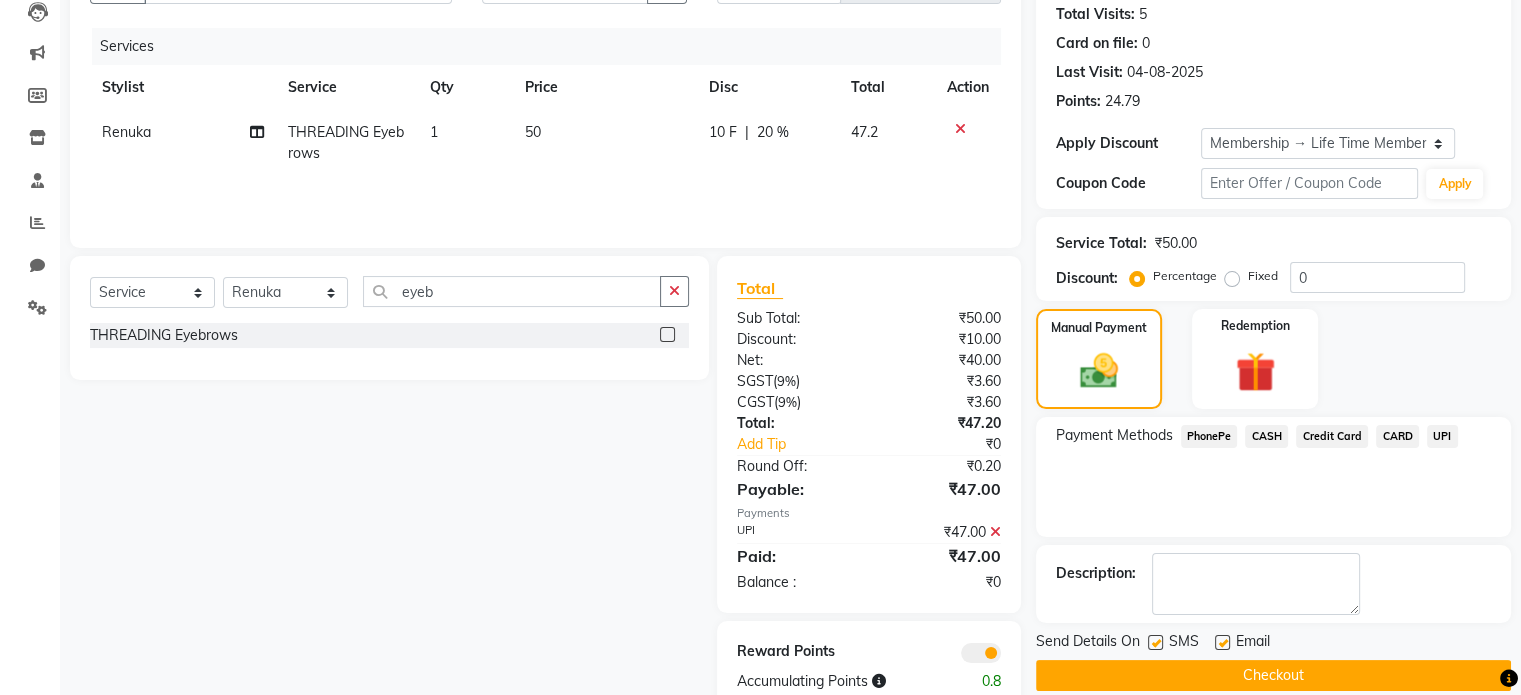 scroll, scrollTop: 268, scrollLeft: 0, axis: vertical 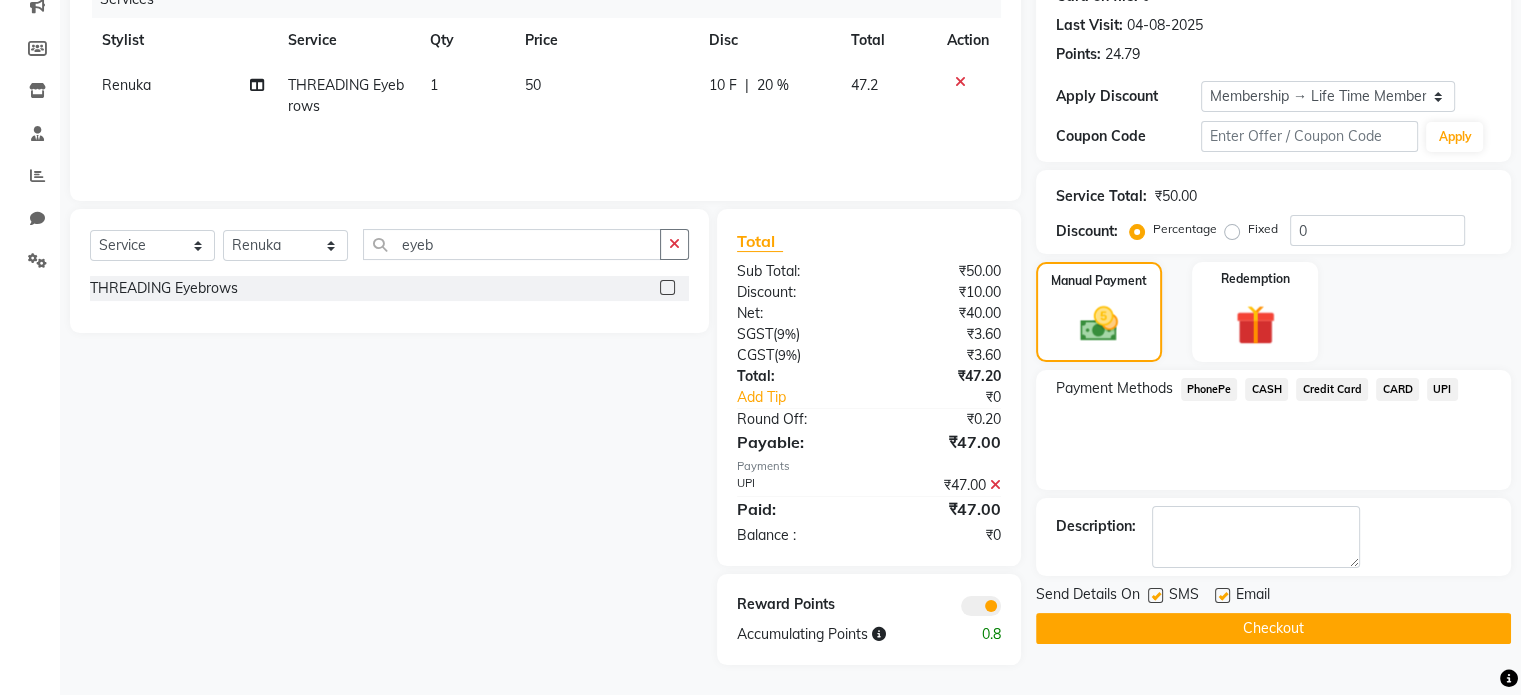 click 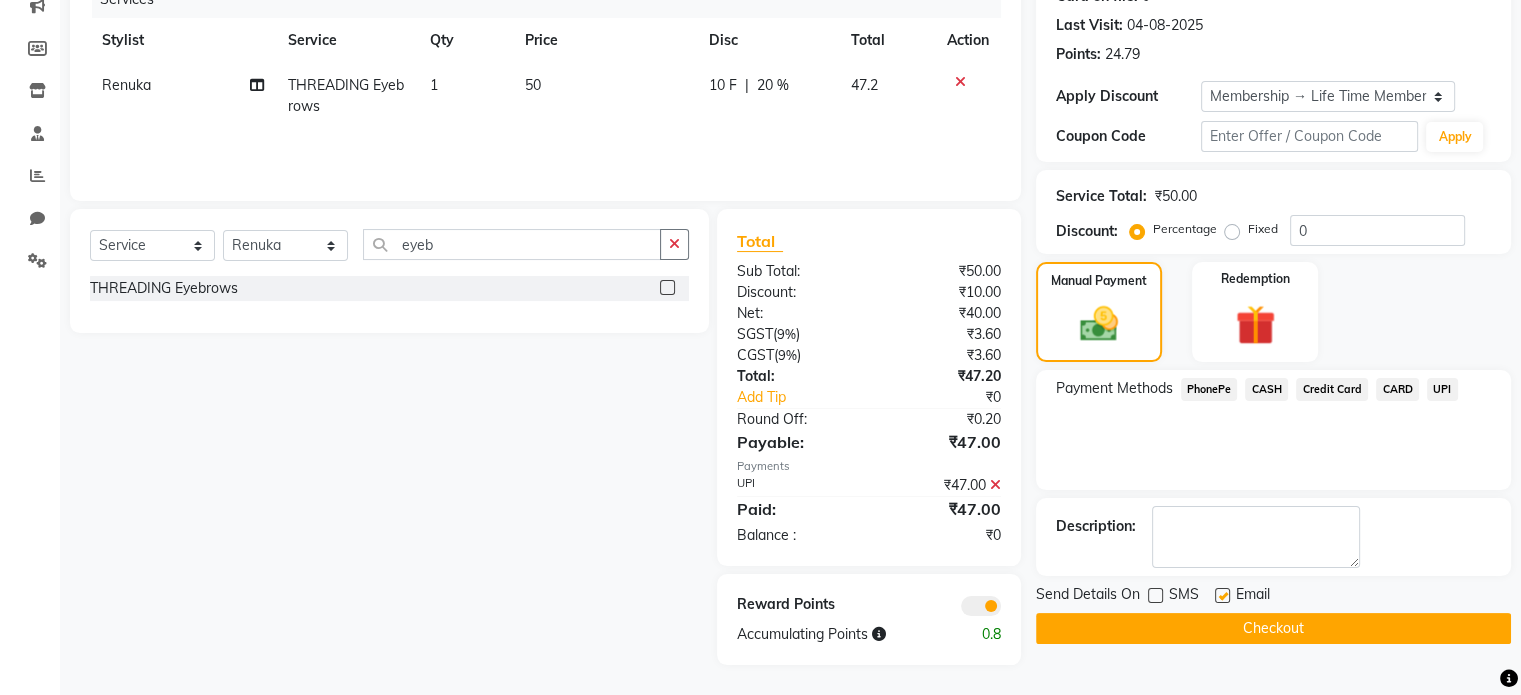 click 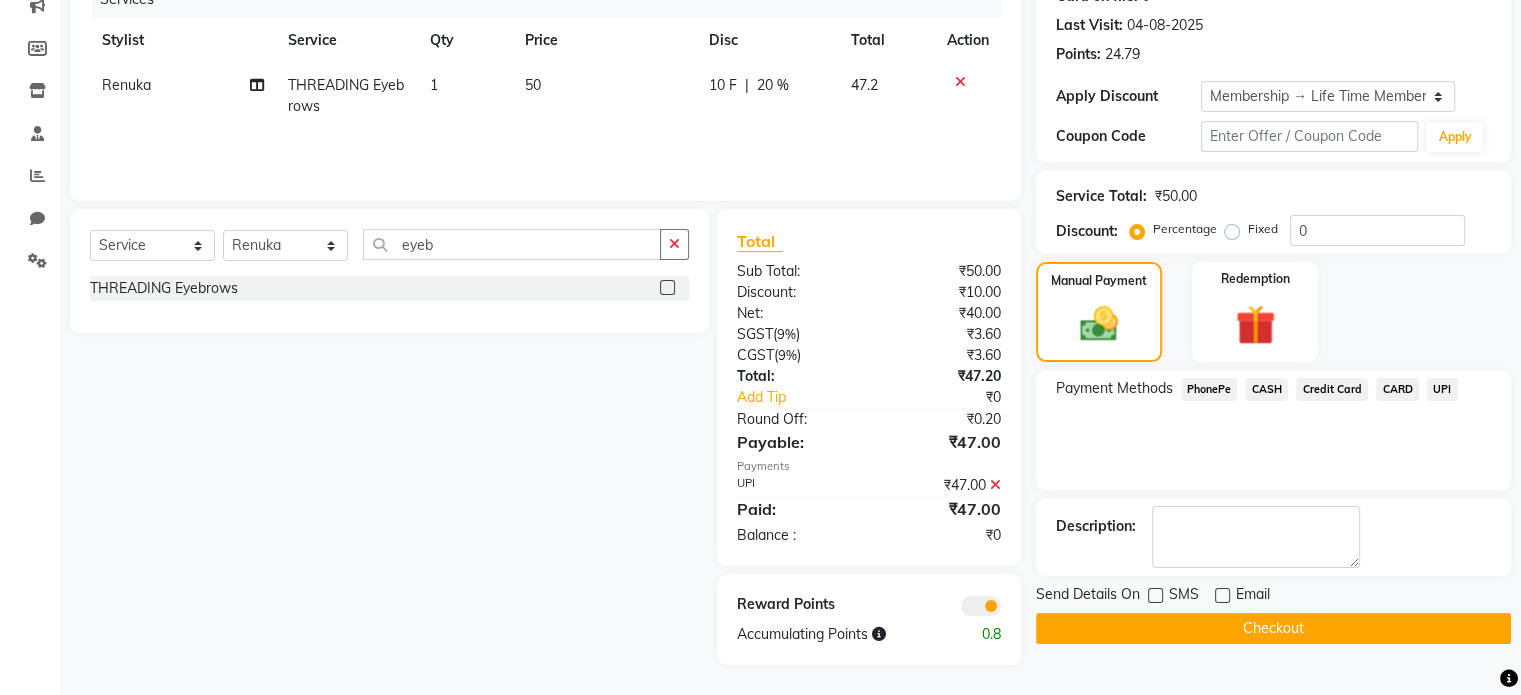 click on "Checkout" 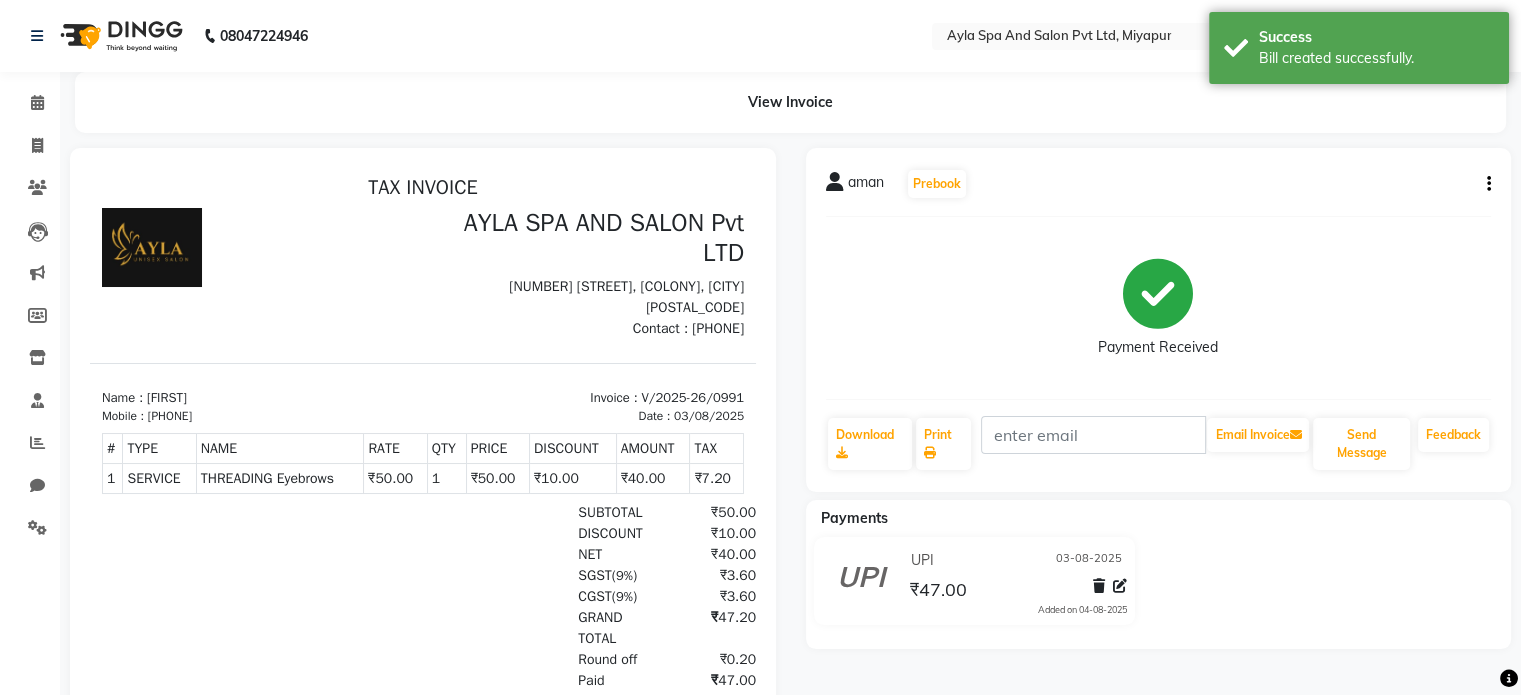 scroll, scrollTop: 0, scrollLeft: 0, axis: both 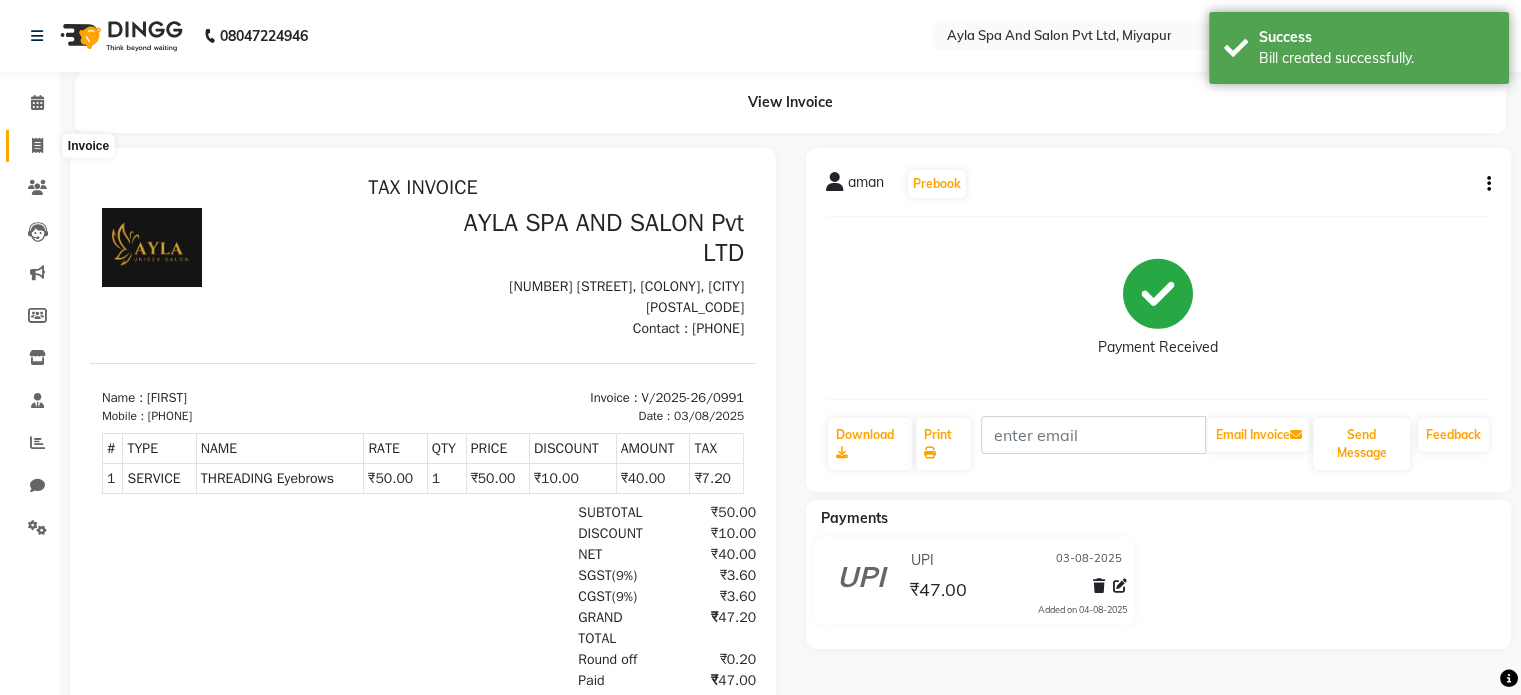 click 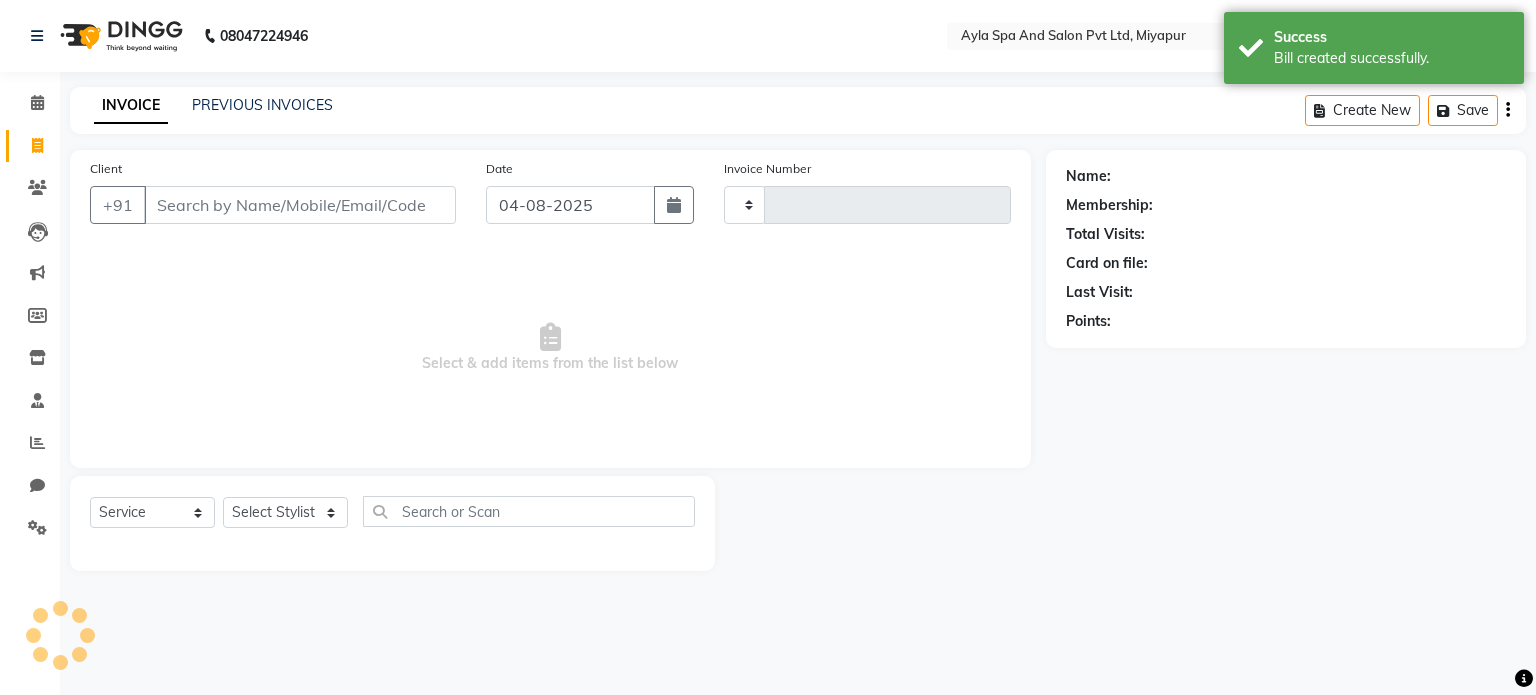 type on "0992" 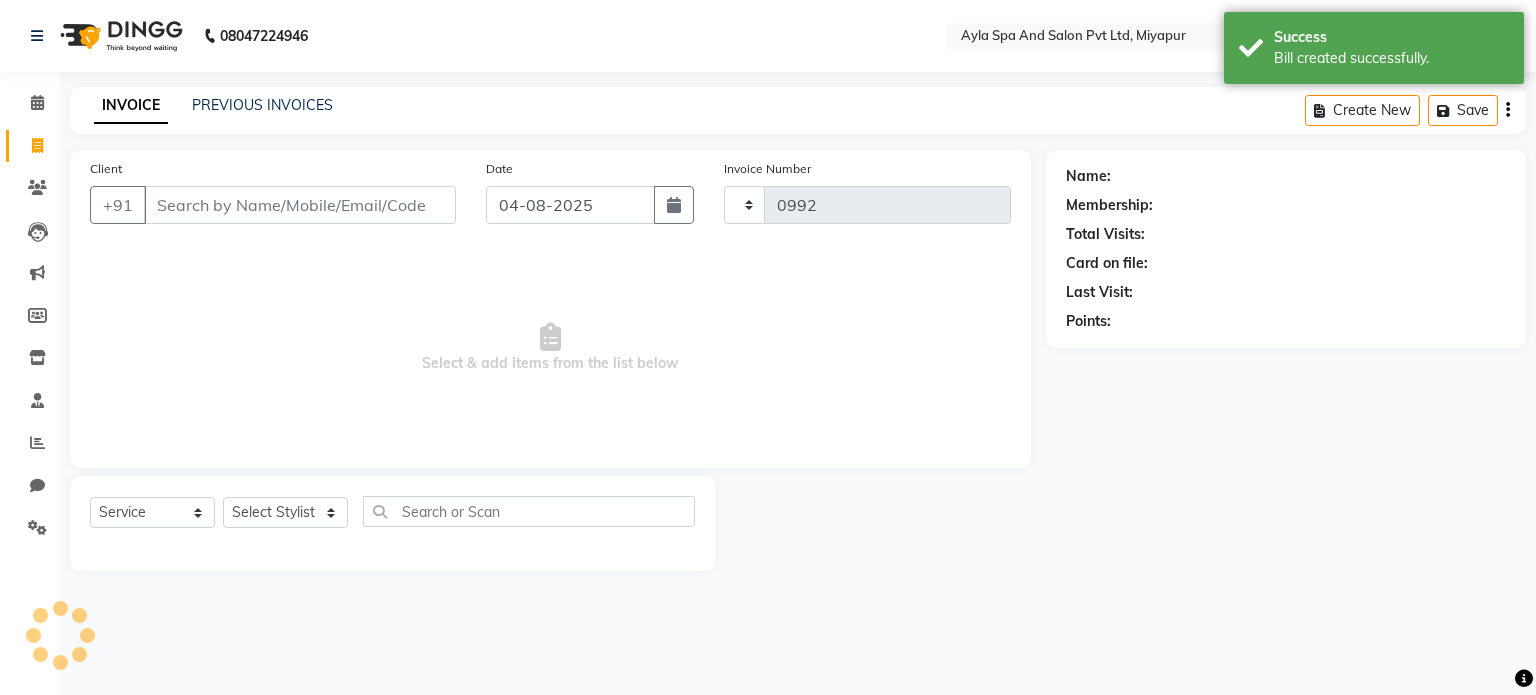 select on "7756" 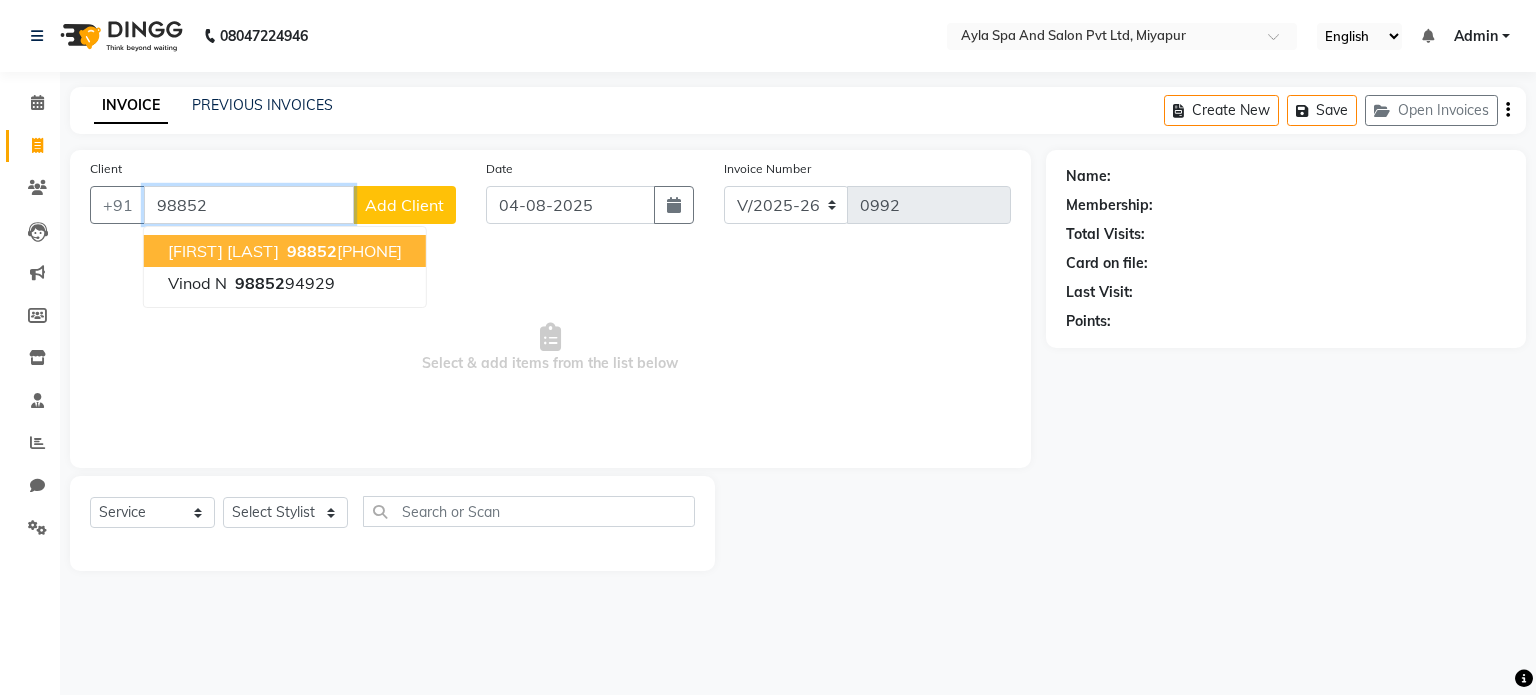 click on "98852" at bounding box center [312, 251] 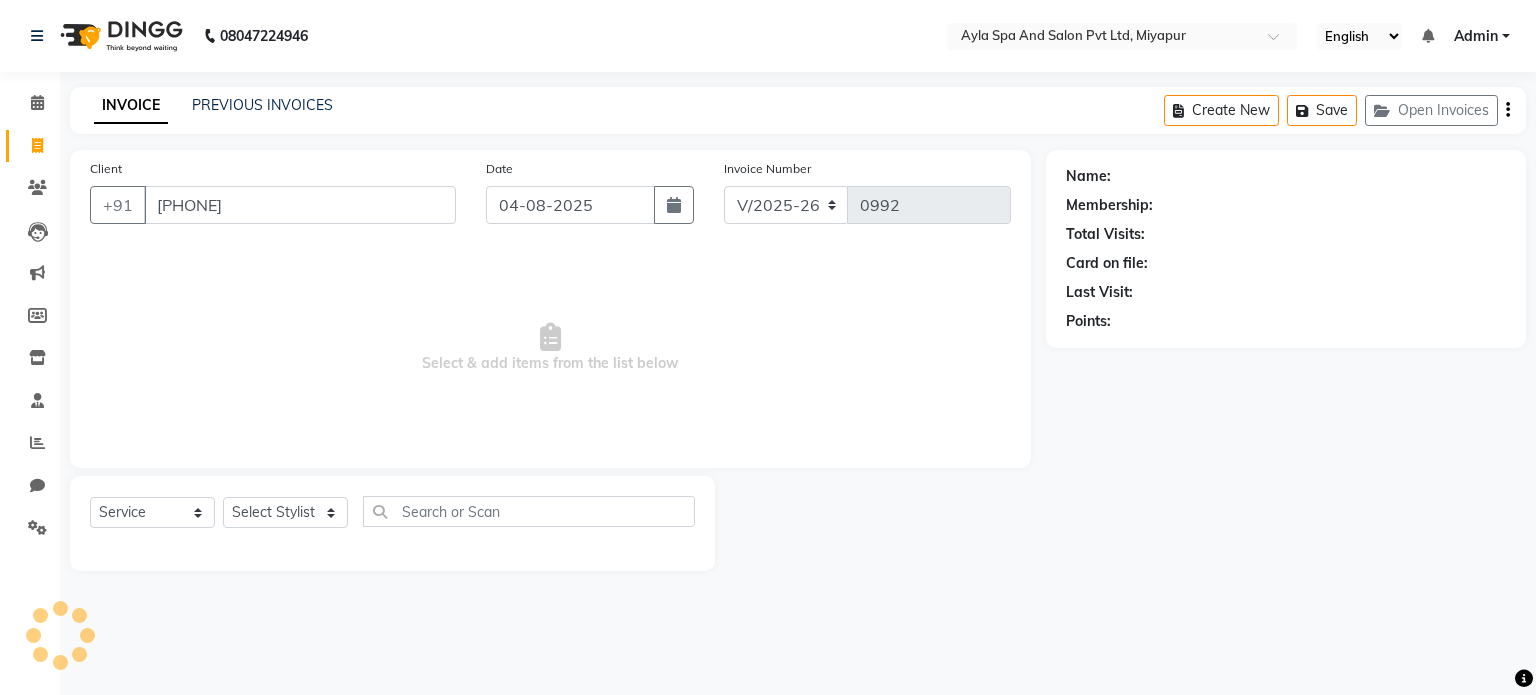 select on "1: Object" 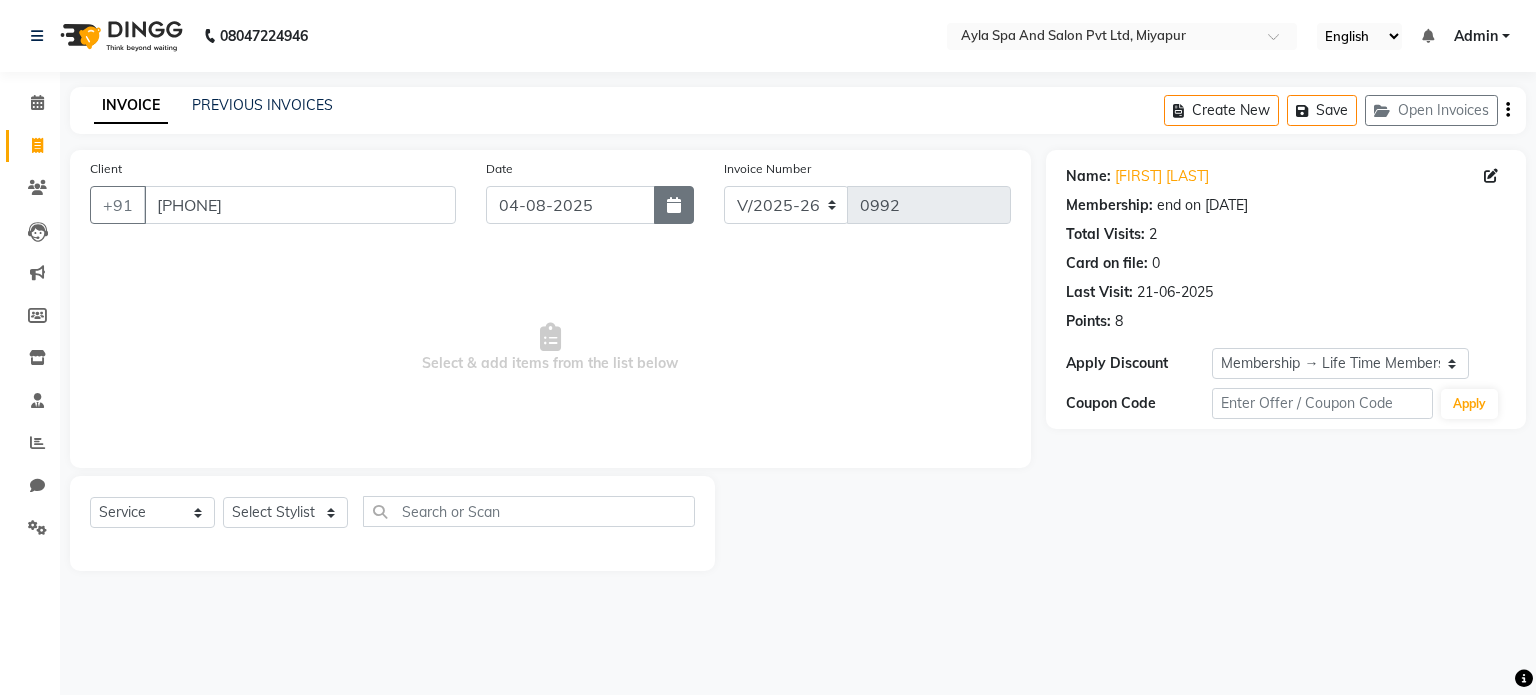 click 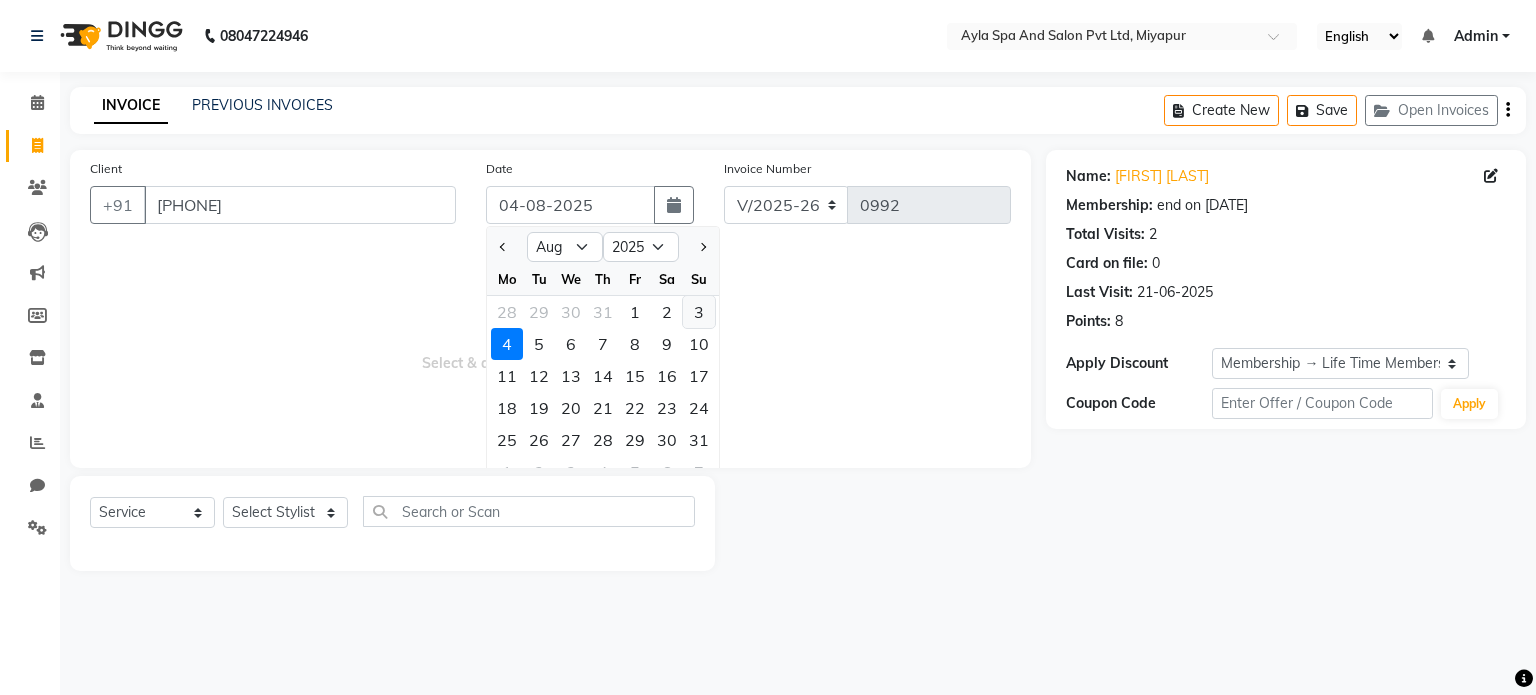 click on "3" 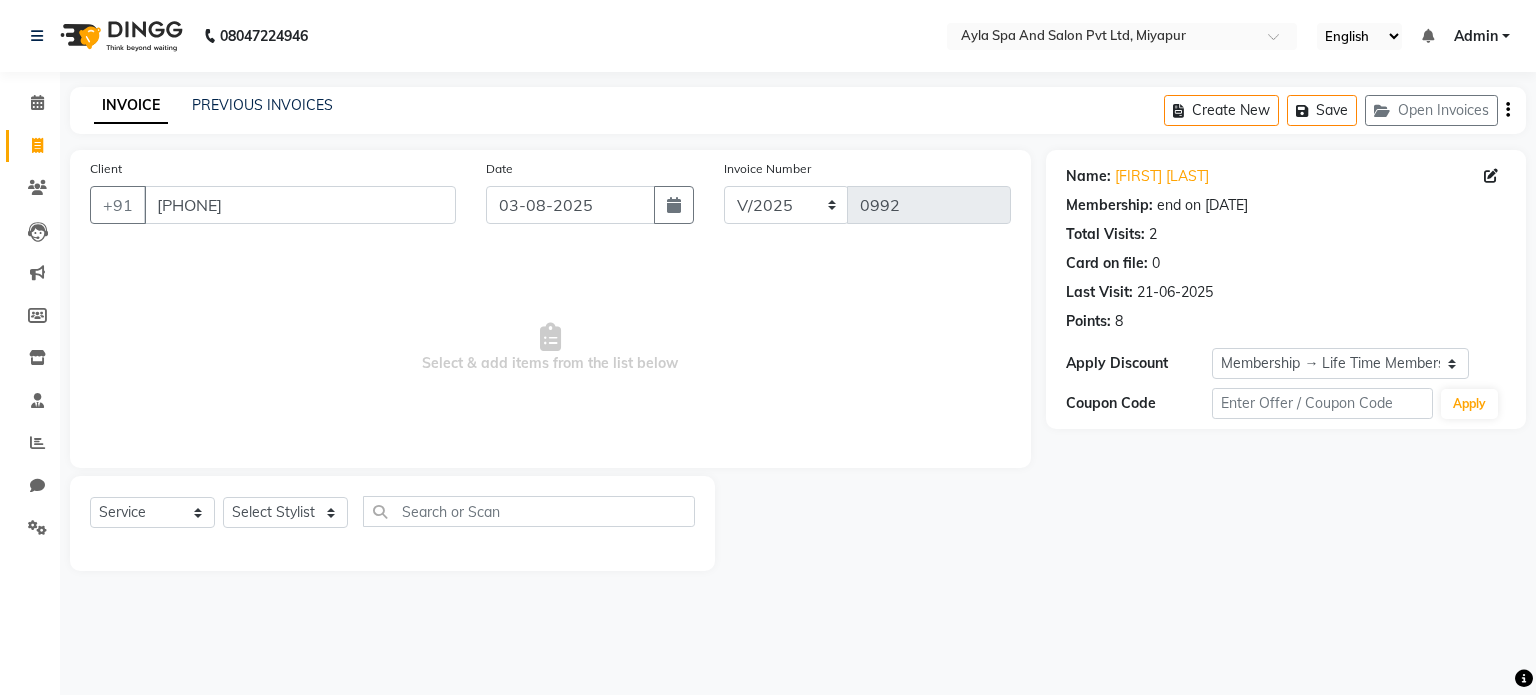 type 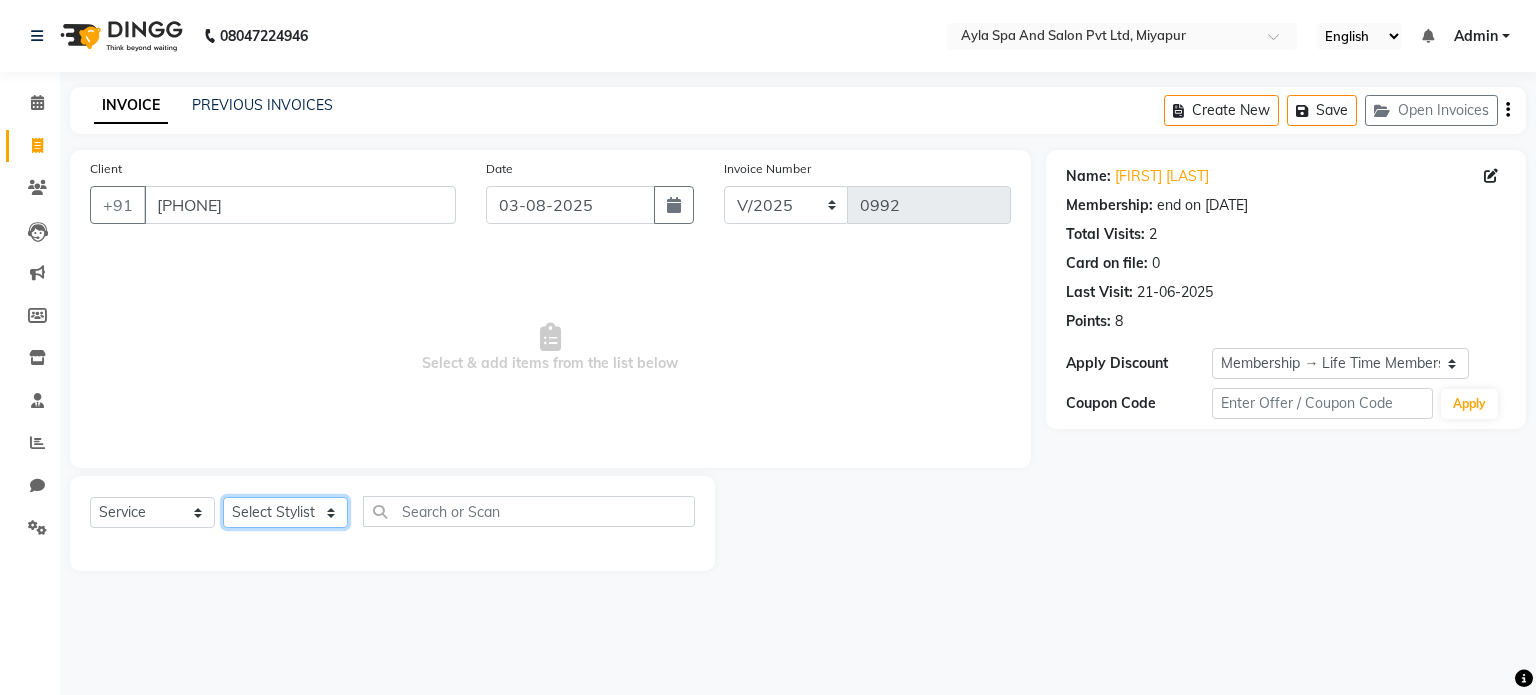 click on "Select Stylist Akshit raja BALU meena Neelima Renuka Silpa" 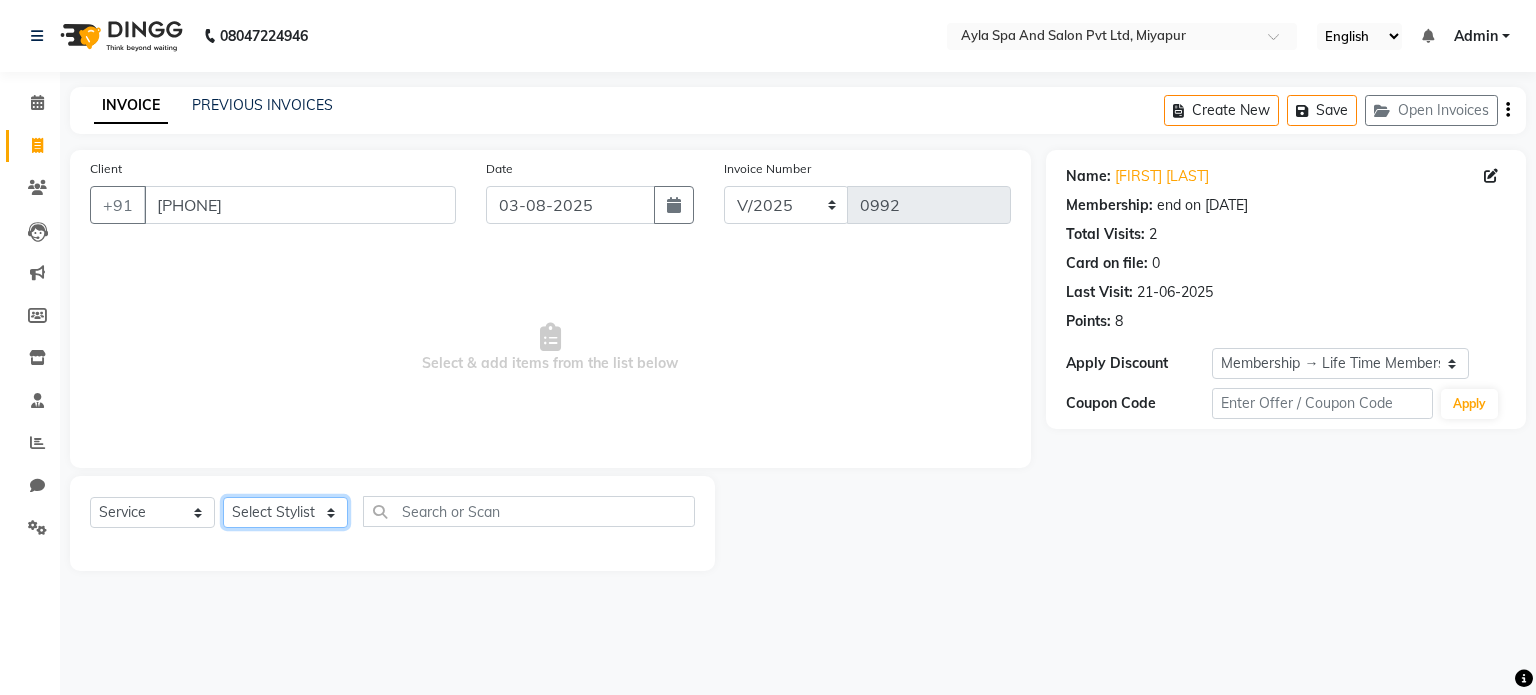 select on "85161" 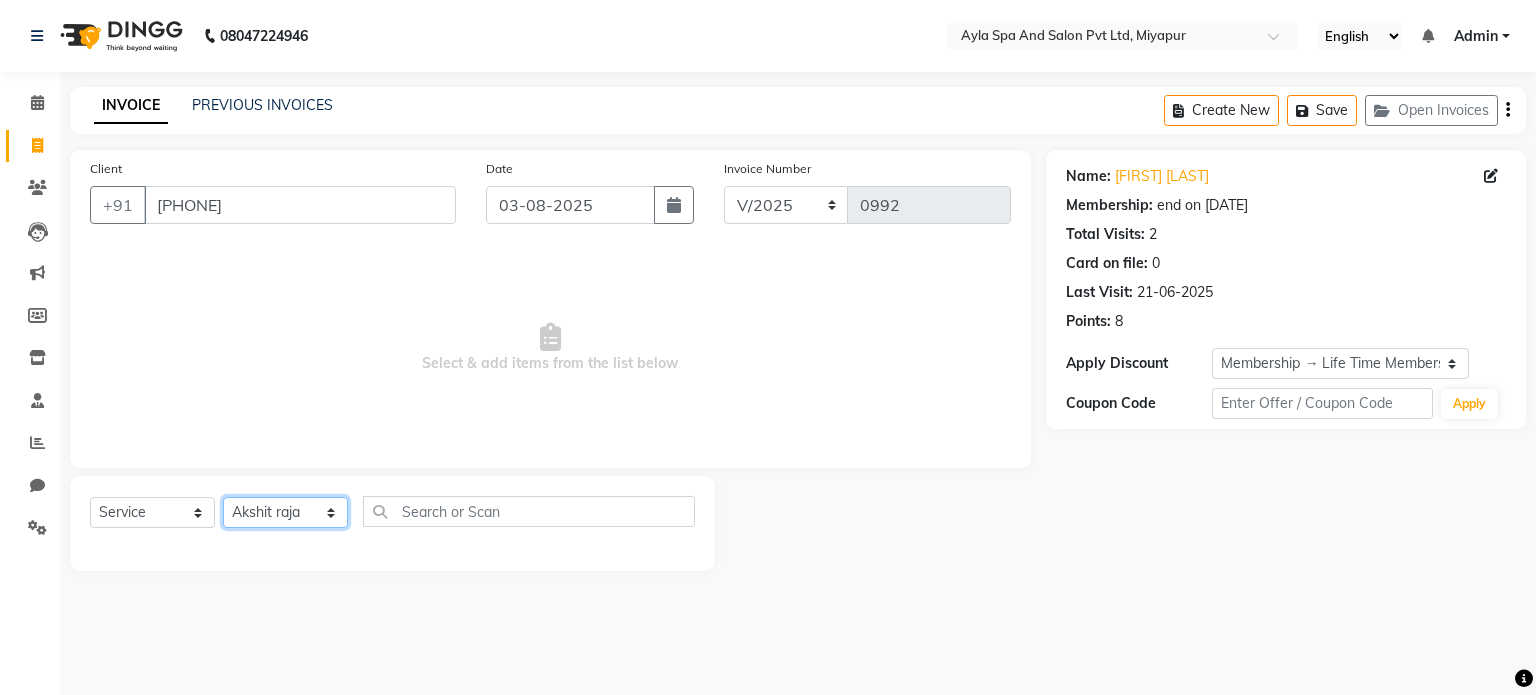 click on "Select Stylist Akshit raja BALU meena Neelima Renuka Silpa" 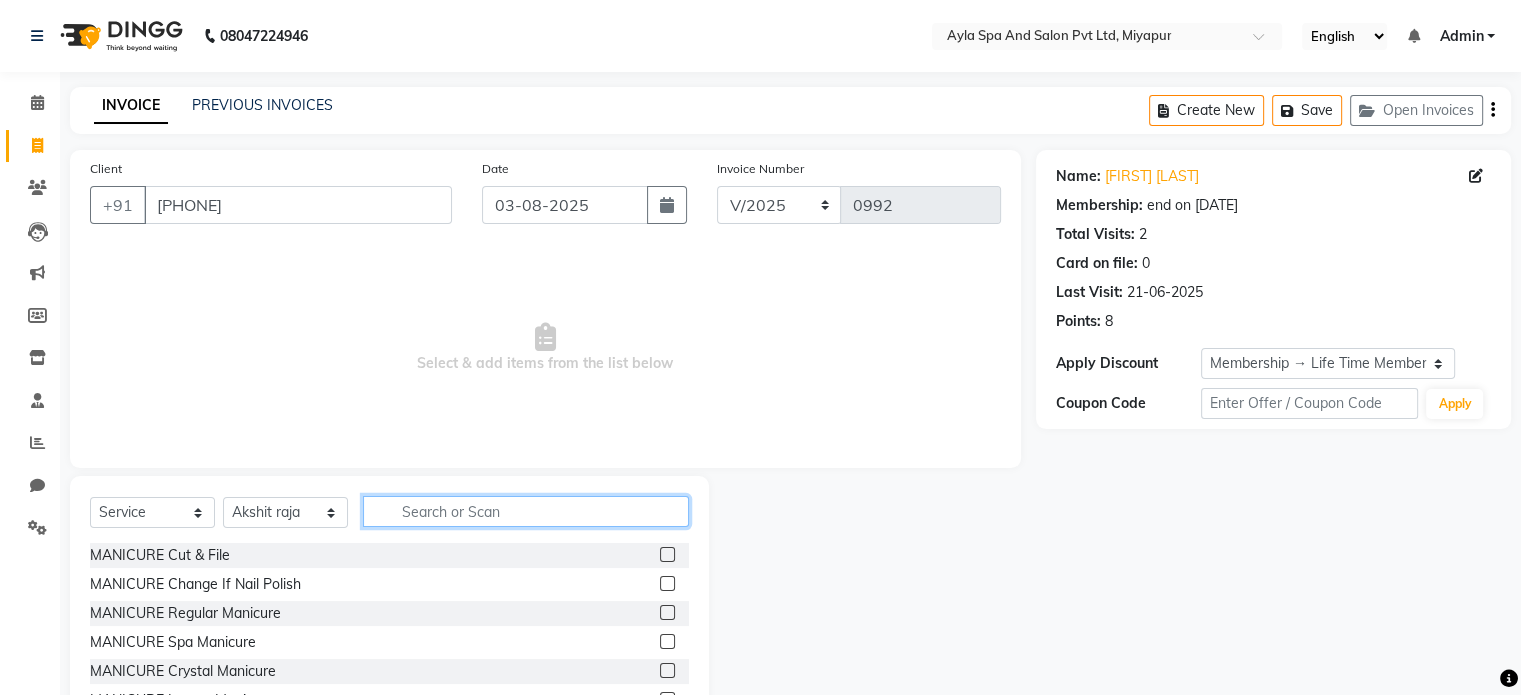 click 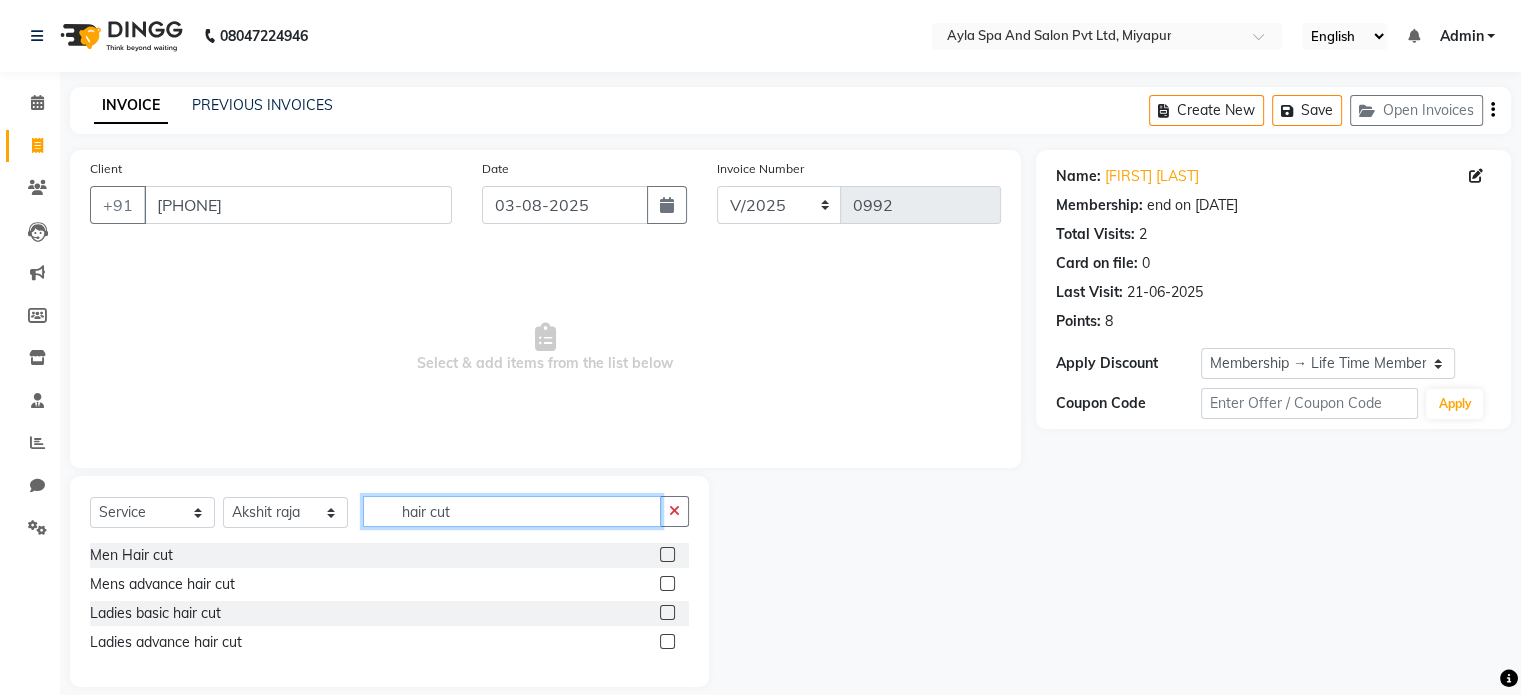 type on "hair cut" 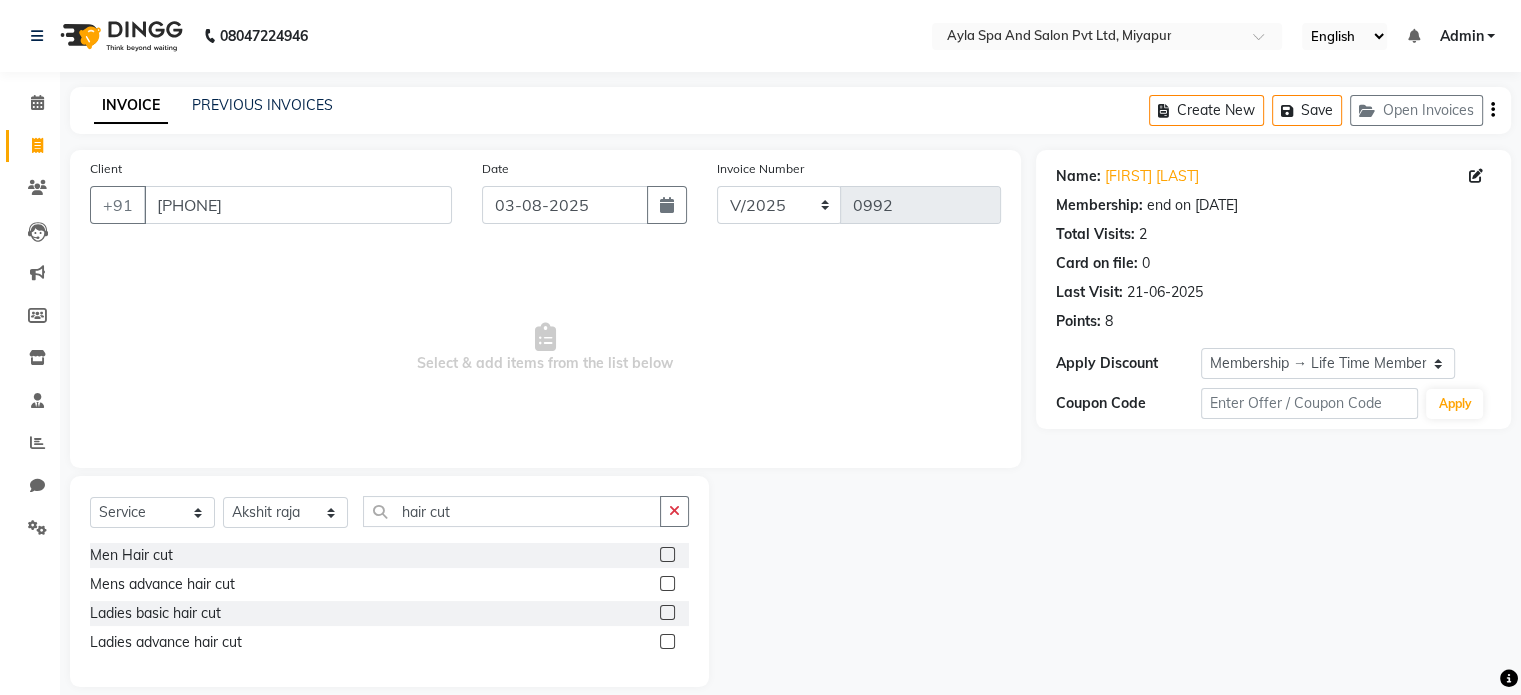 click 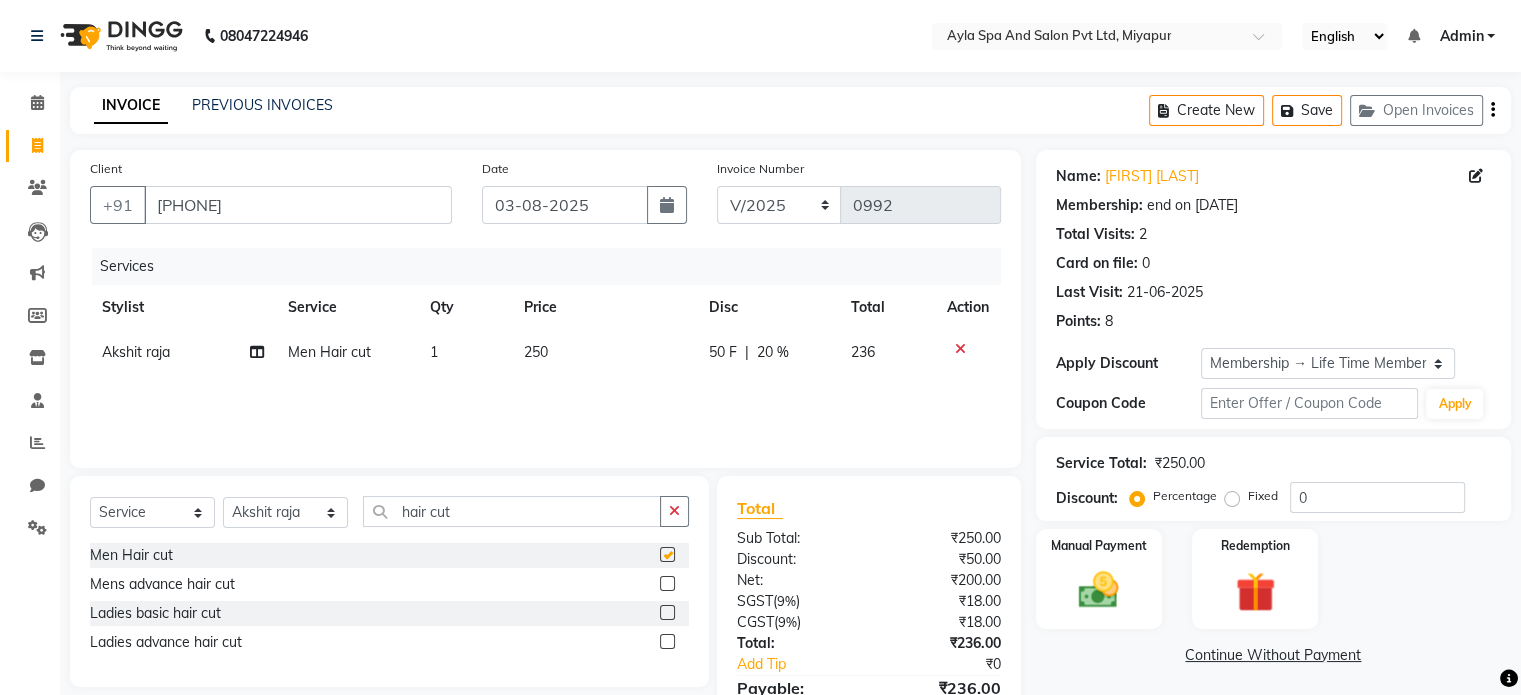 checkbox on "false" 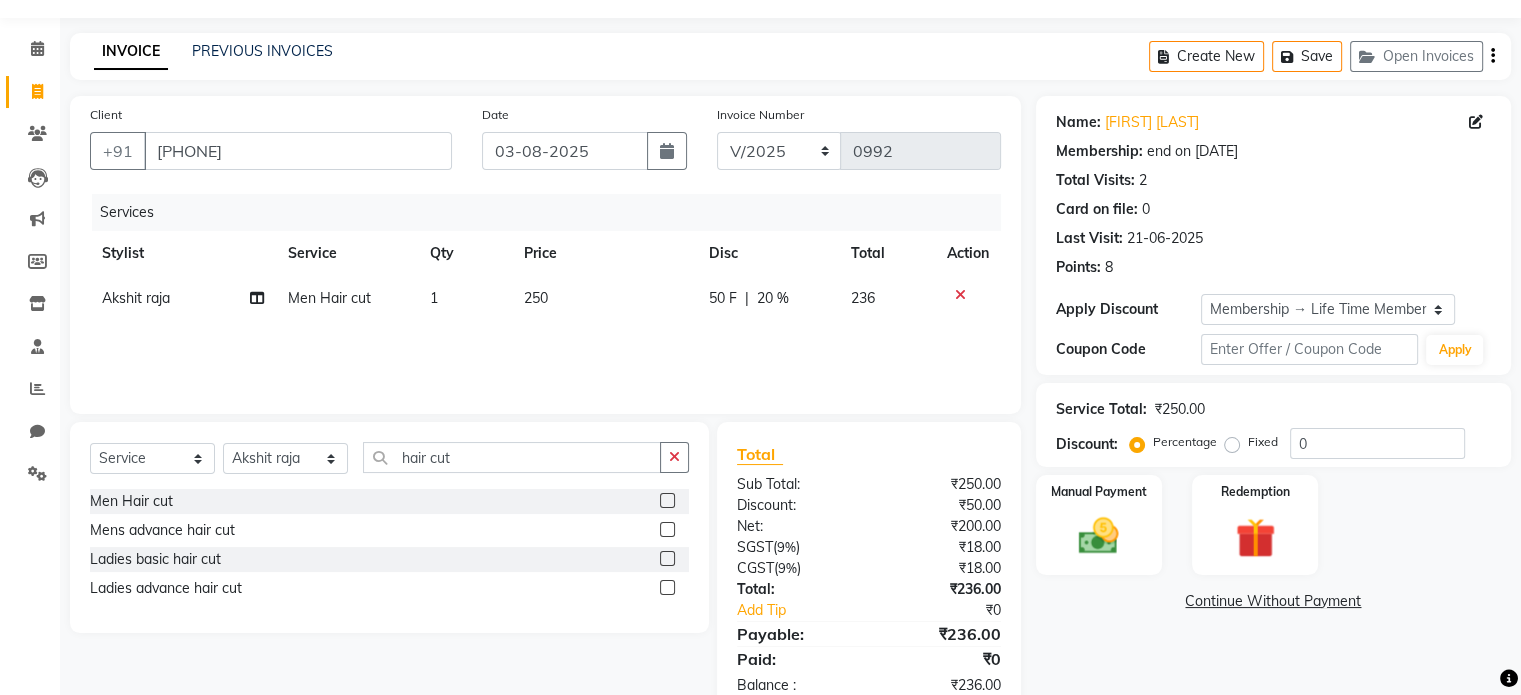 scroll, scrollTop: 105, scrollLeft: 0, axis: vertical 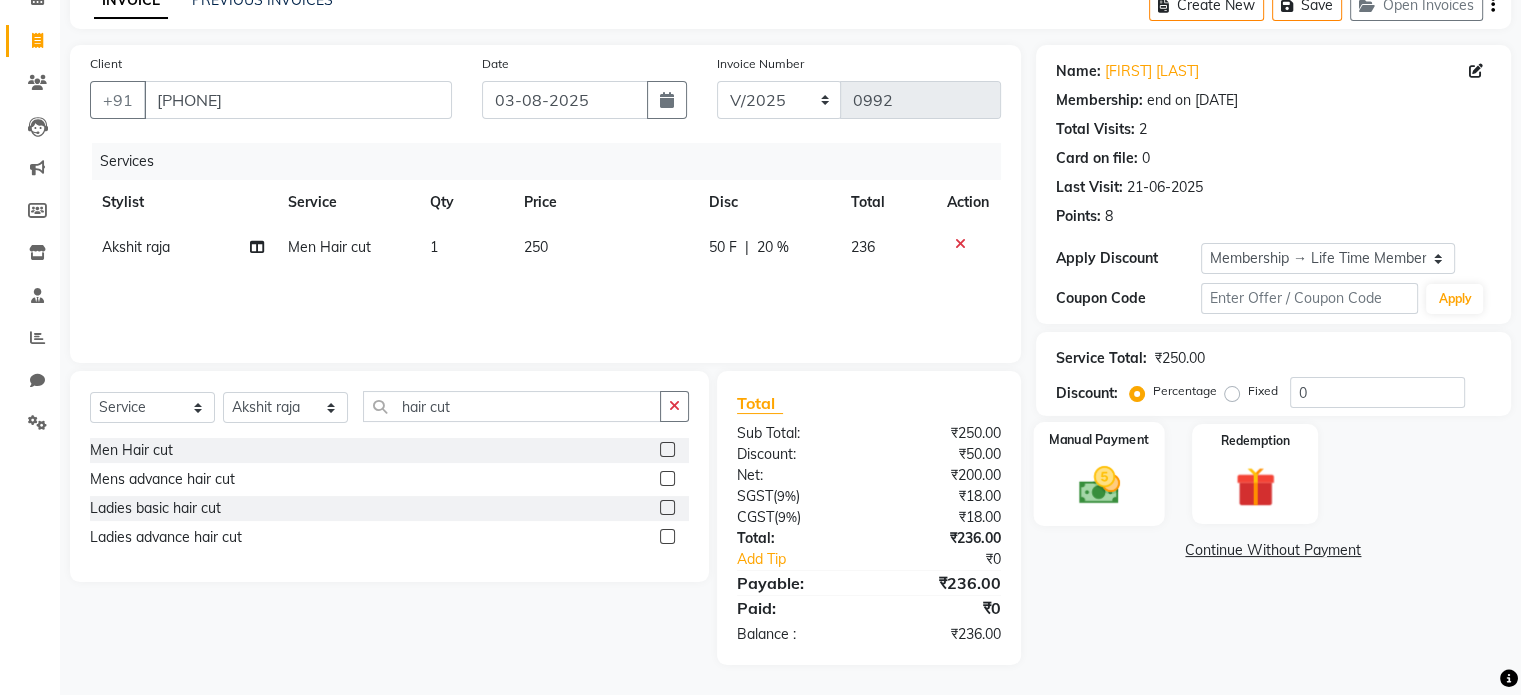 click on "Manual Payment" 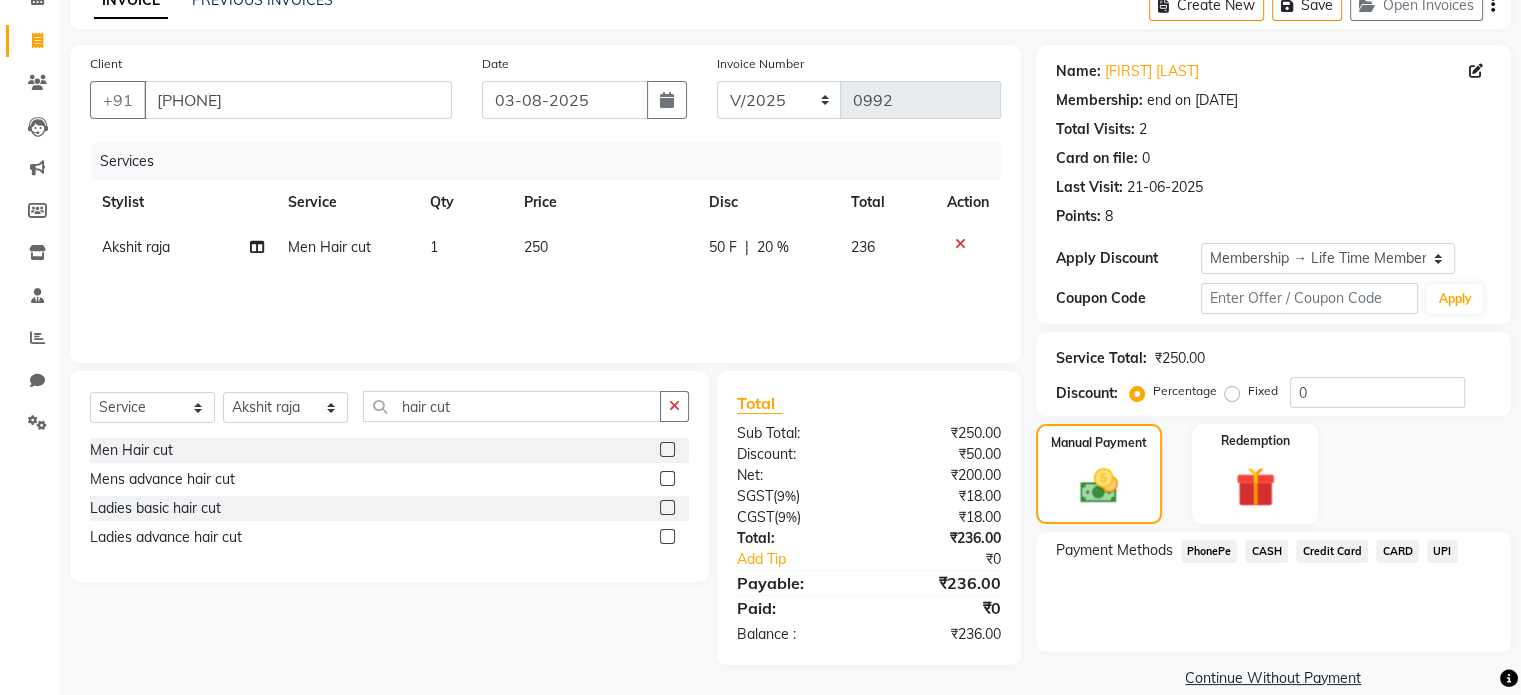 click on "UPI" 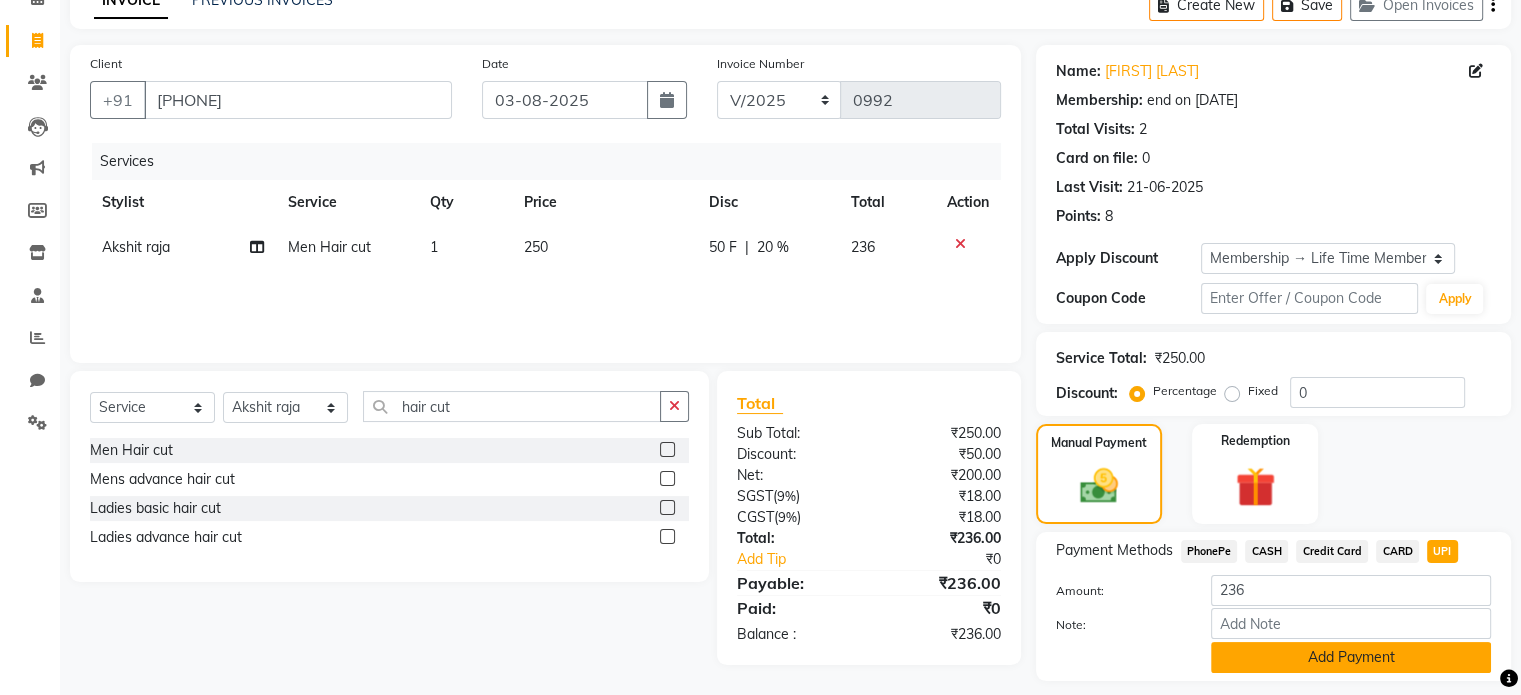 click on "Add Payment" 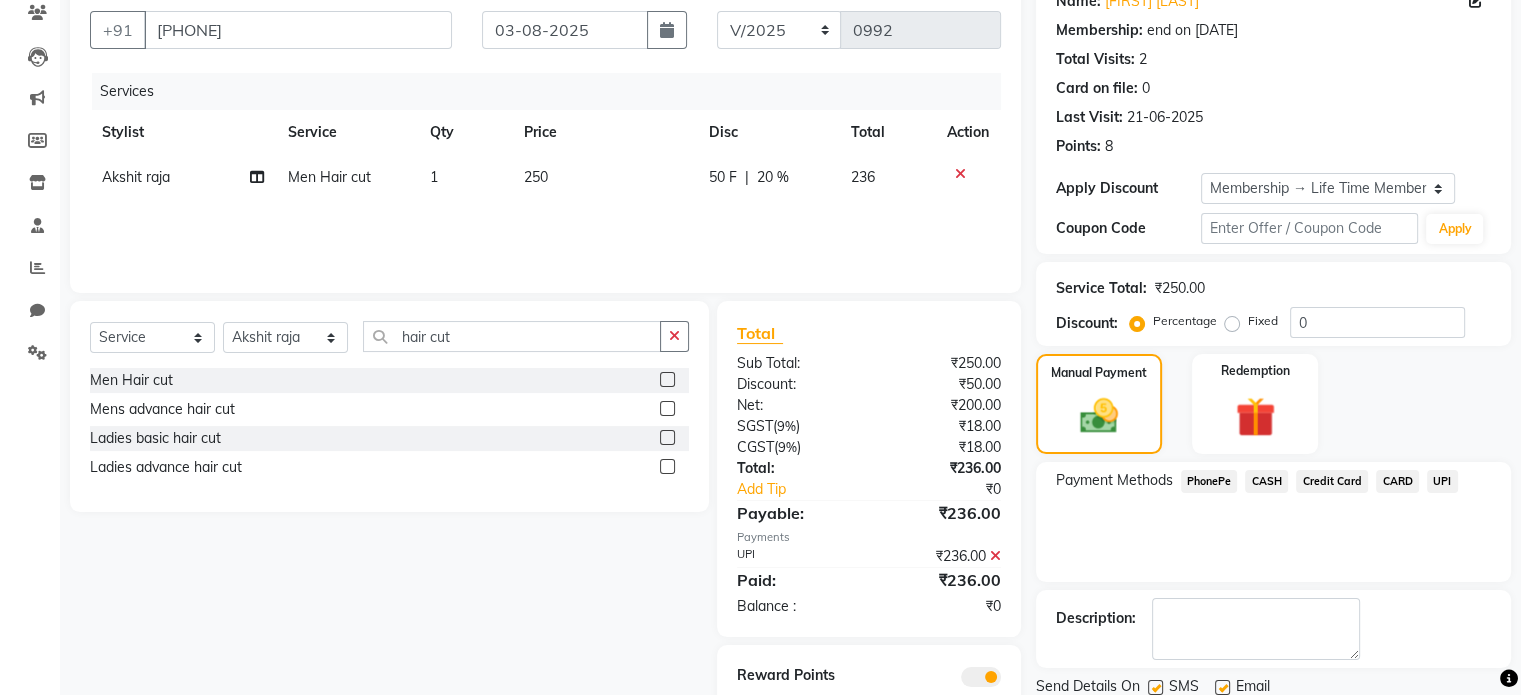 scroll, scrollTop: 247, scrollLeft: 0, axis: vertical 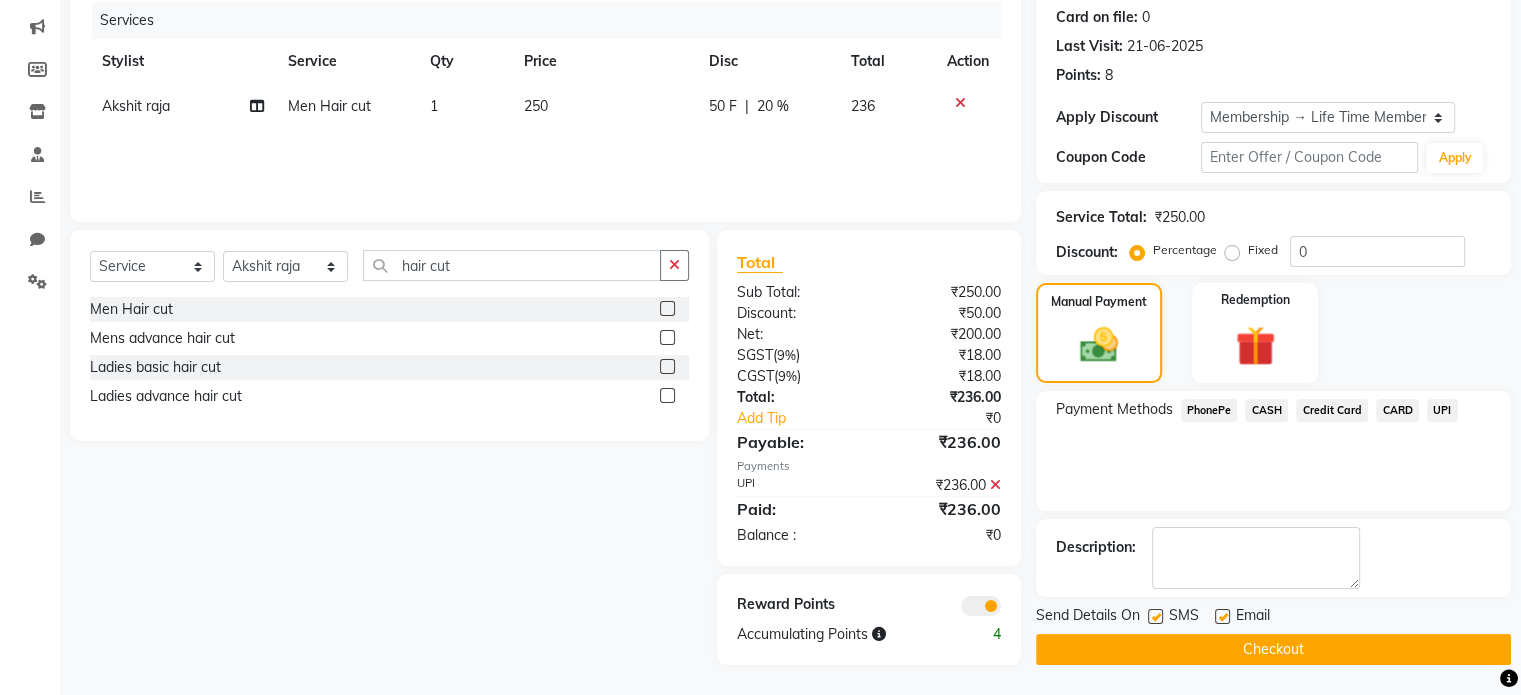 click 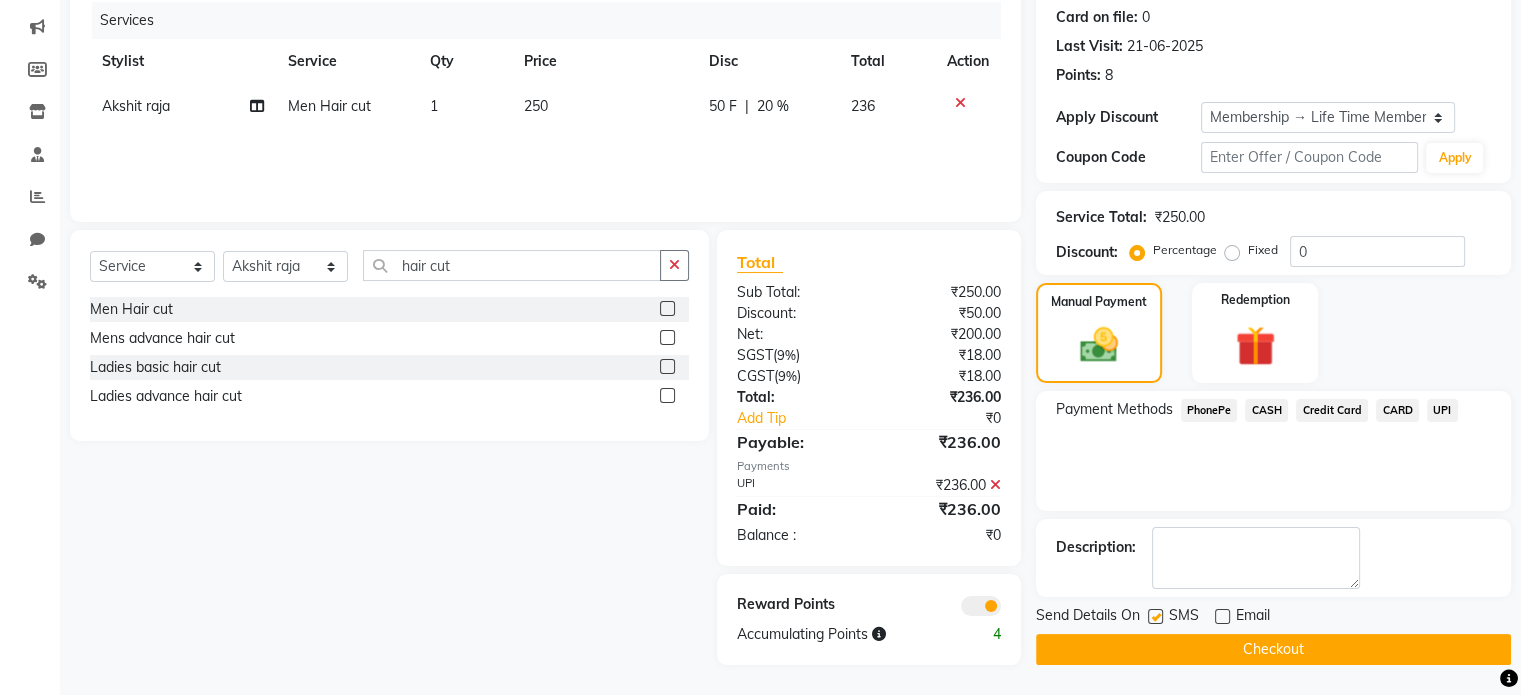 click on "Checkout" 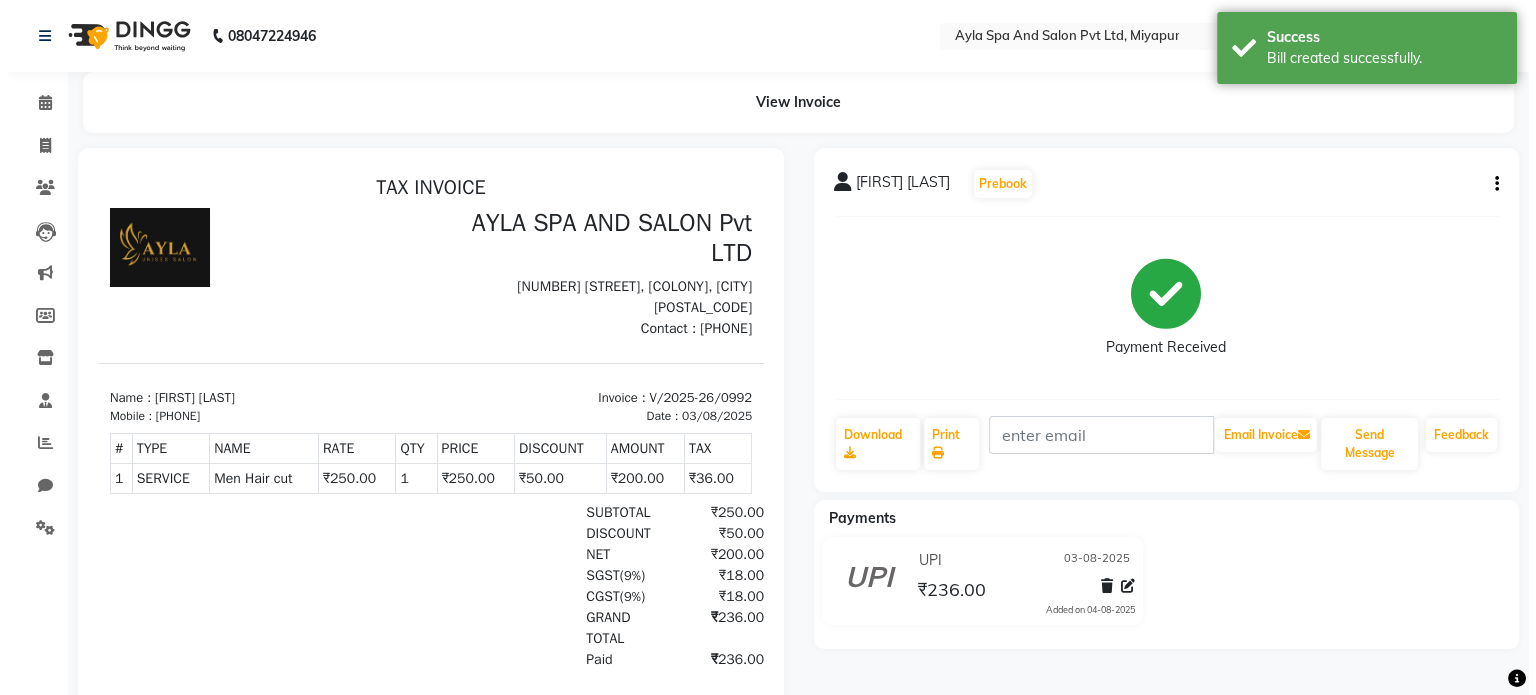 scroll, scrollTop: 0, scrollLeft: 0, axis: both 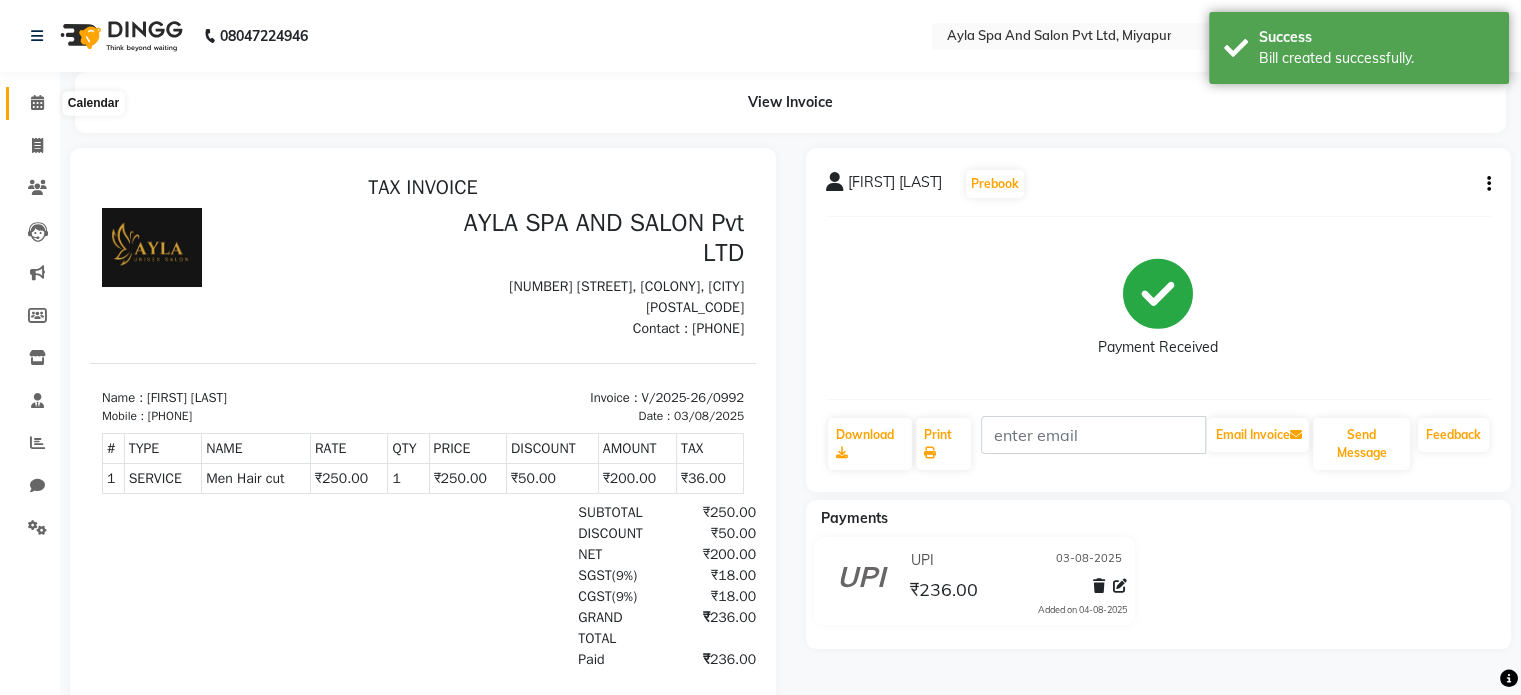 click 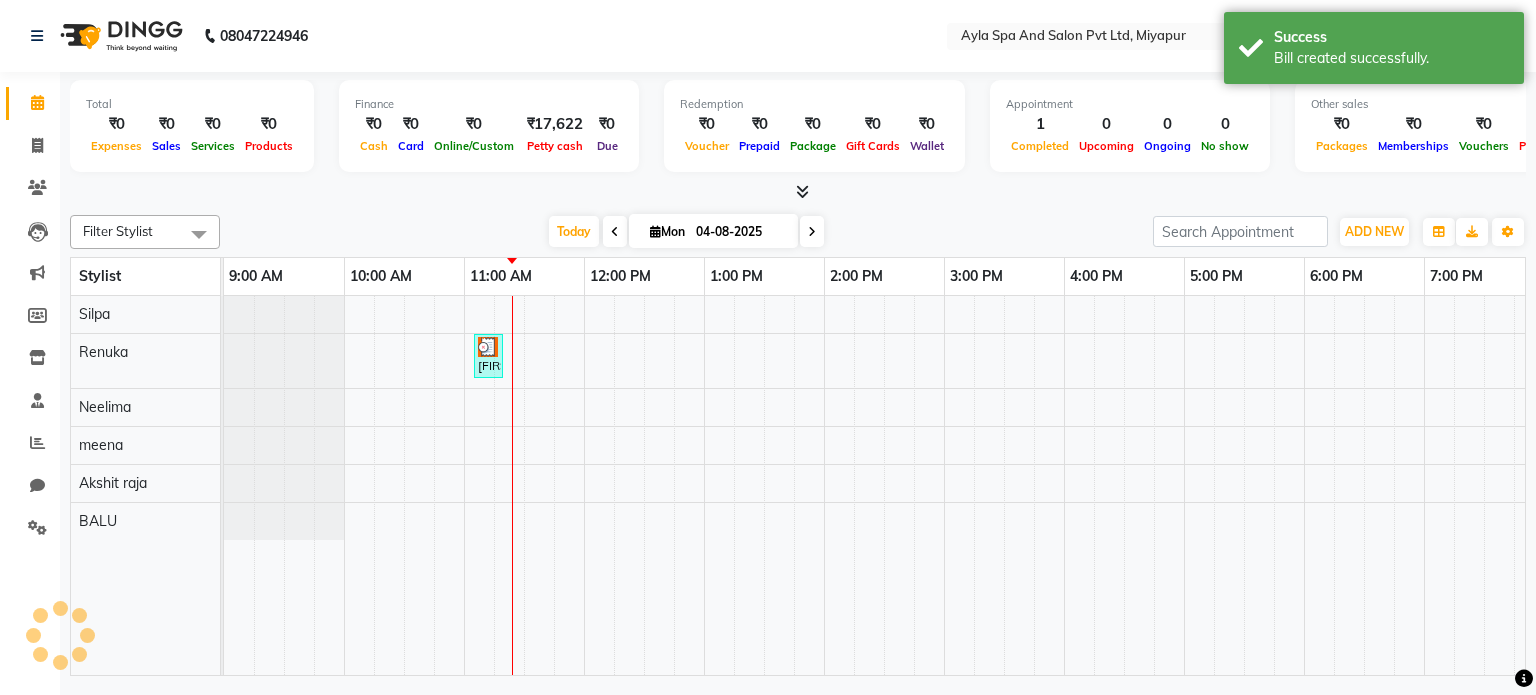 scroll, scrollTop: 0, scrollLeft: 0, axis: both 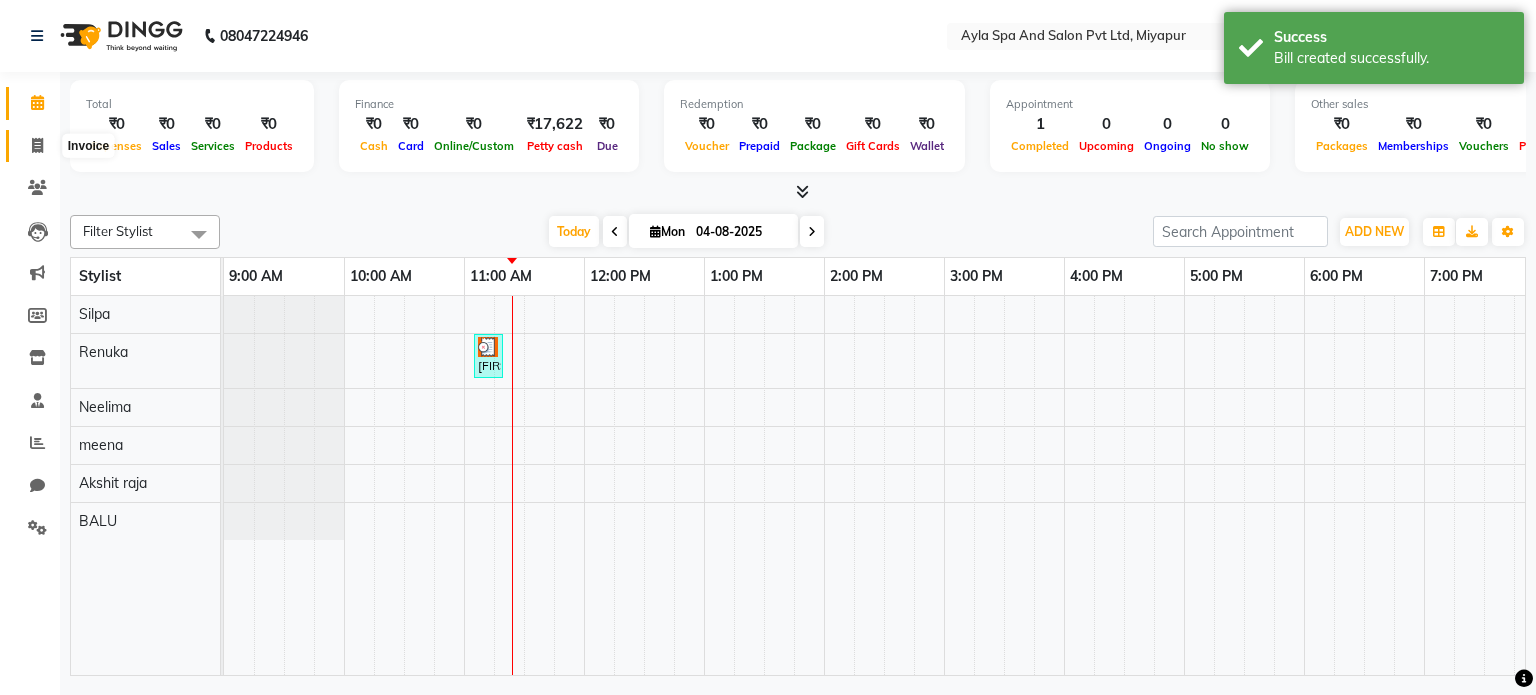 click 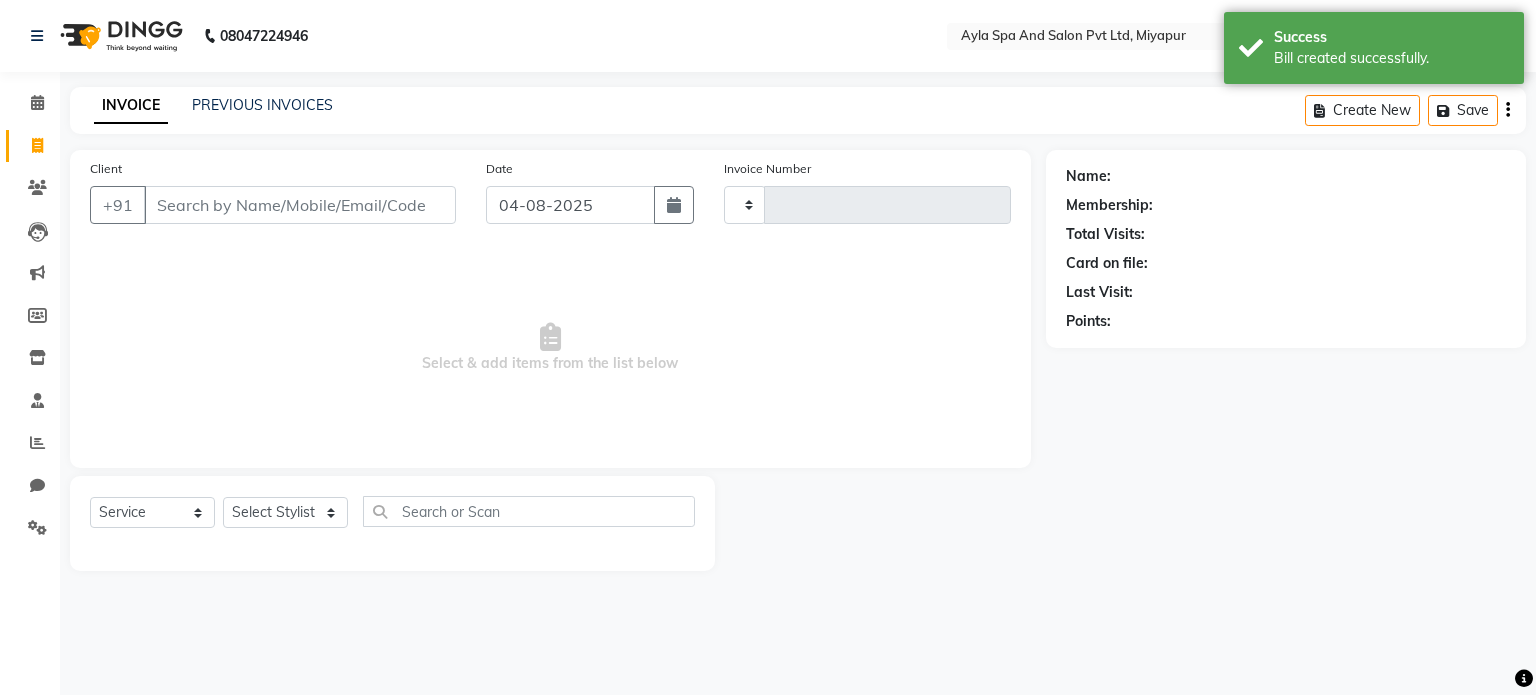 type on "0993" 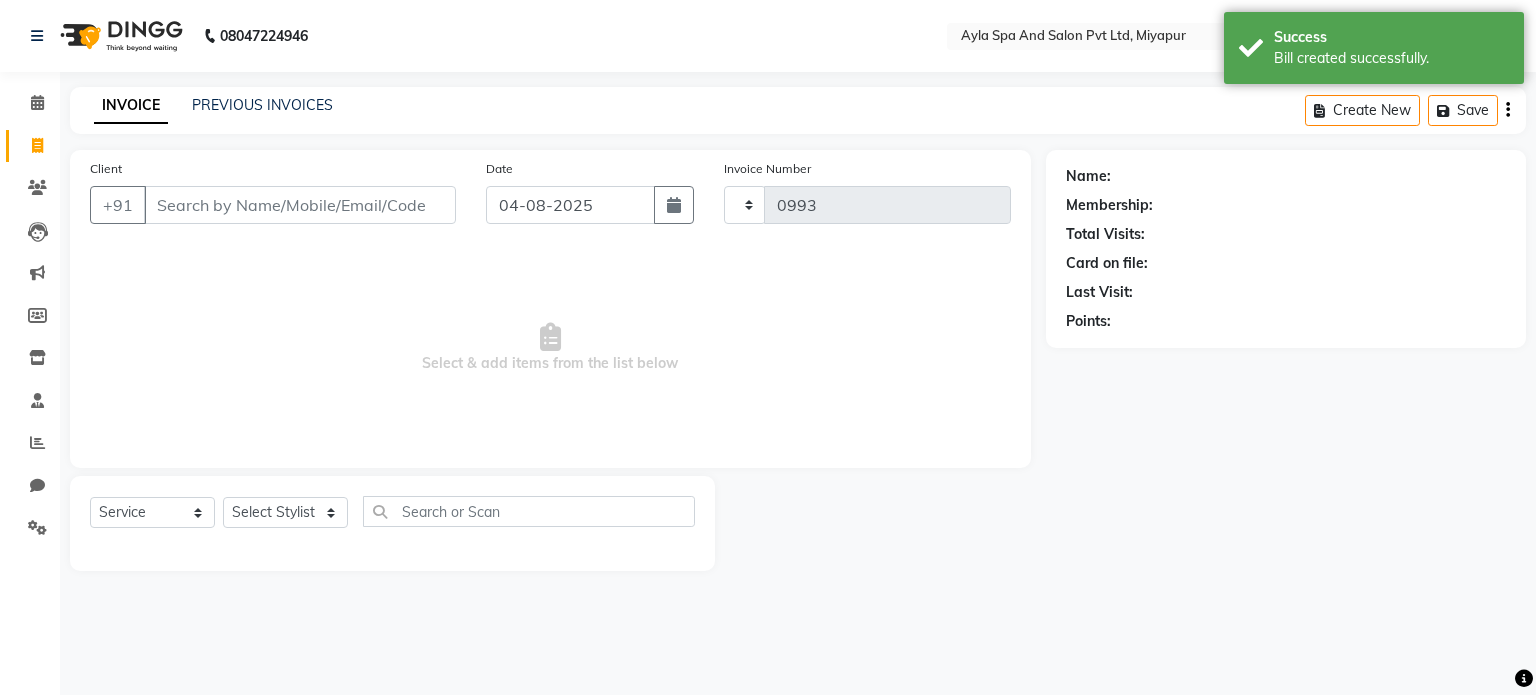 select on "7756" 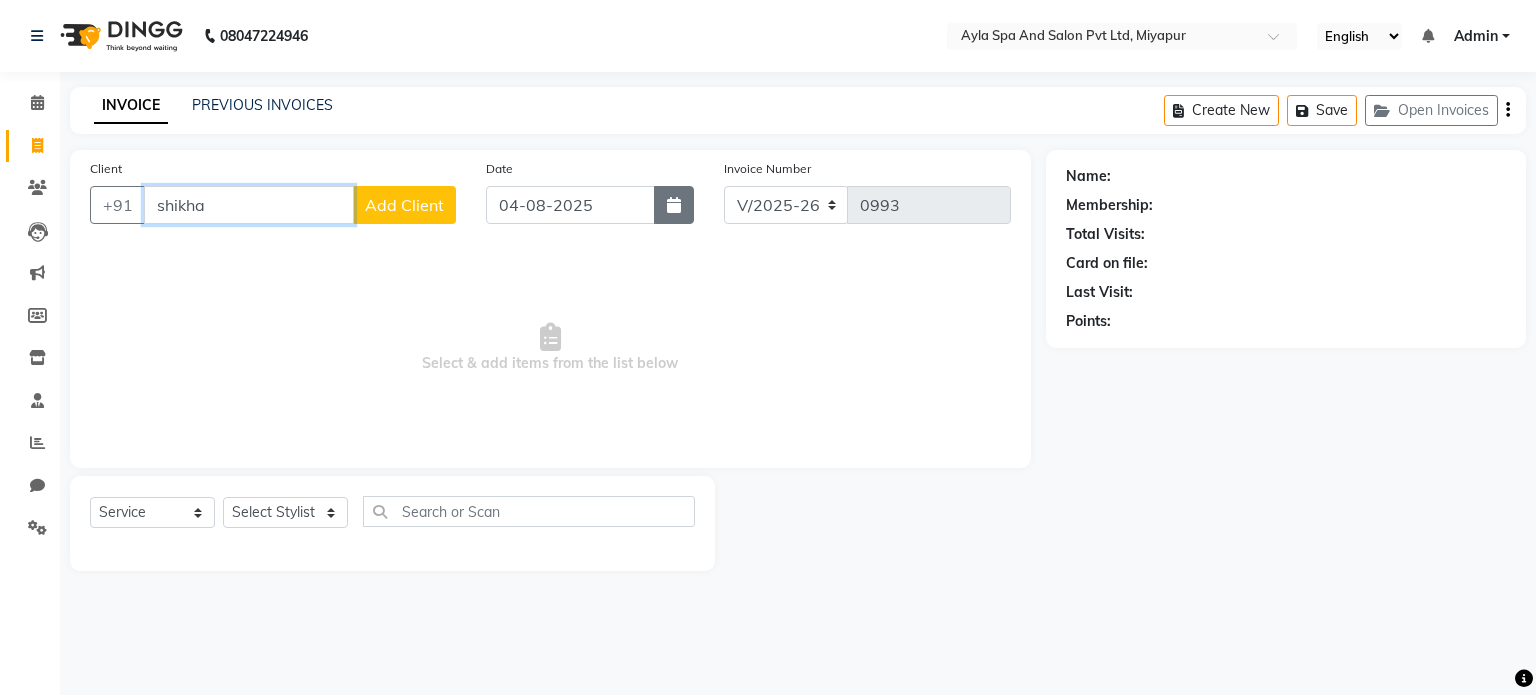 type on "shikha" 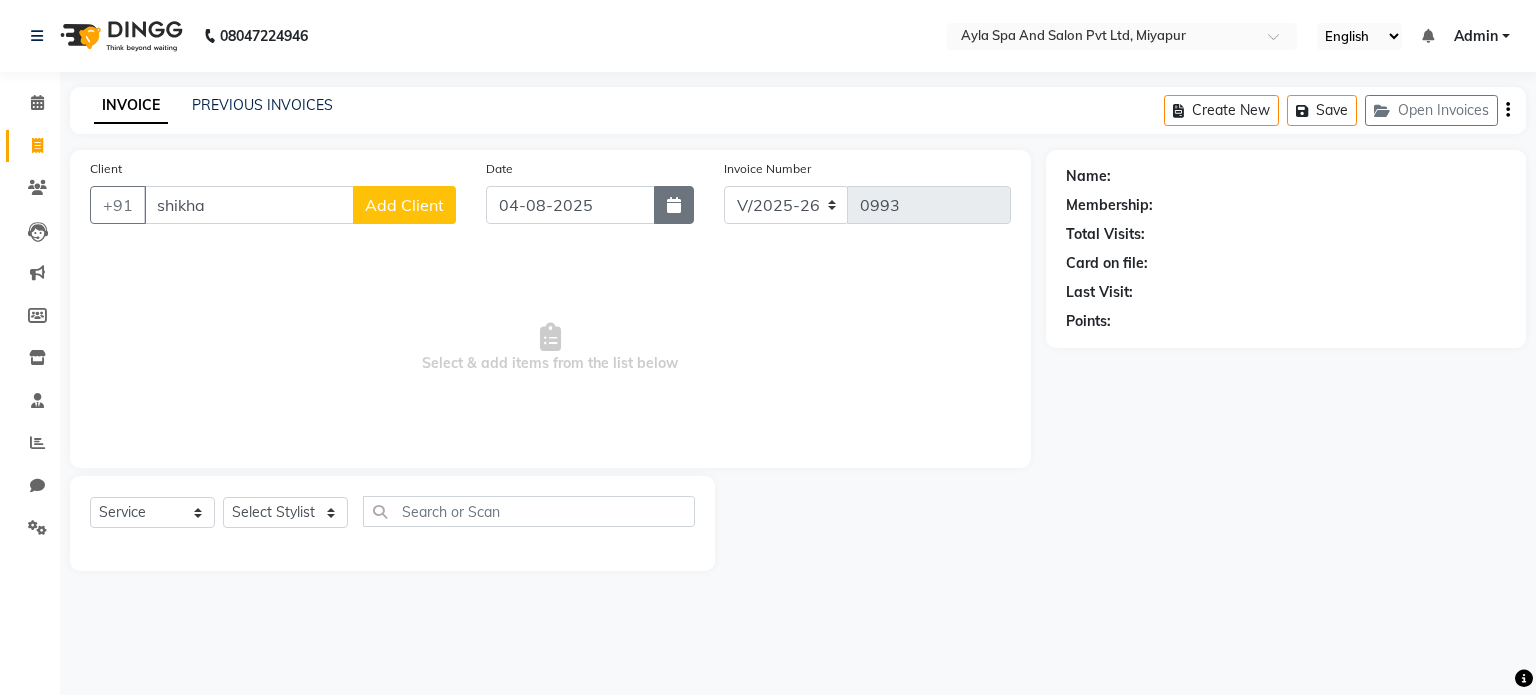 click 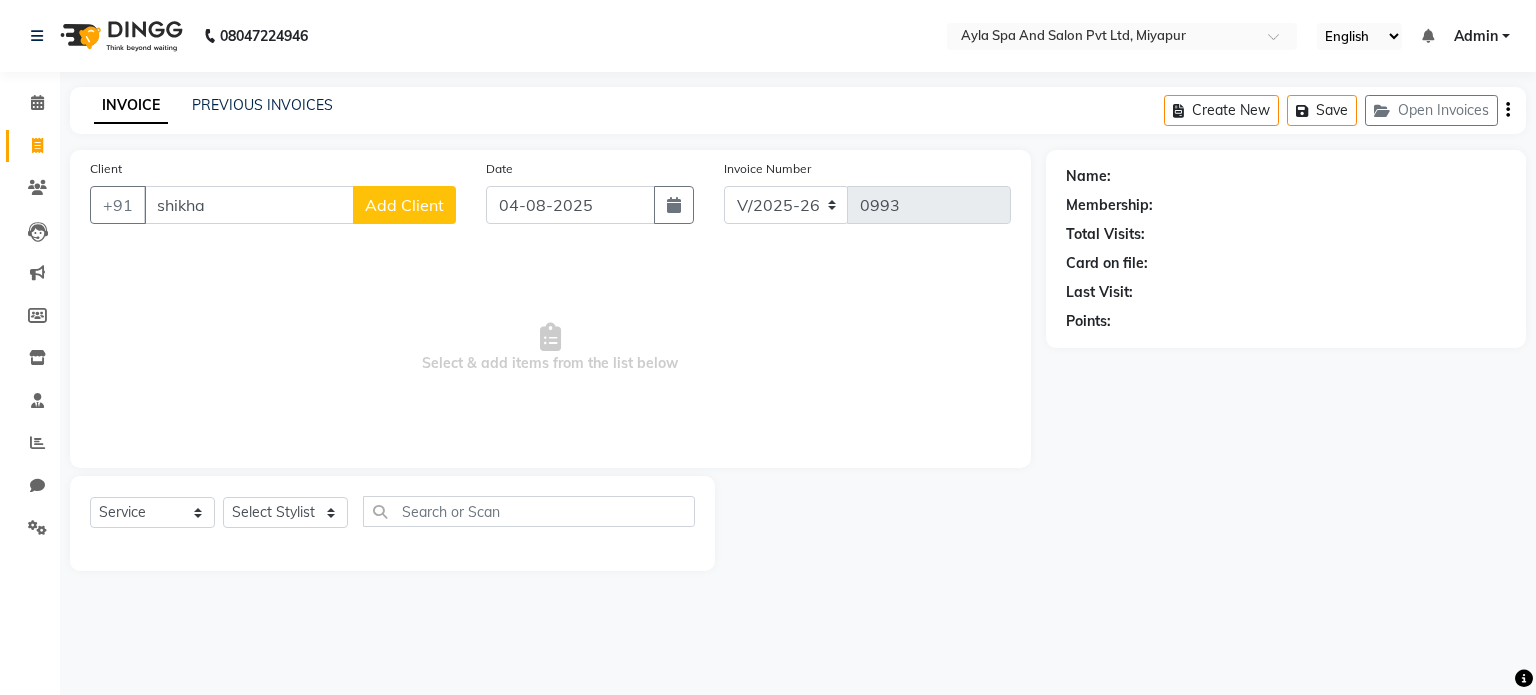 select on "8" 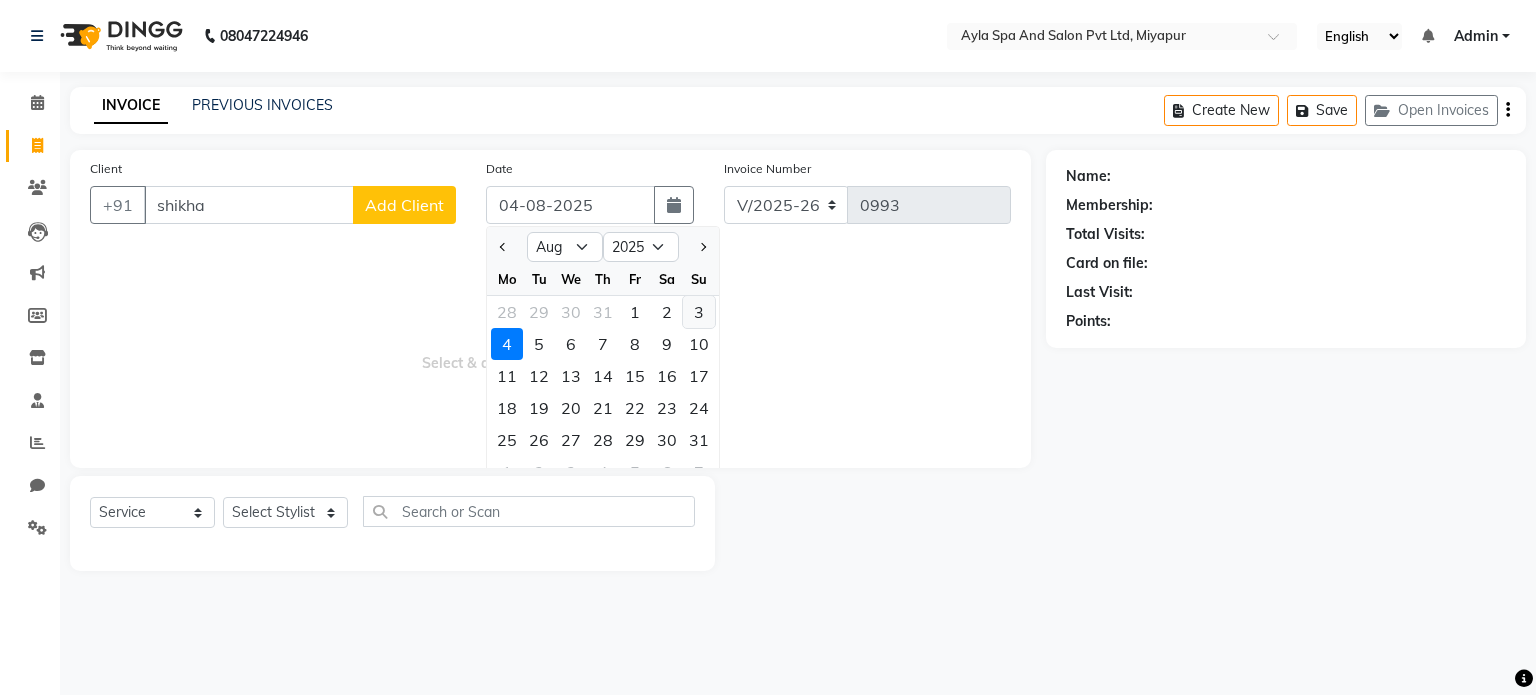click on "3" 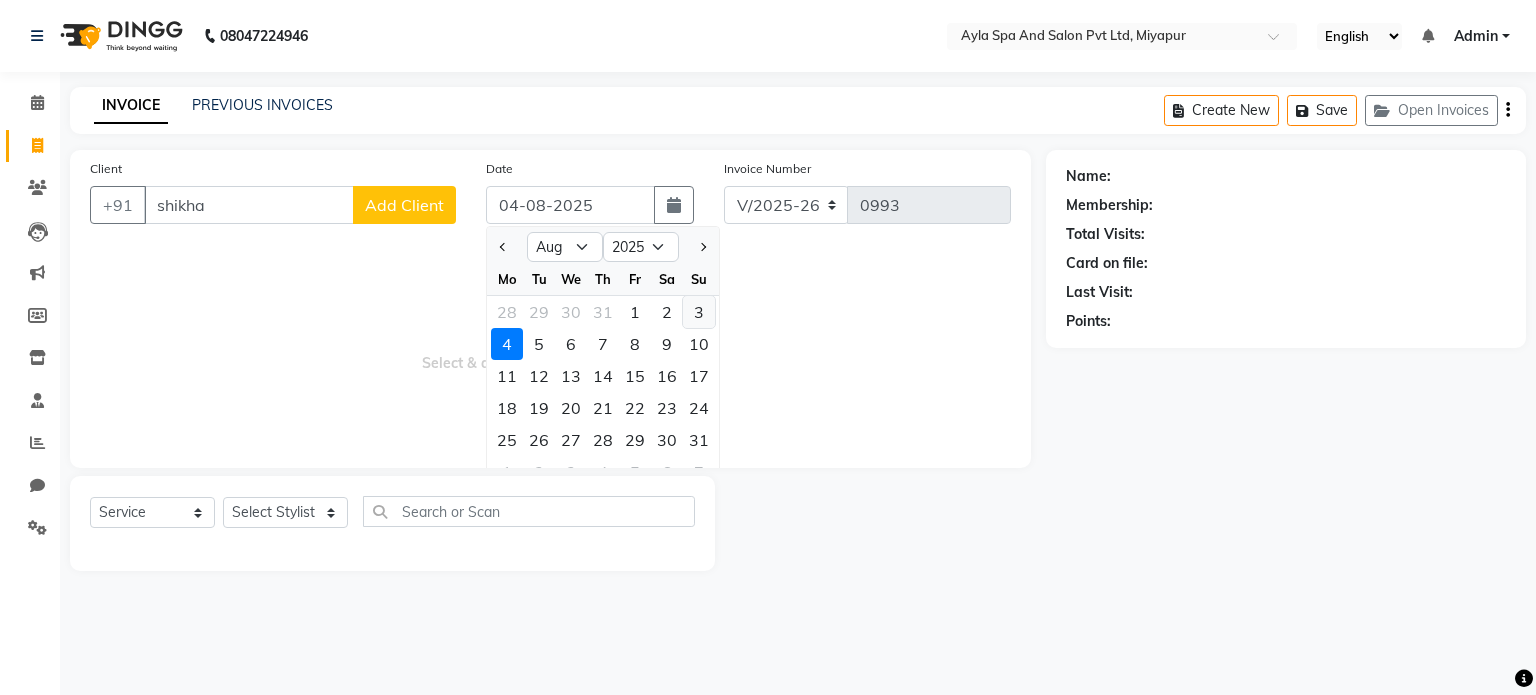 type on "03-08-2025" 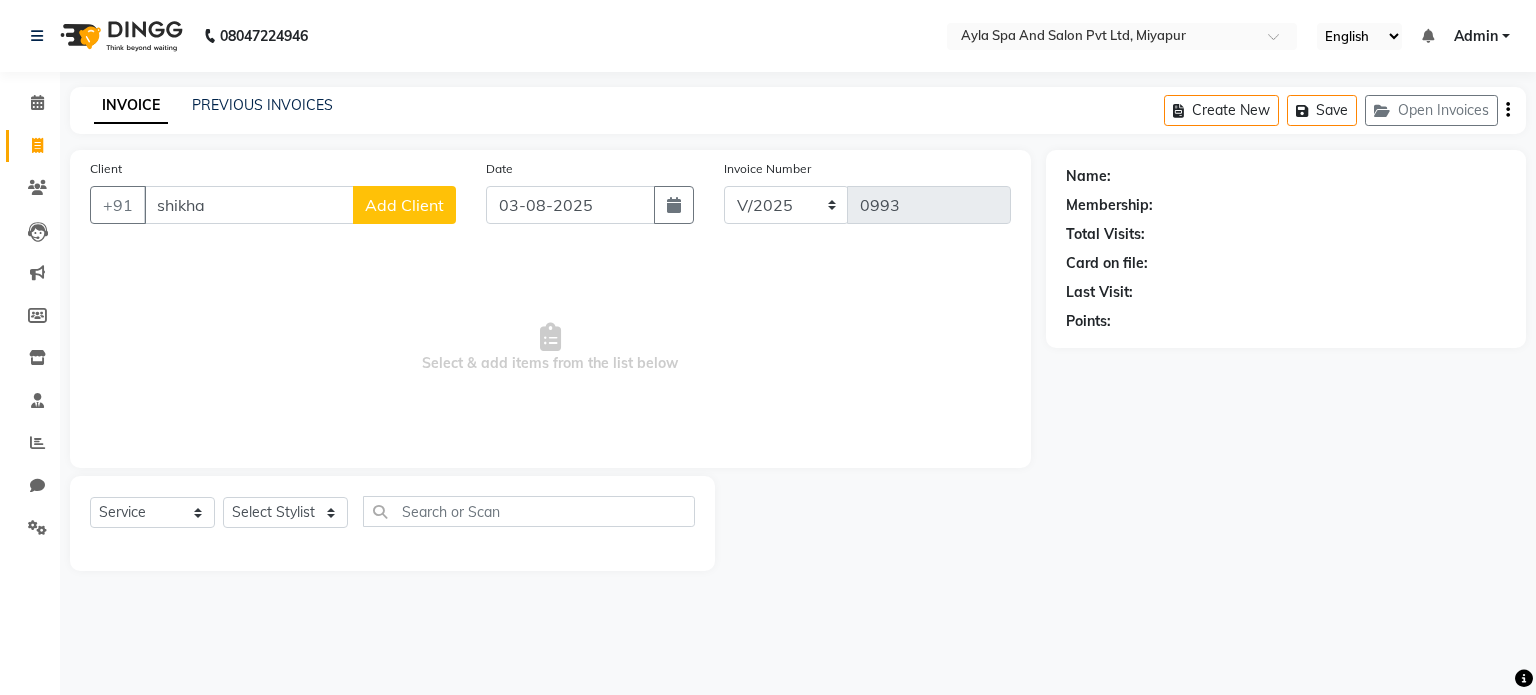 type 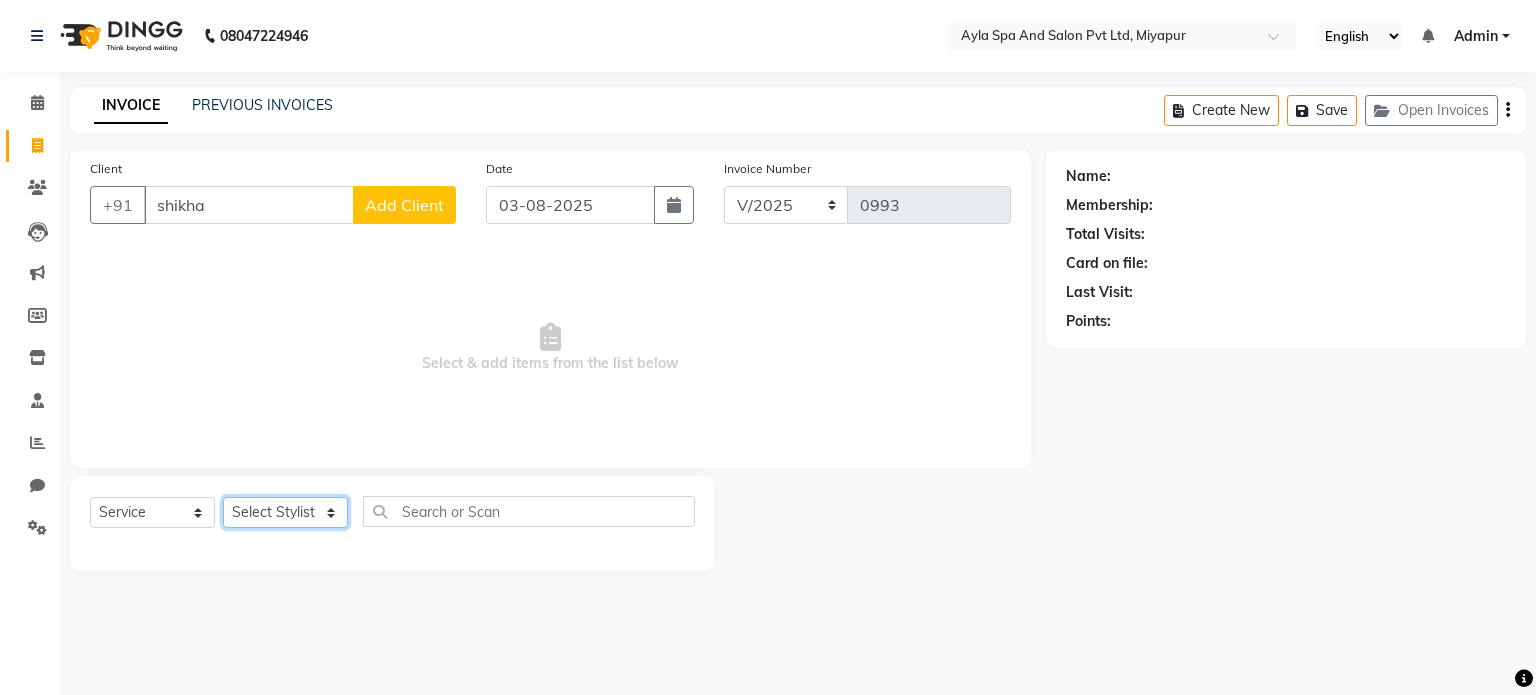 click on "Select Stylist Akshit raja BALU meena Neelima Renuka Silpa" 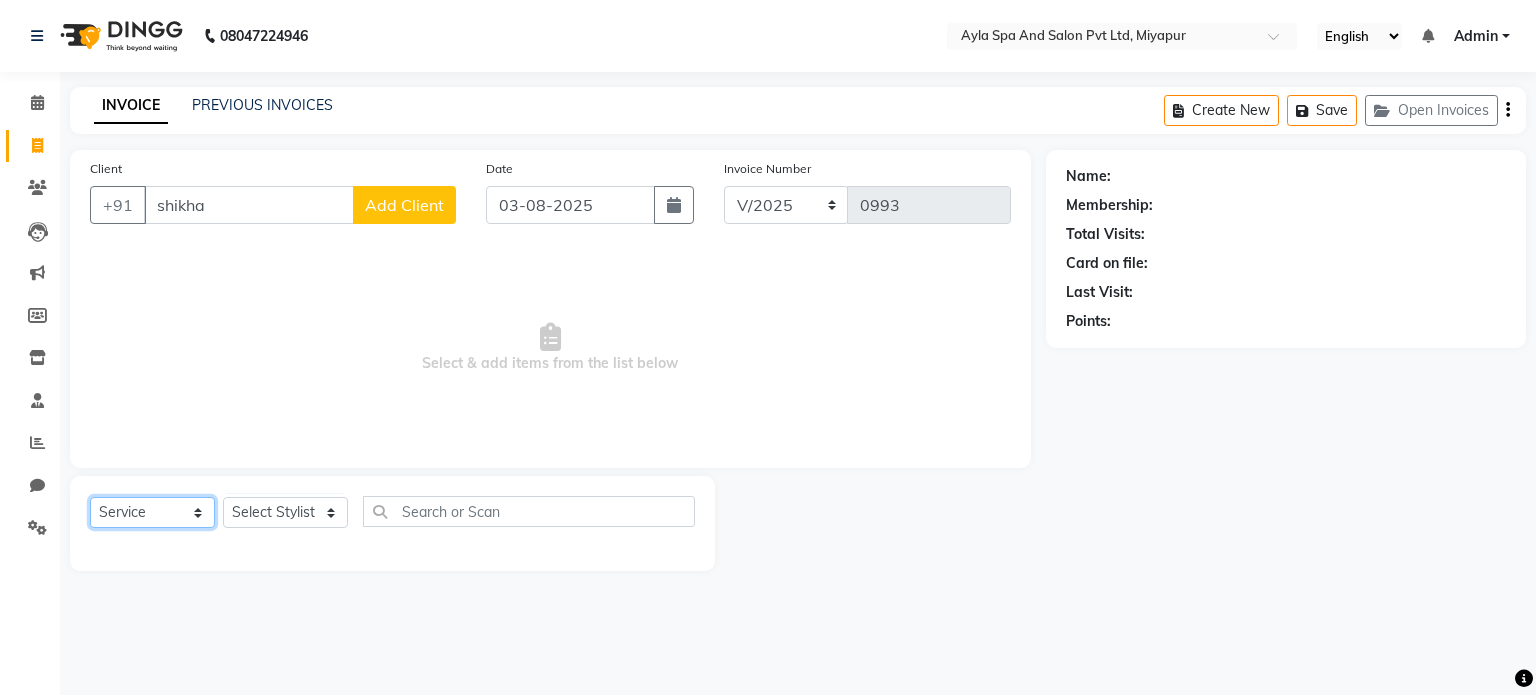 click on "Select  Service  Product  Membership  Package Voucher Prepaid Gift Card" 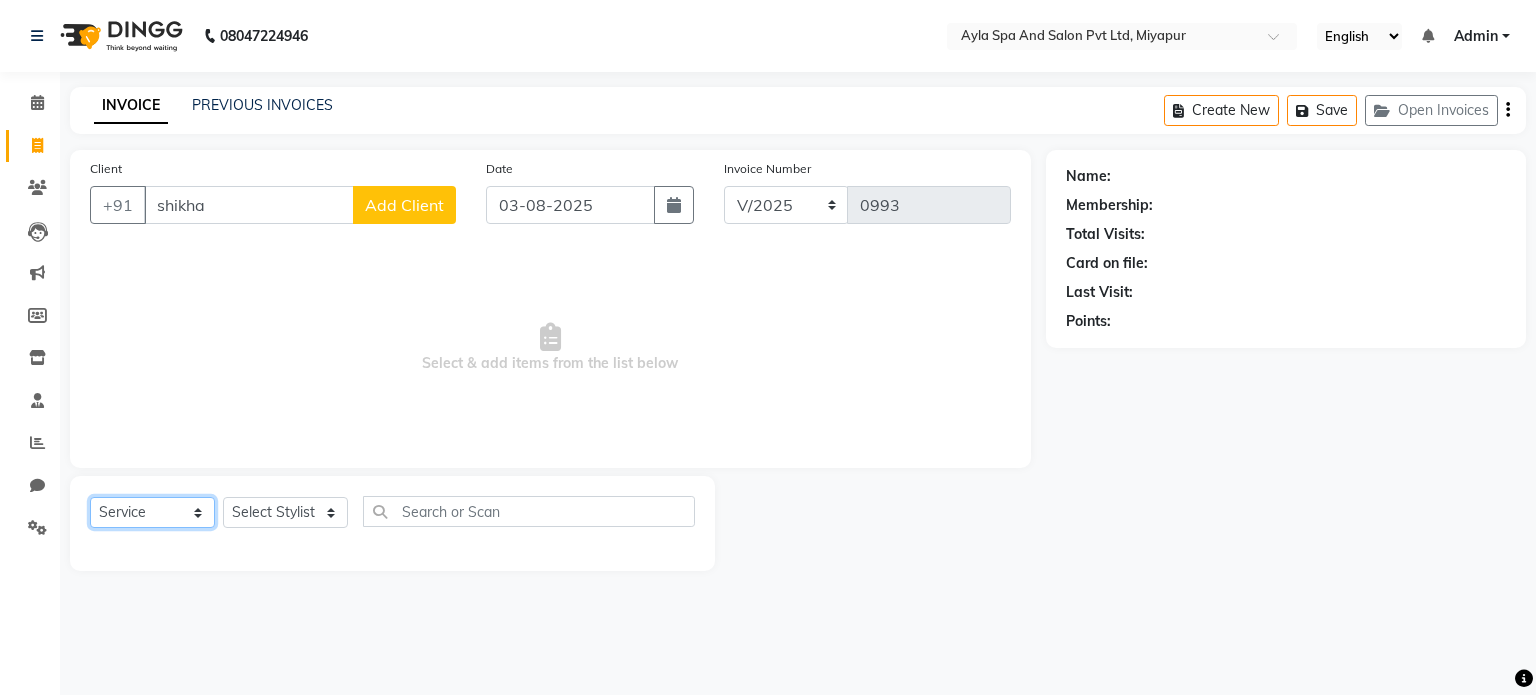 select on "membership" 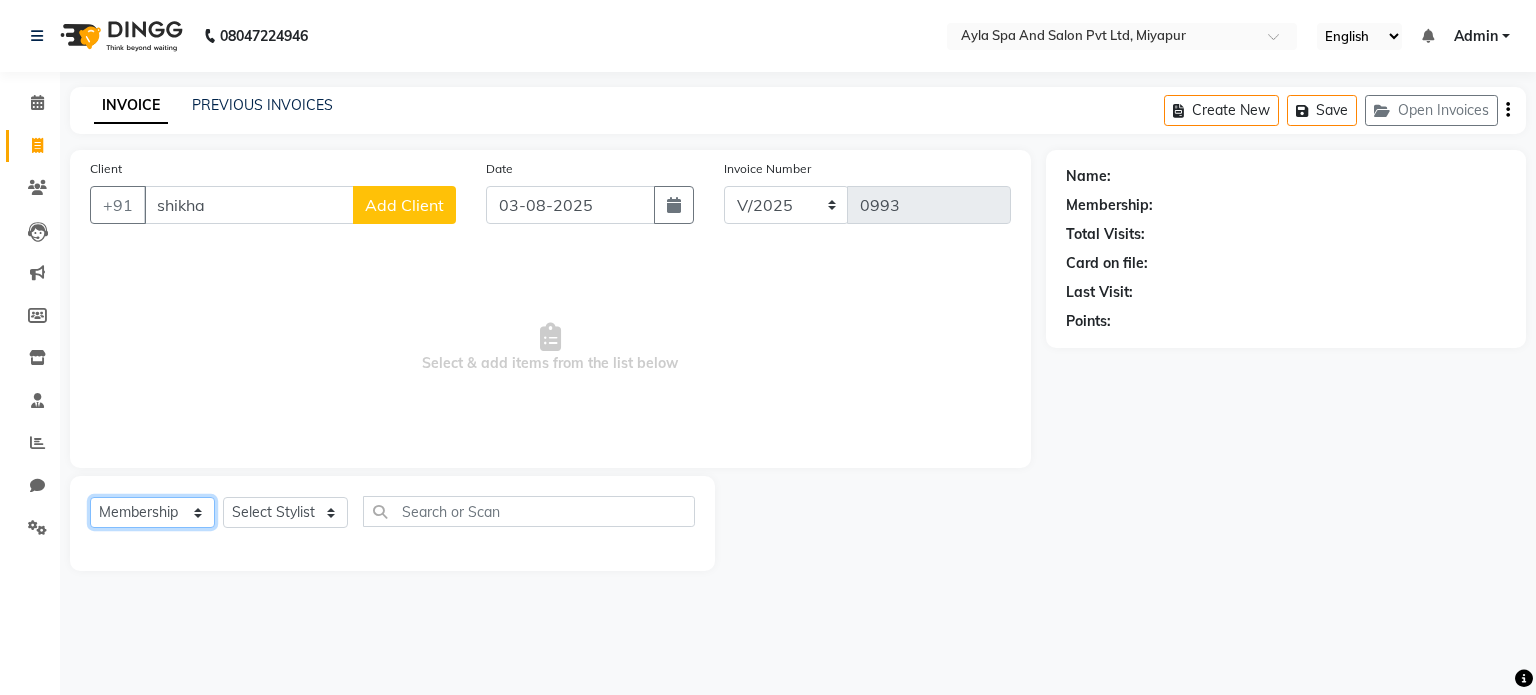 click on "Select  Service  Product  Membership  Package Voucher Prepaid Gift Card" 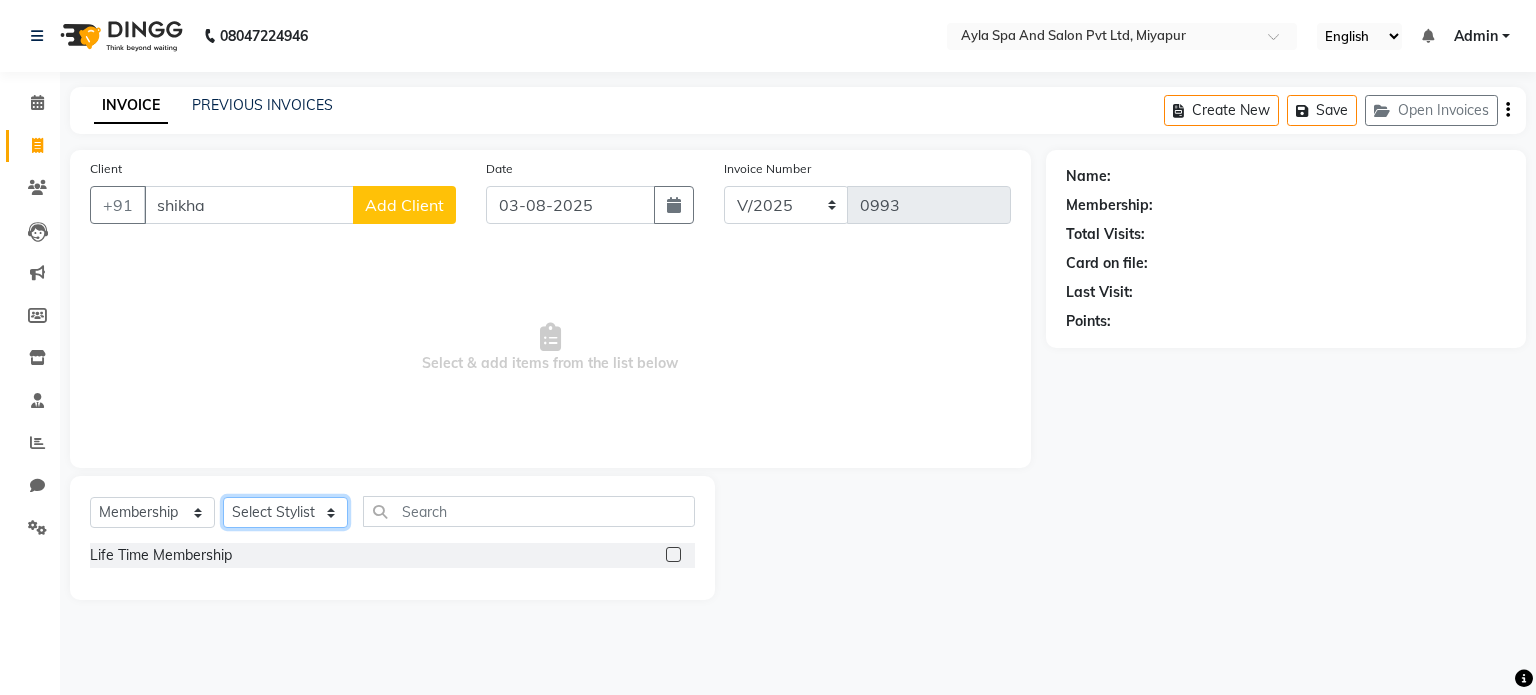 click on "Select Stylist Akshit raja BALU meena Neelima Renuka Silpa" 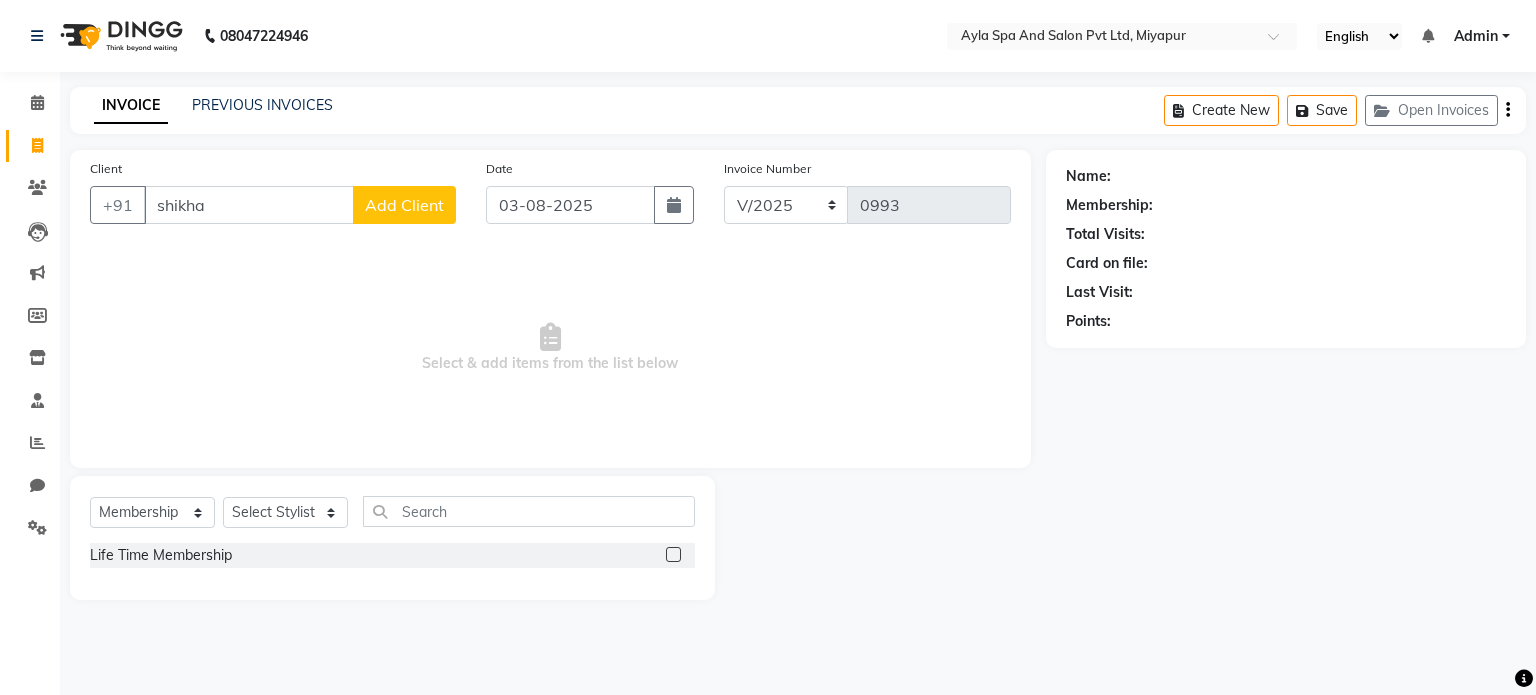 click 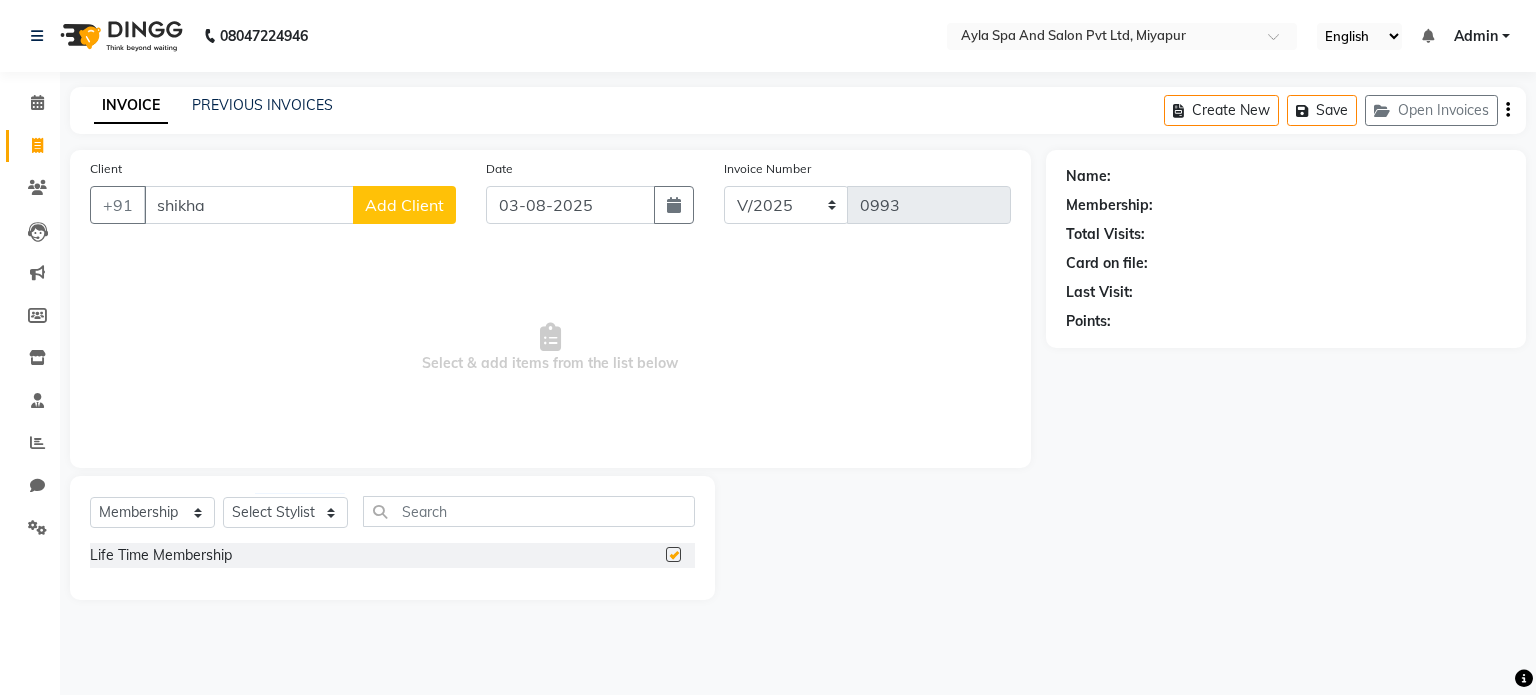 checkbox on "false" 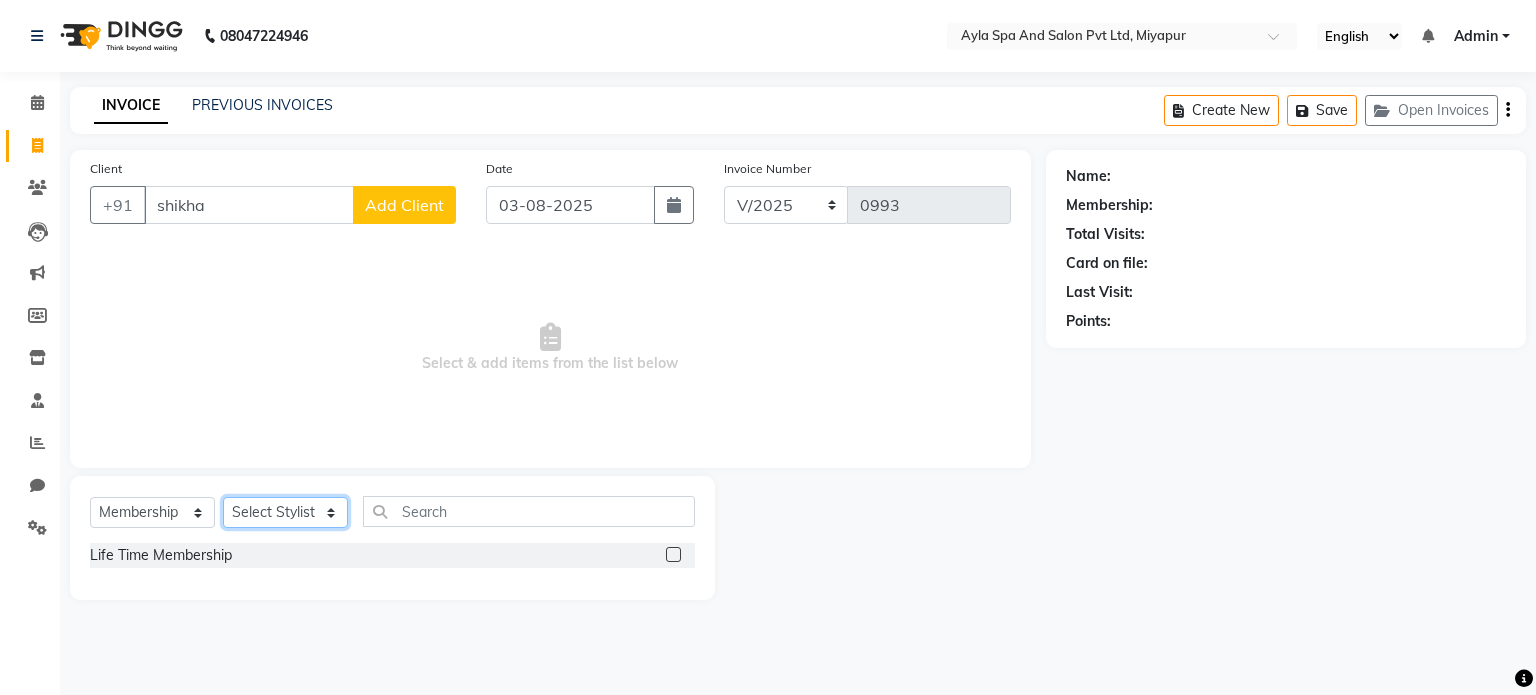 click on "Select Stylist Akshit raja BALU meena Neelima Renuka Silpa" 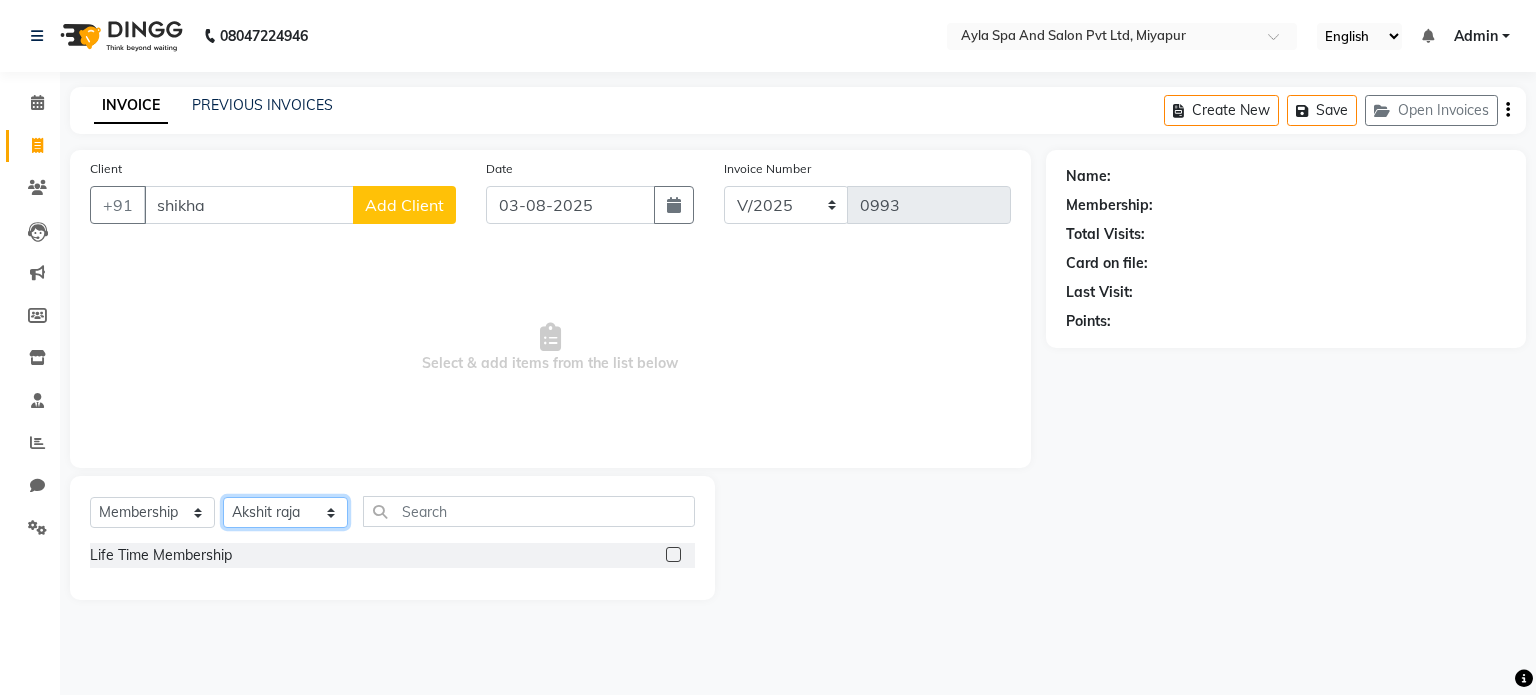 click on "Select Stylist Akshit raja BALU meena Neelima Renuka Silpa" 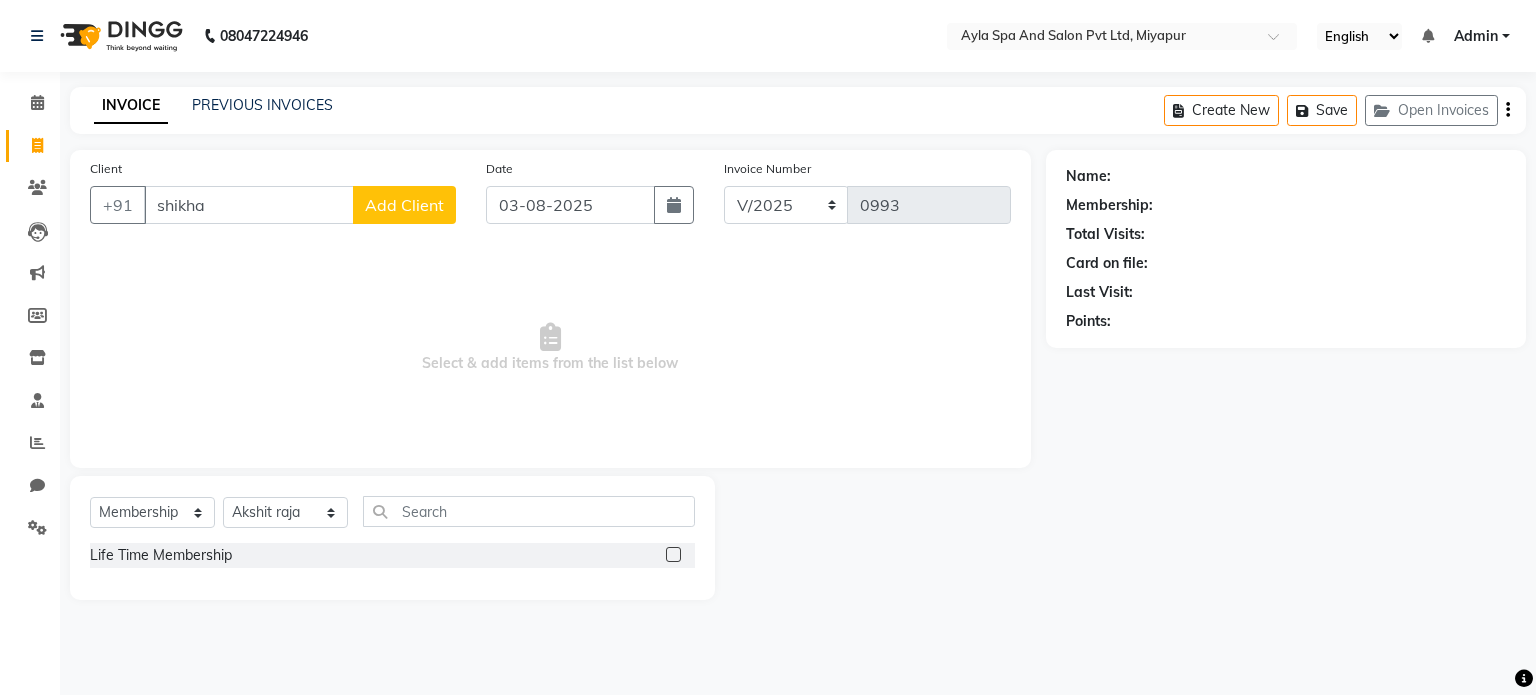 click 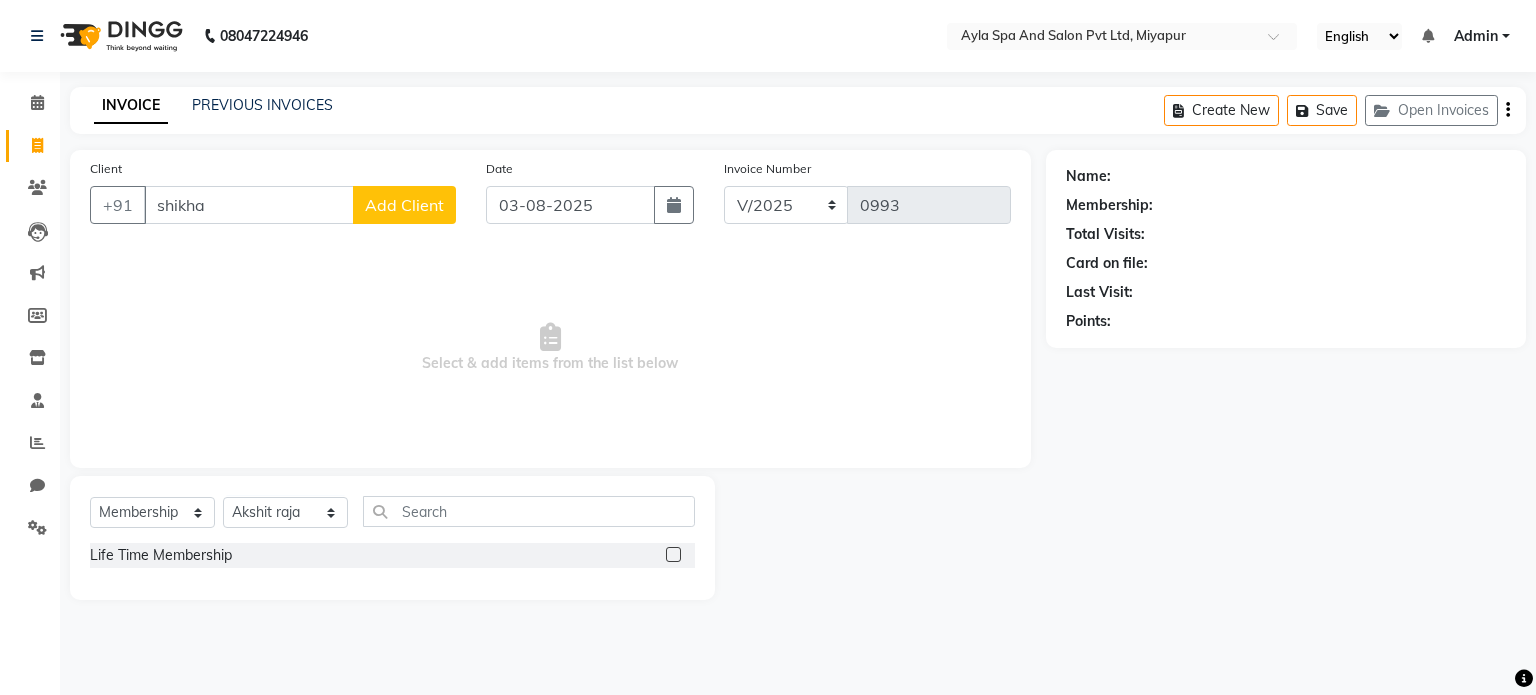 click at bounding box center (672, 555) 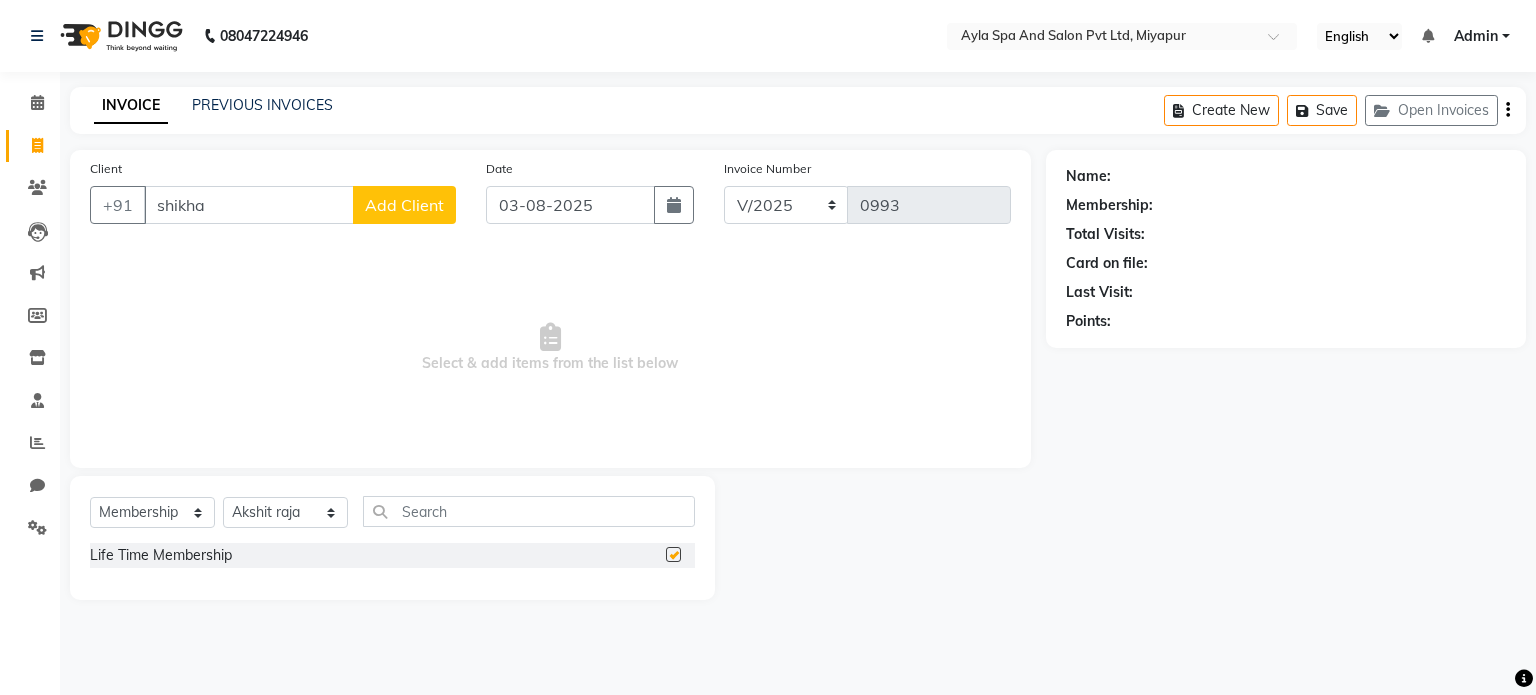 select on "select" 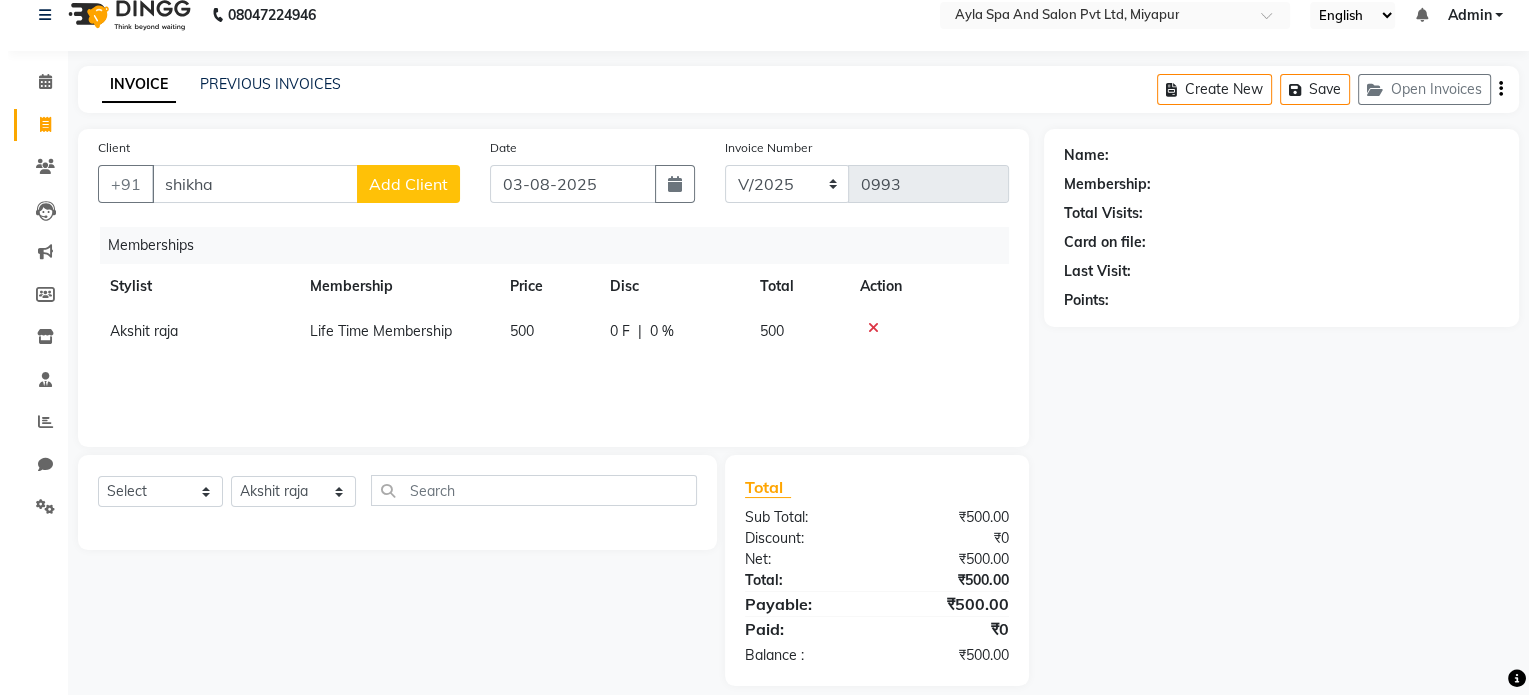 scroll, scrollTop: 42, scrollLeft: 0, axis: vertical 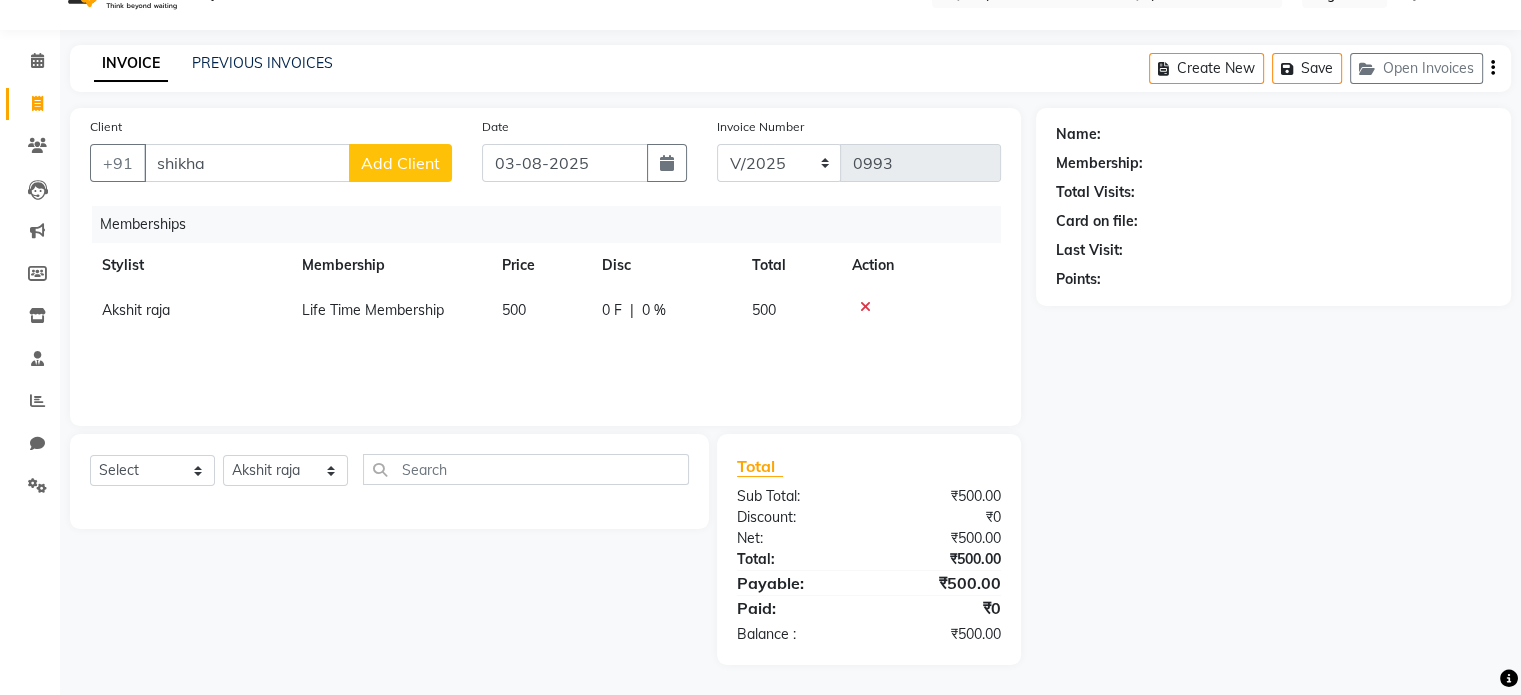 click on "0 F | 0 %" 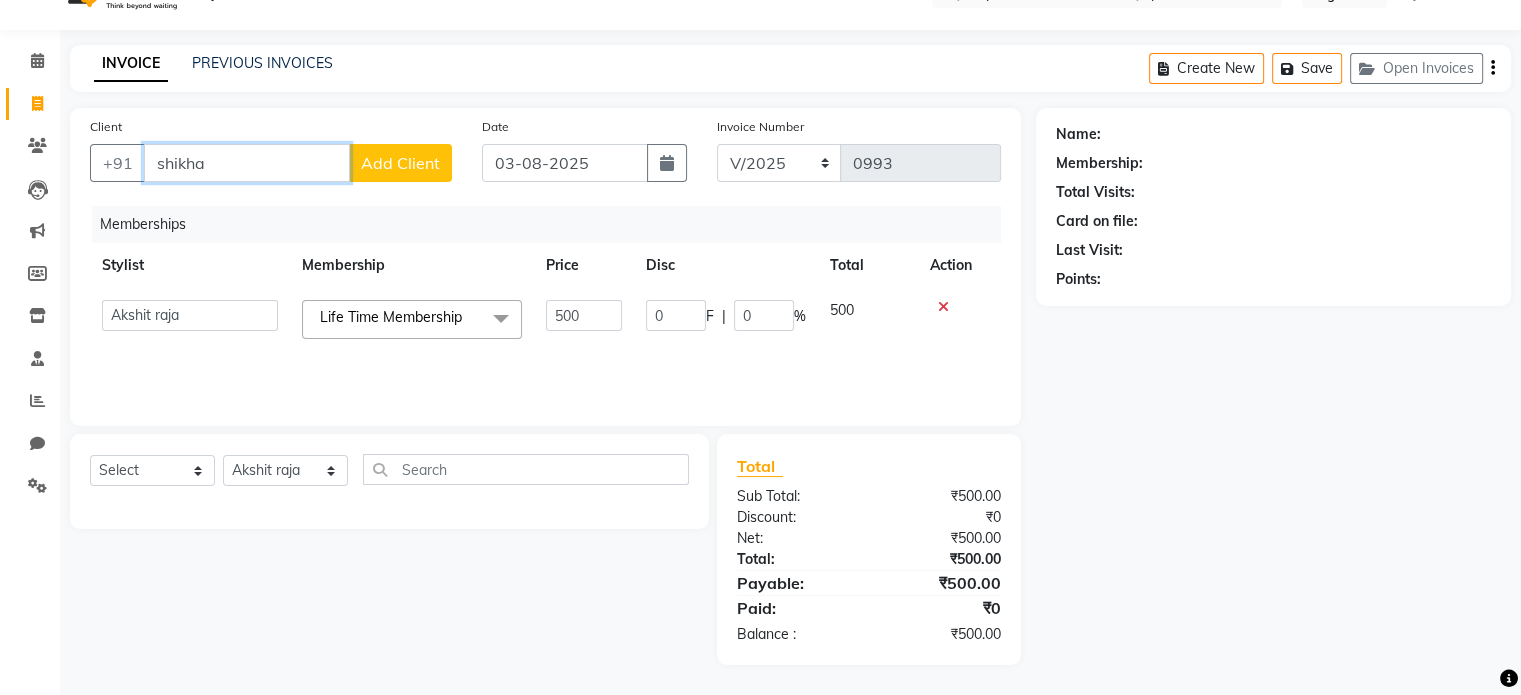 click on "shikha" at bounding box center (247, 163) 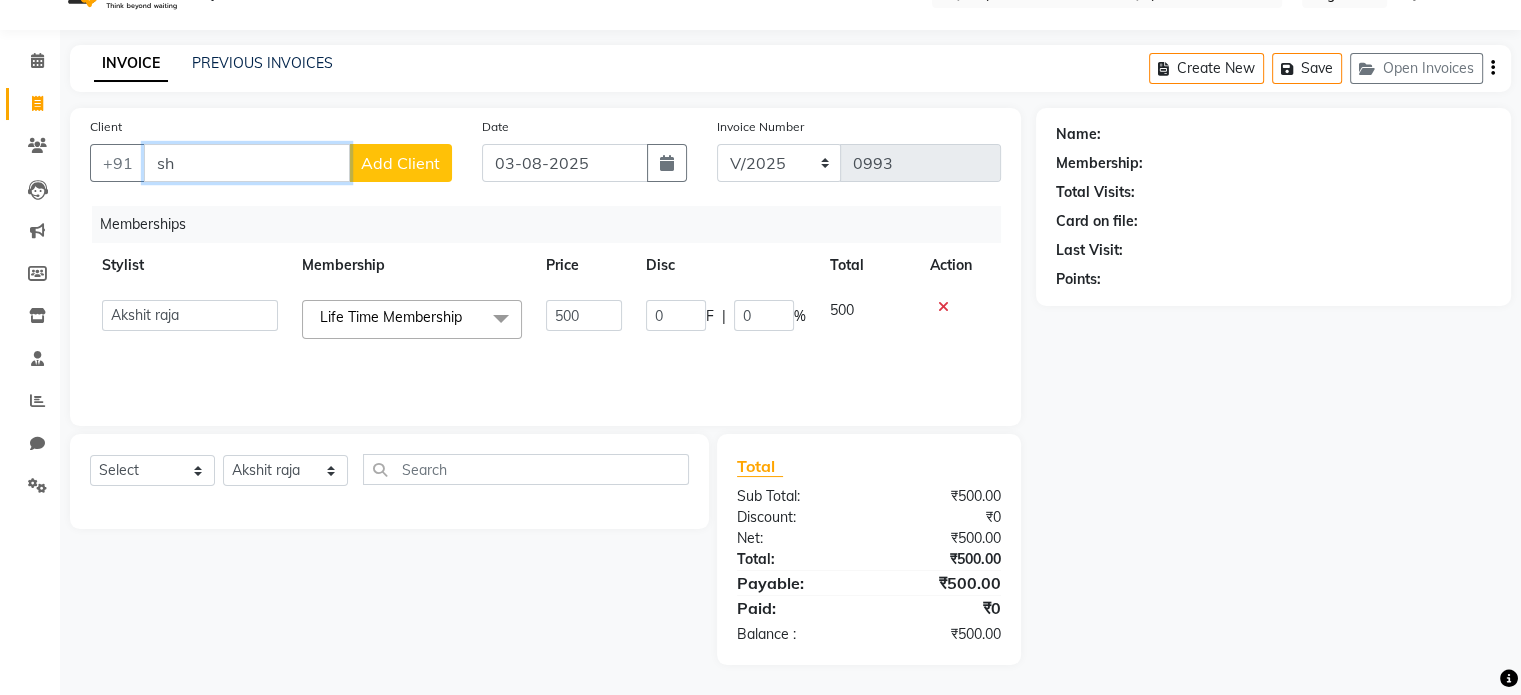 type on "s" 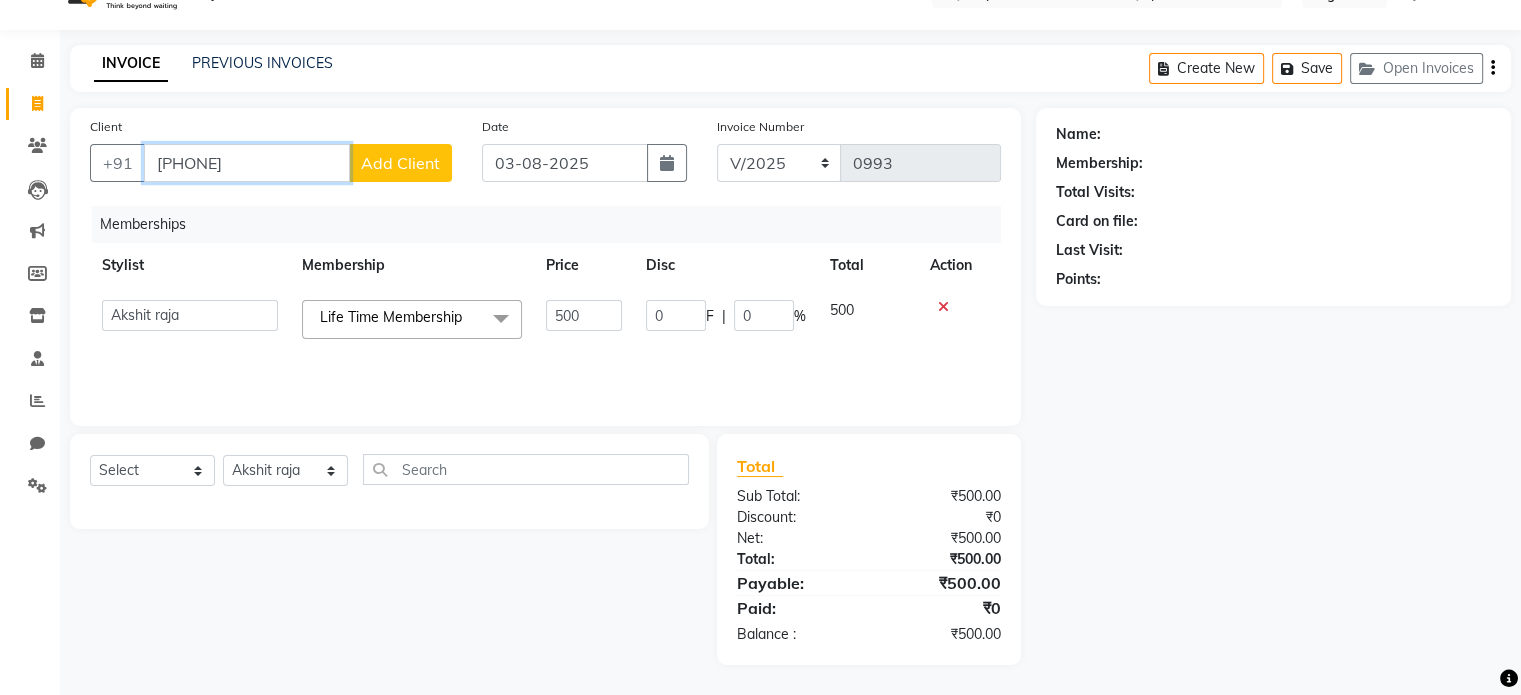 type on "9100009185" 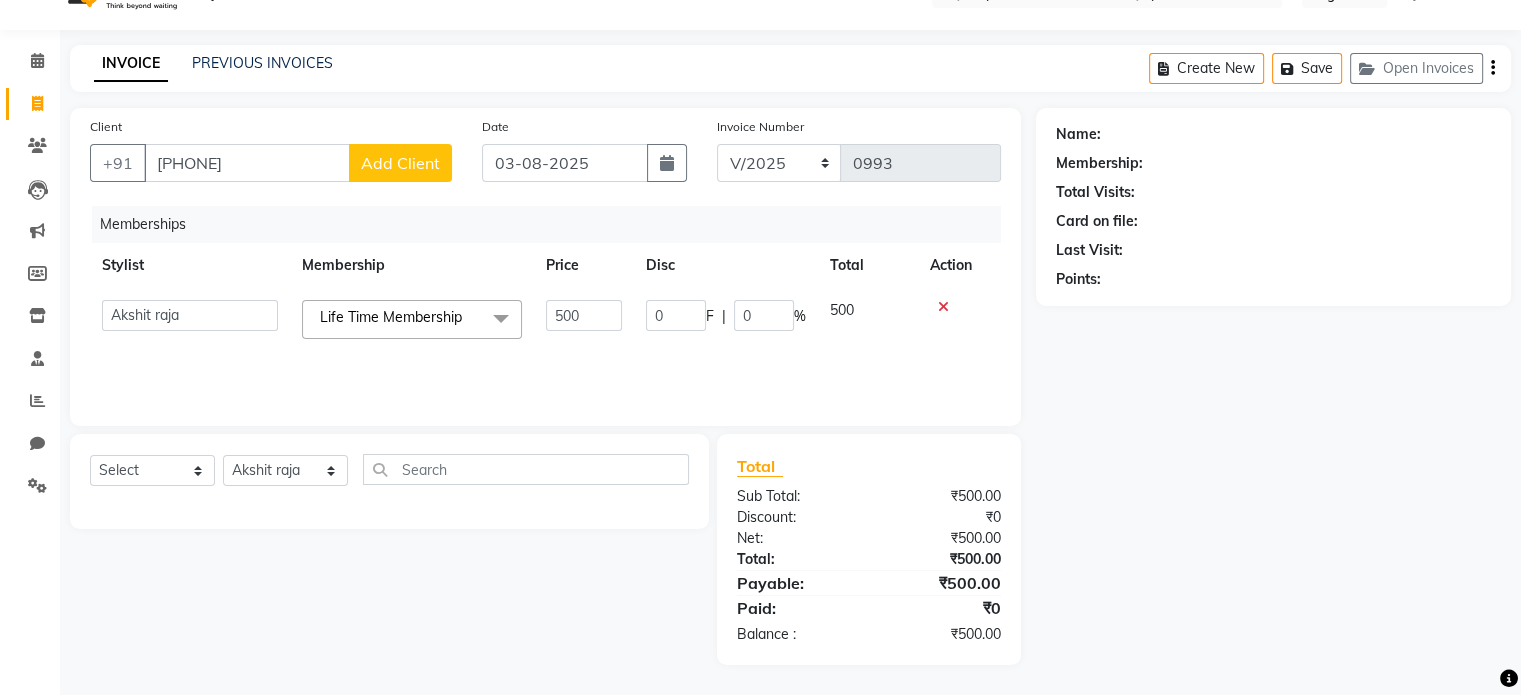 click on "Add Client" 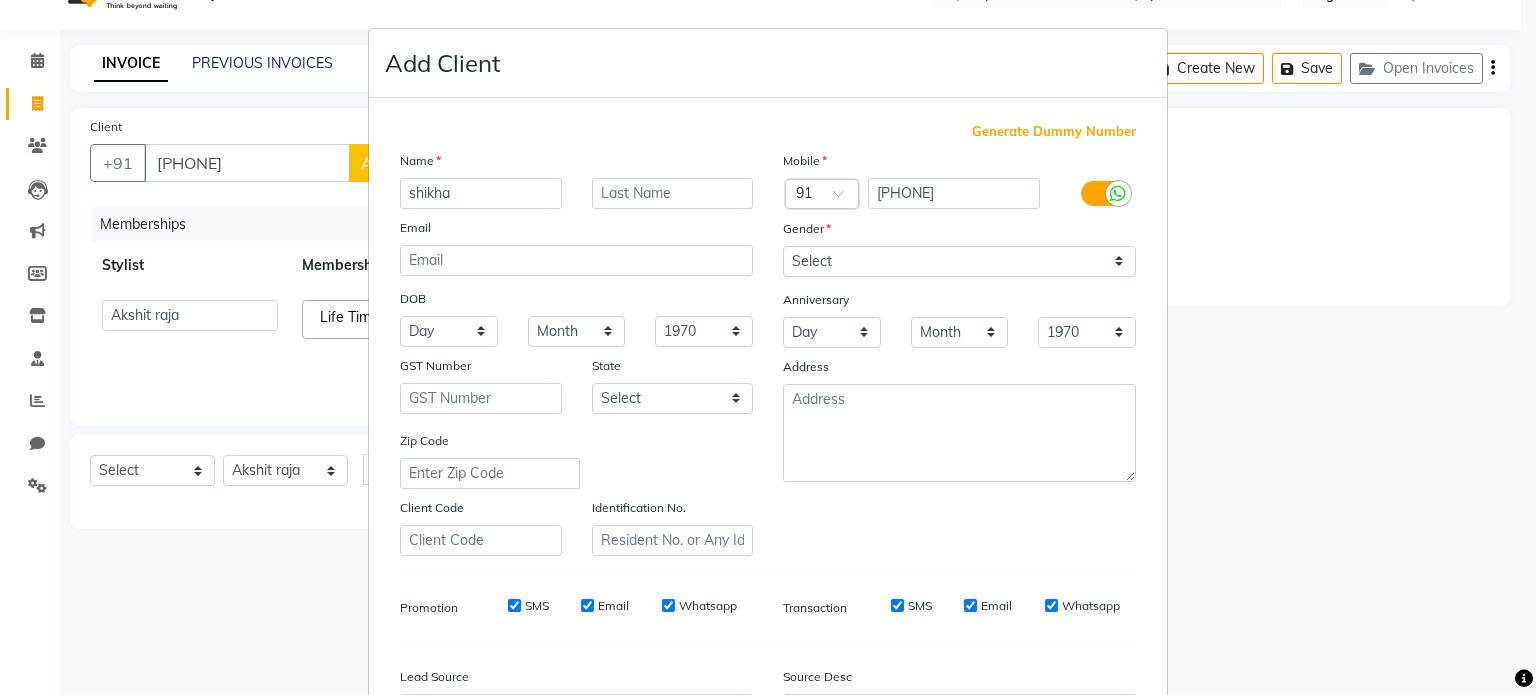 type on "shikha" 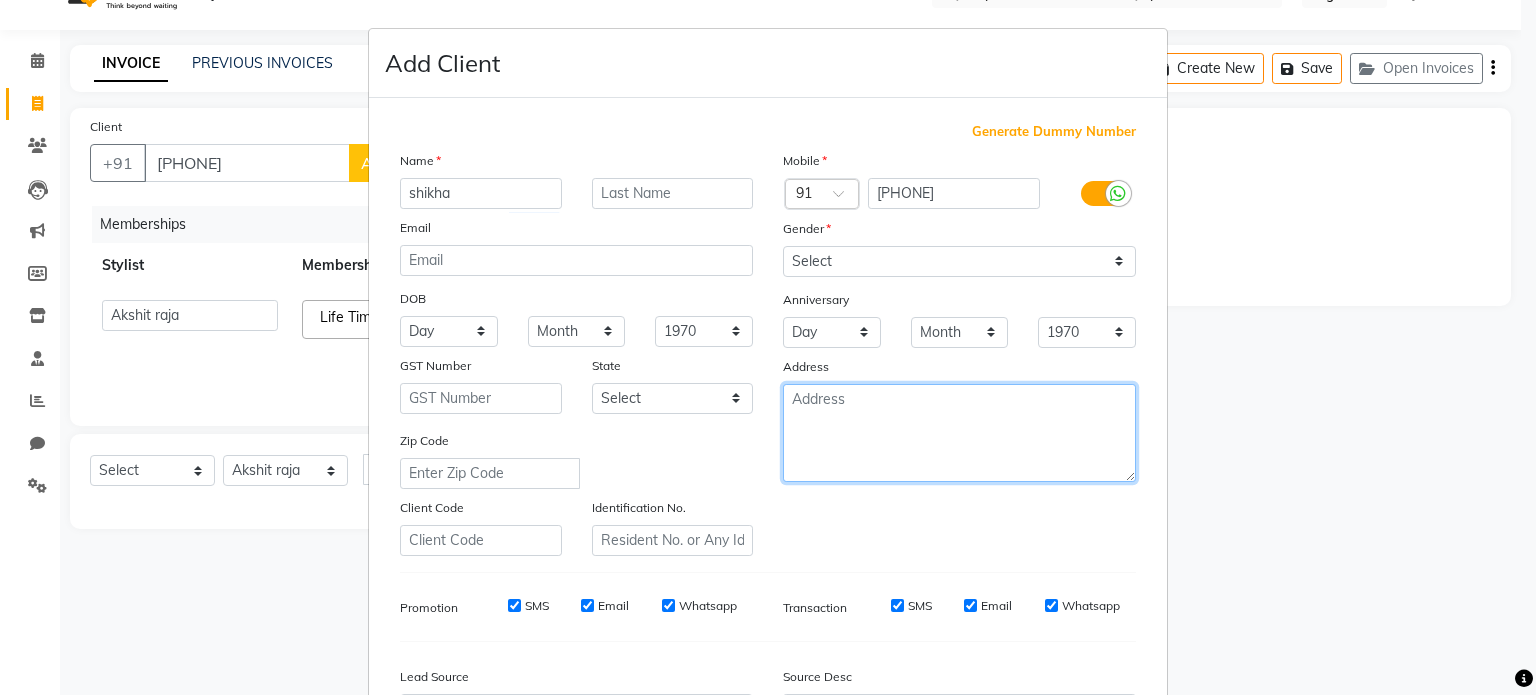 click at bounding box center (959, 433) 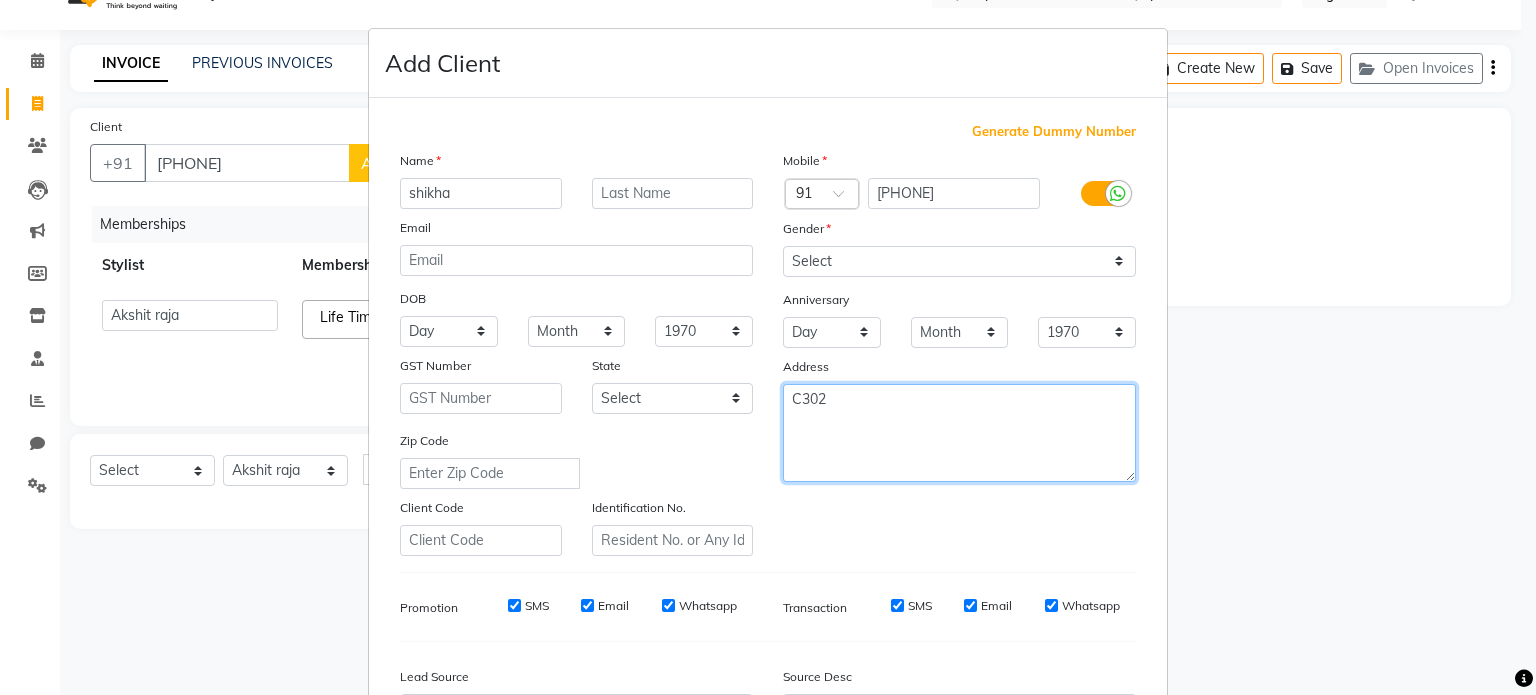 type on "C302" 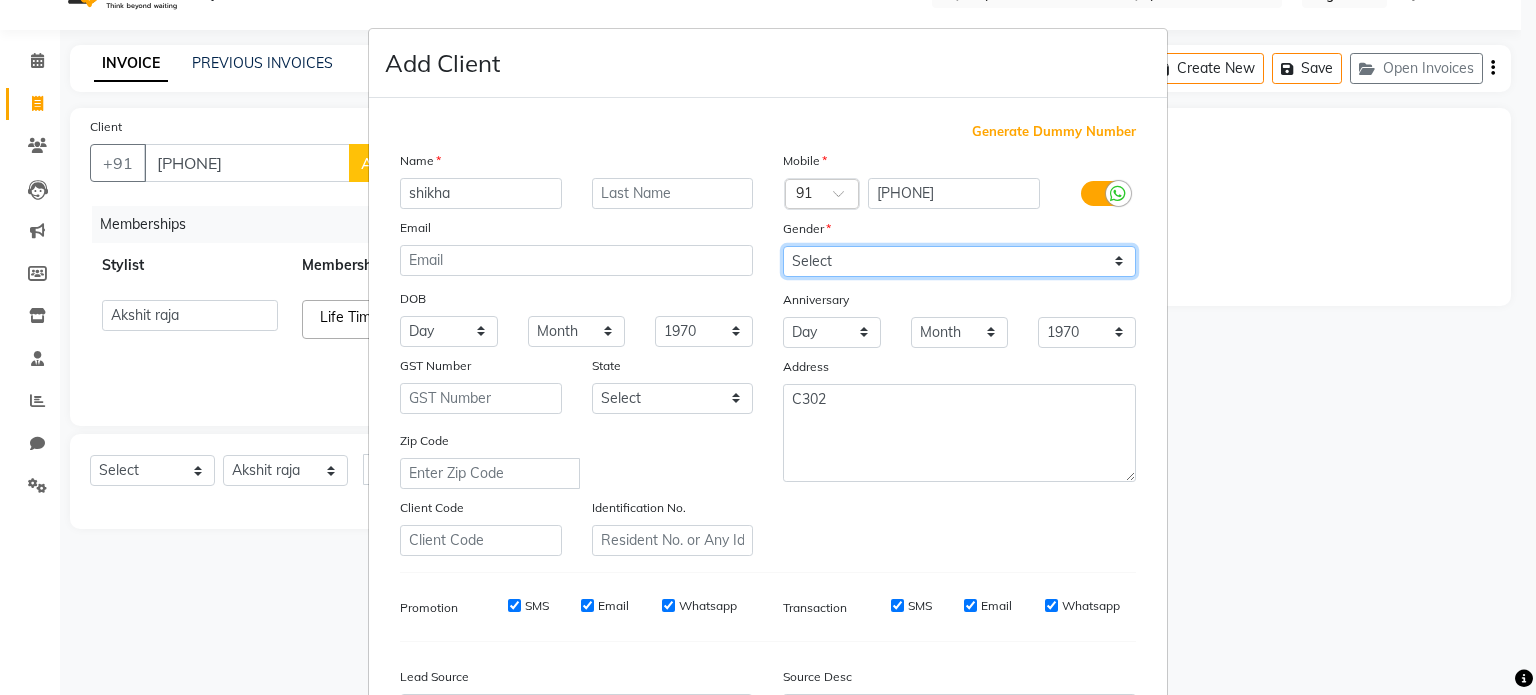 click on "Select Male Female Other Prefer Not To Say" at bounding box center (959, 261) 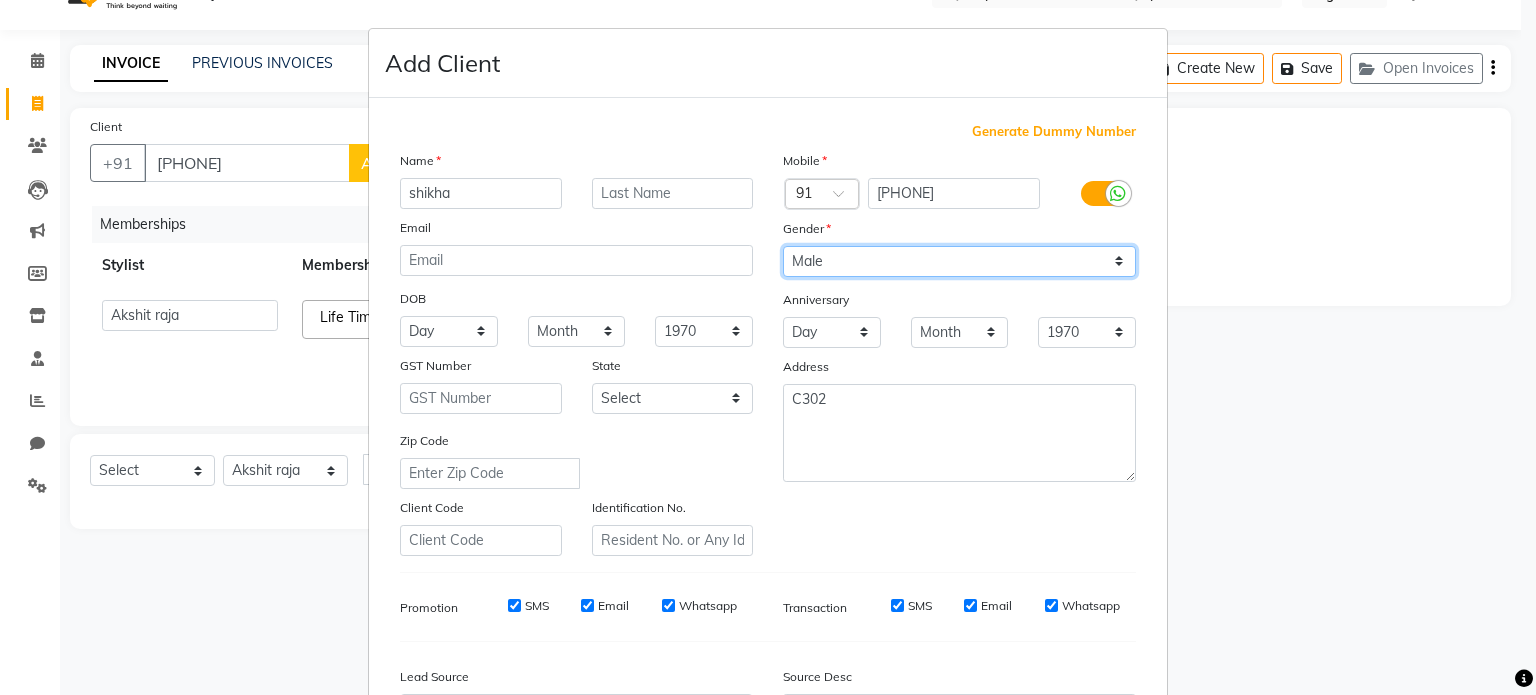 click on "Select Male Female Other Prefer Not To Say" at bounding box center (959, 261) 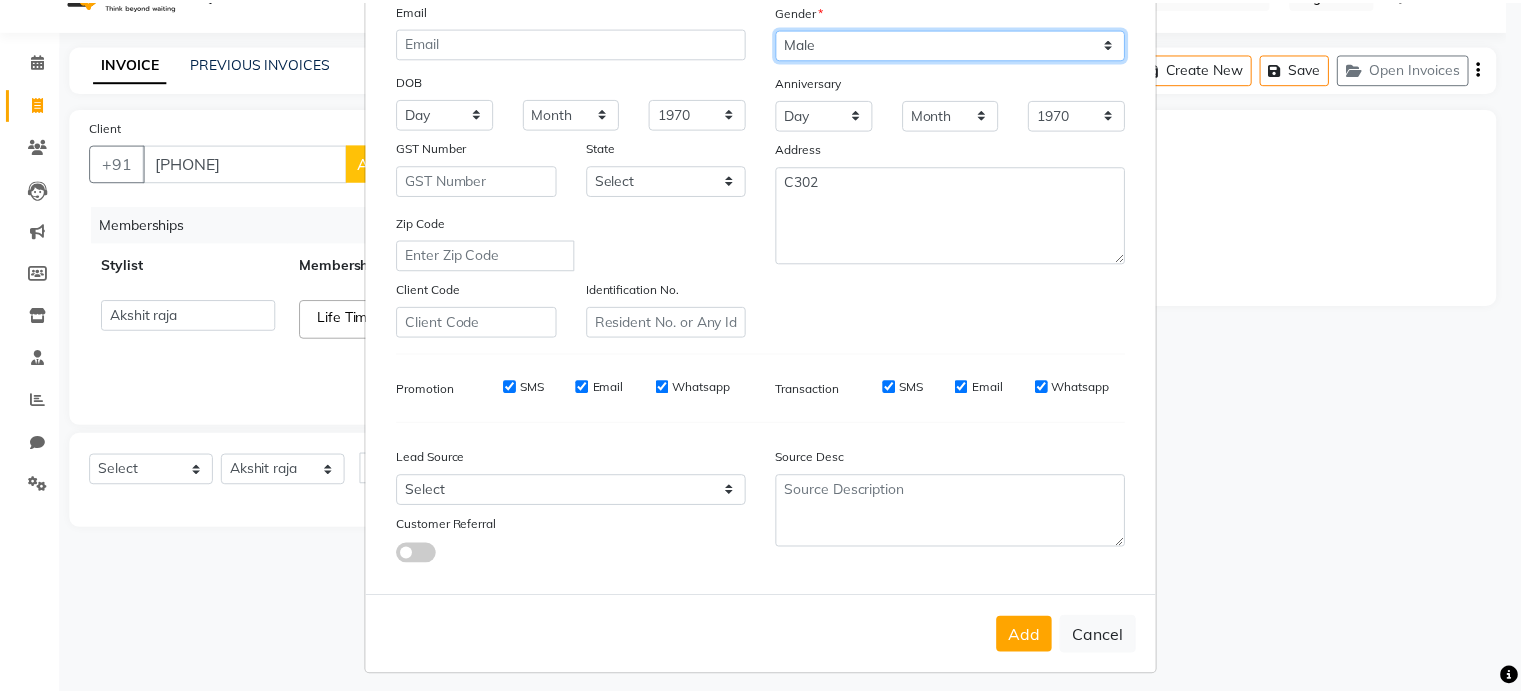 scroll, scrollTop: 237, scrollLeft: 0, axis: vertical 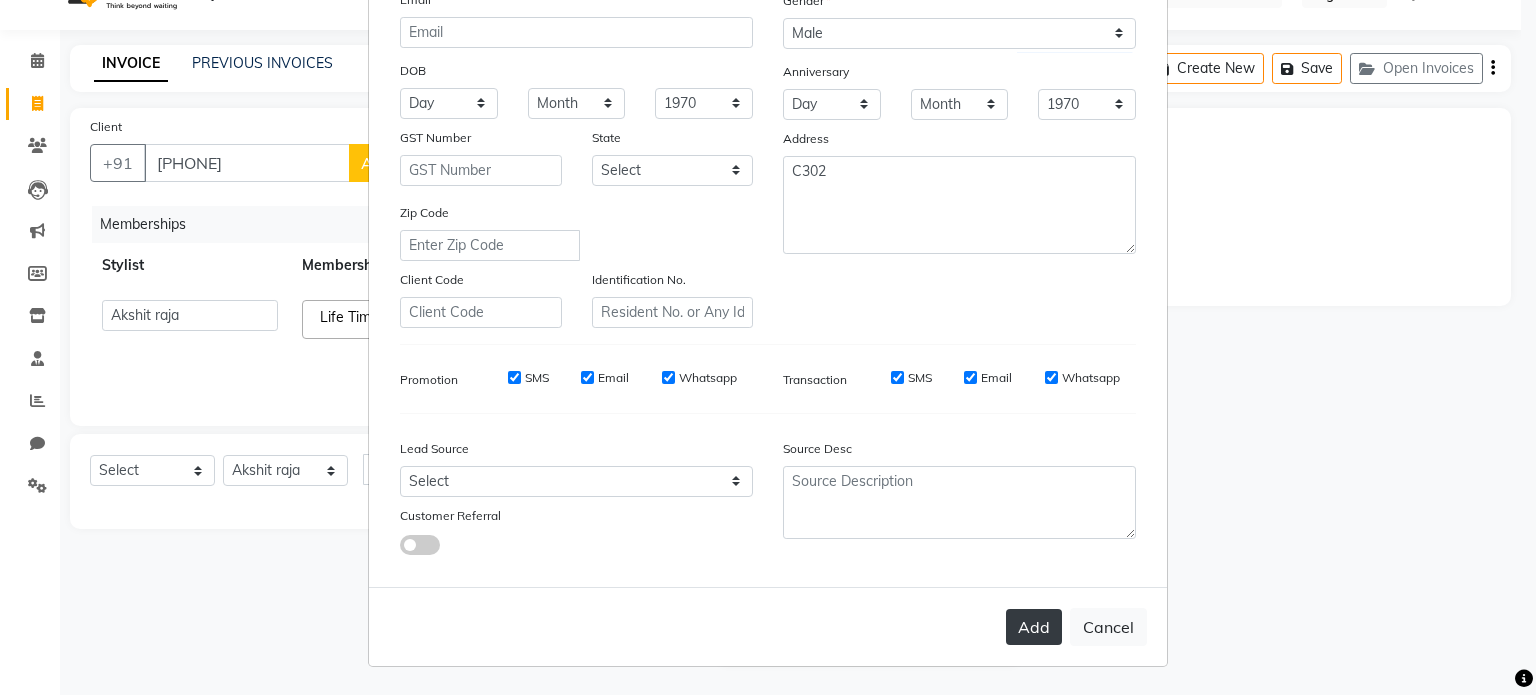 click on "Add" at bounding box center [1034, 627] 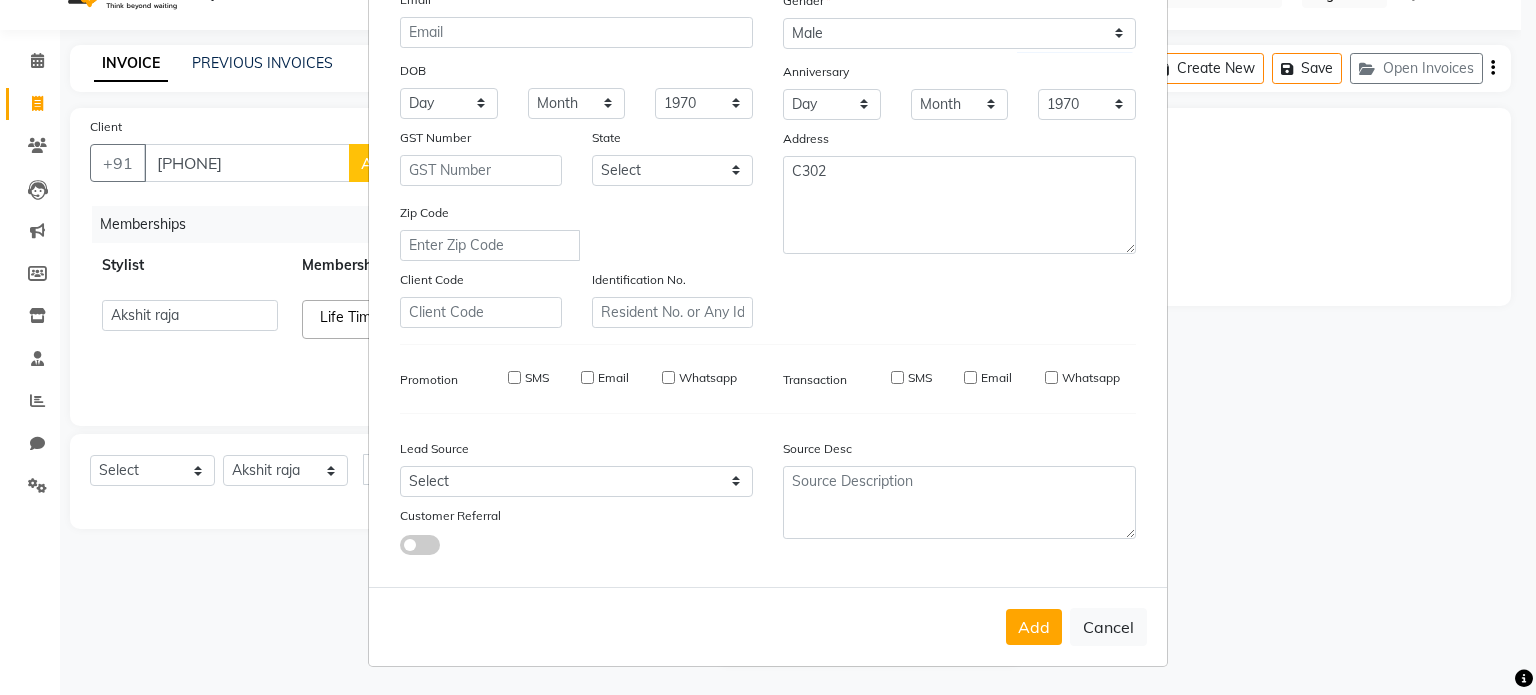type 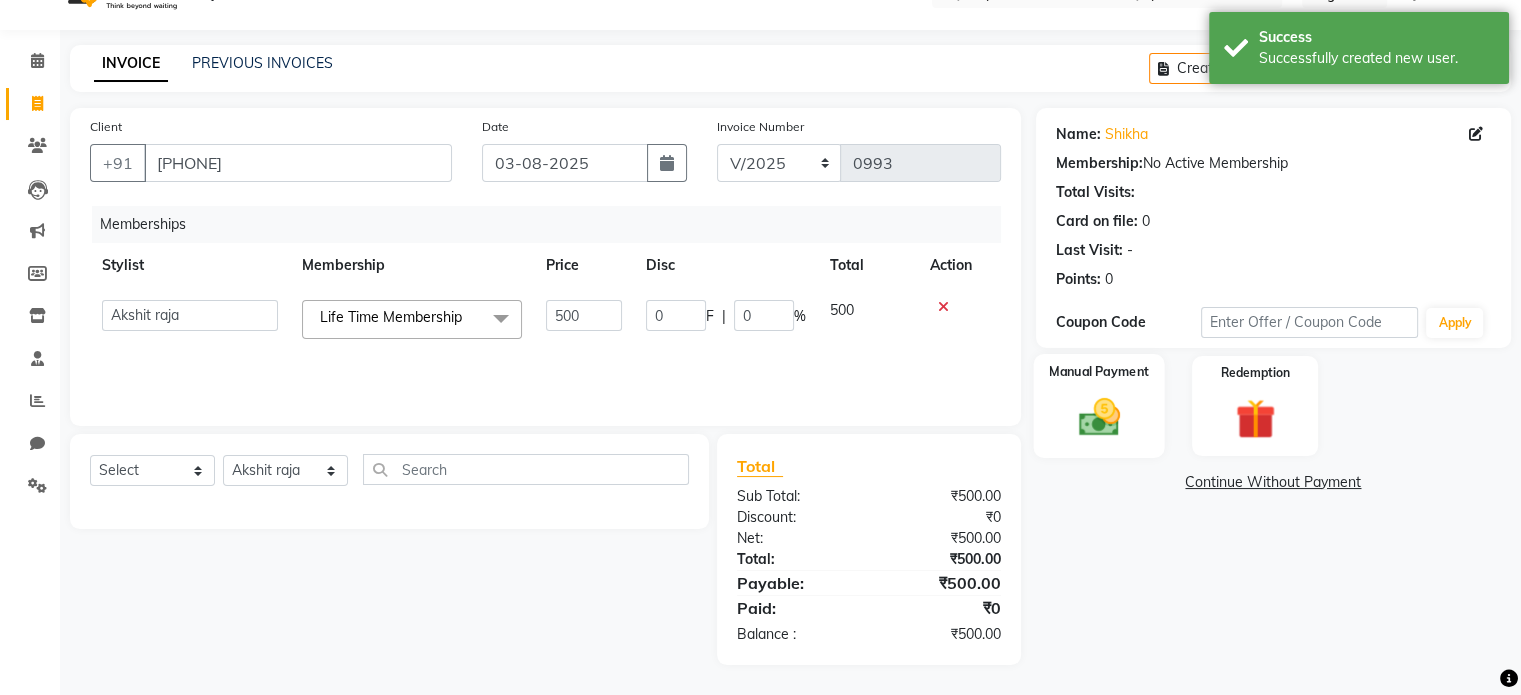 click 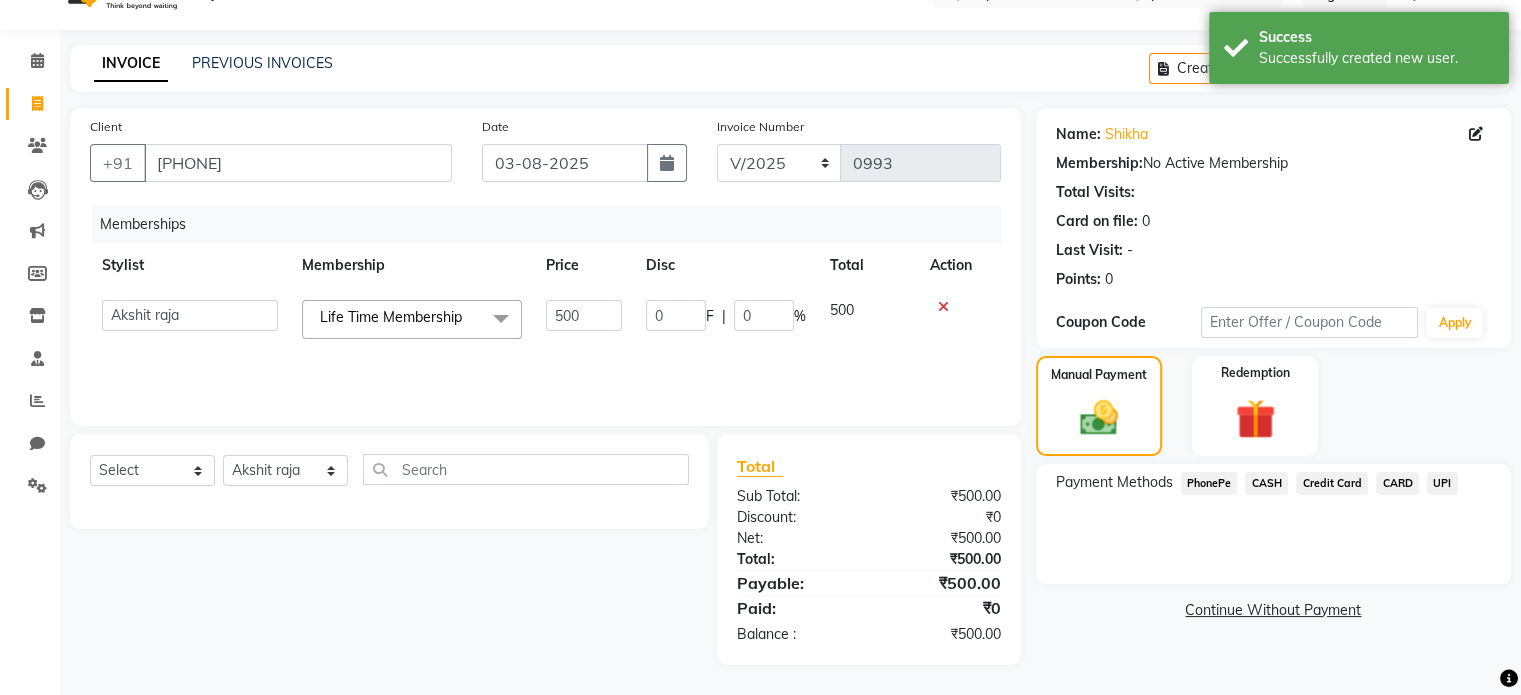 click on "UPI" 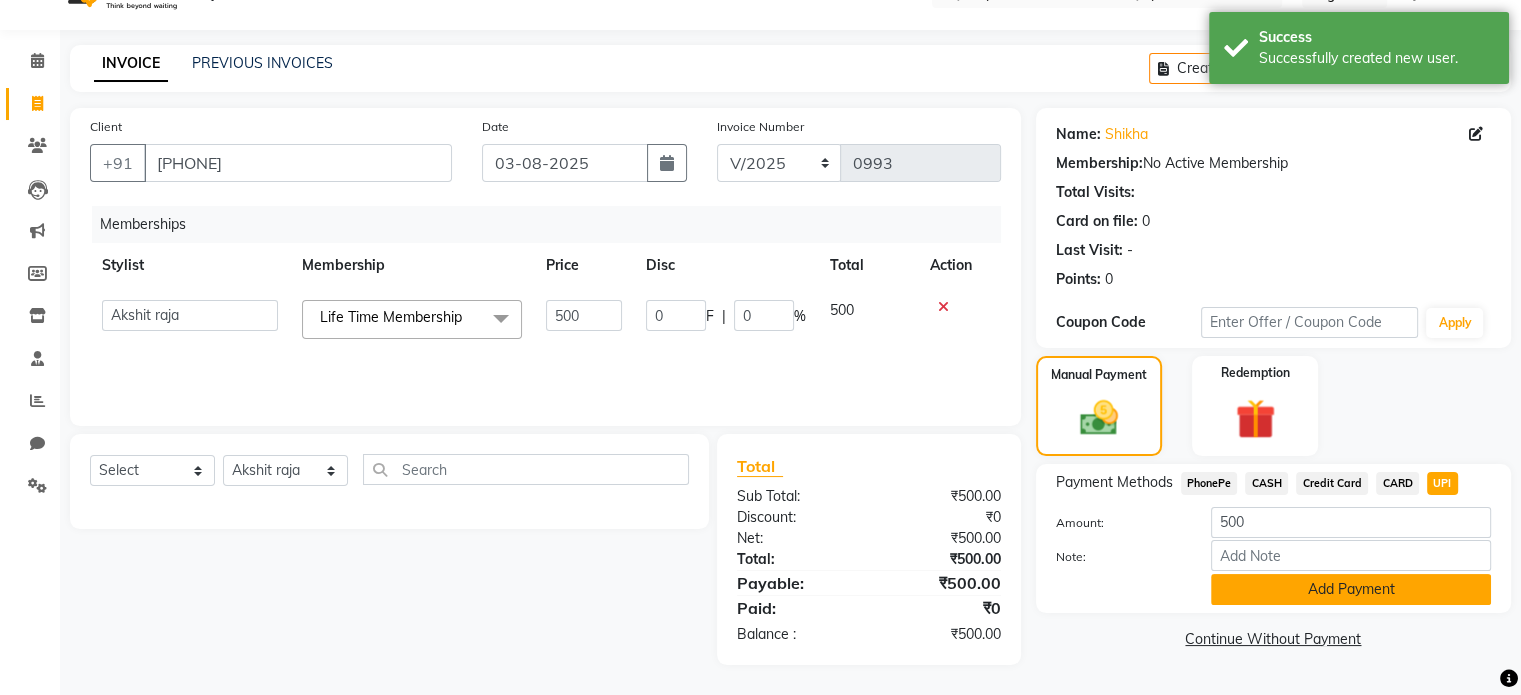 click on "Add Payment" 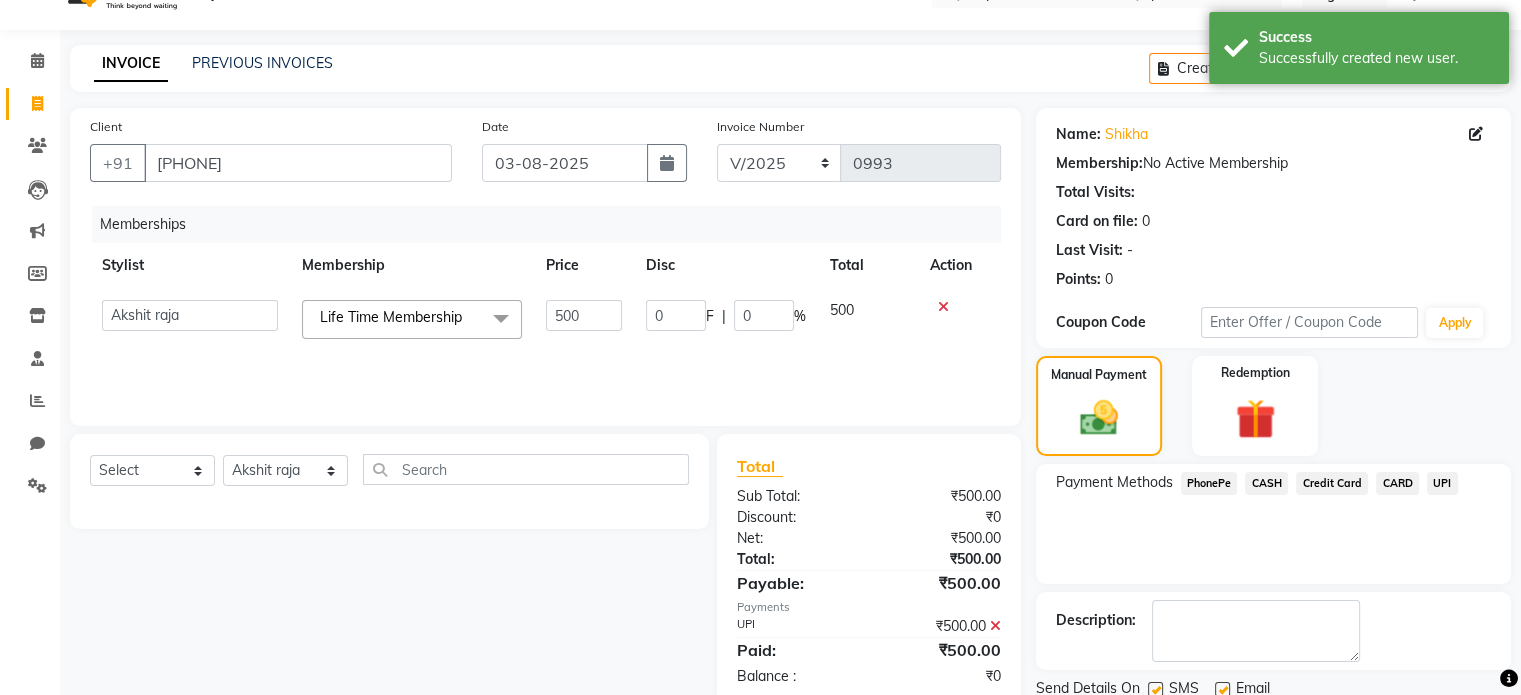scroll, scrollTop: 113, scrollLeft: 0, axis: vertical 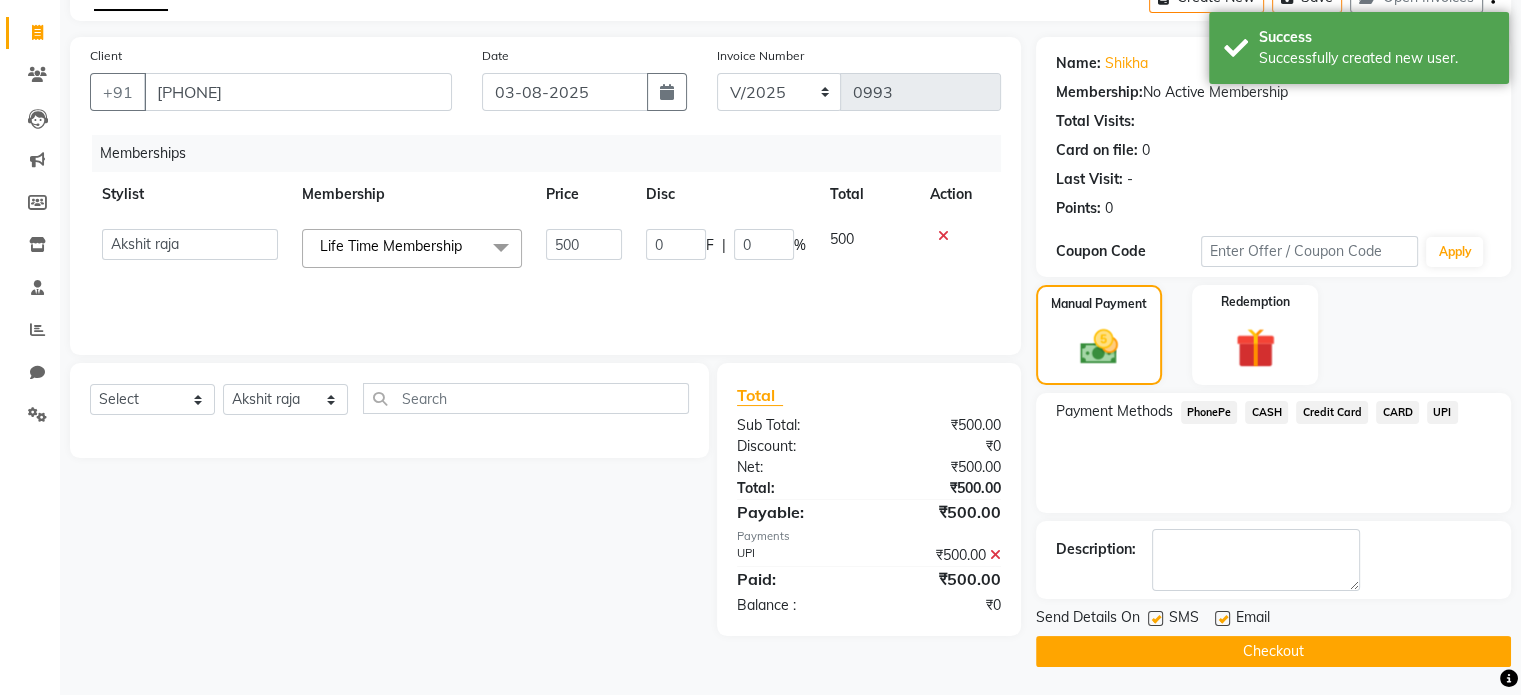 click 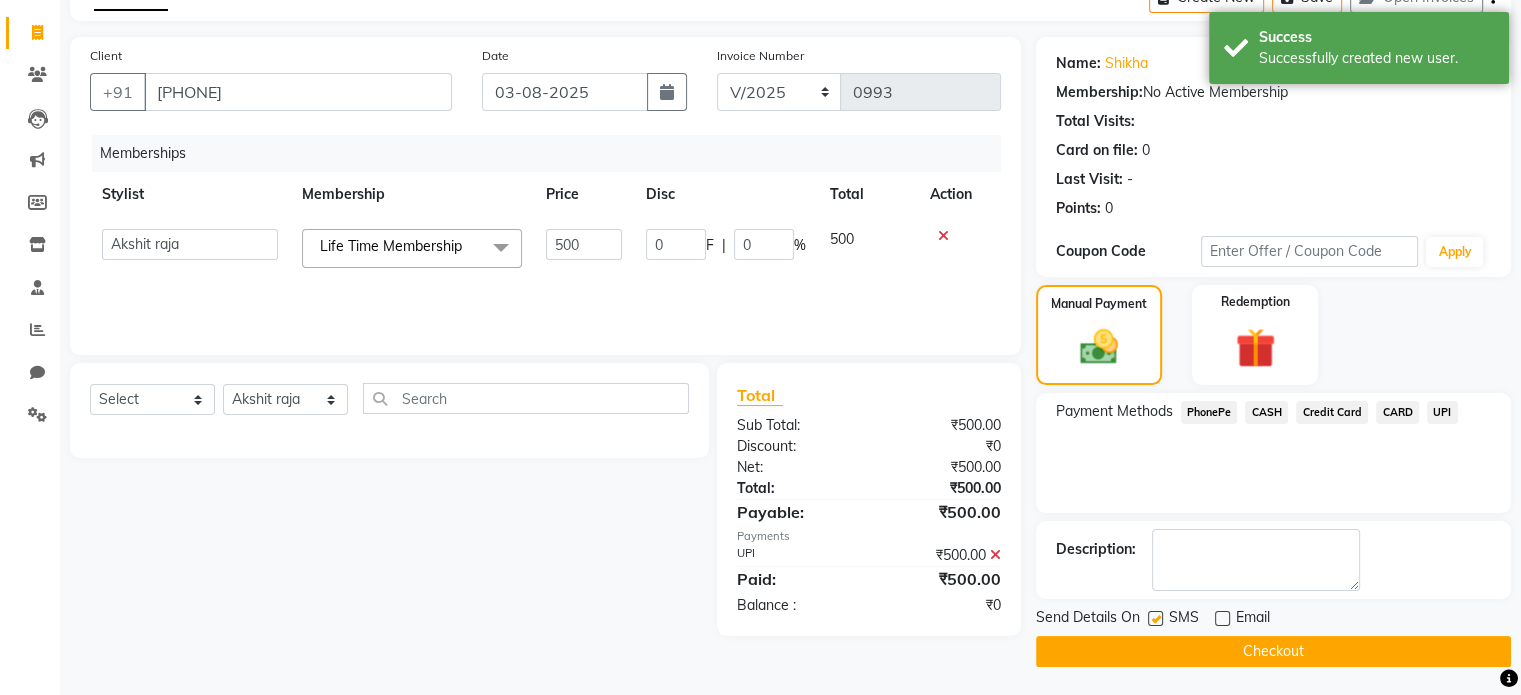 click on "Checkout" 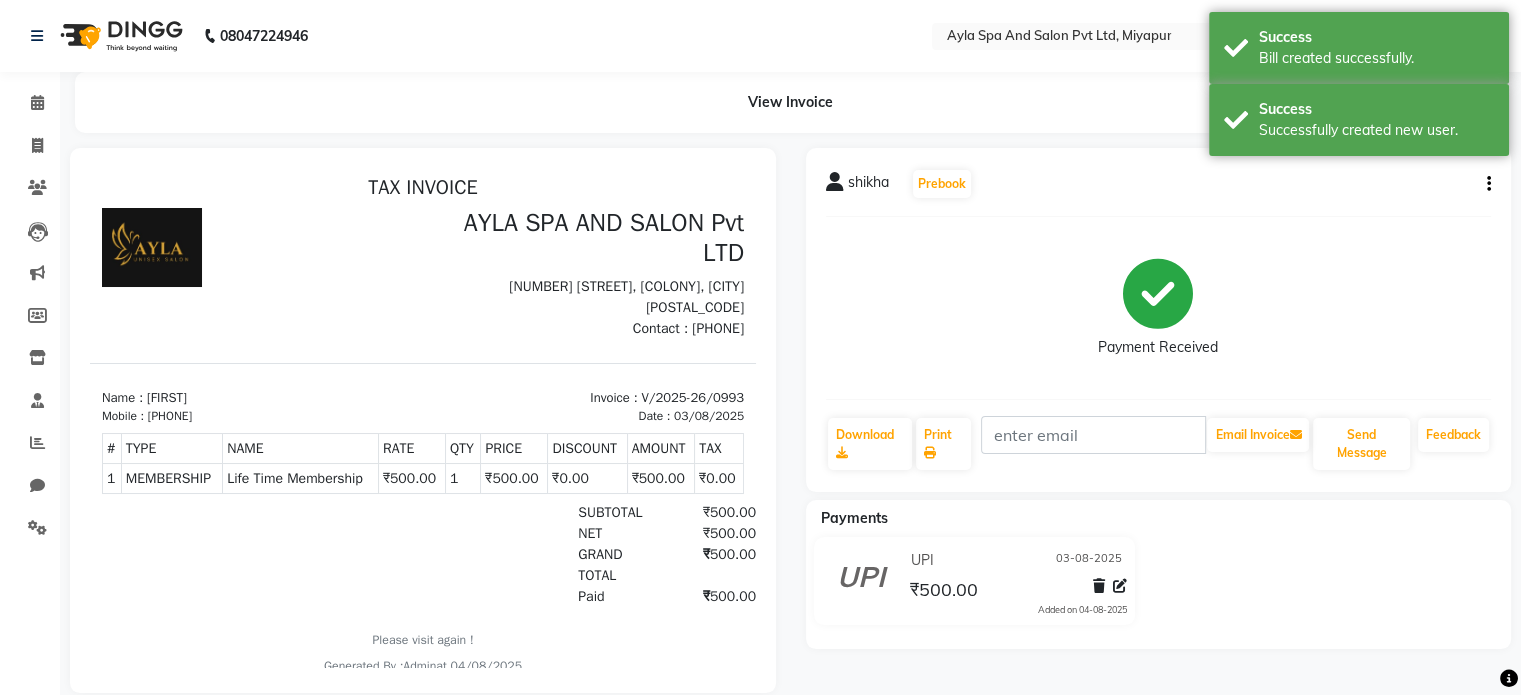 scroll, scrollTop: 0, scrollLeft: 0, axis: both 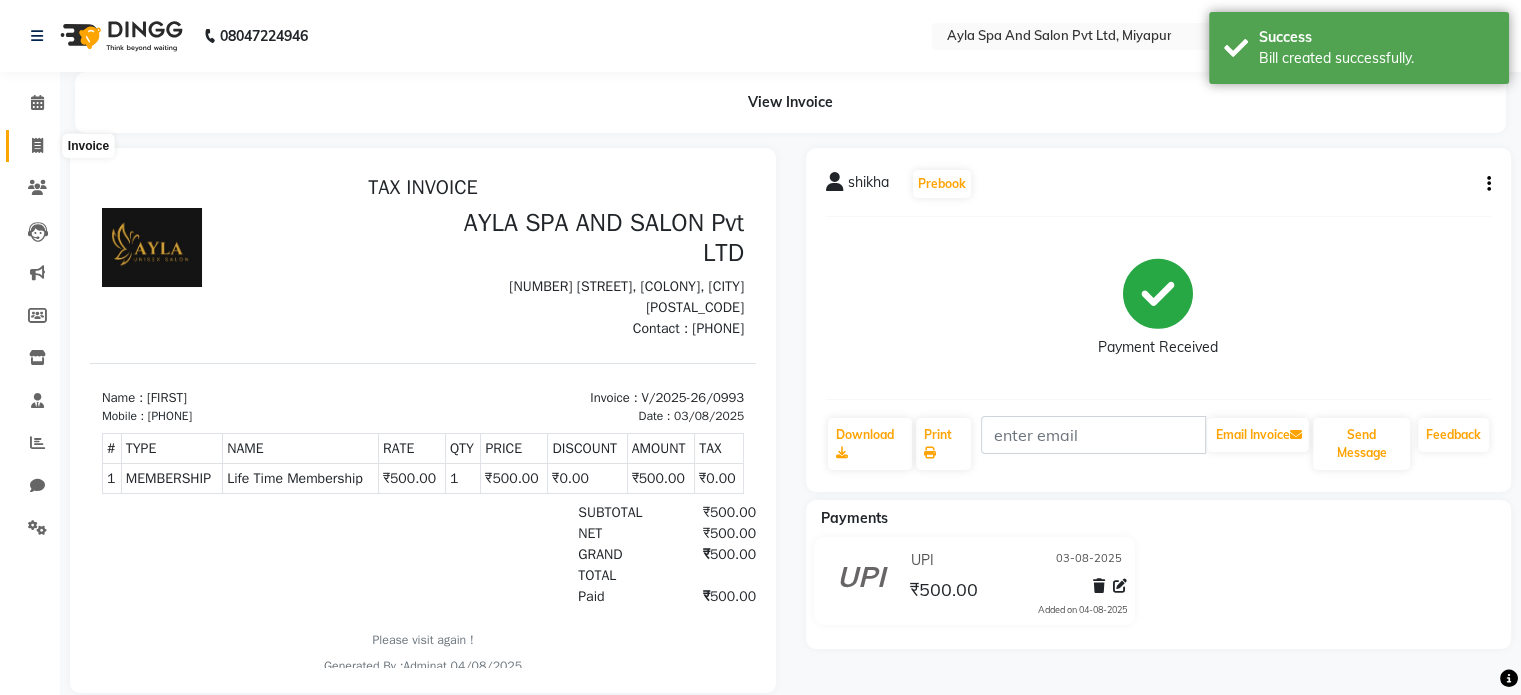 click 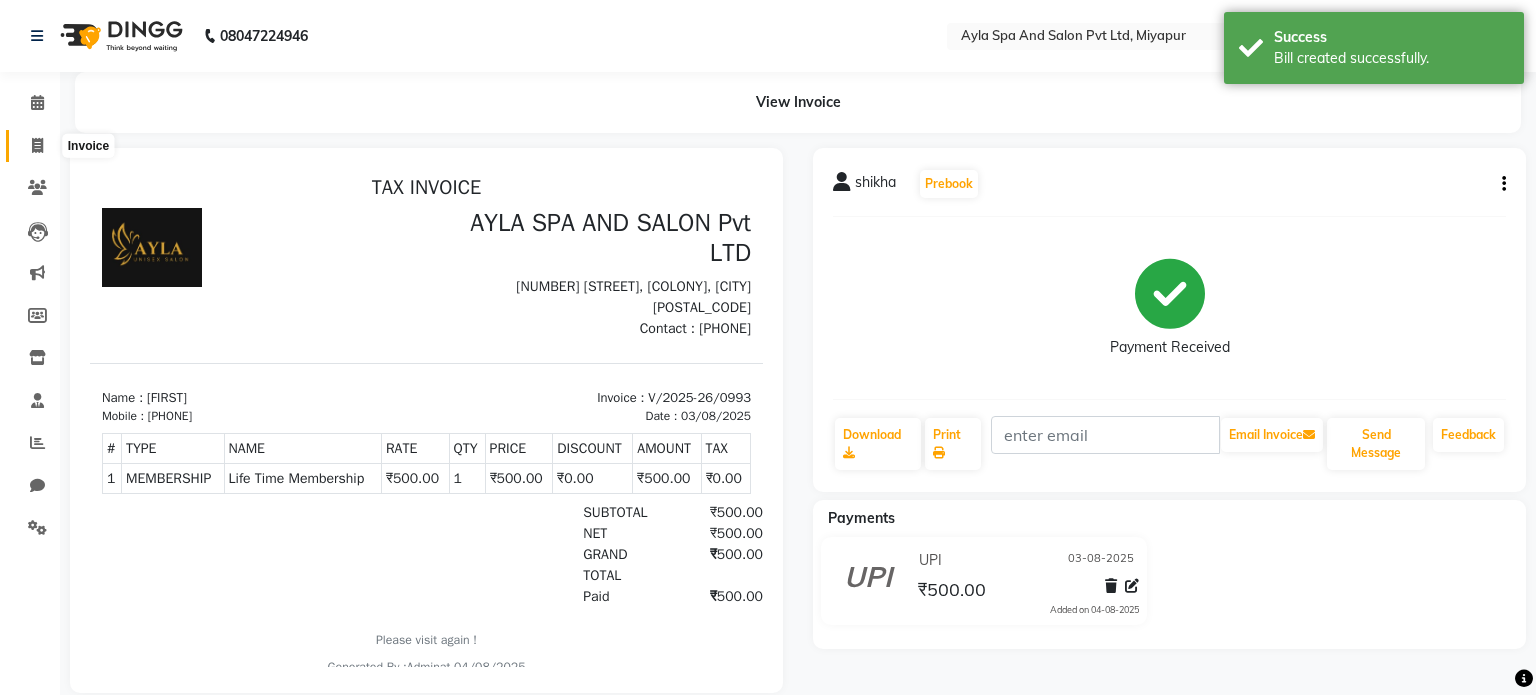 select on "7756" 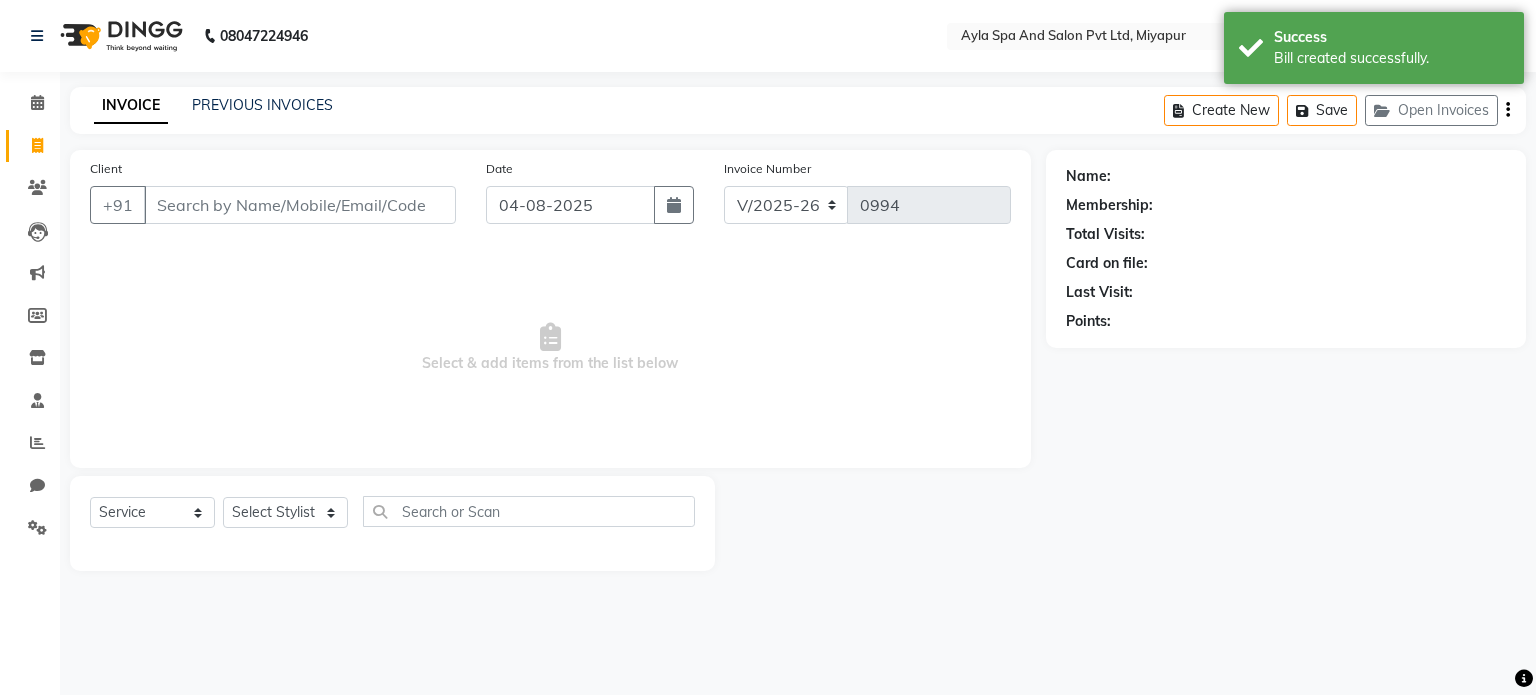 click on "Client" at bounding box center (300, 205) 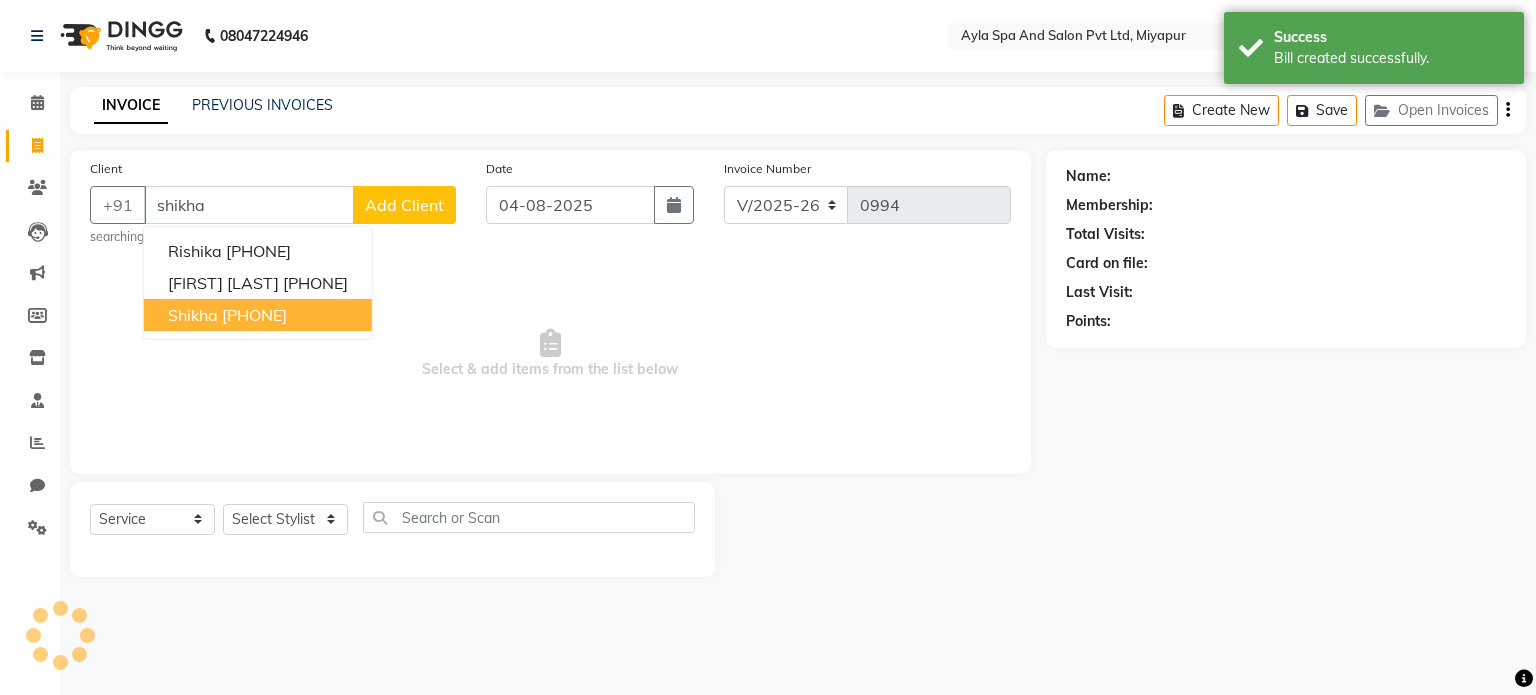 click on "shikha  9100009185" at bounding box center (258, 315) 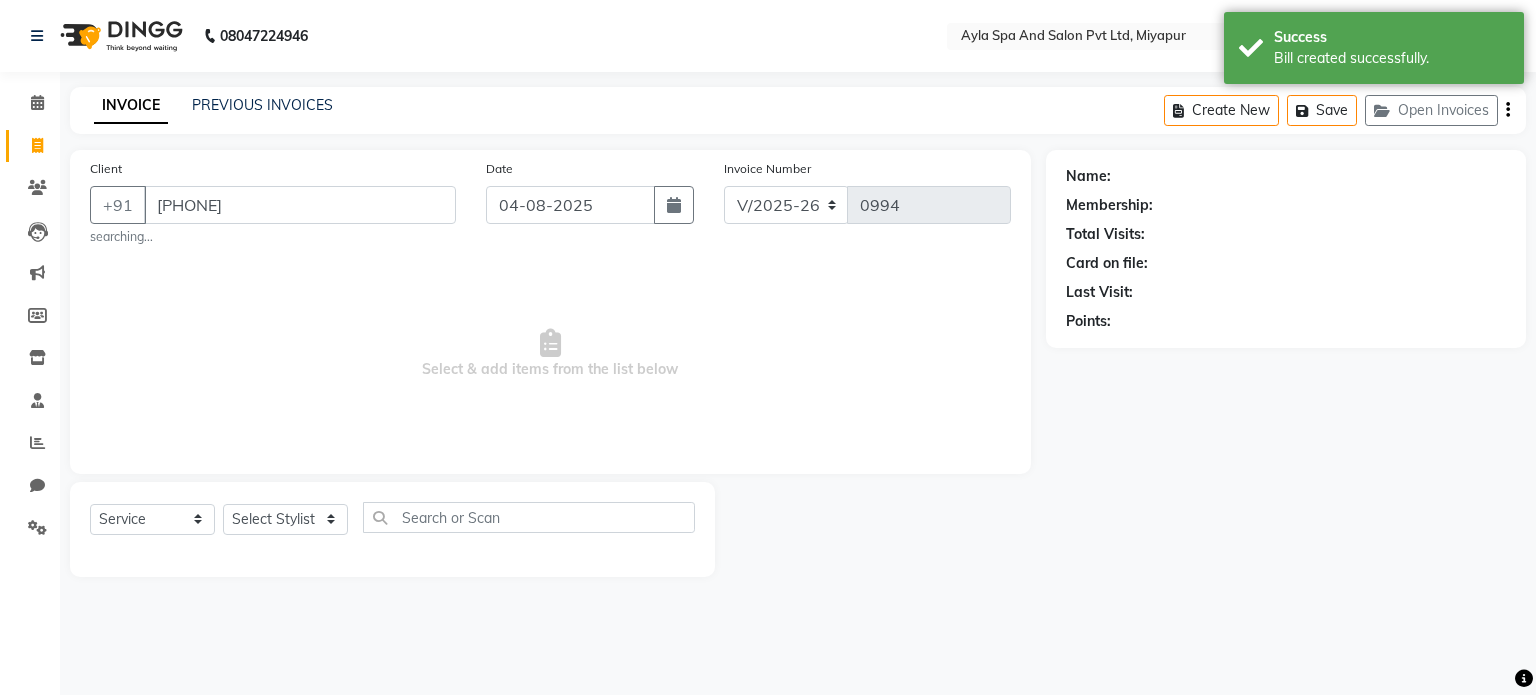 type on "9100009185" 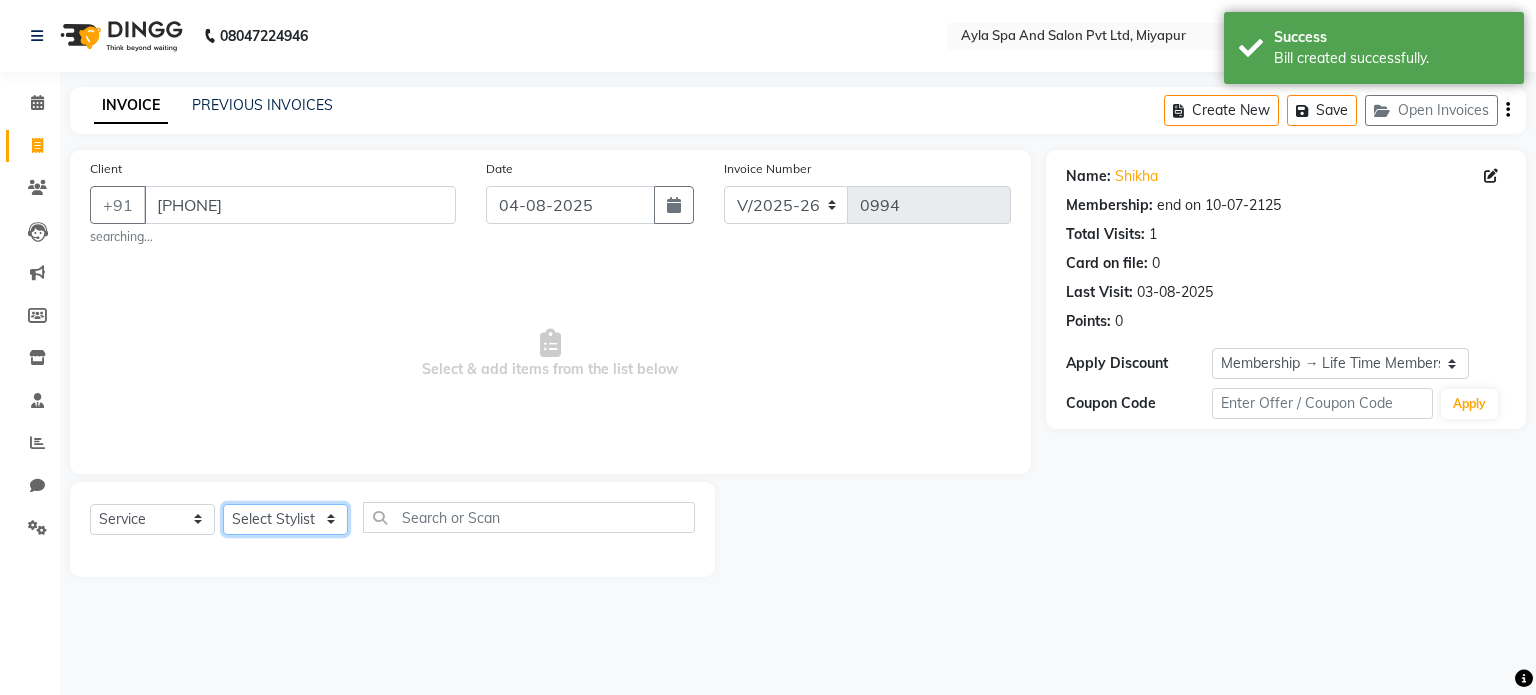 click on "Select Stylist Akshit raja BALU meena Neelima Renuka Silpa" 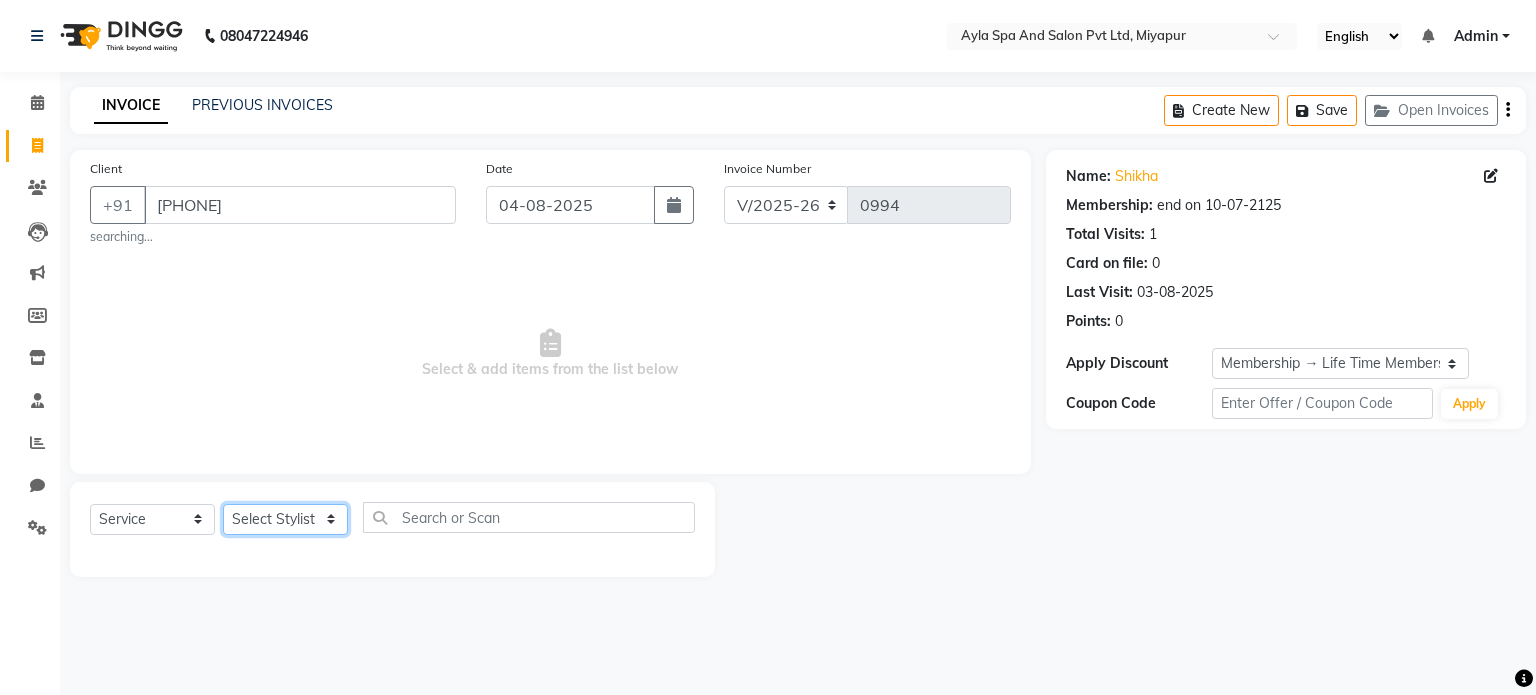 select on "85161" 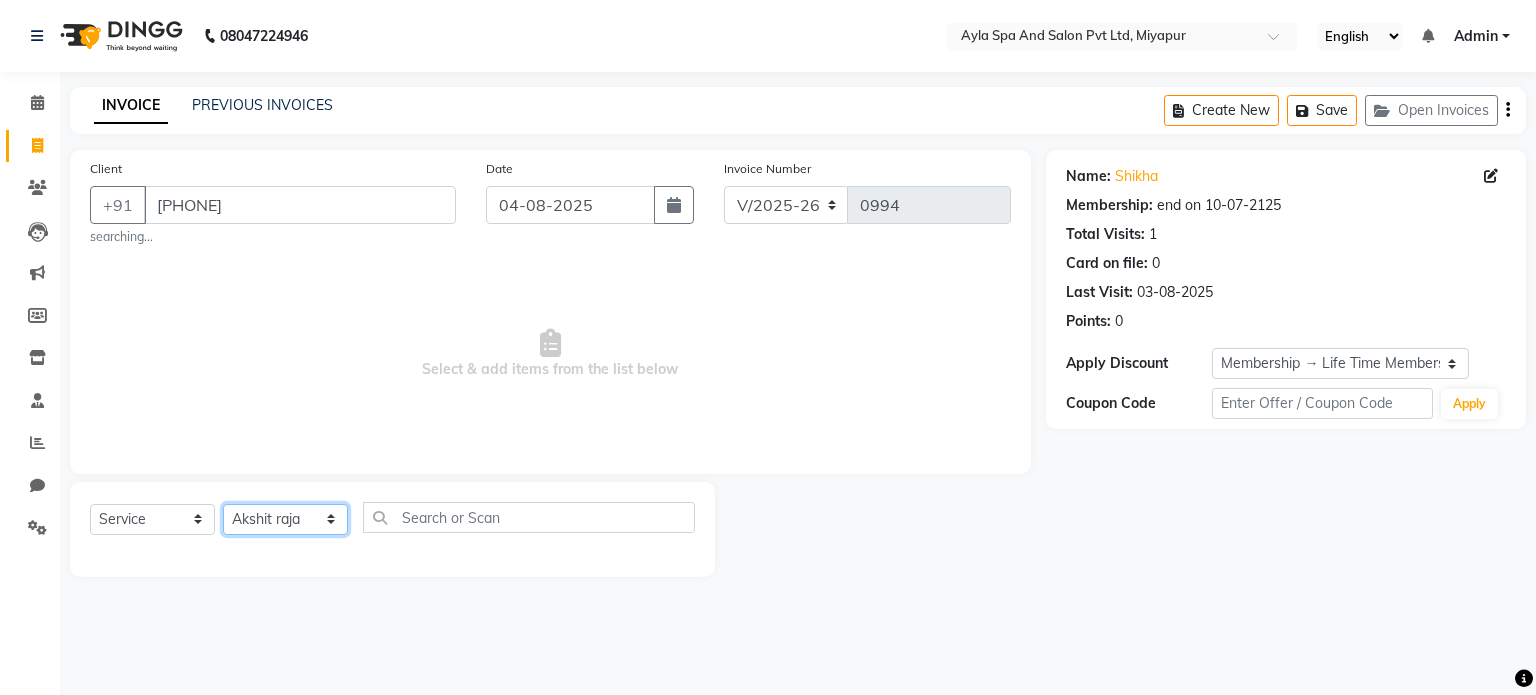 click on "Select Stylist Akshit raja BALU meena Neelima Renuka Silpa" 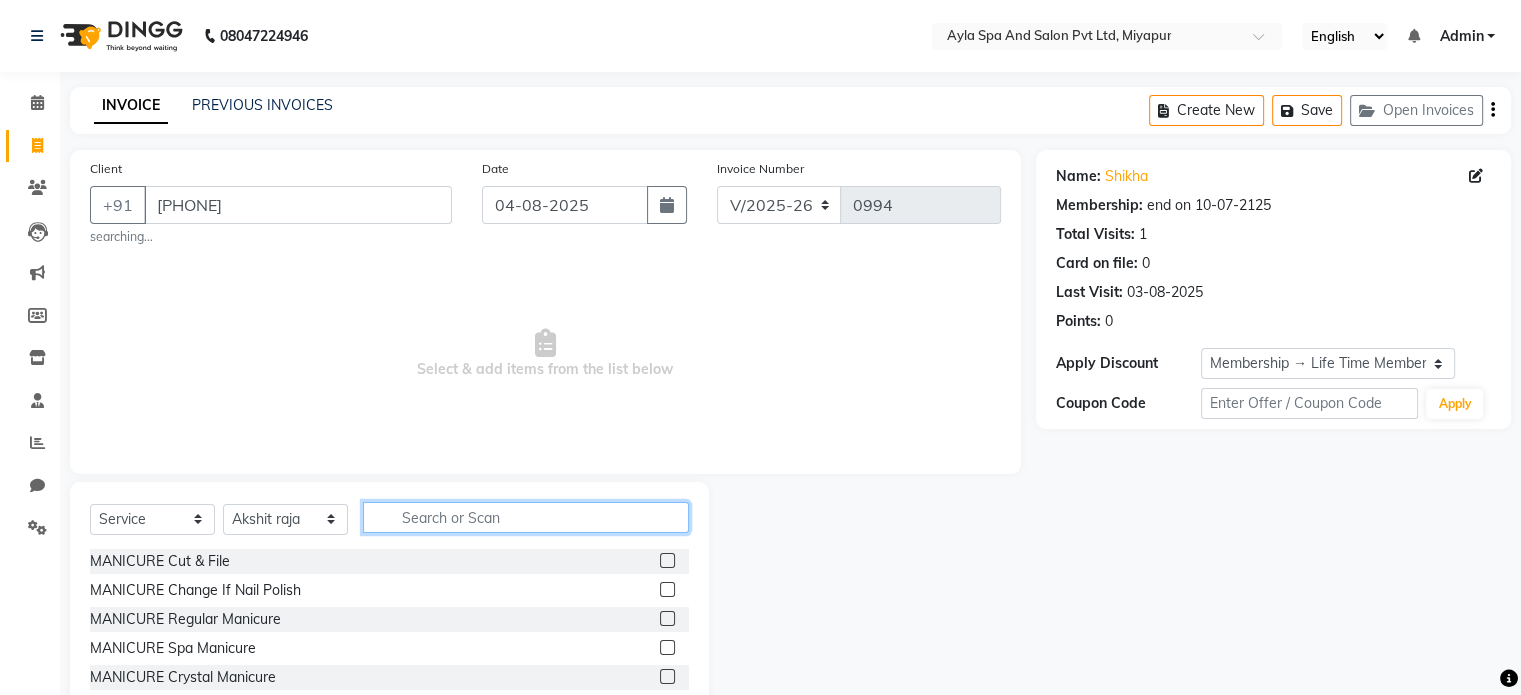 click 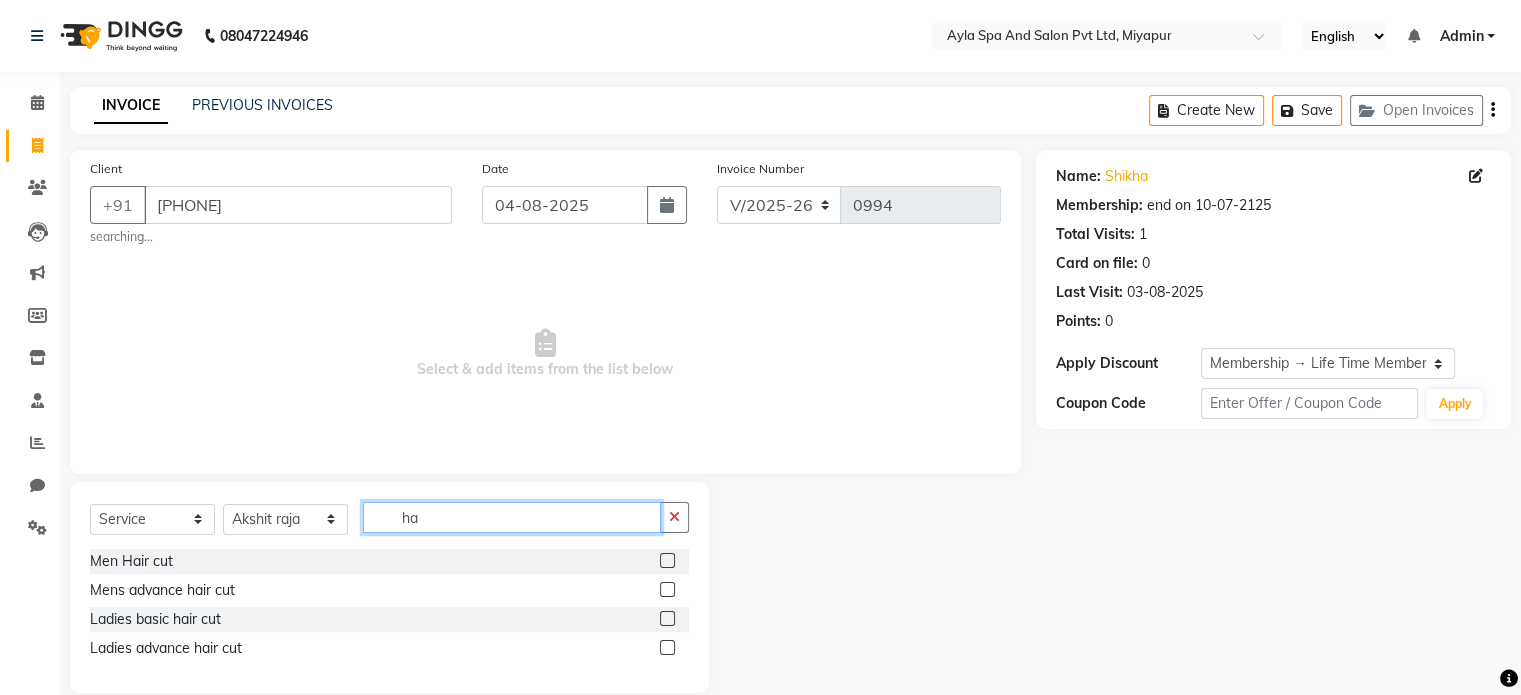 type on "h" 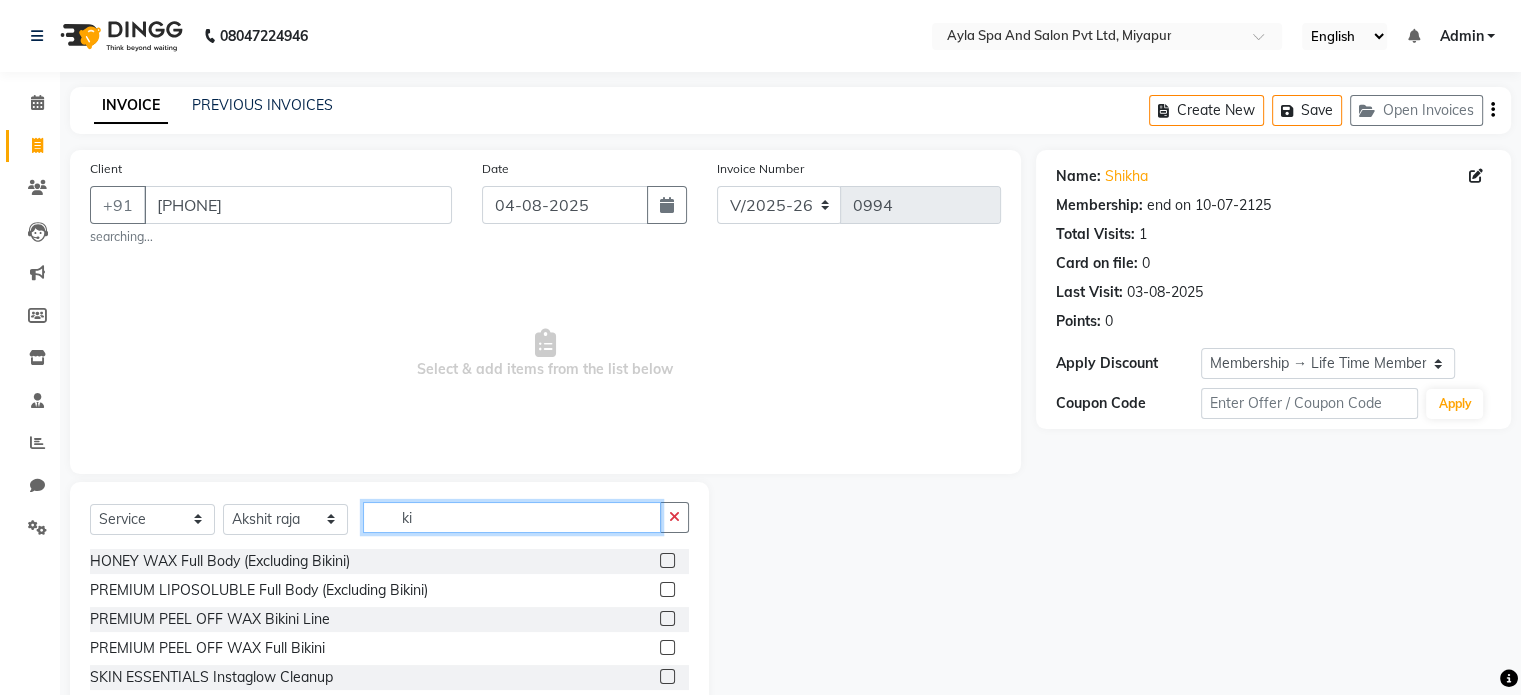 type on "k" 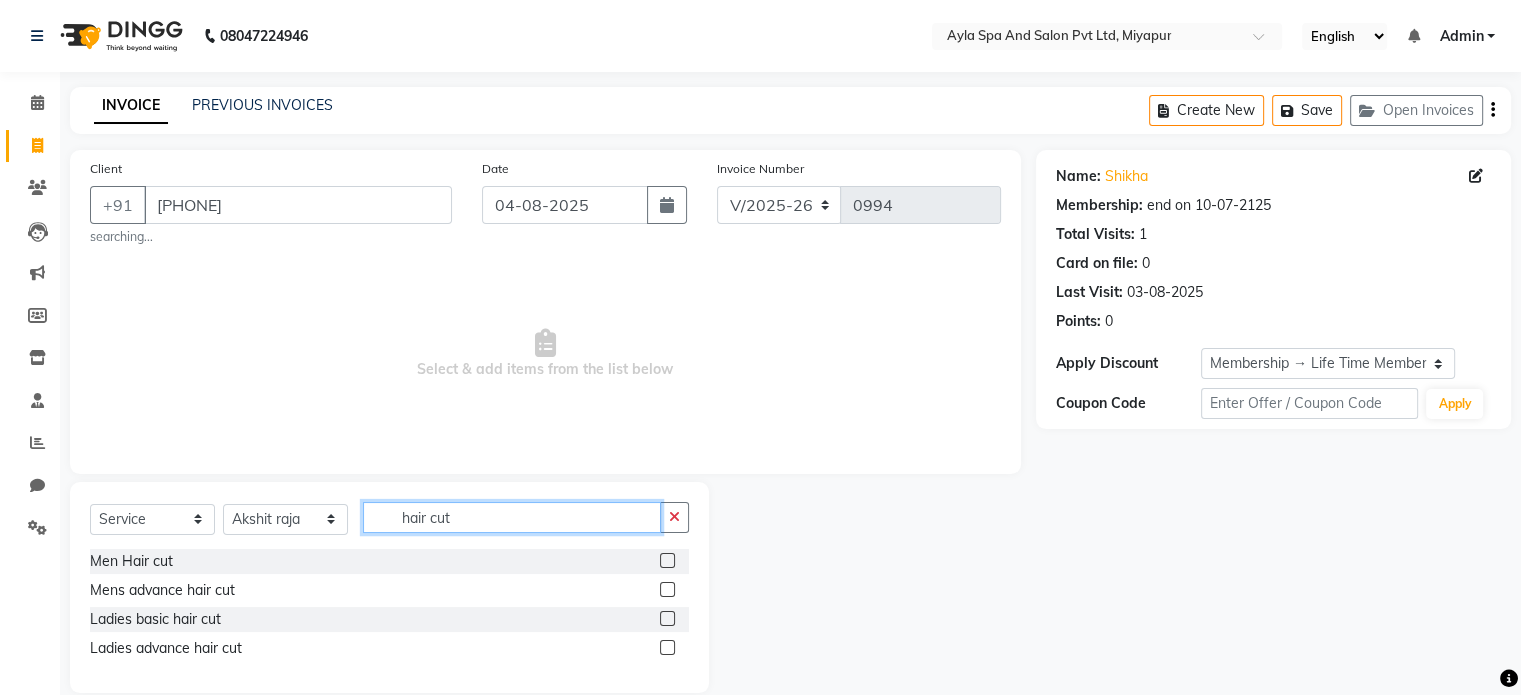 type on "hair cut" 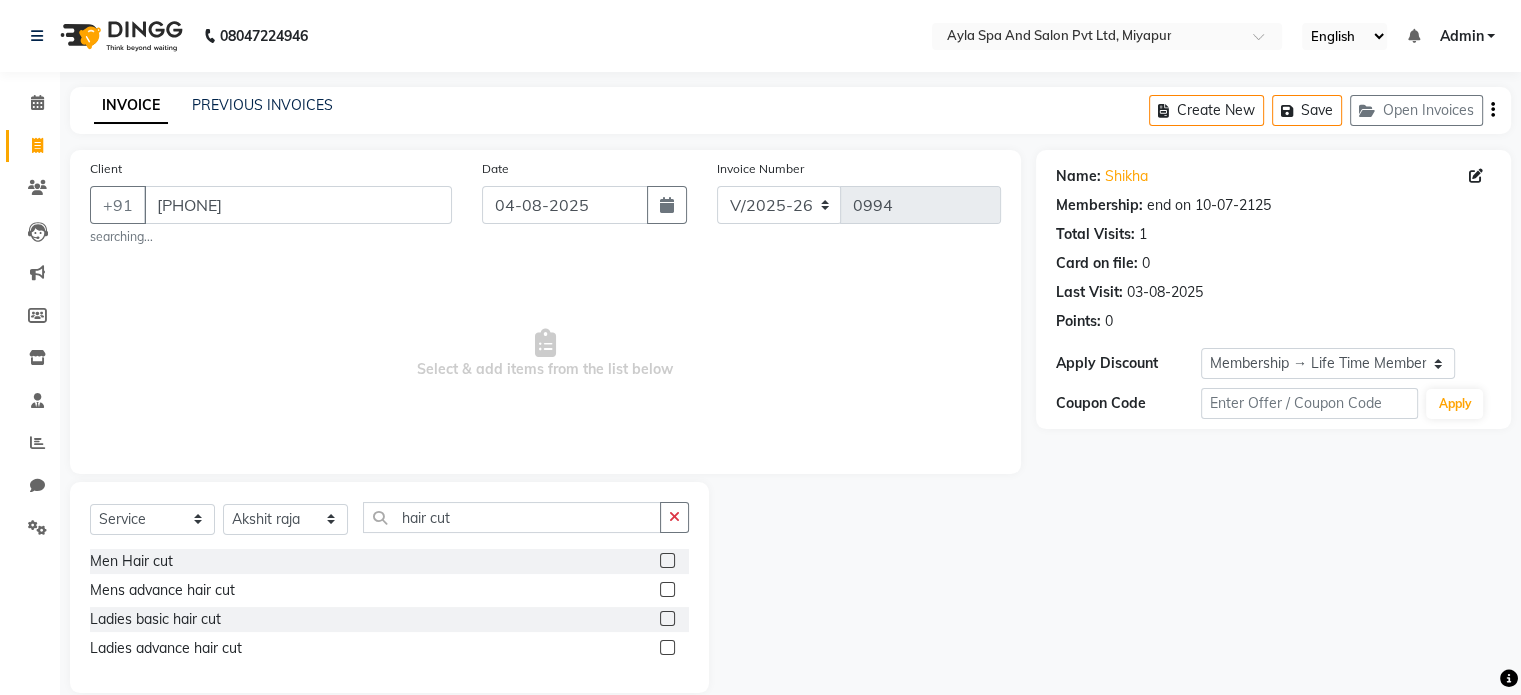 click 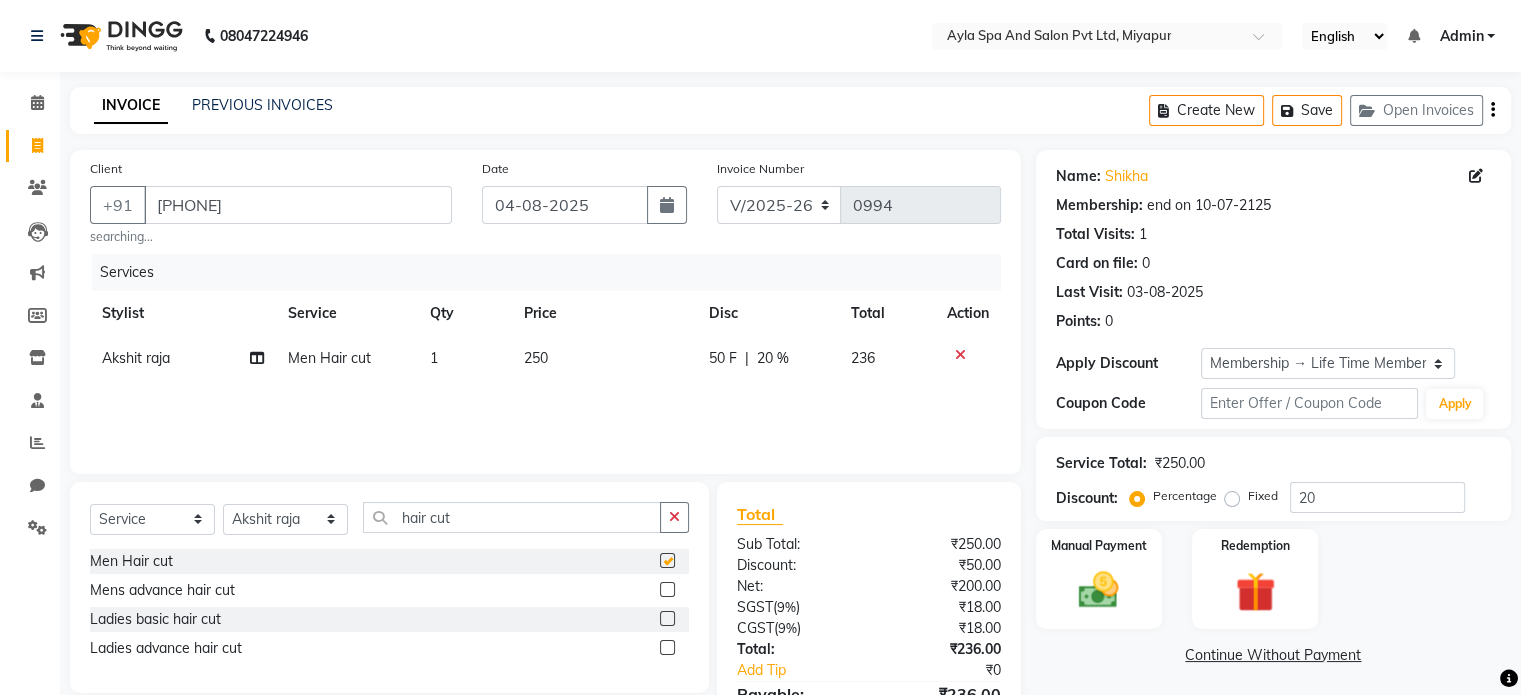 checkbox on "false" 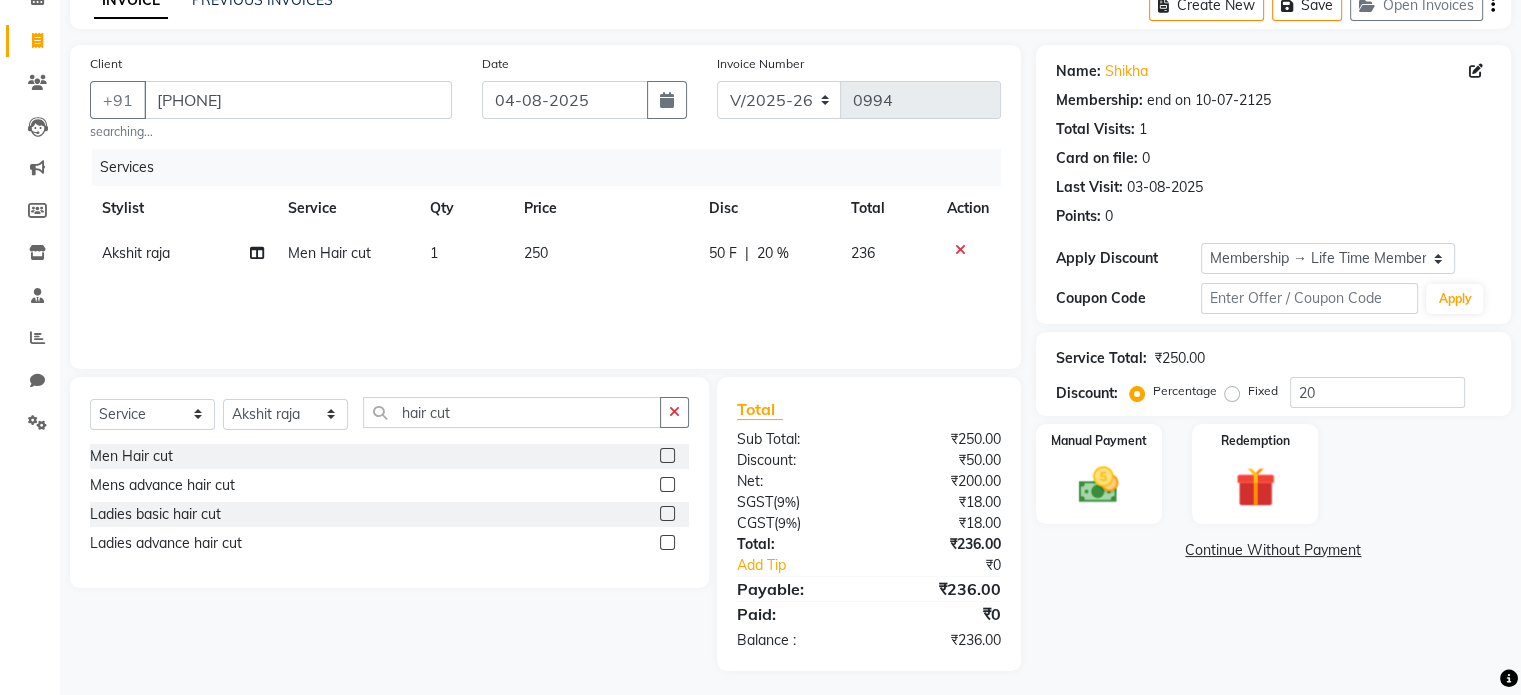 scroll, scrollTop: 112, scrollLeft: 0, axis: vertical 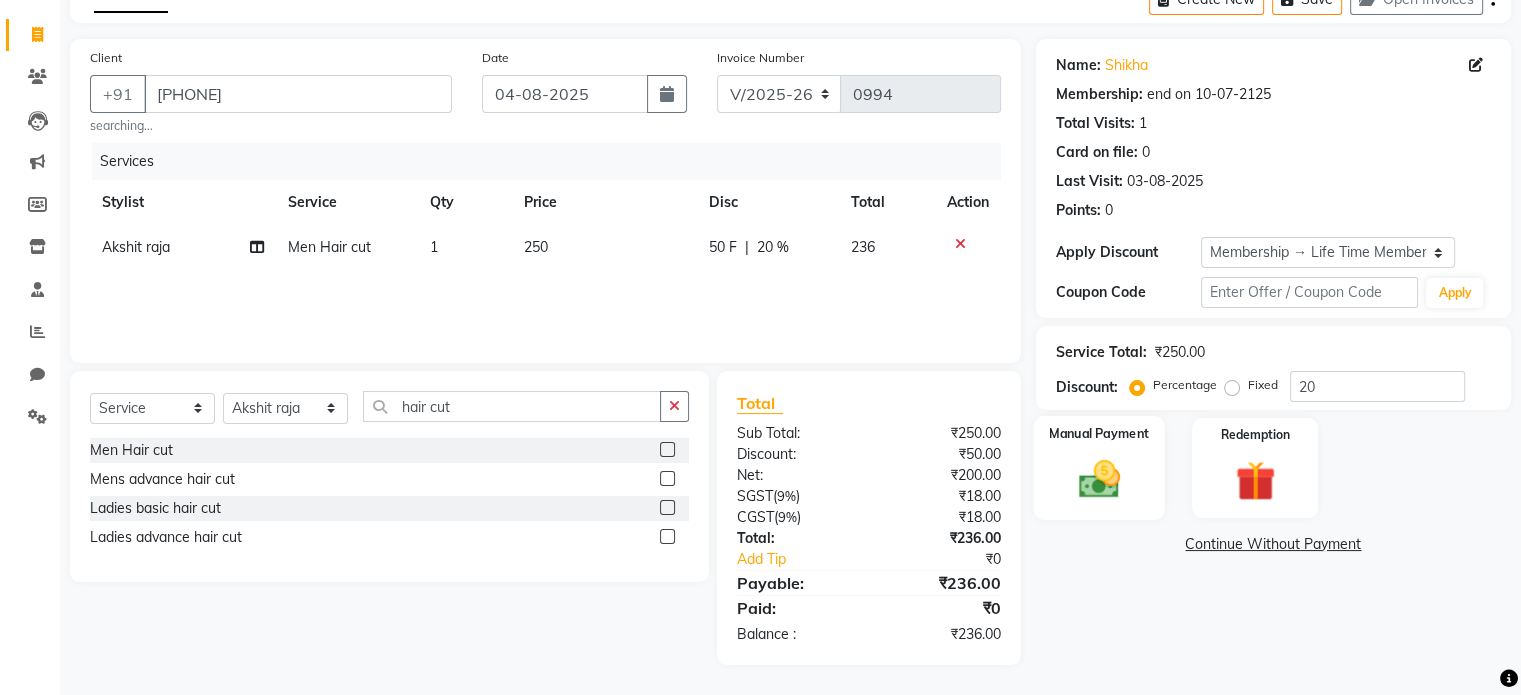 click 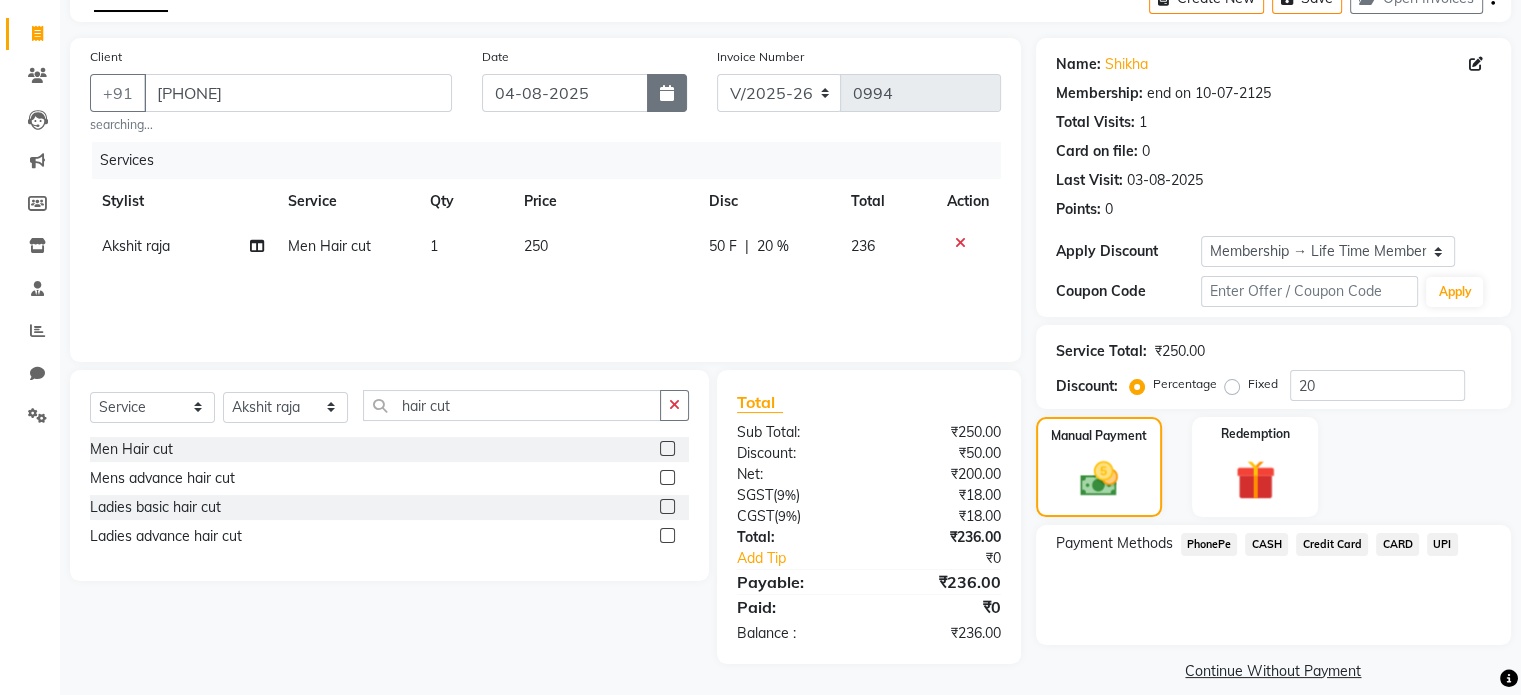 click 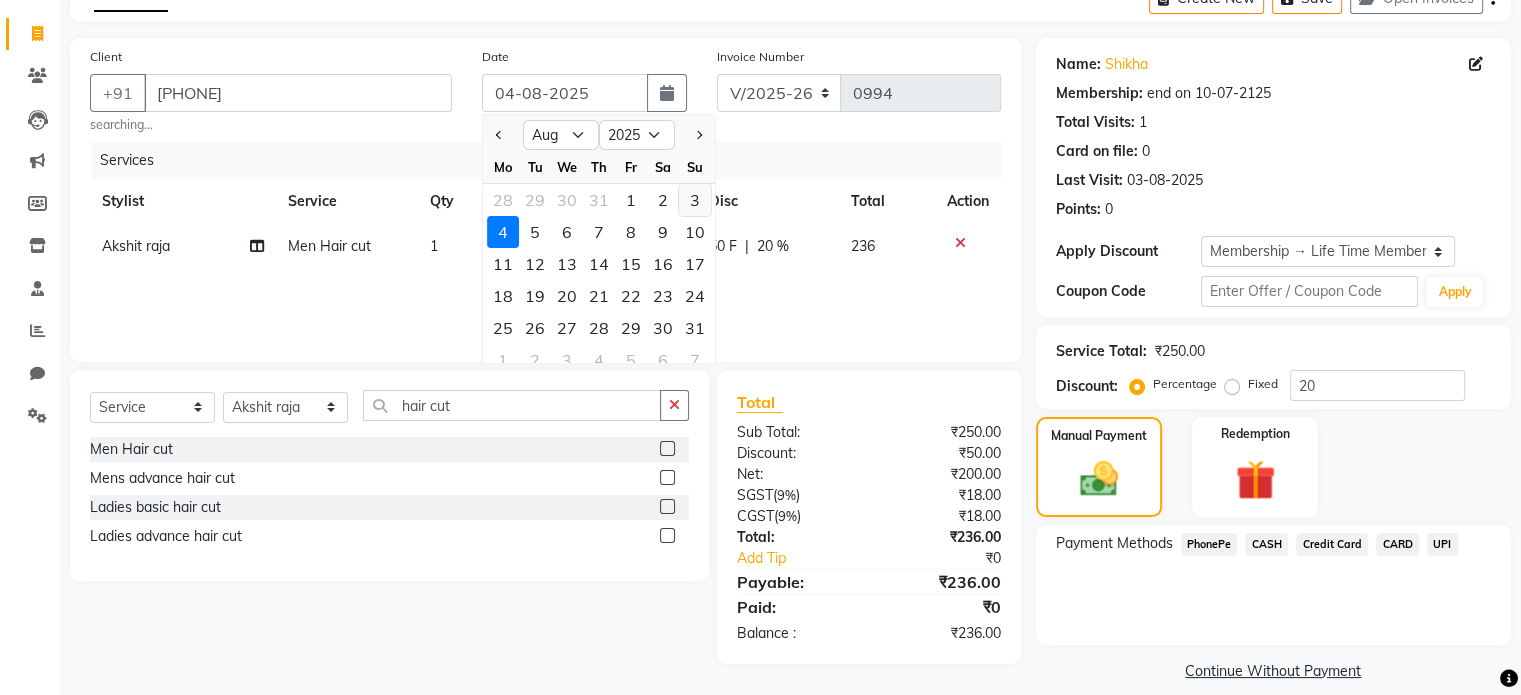 click on "3" 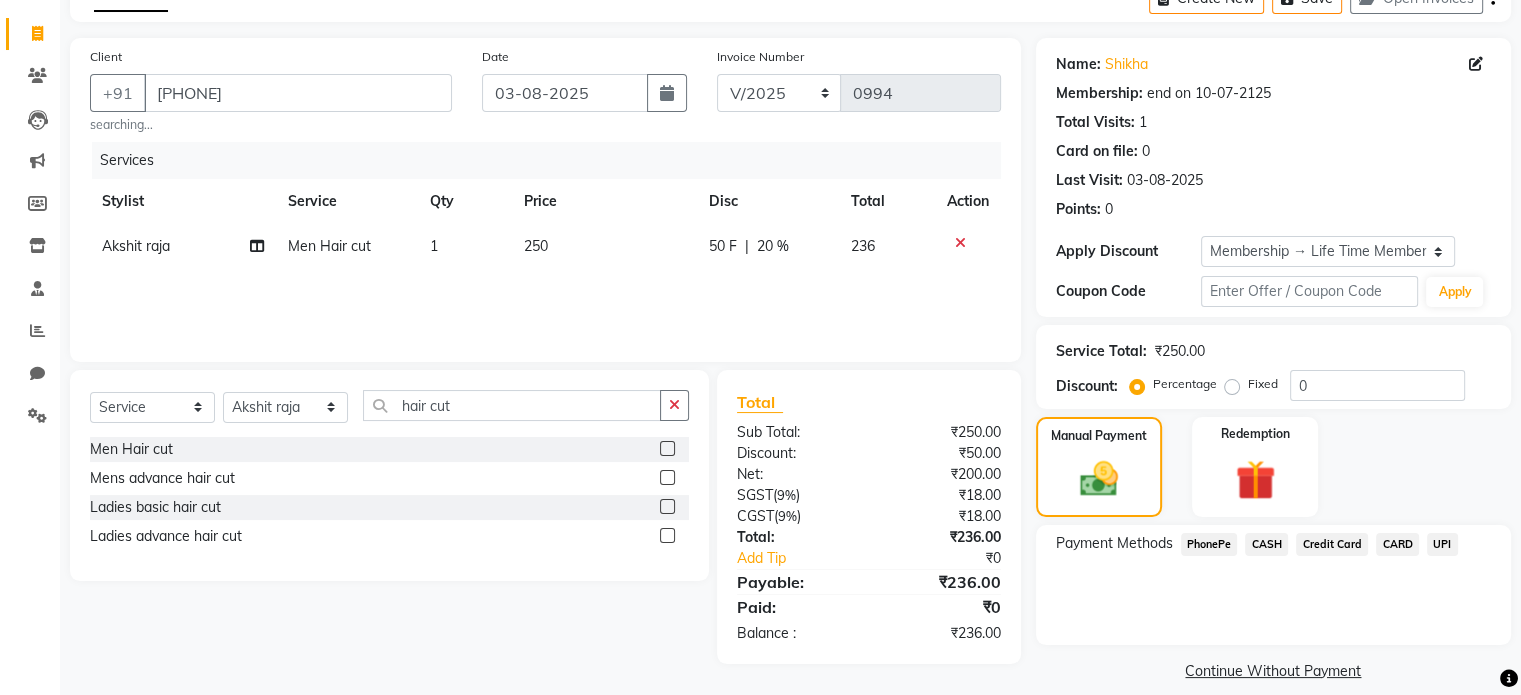 click on "UPI" 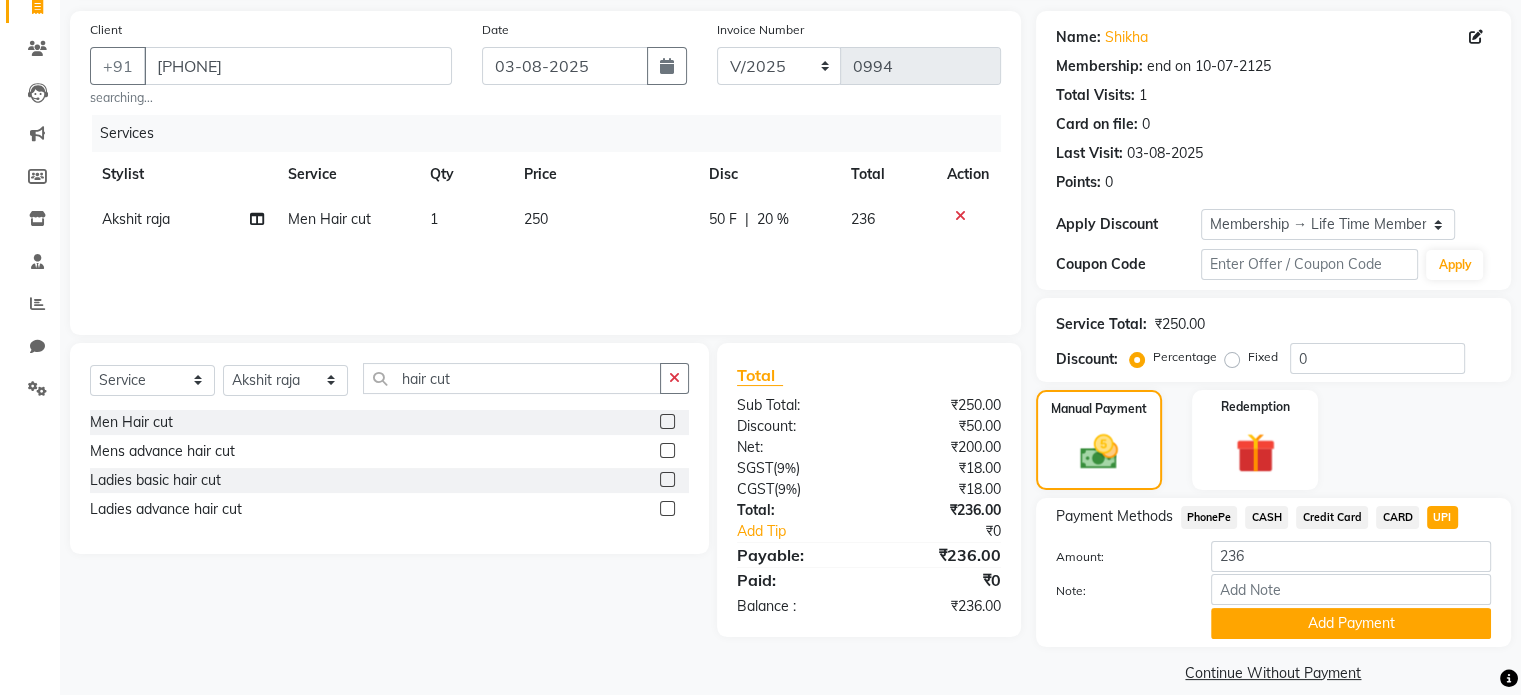 scroll, scrollTop: 163, scrollLeft: 0, axis: vertical 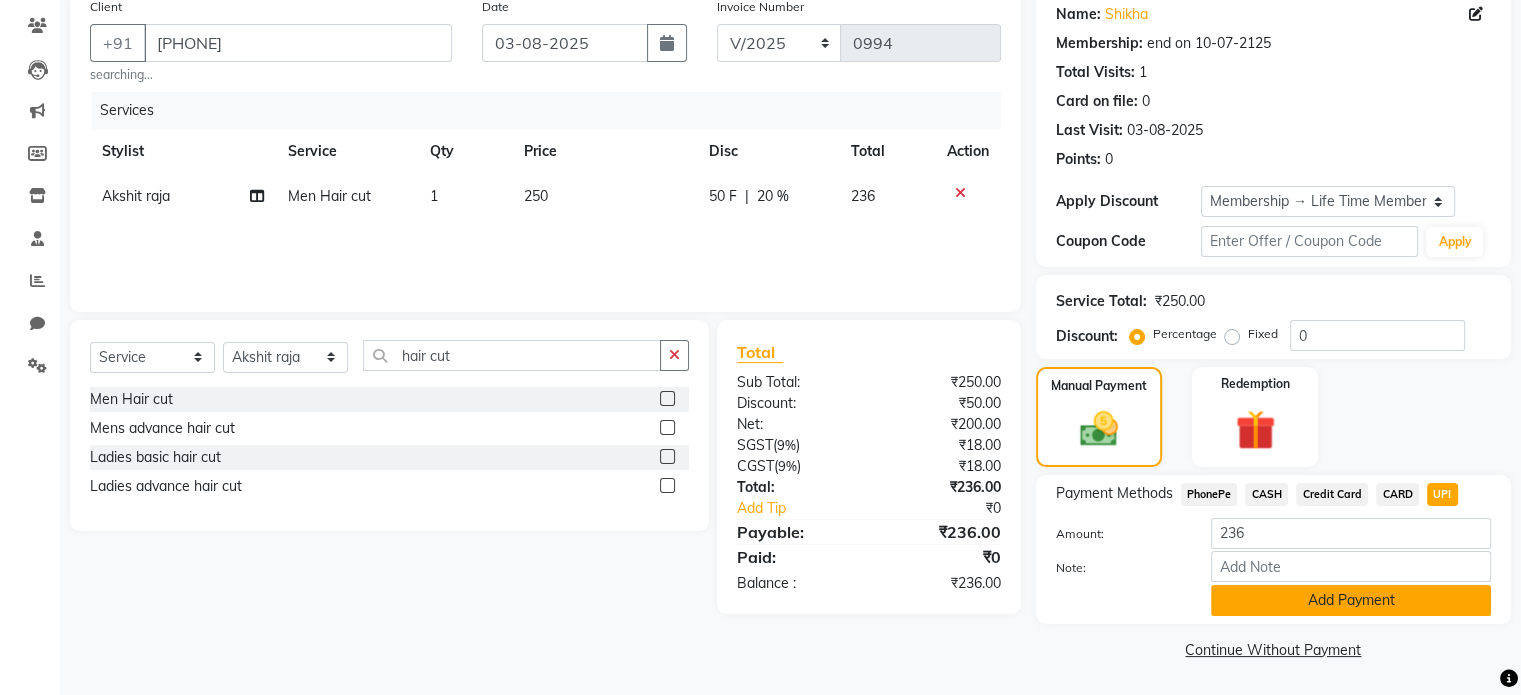 click on "Add Payment" 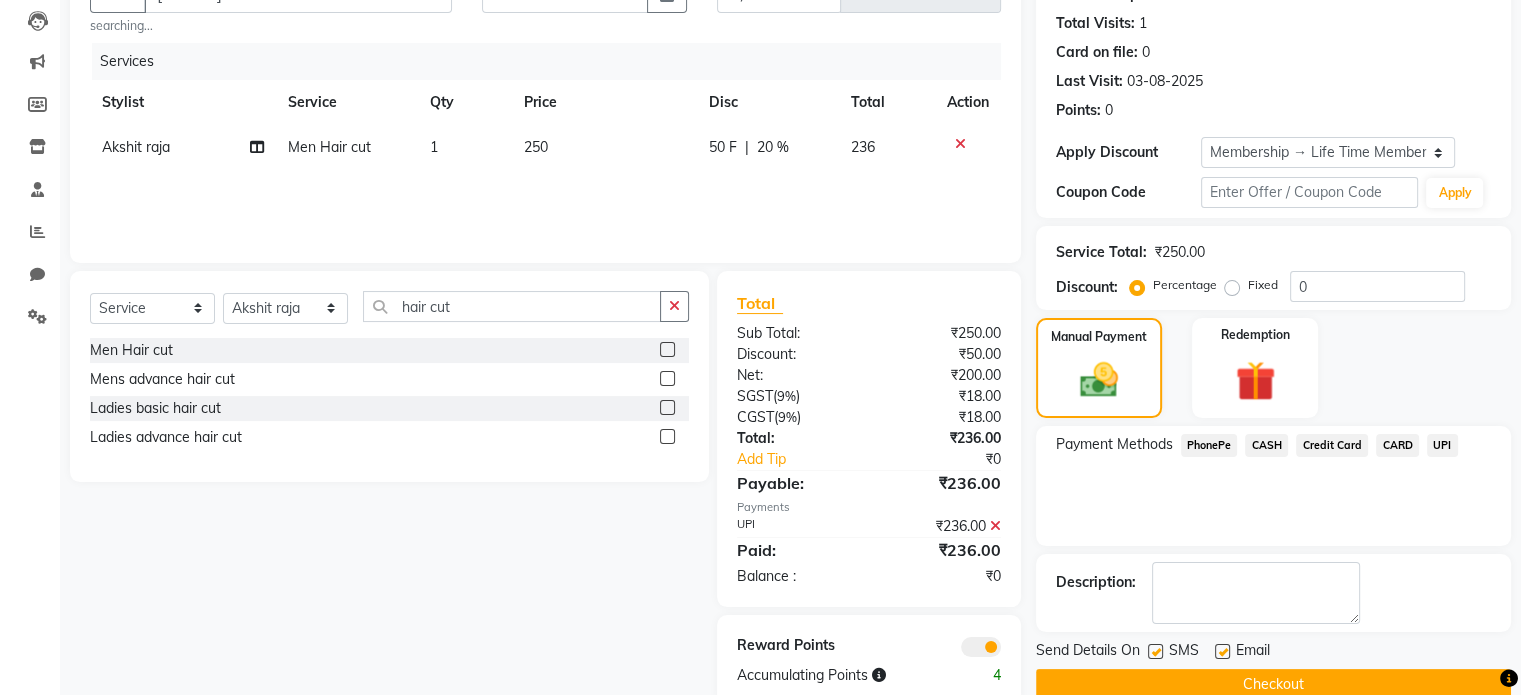 scroll, scrollTop: 253, scrollLeft: 0, axis: vertical 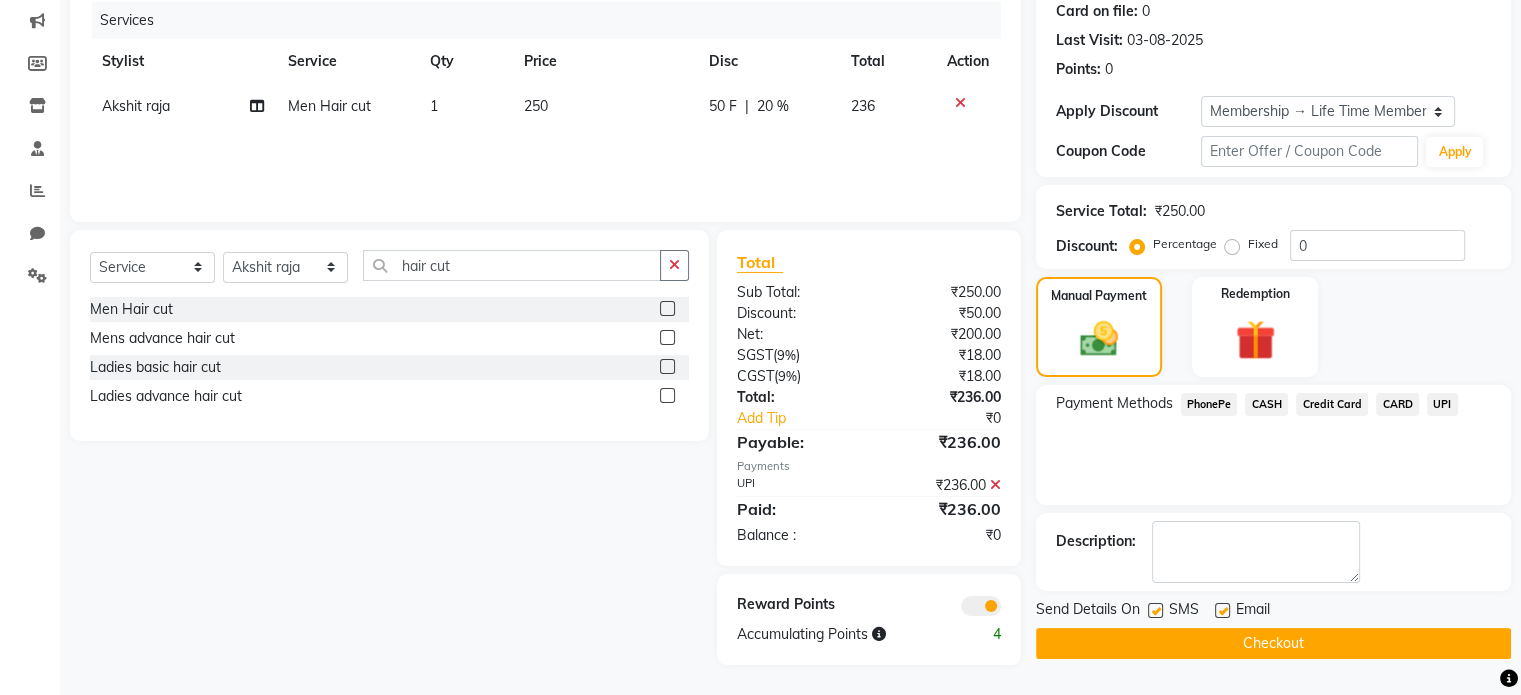 click 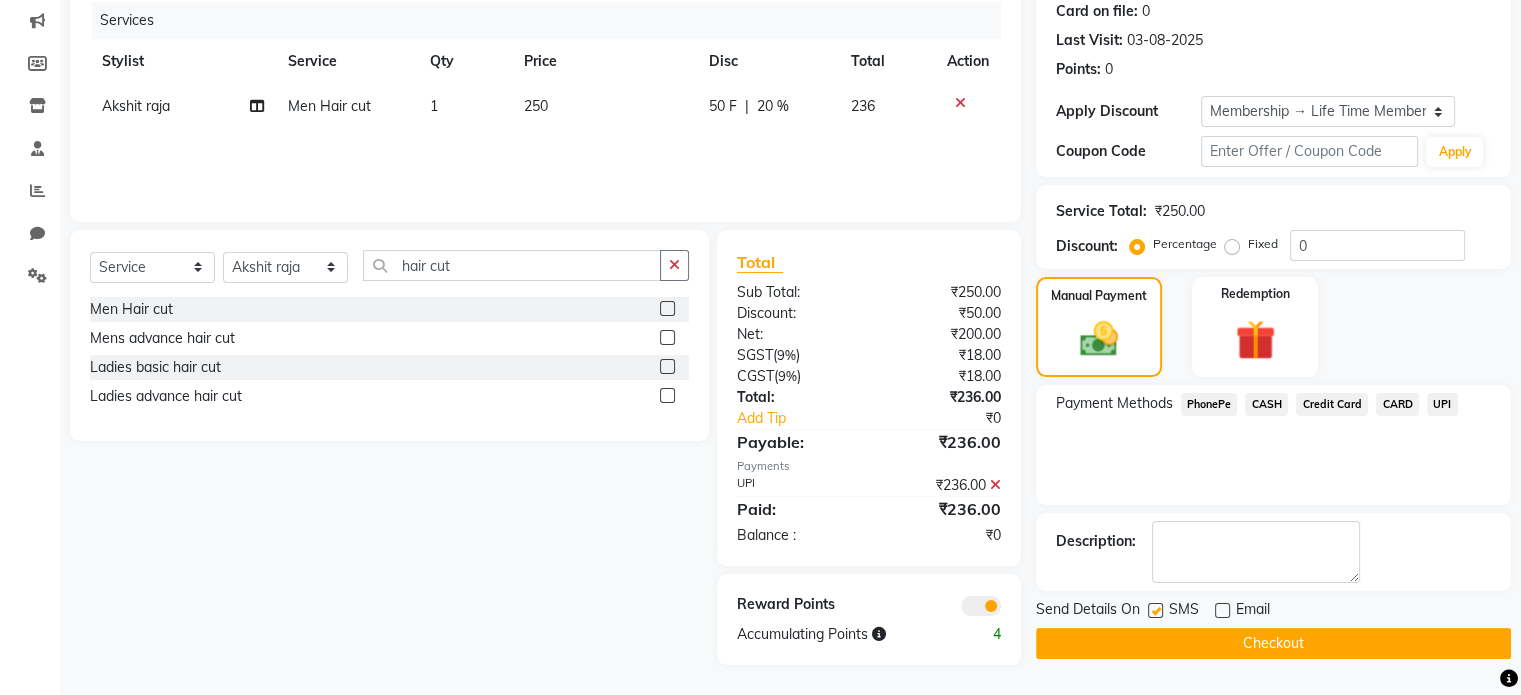 click on "Checkout" 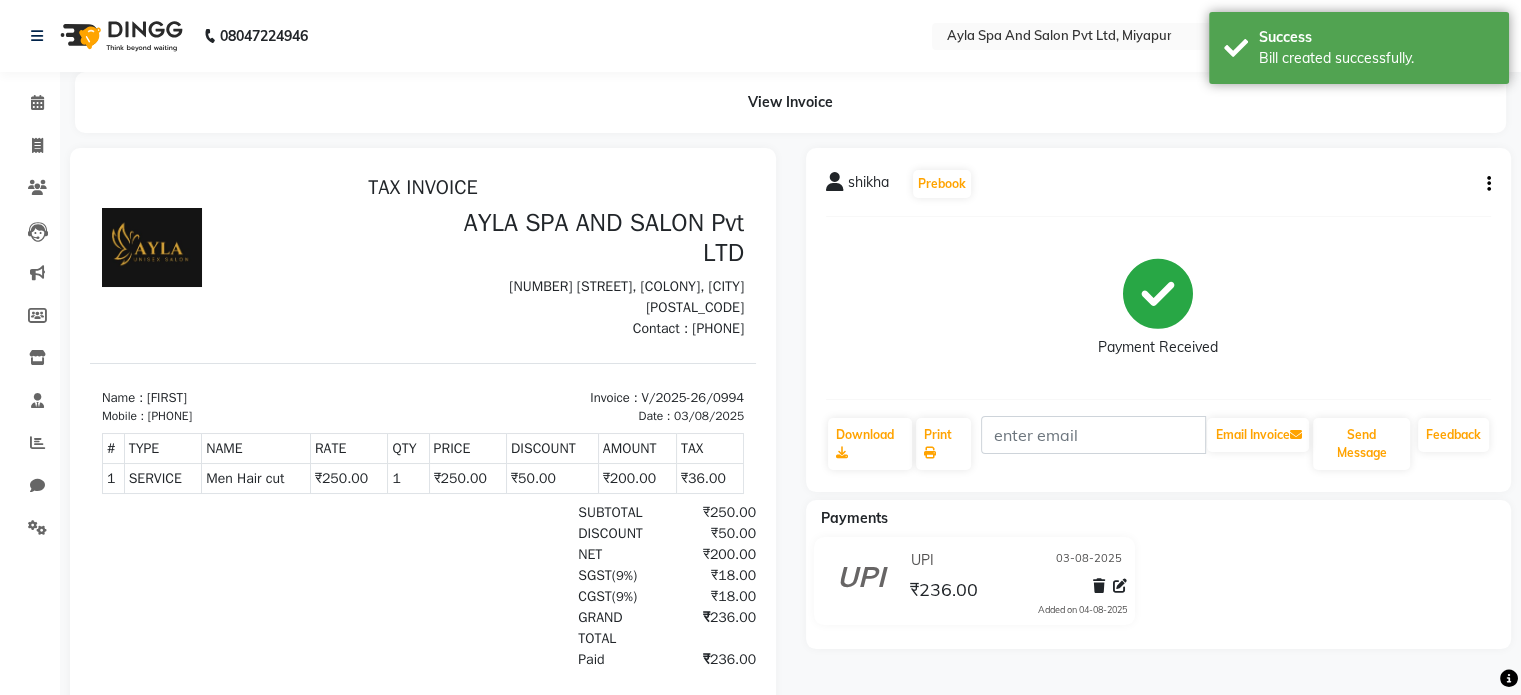 scroll, scrollTop: 0, scrollLeft: 0, axis: both 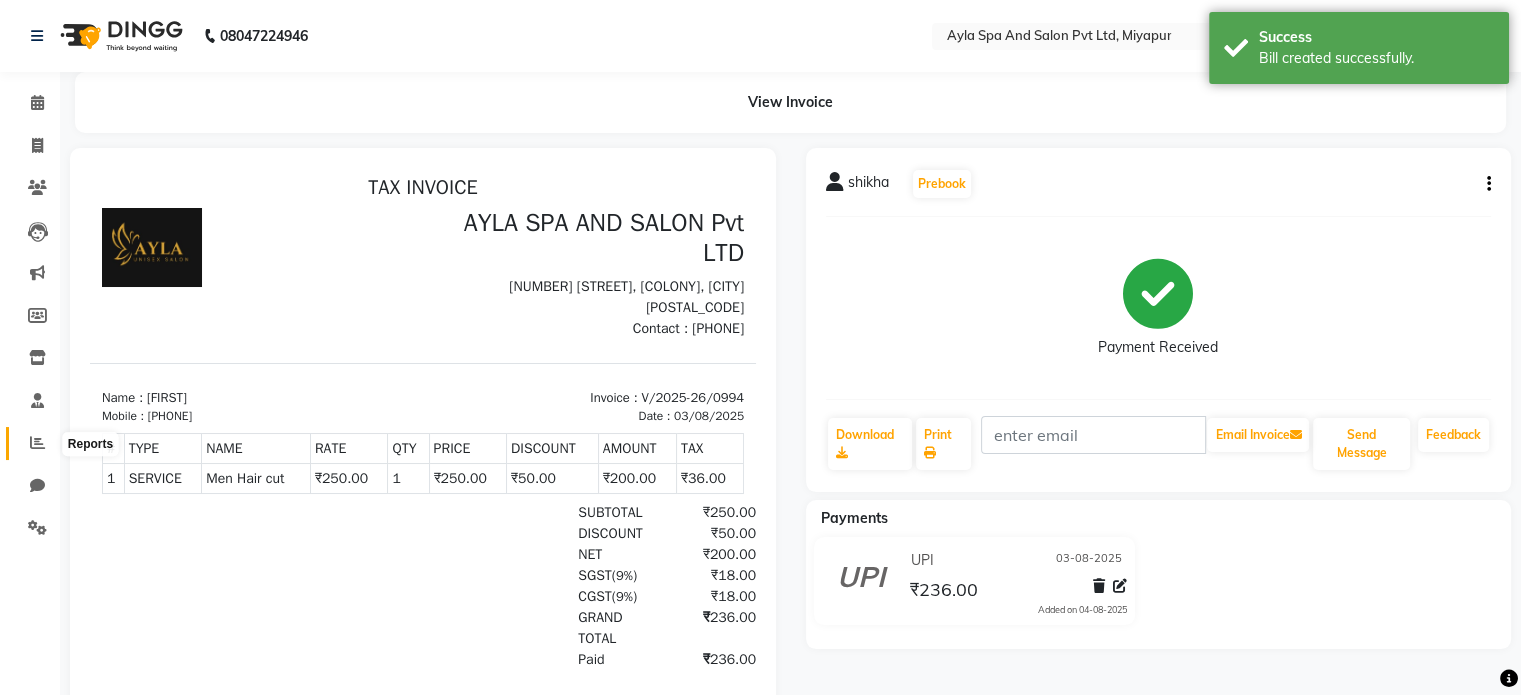 click 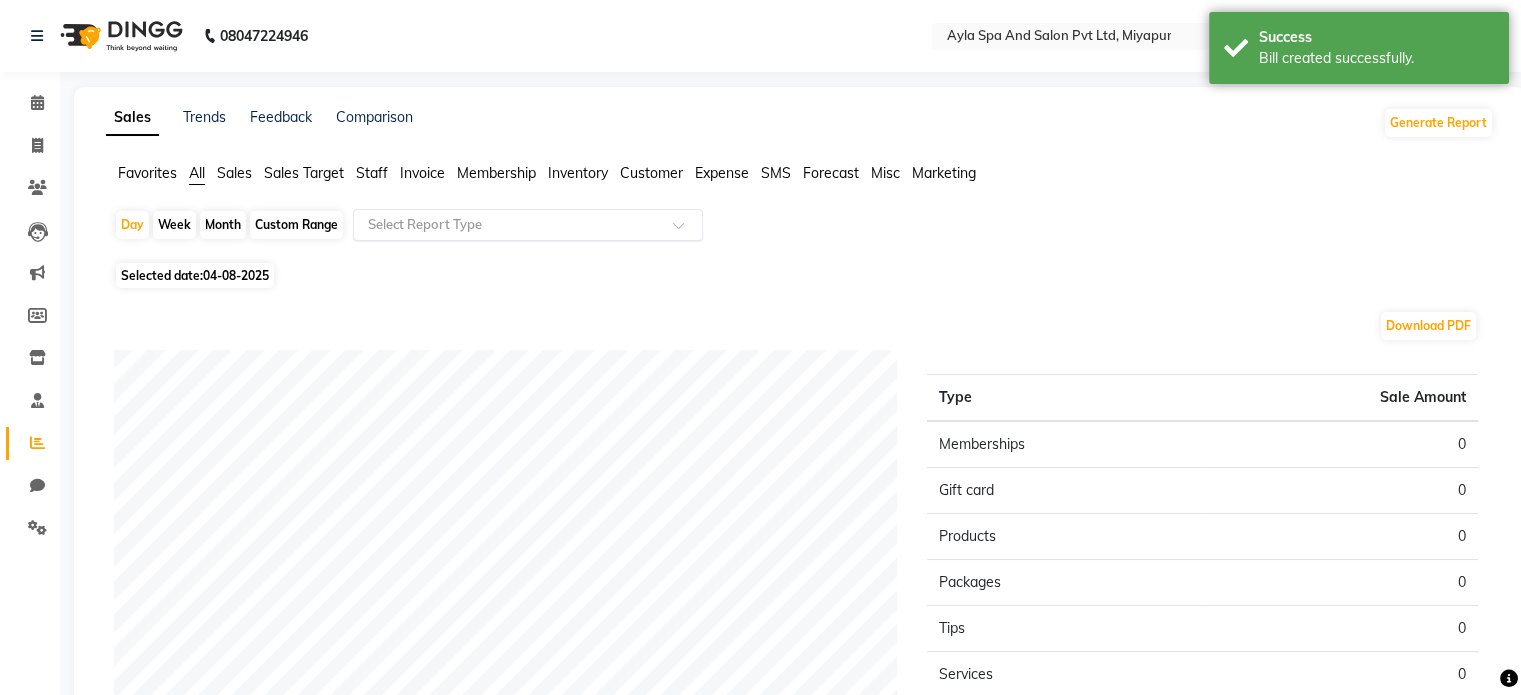 click 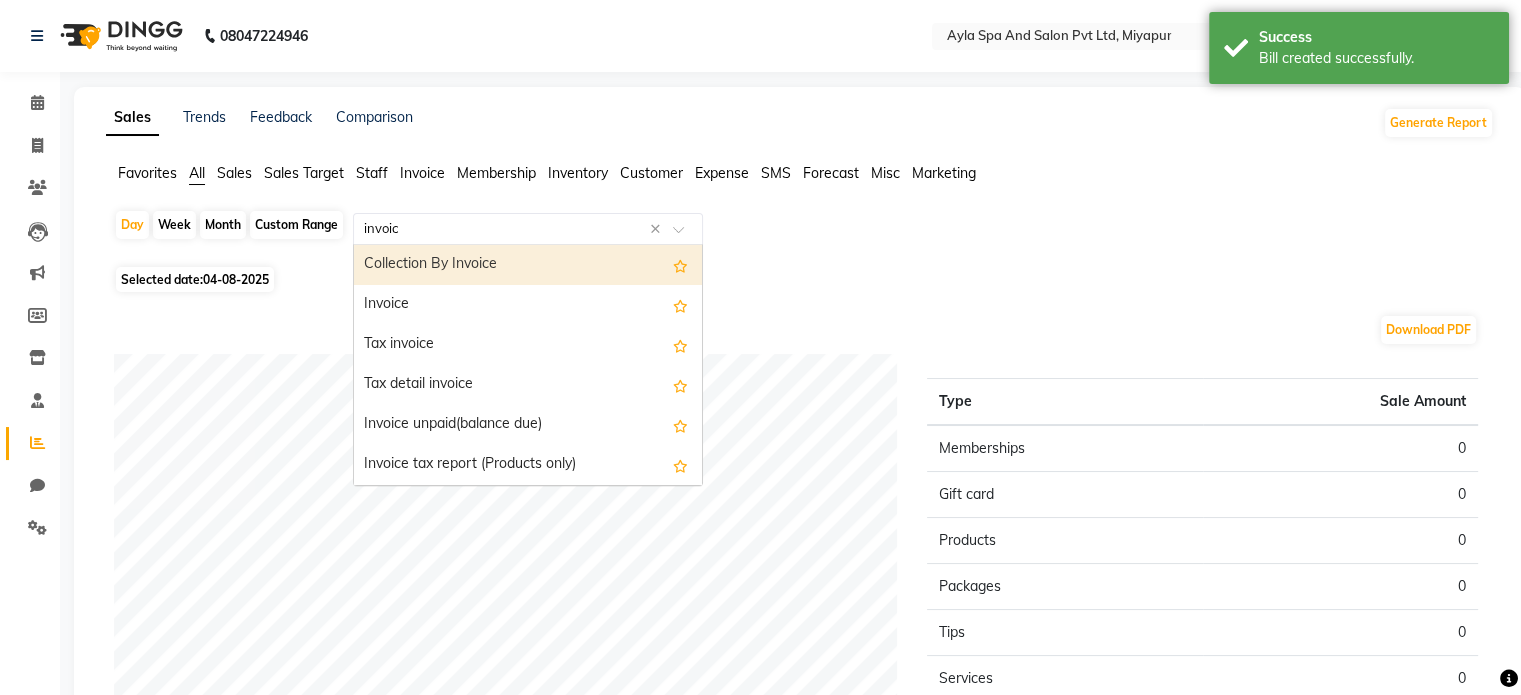 type on "invoice" 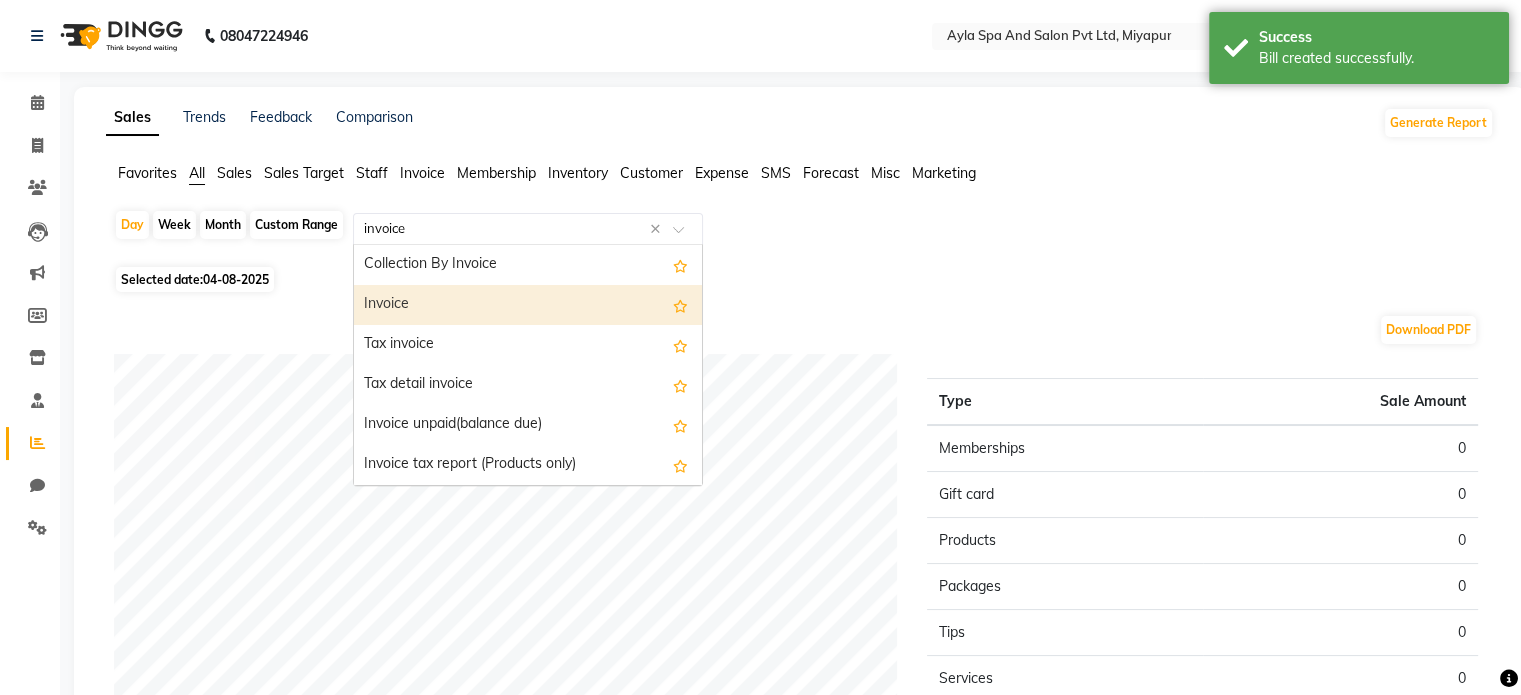 click on "Invoice" at bounding box center (528, 305) 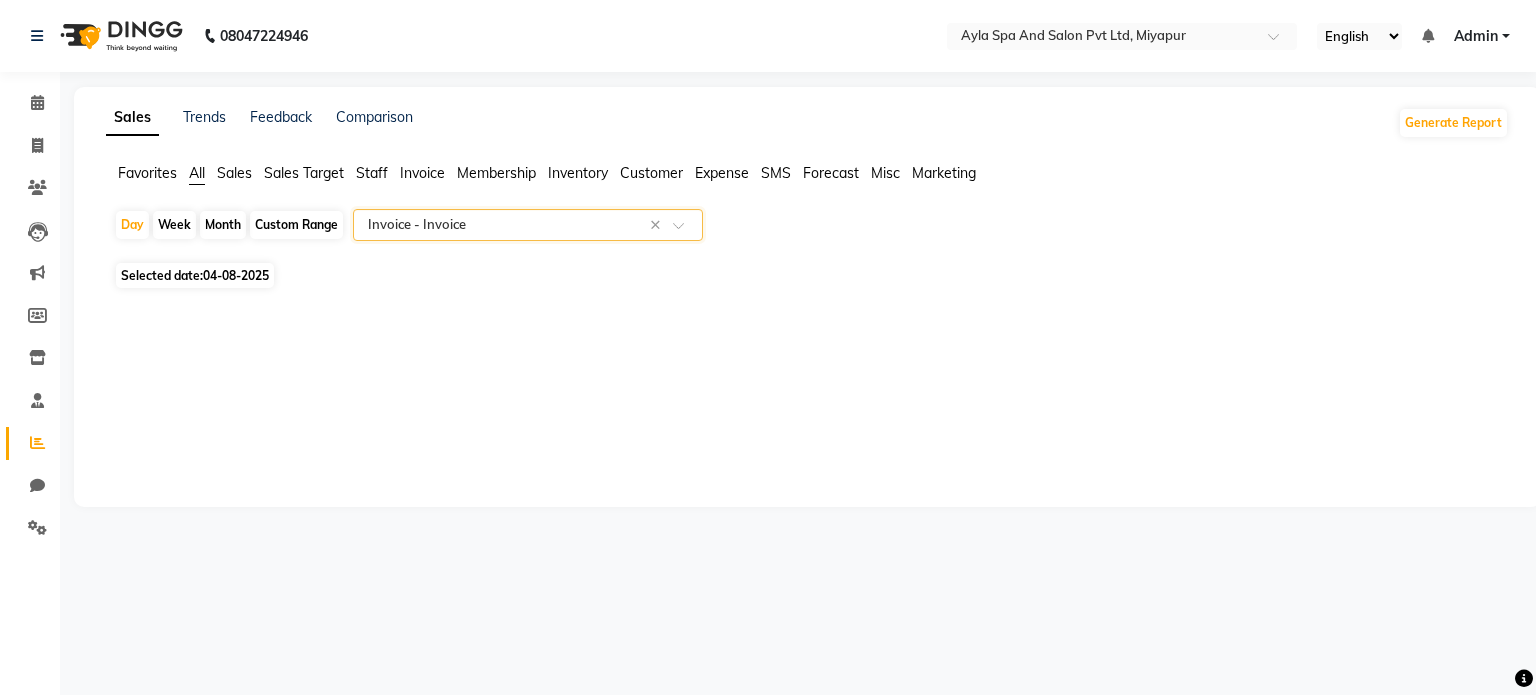 click on "04-08-2025" 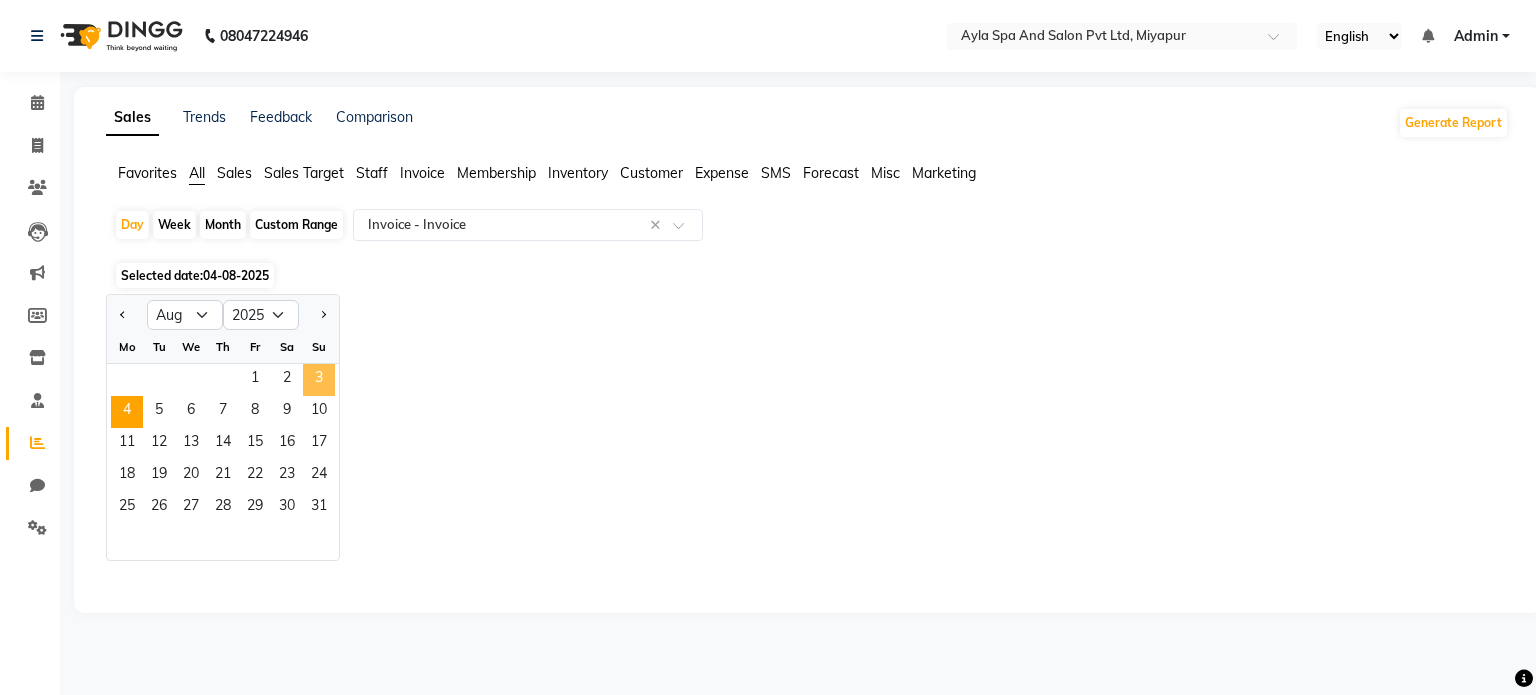 click on "3" 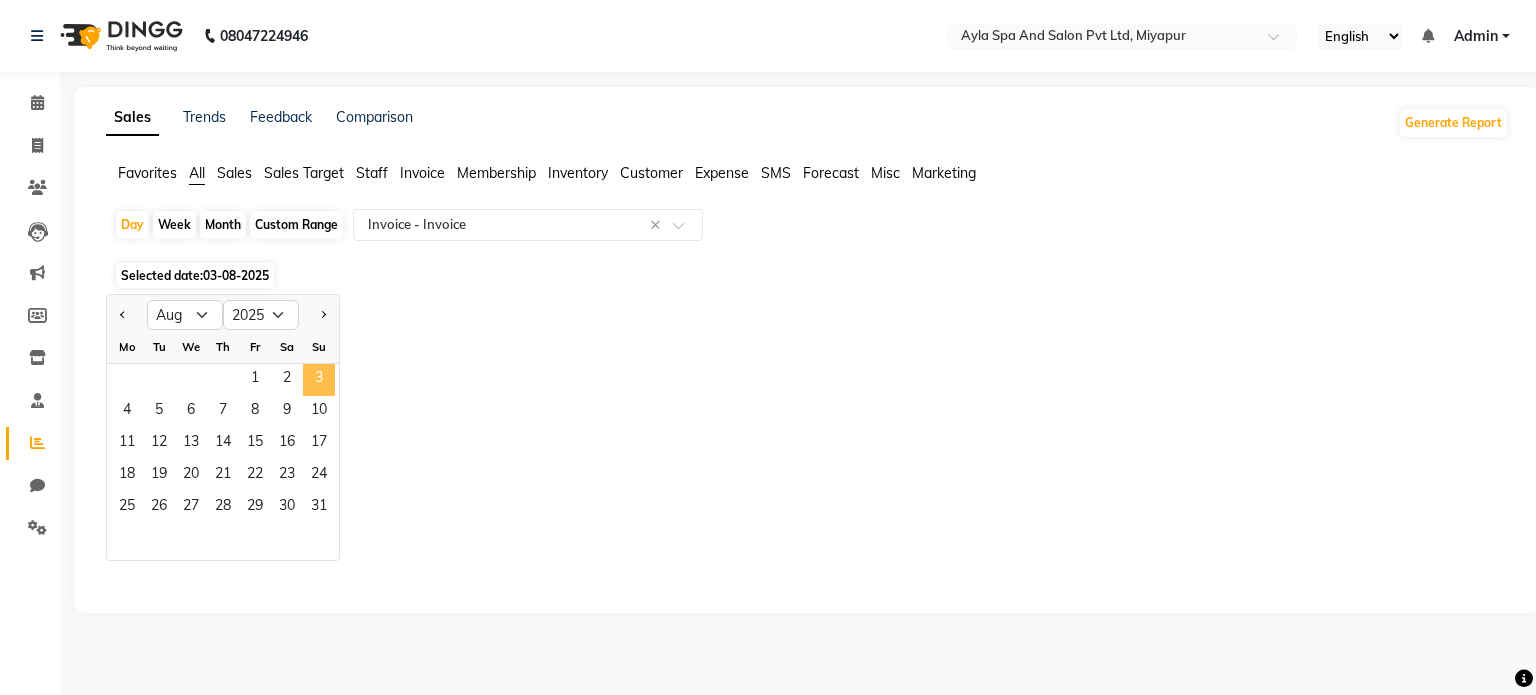 select on "full_report" 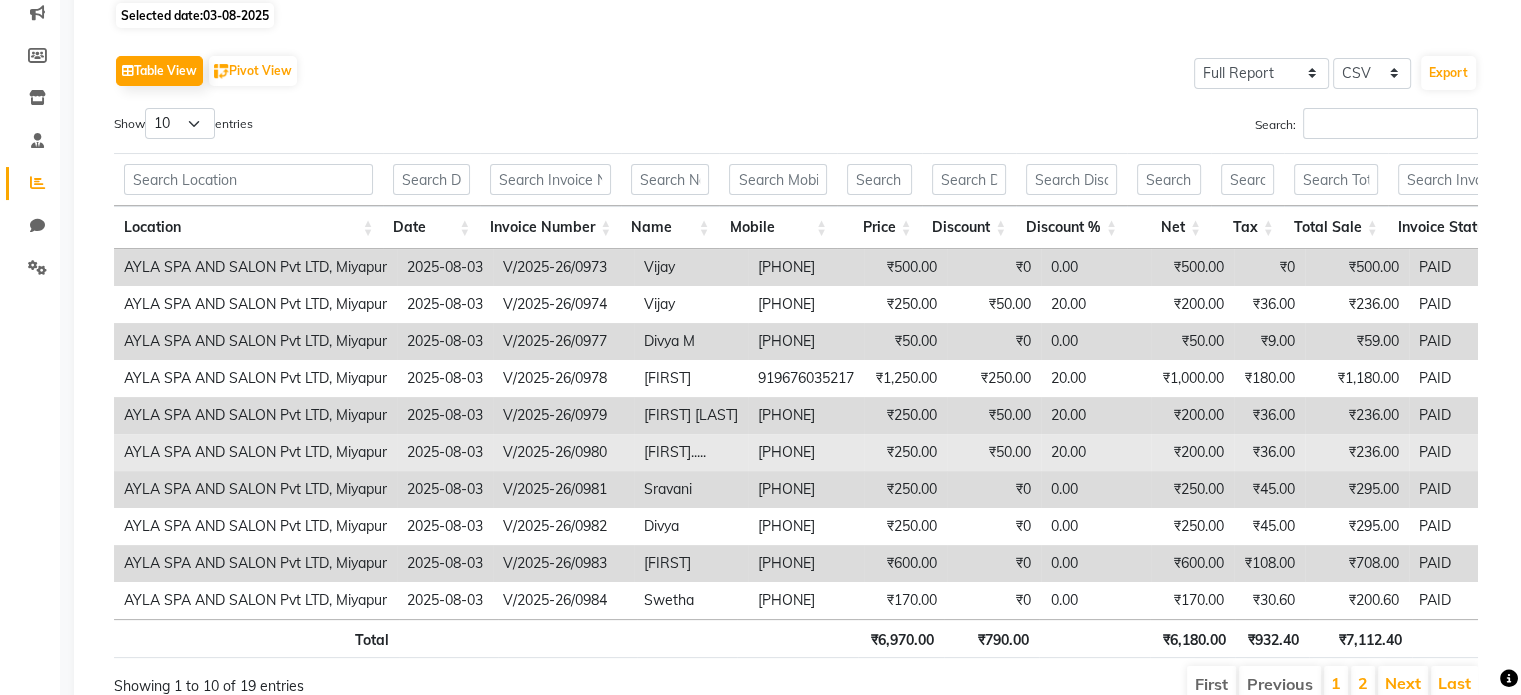 scroll, scrollTop: 263, scrollLeft: 0, axis: vertical 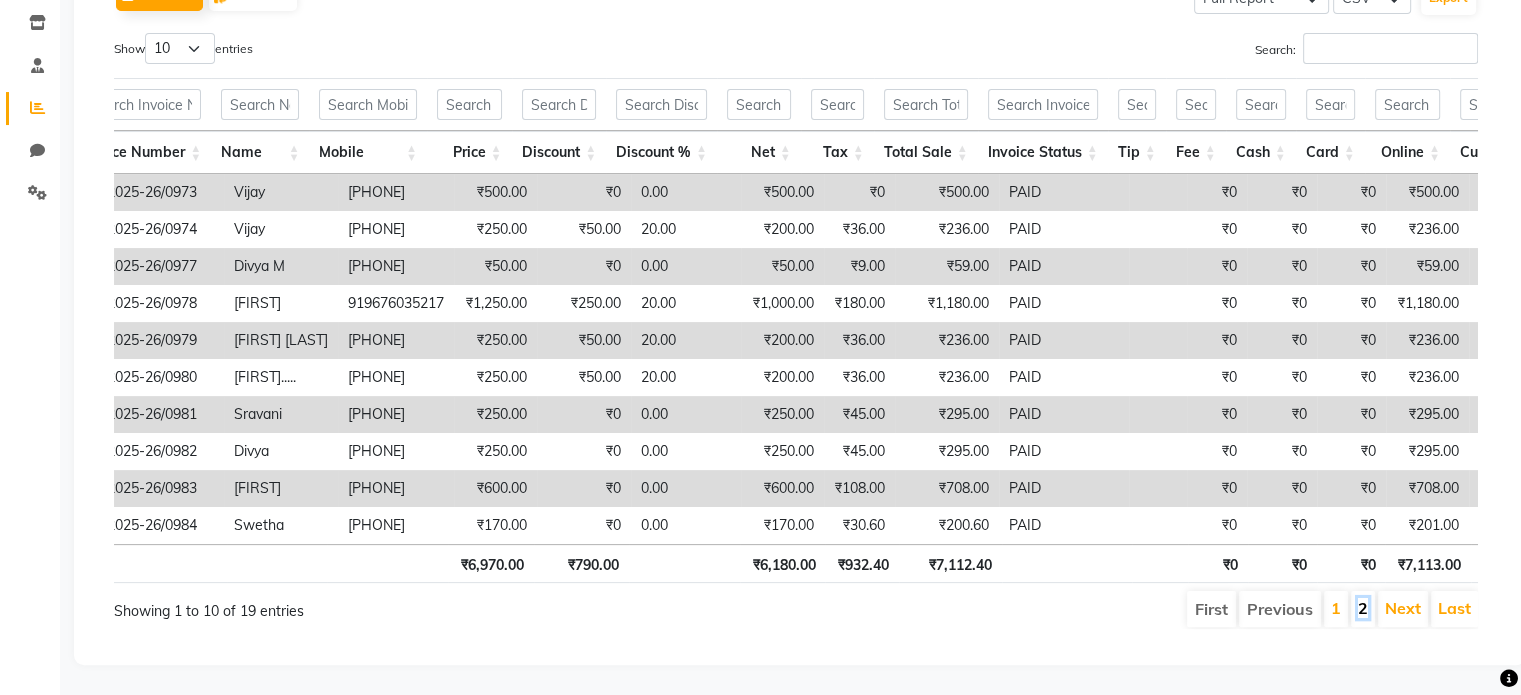 click on "2" at bounding box center (1363, 608) 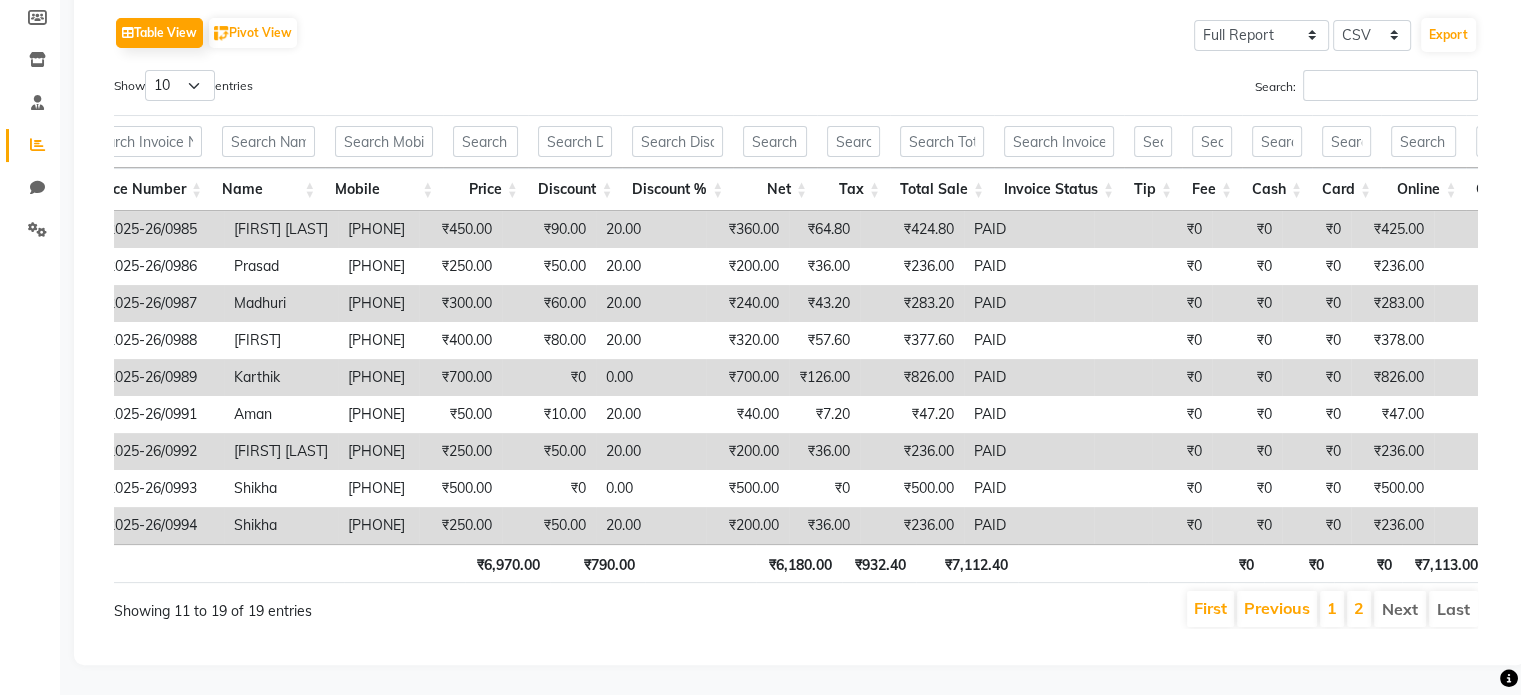 scroll, scrollTop: 326, scrollLeft: 0, axis: vertical 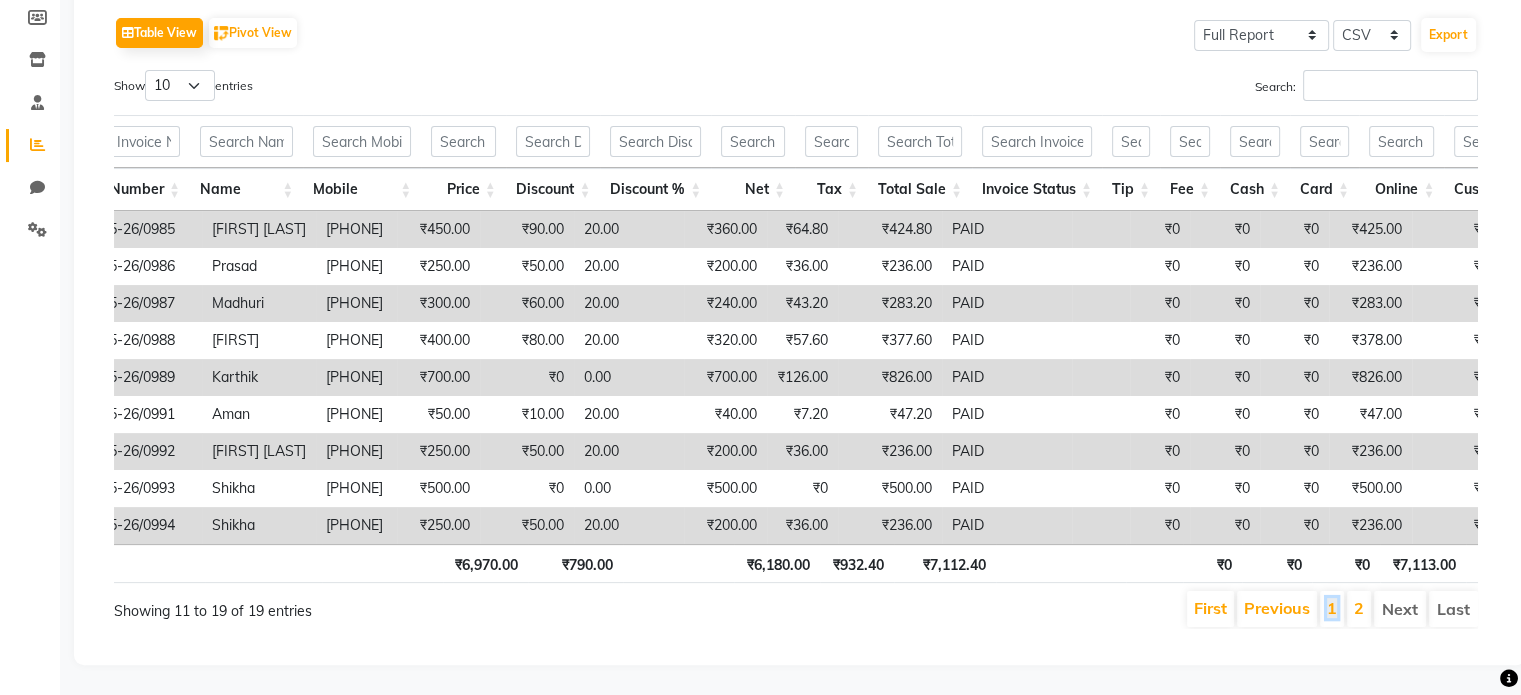 click on "1" at bounding box center (1332, 608) 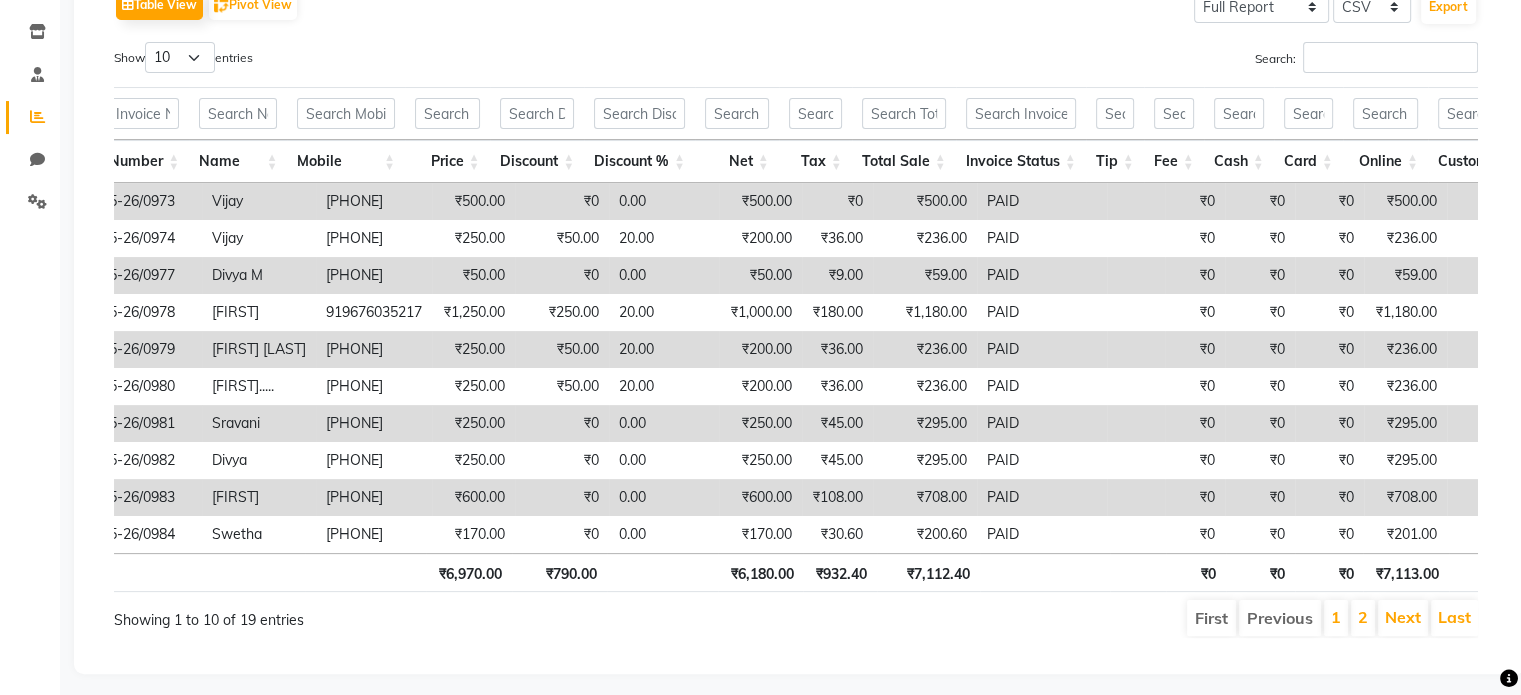 scroll, scrollTop: 0, scrollLeft: 597, axis: horizontal 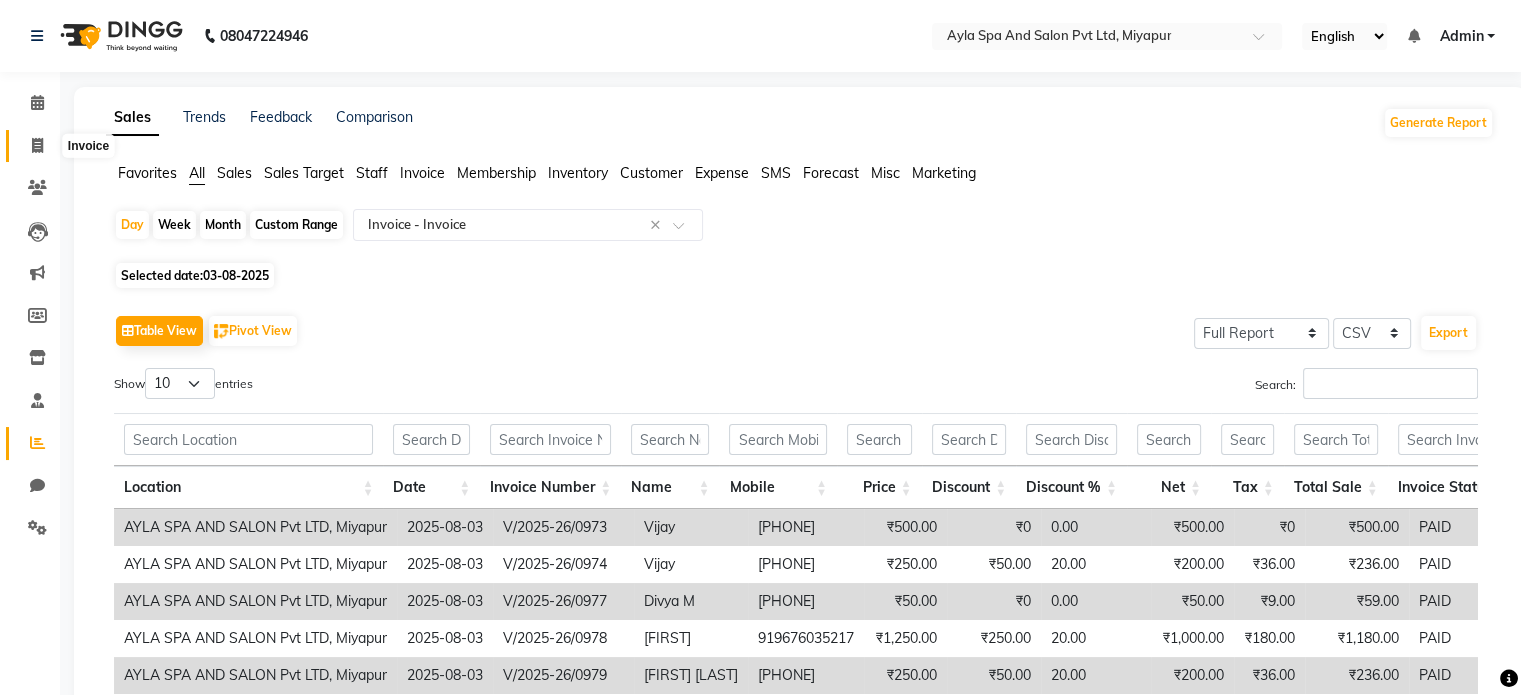 click 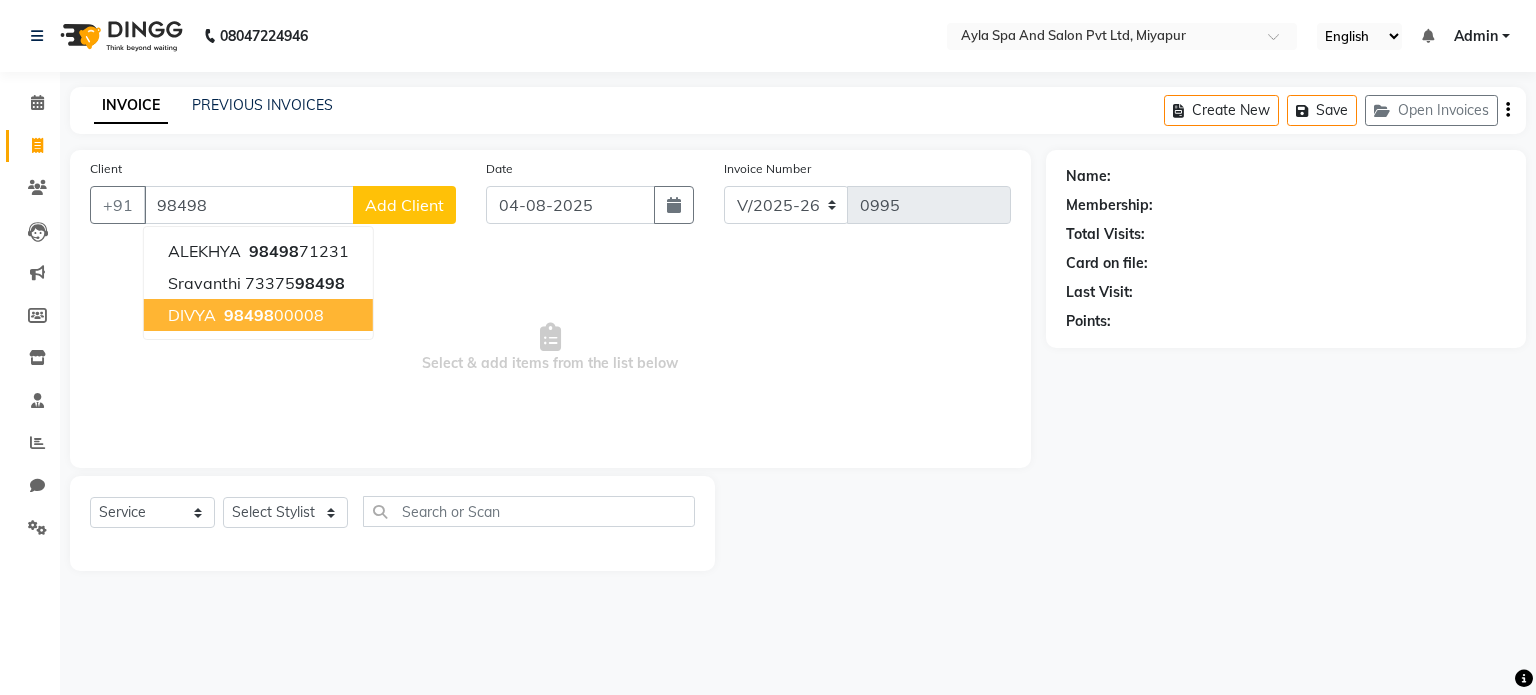click on "98498 00008" at bounding box center (272, 315) 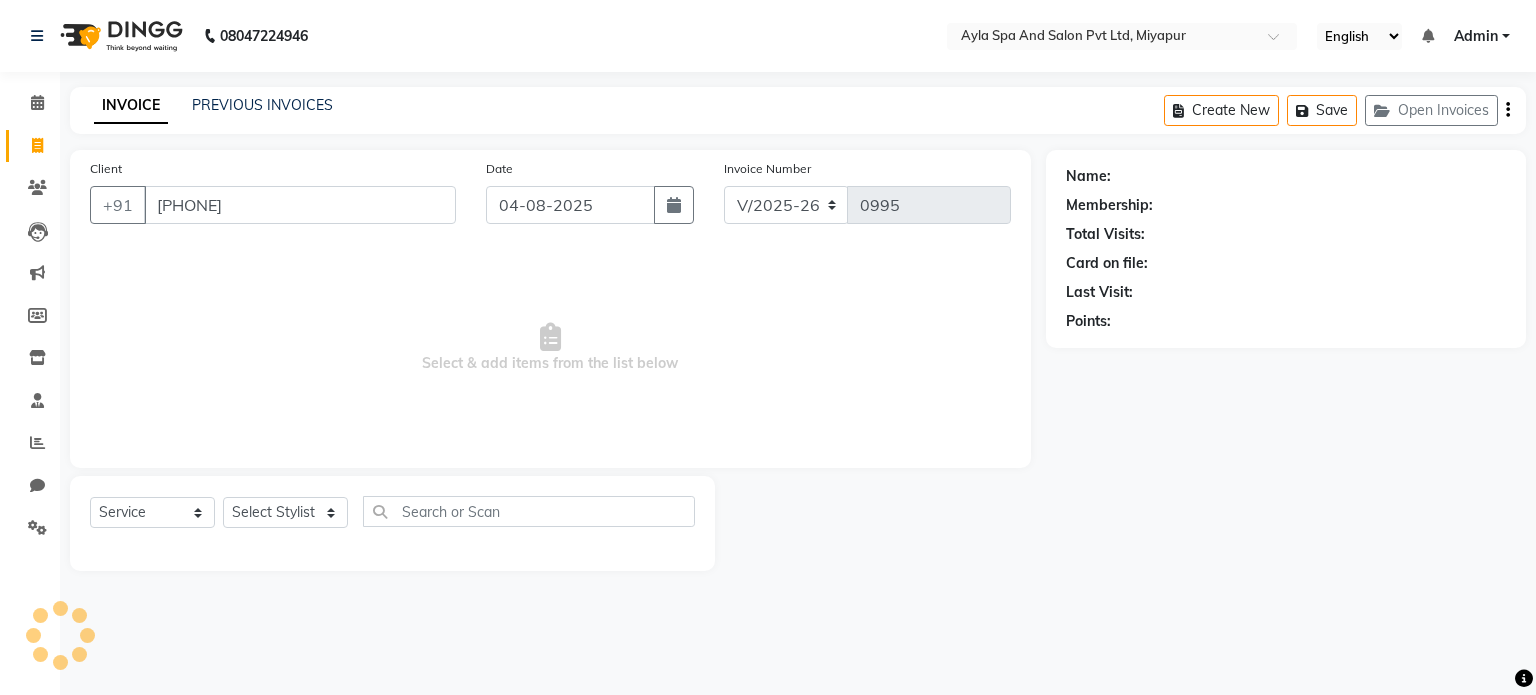 type on "9849800008" 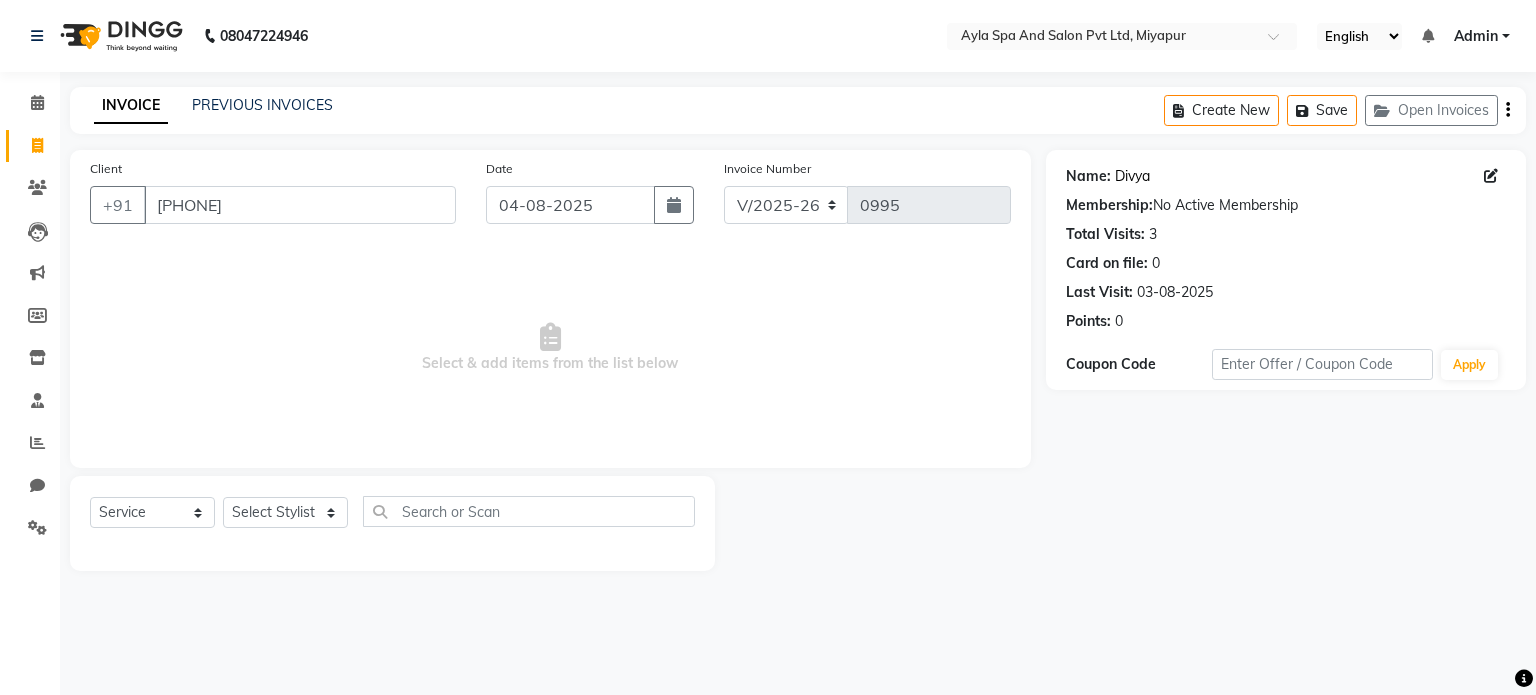 click on "Divya" 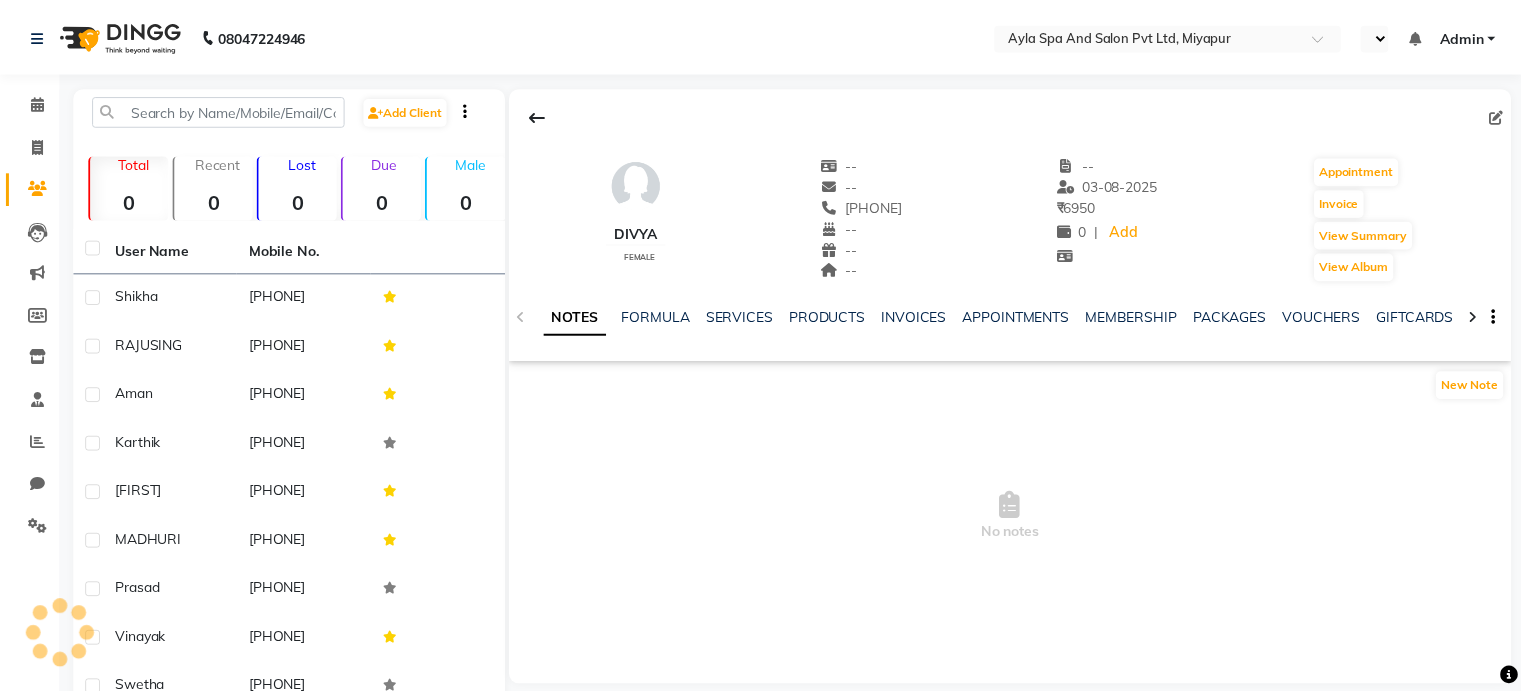 scroll, scrollTop: 0, scrollLeft: 0, axis: both 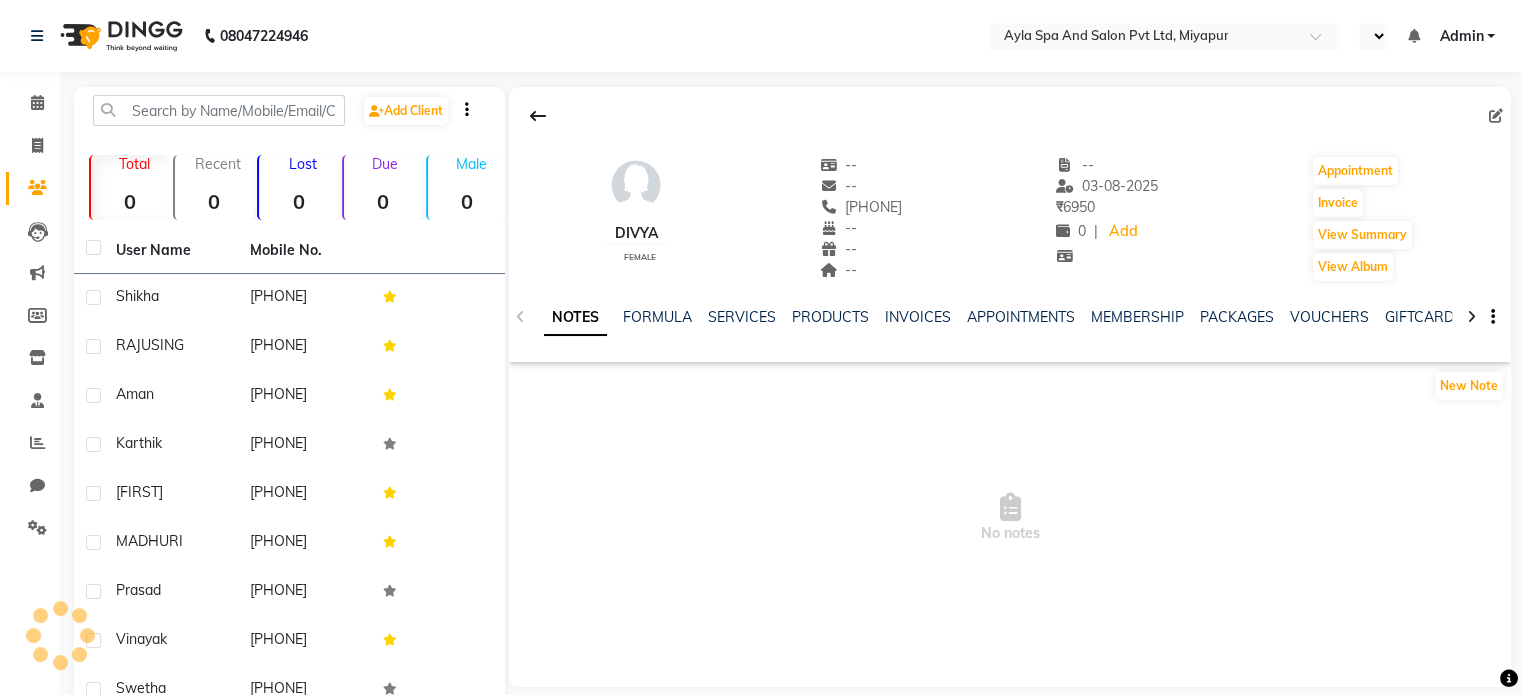 select on "en" 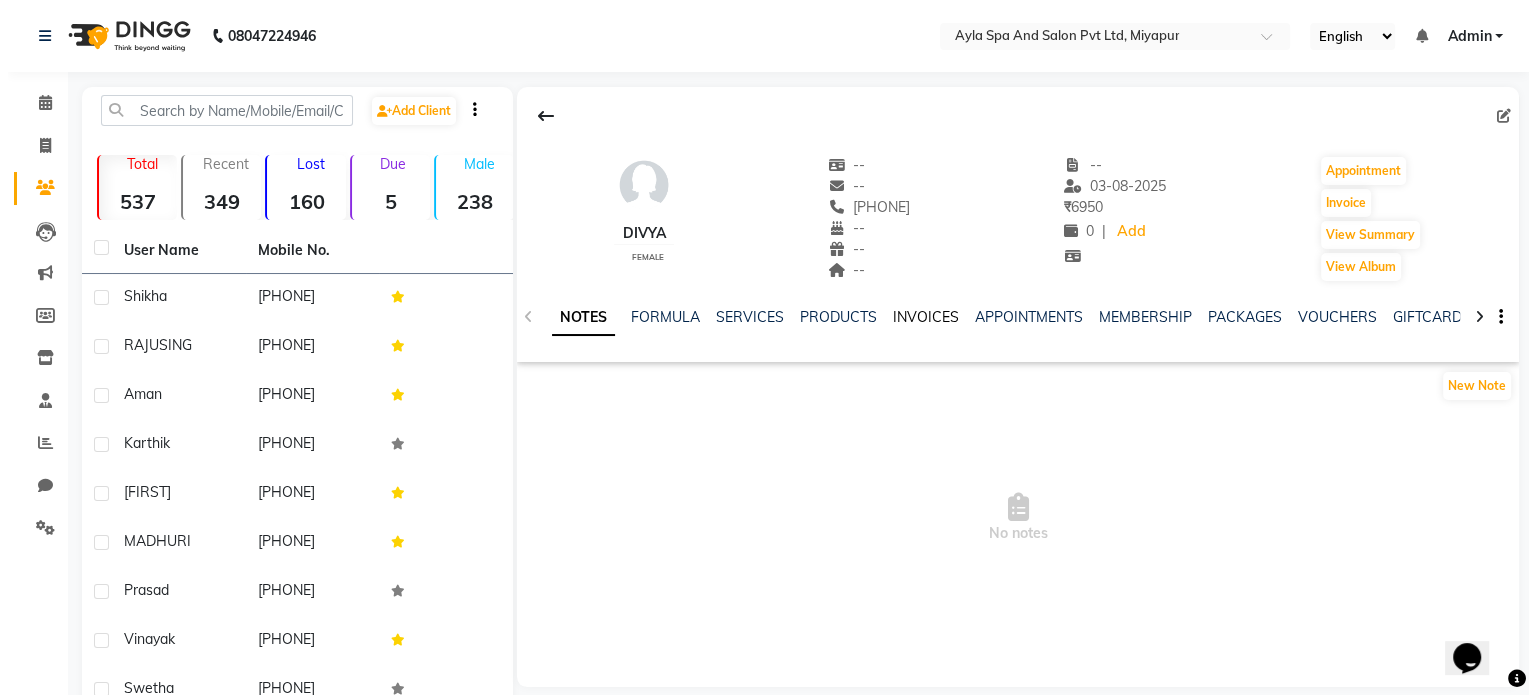 scroll, scrollTop: 0, scrollLeft: 0, axis: both 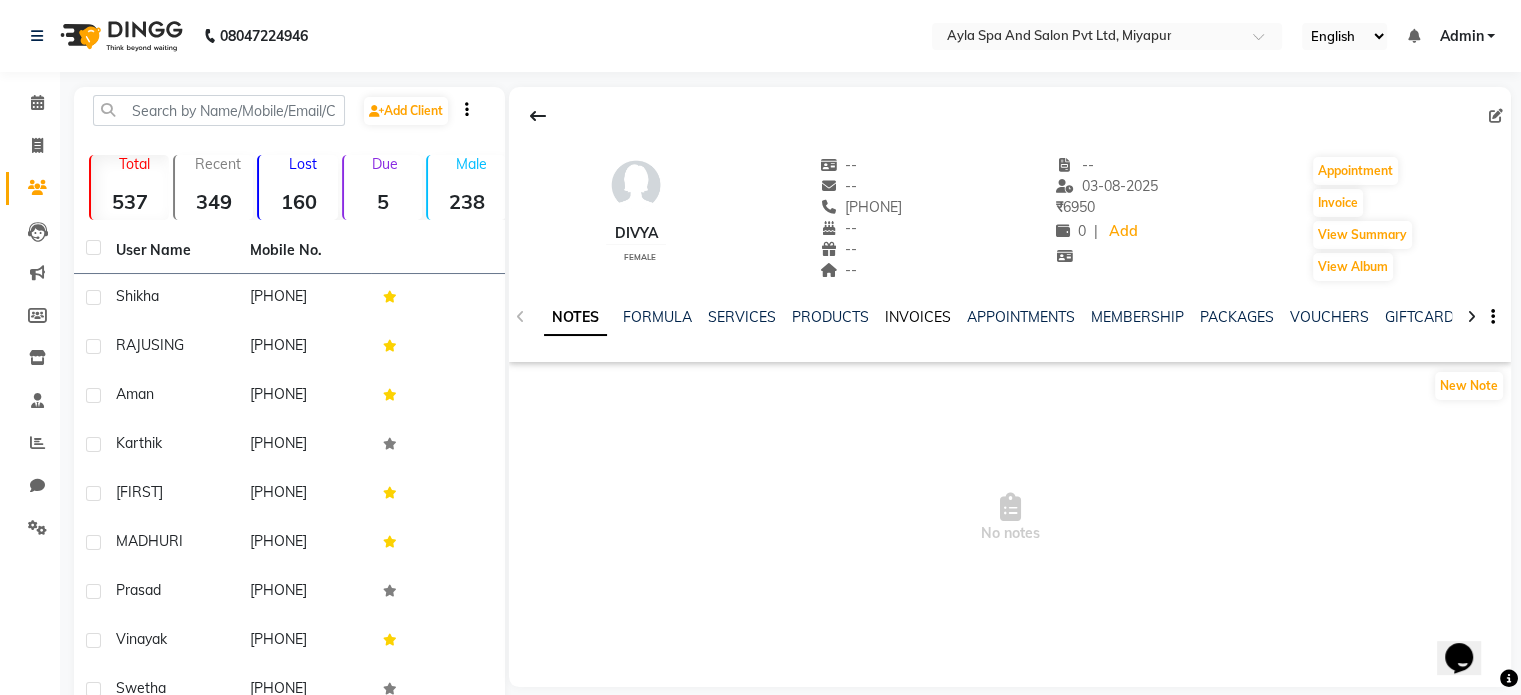 click on "INVOICES" 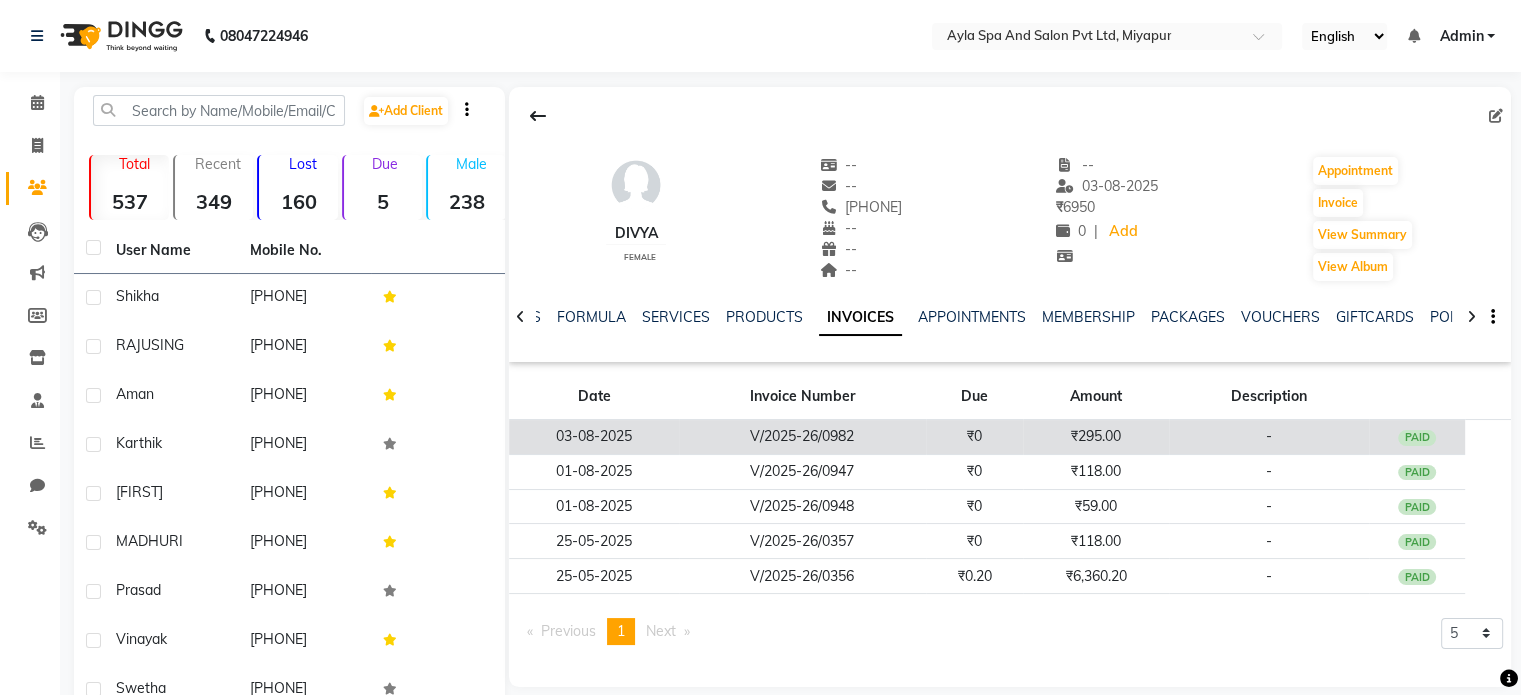 click on "-" 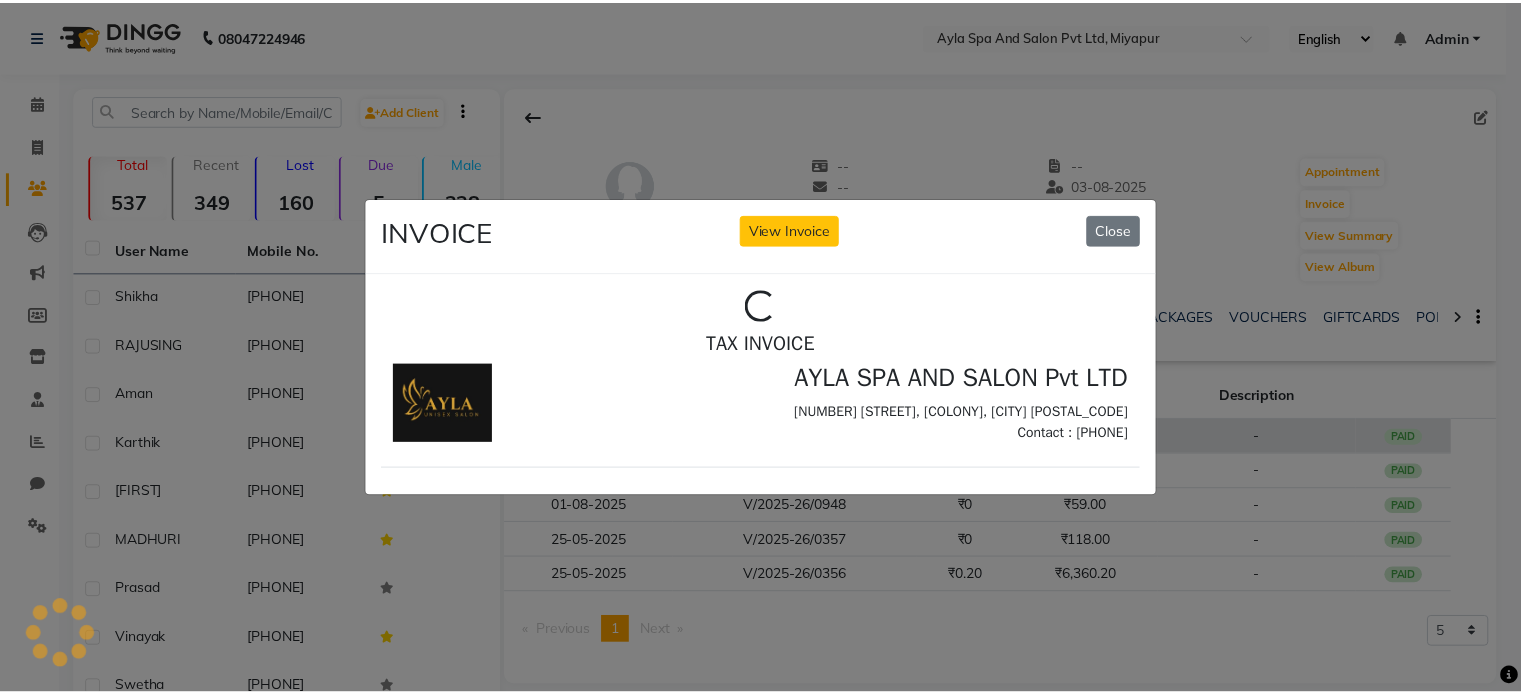 scroll, scrollTop: 0, scrollLeft: 0, axis: both 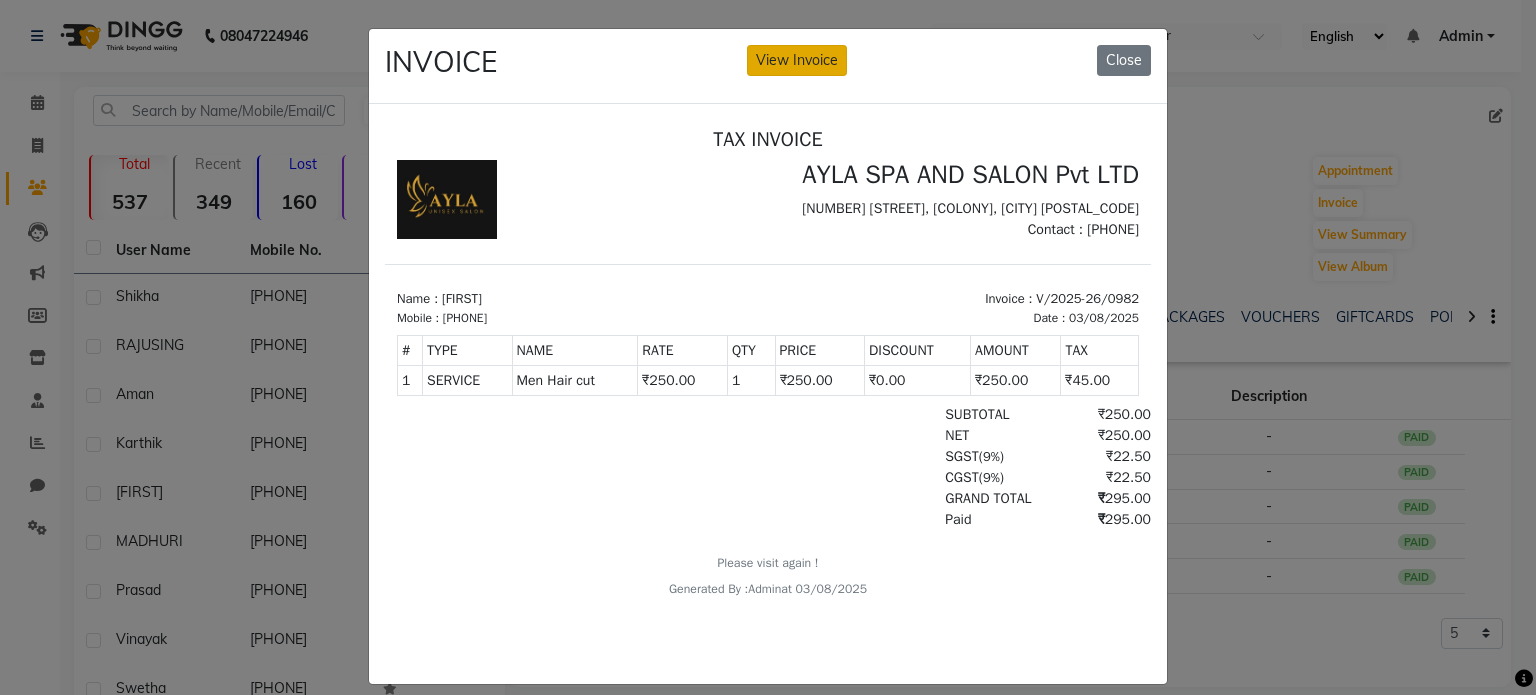 click on "View Invoice" 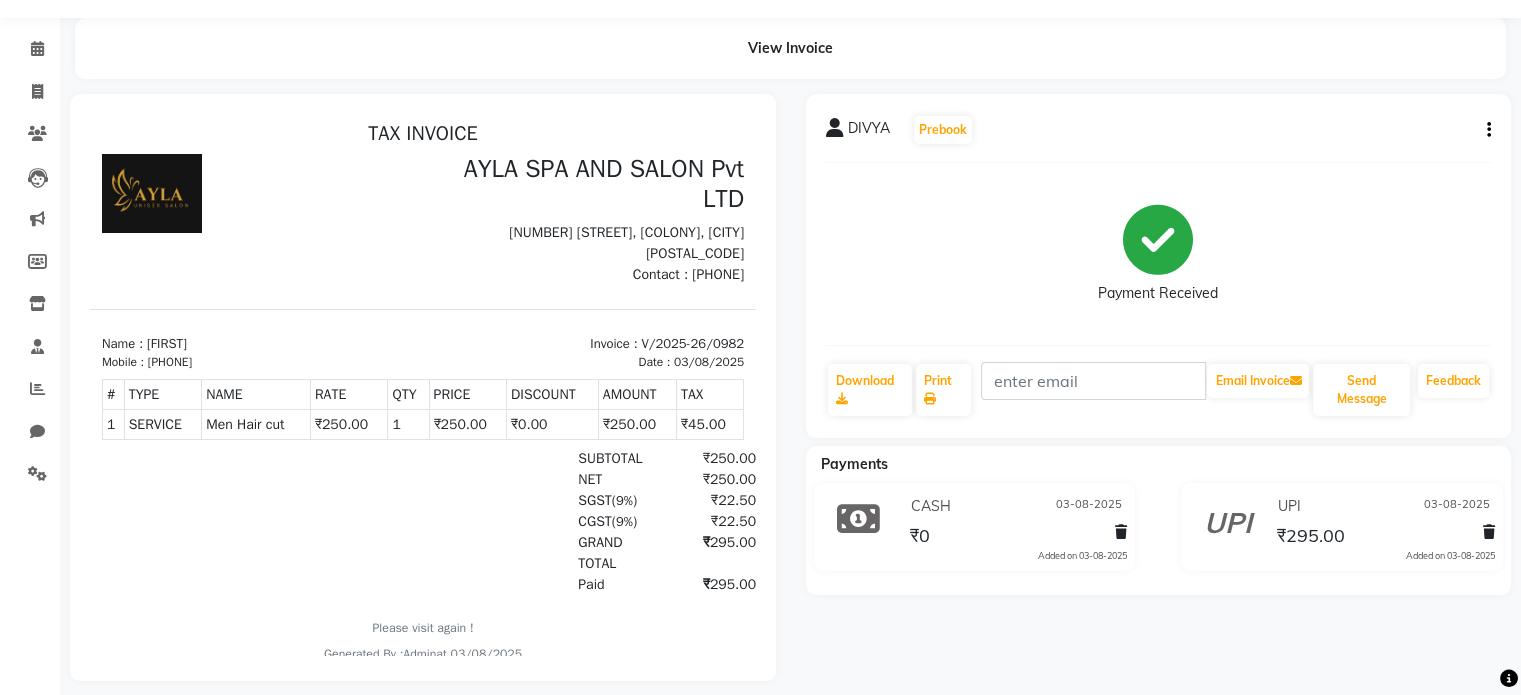 scroll, scrollTop: 84, scrollLeft: 0, axis: vertical 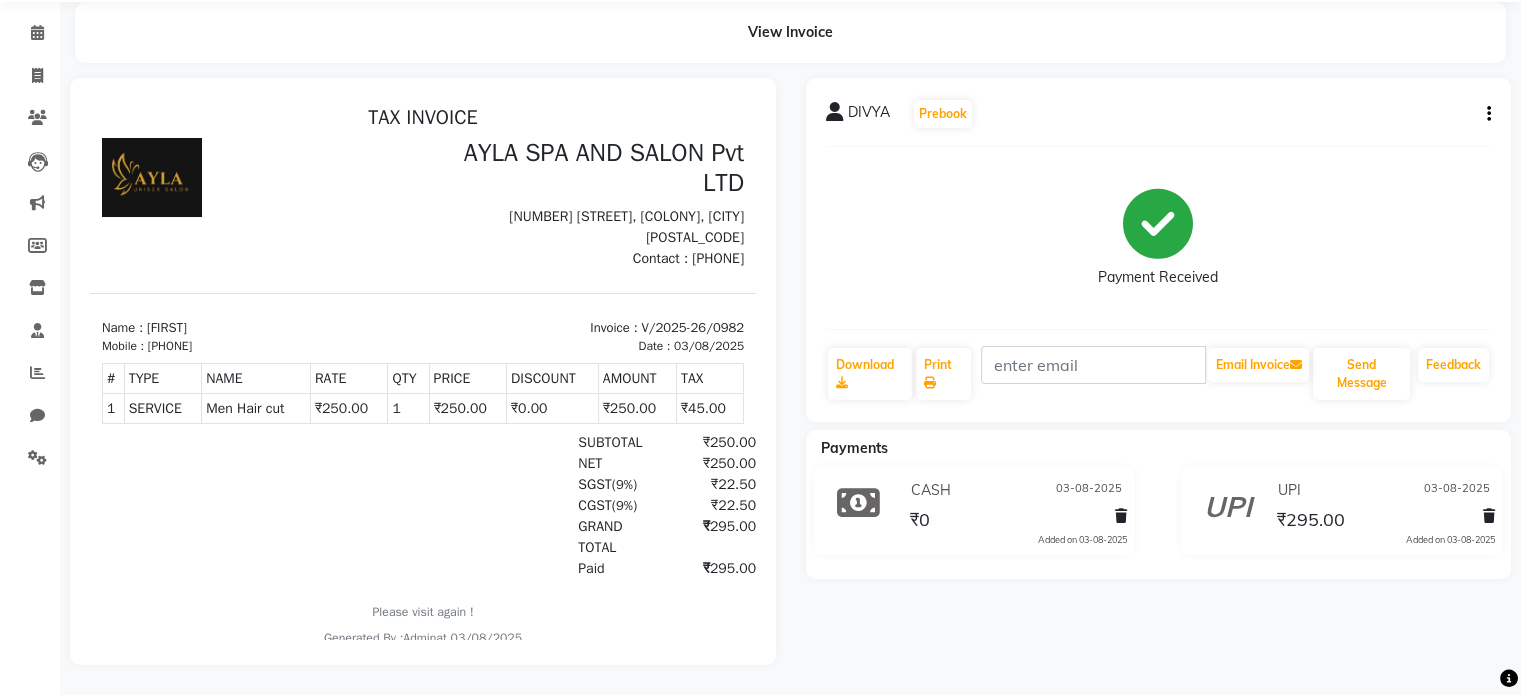 click 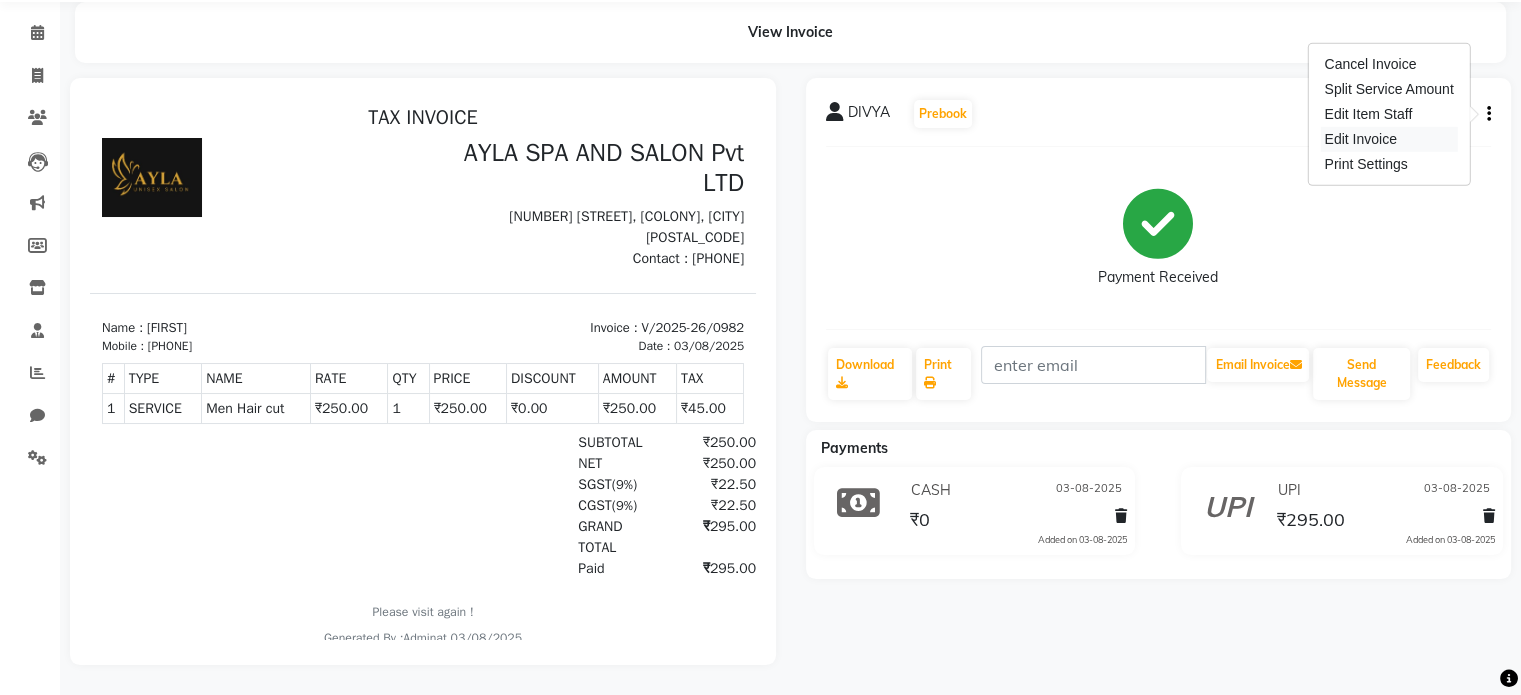click on "Edit Invoice" at bounding box center (1388, 139) 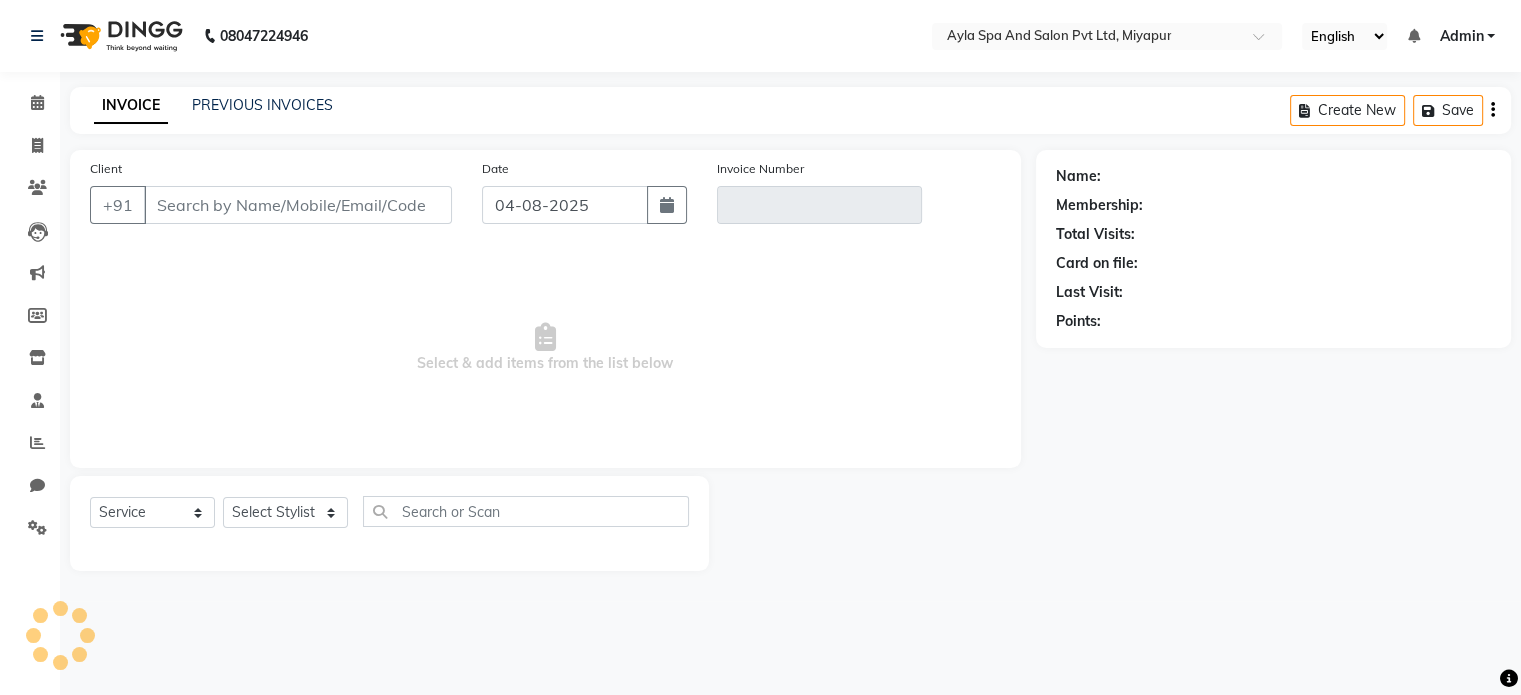 scroll, scrollTop: 0, scrollLeft: 0, axis: both 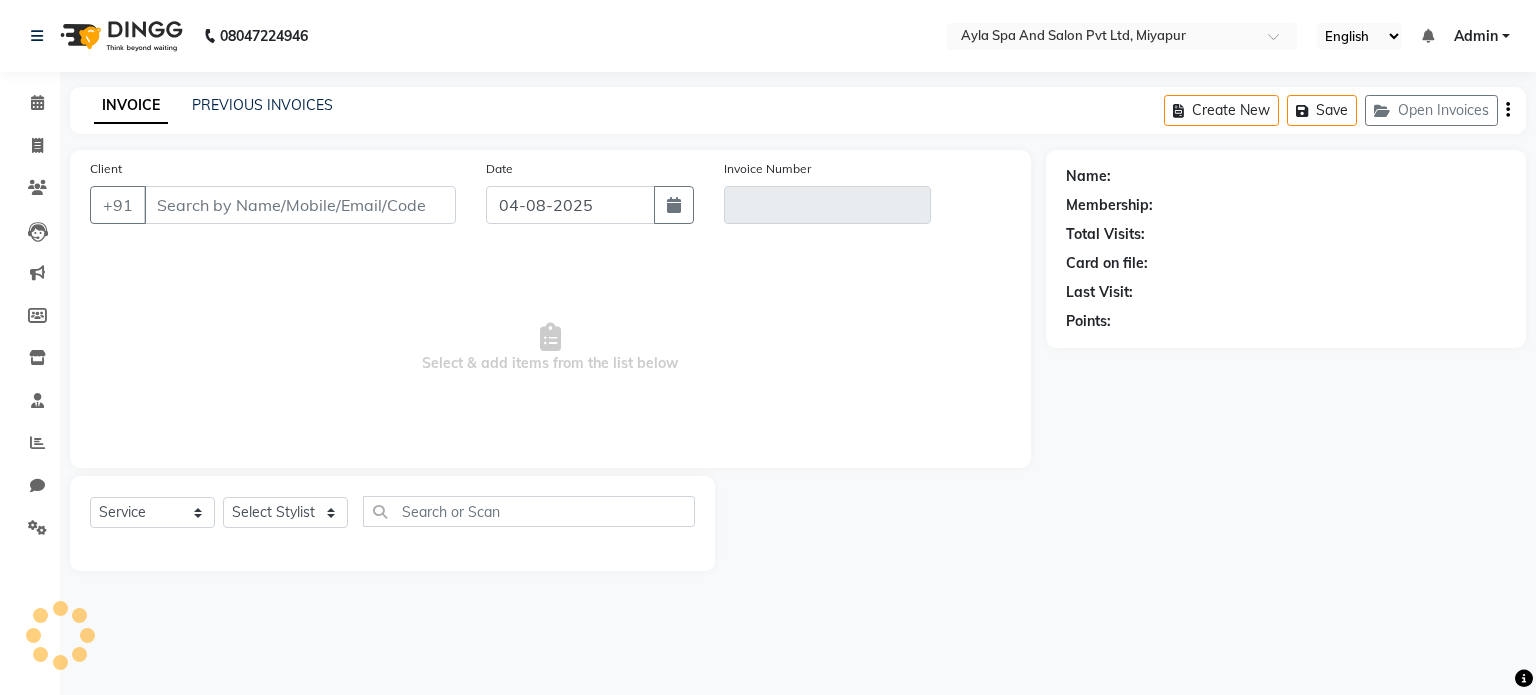 type on "9849800008" 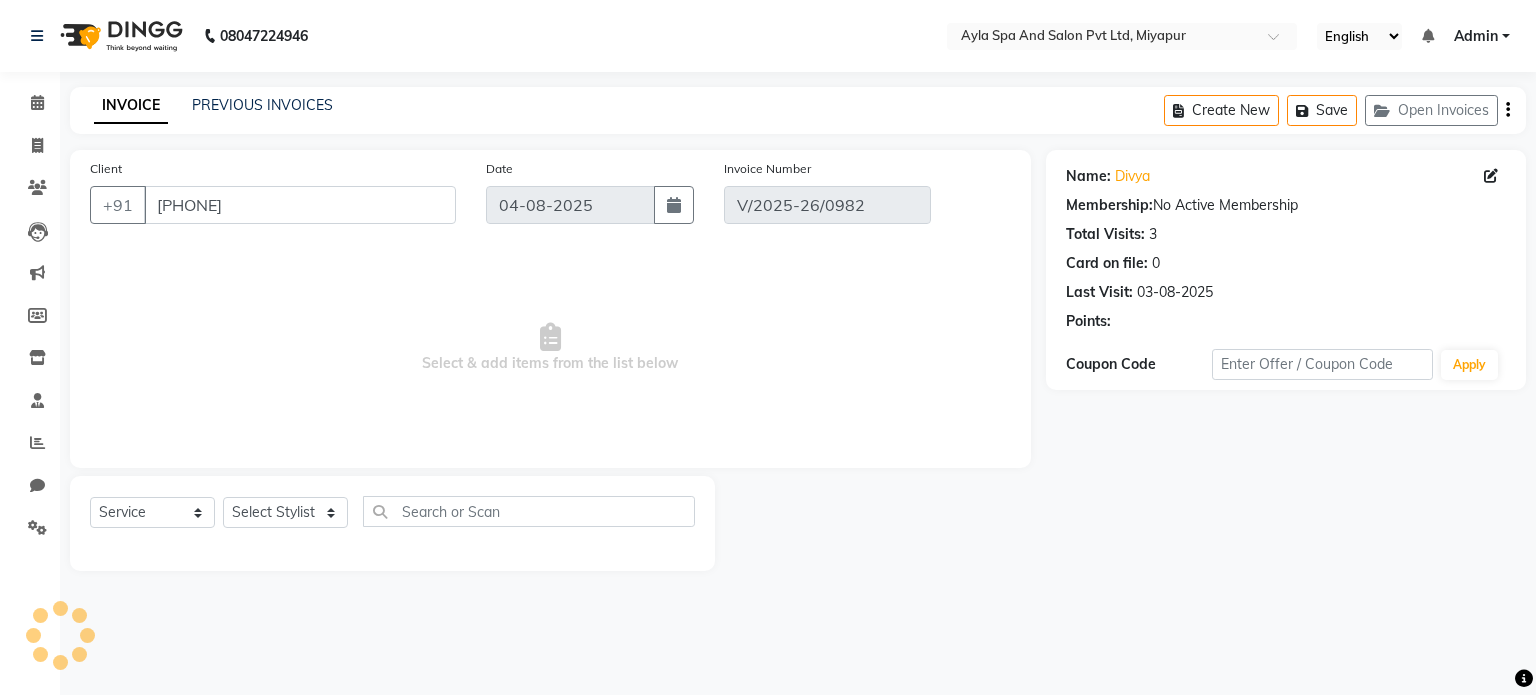 type on "03-08-2025" 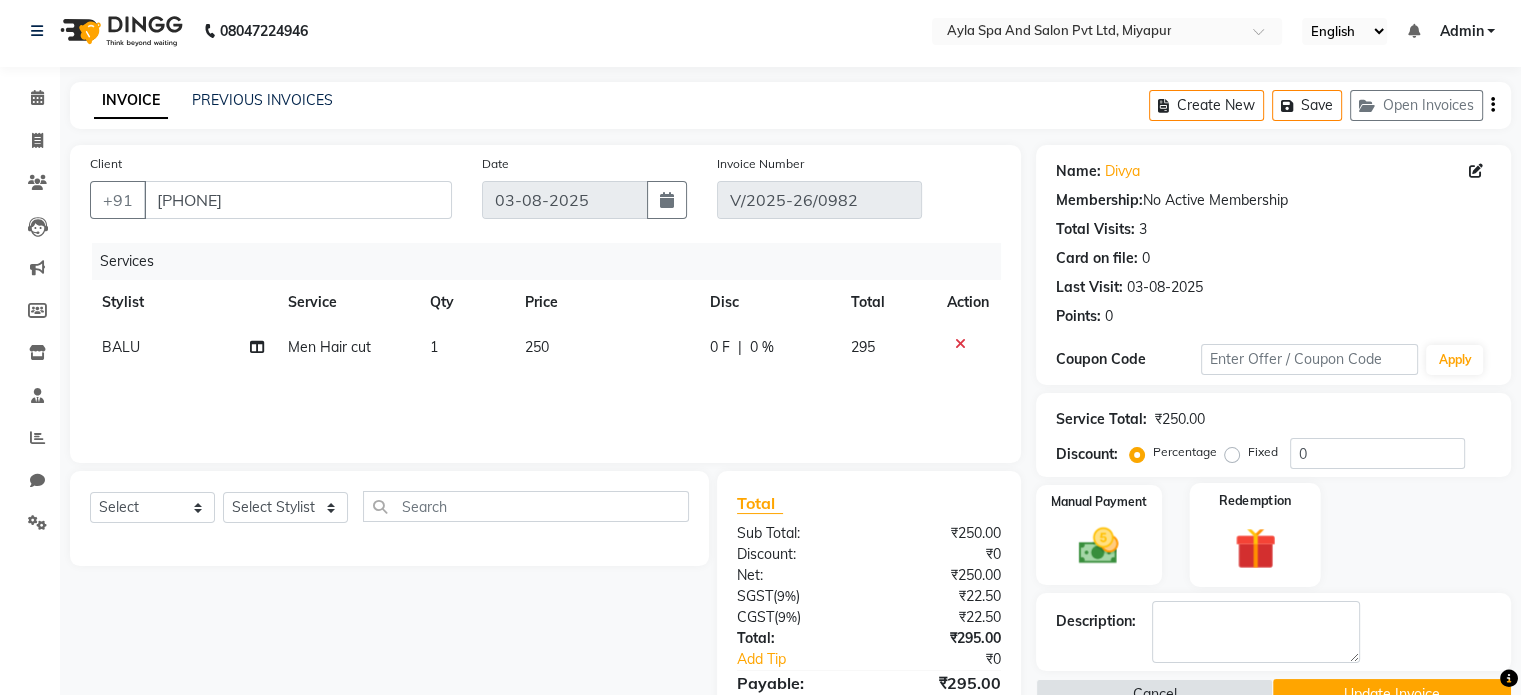 scroll, scrollTop: 0, scrollLeft: 0, axis: both 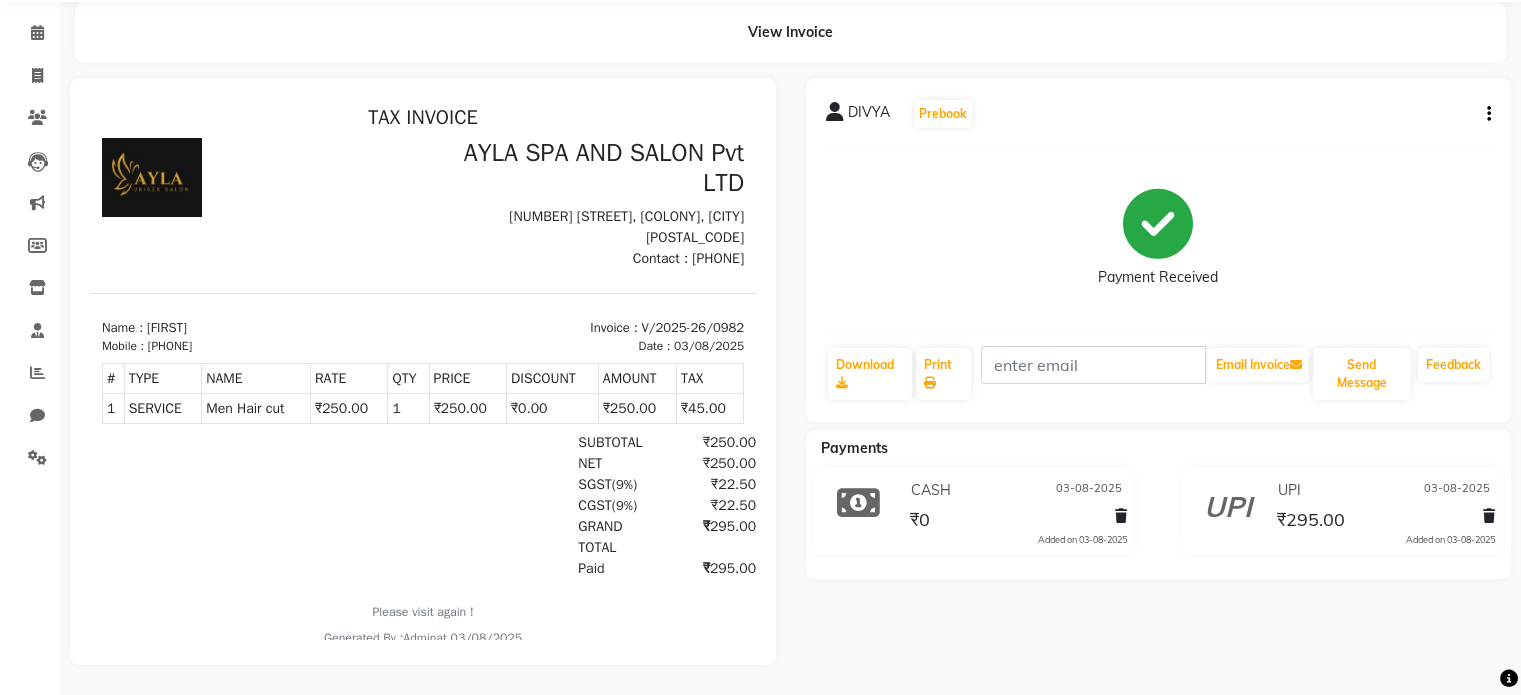 click on "₹0" 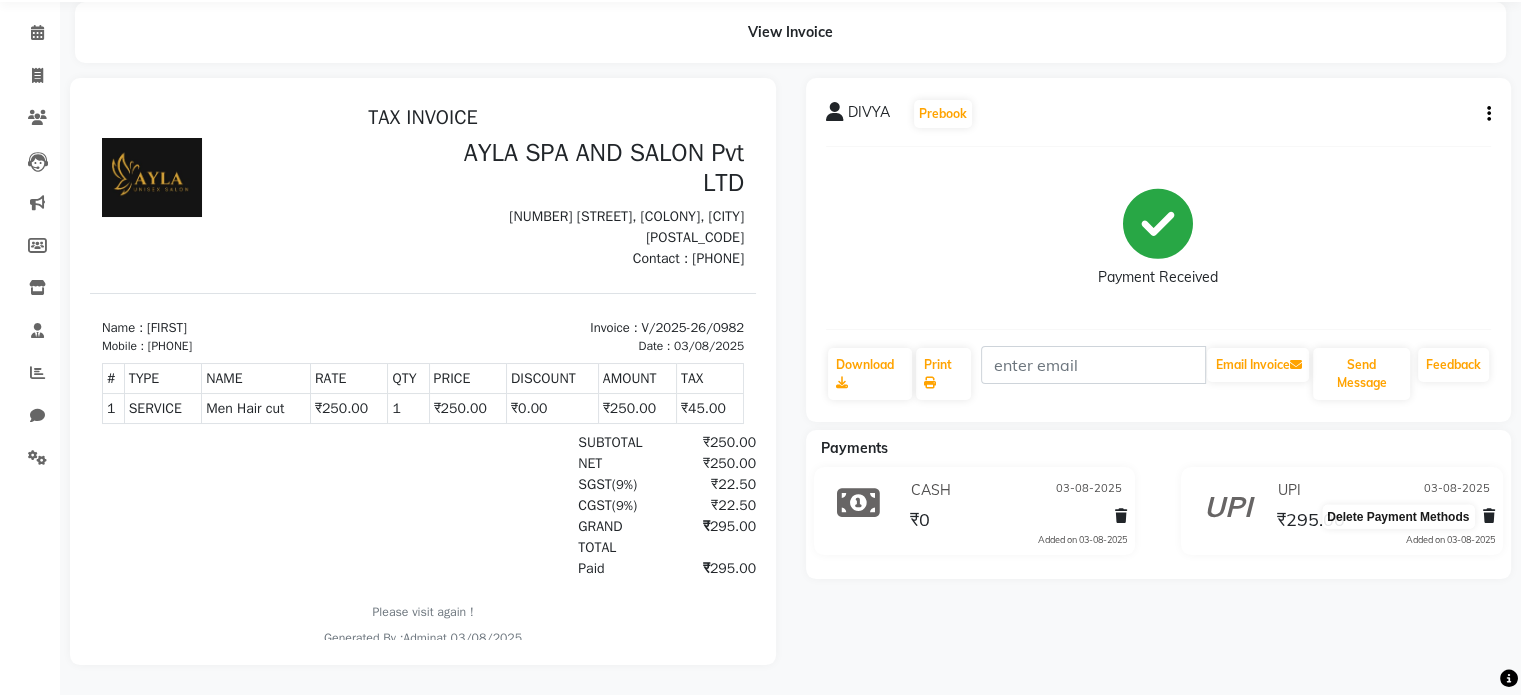 click 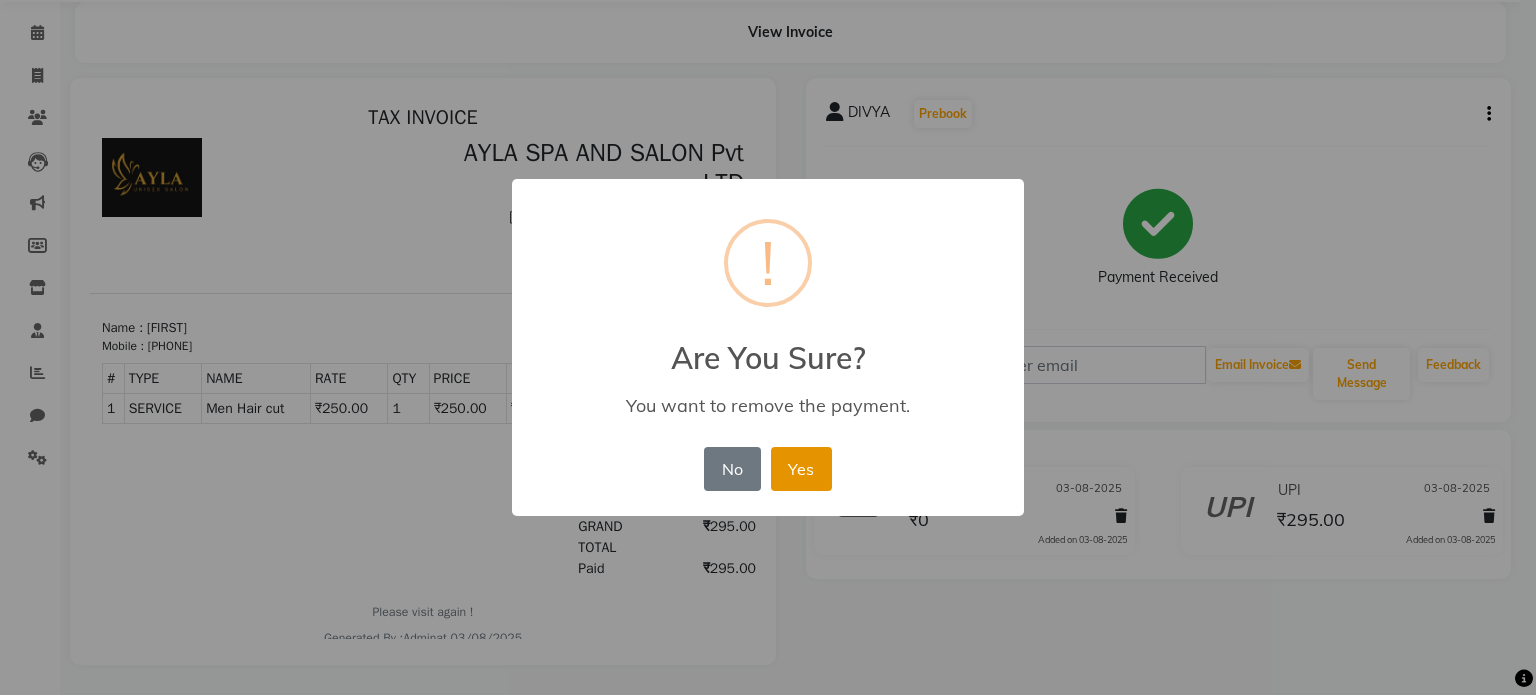 click on "Yes" at bounding box center (801, 469) 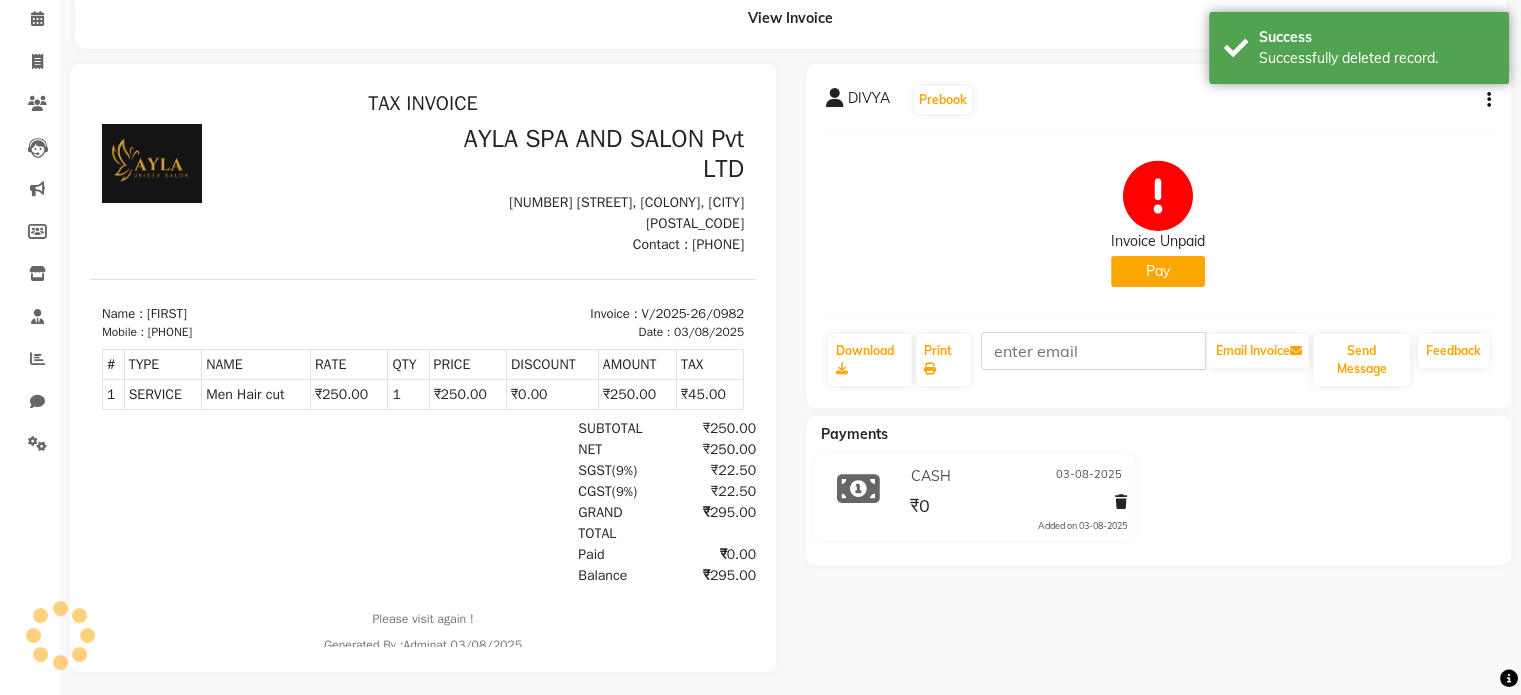 click on "Pay" 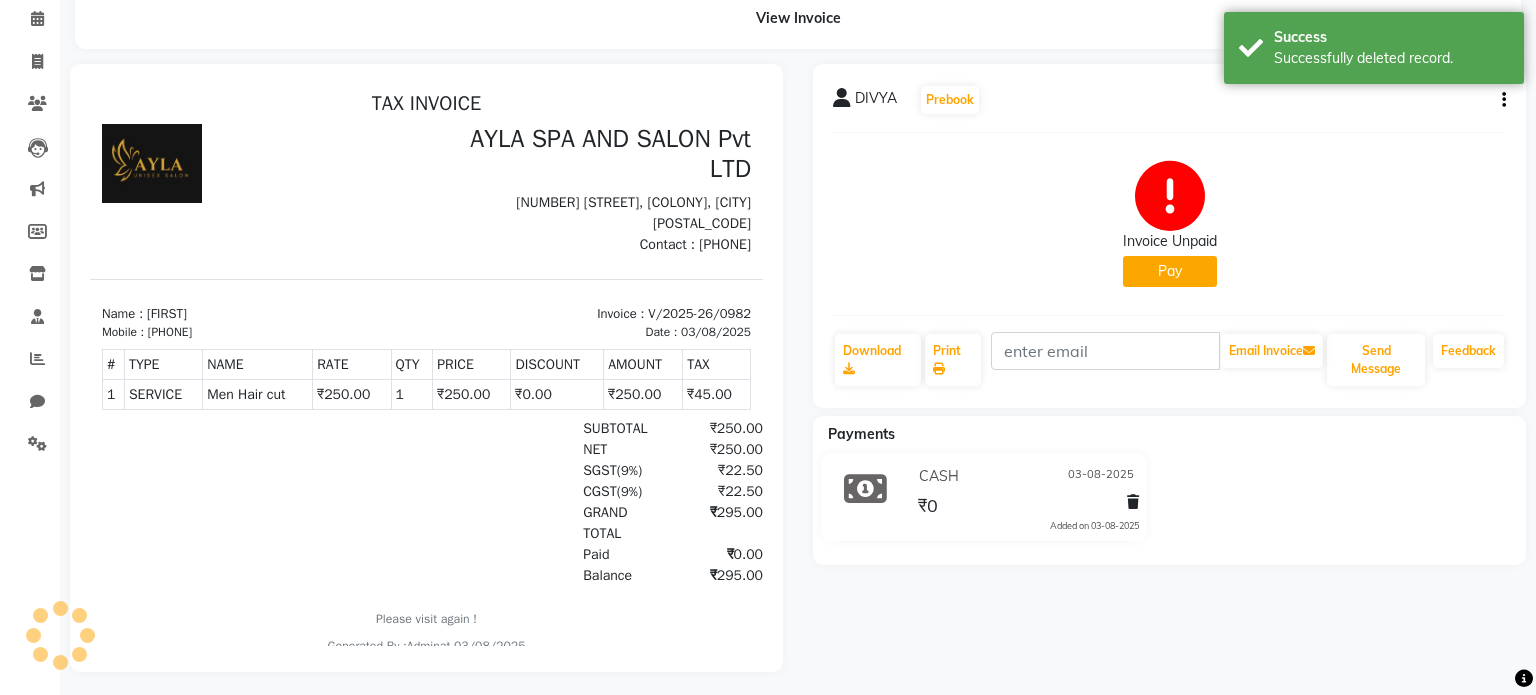 select on "1" 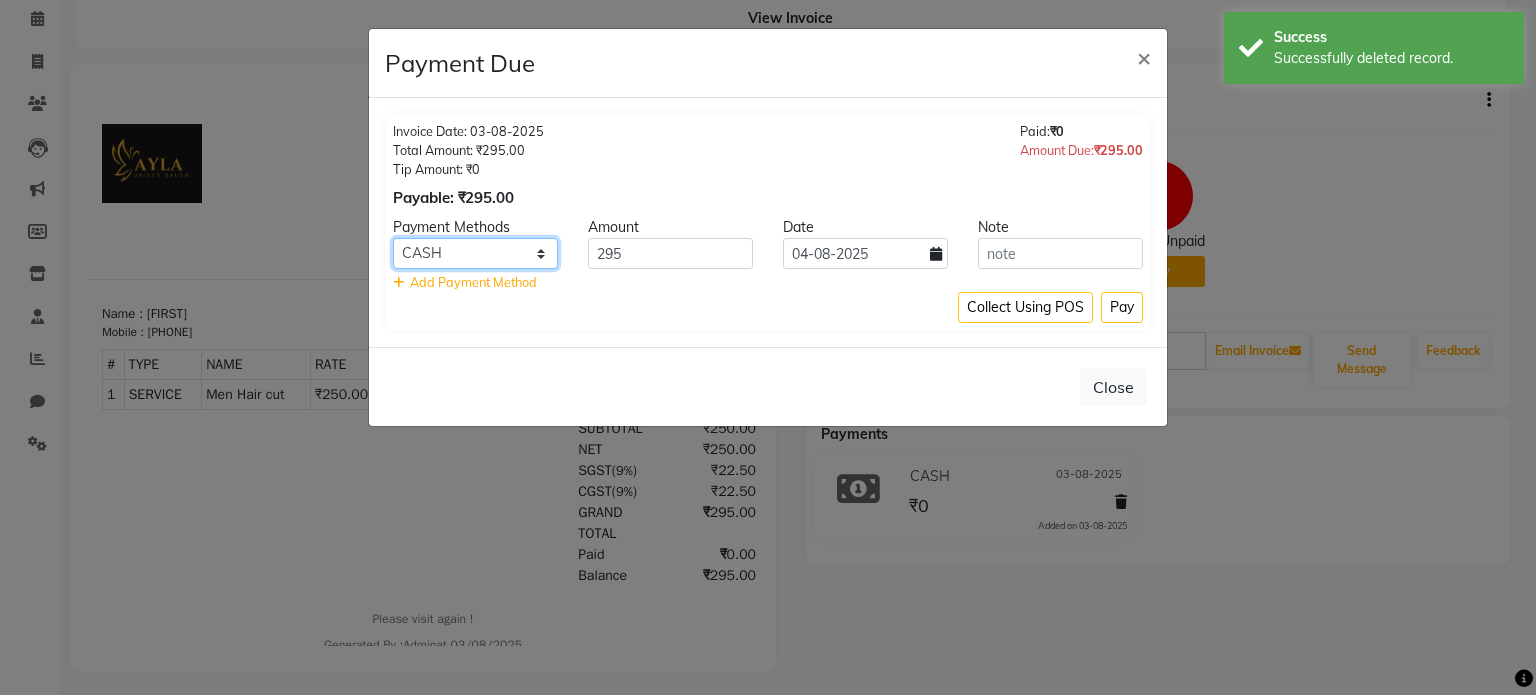 click on "PhonePe CASH Credit Card CARD UPI" 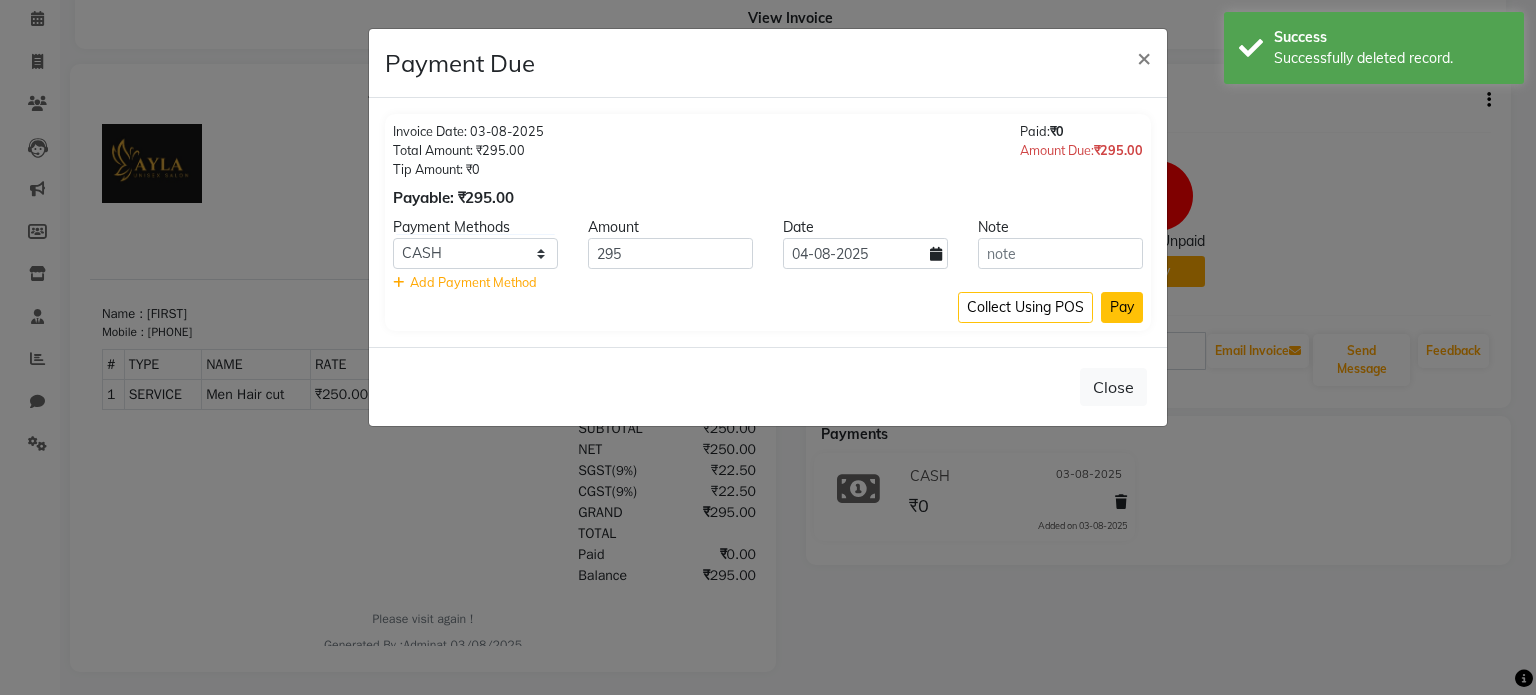 click on "Pay" 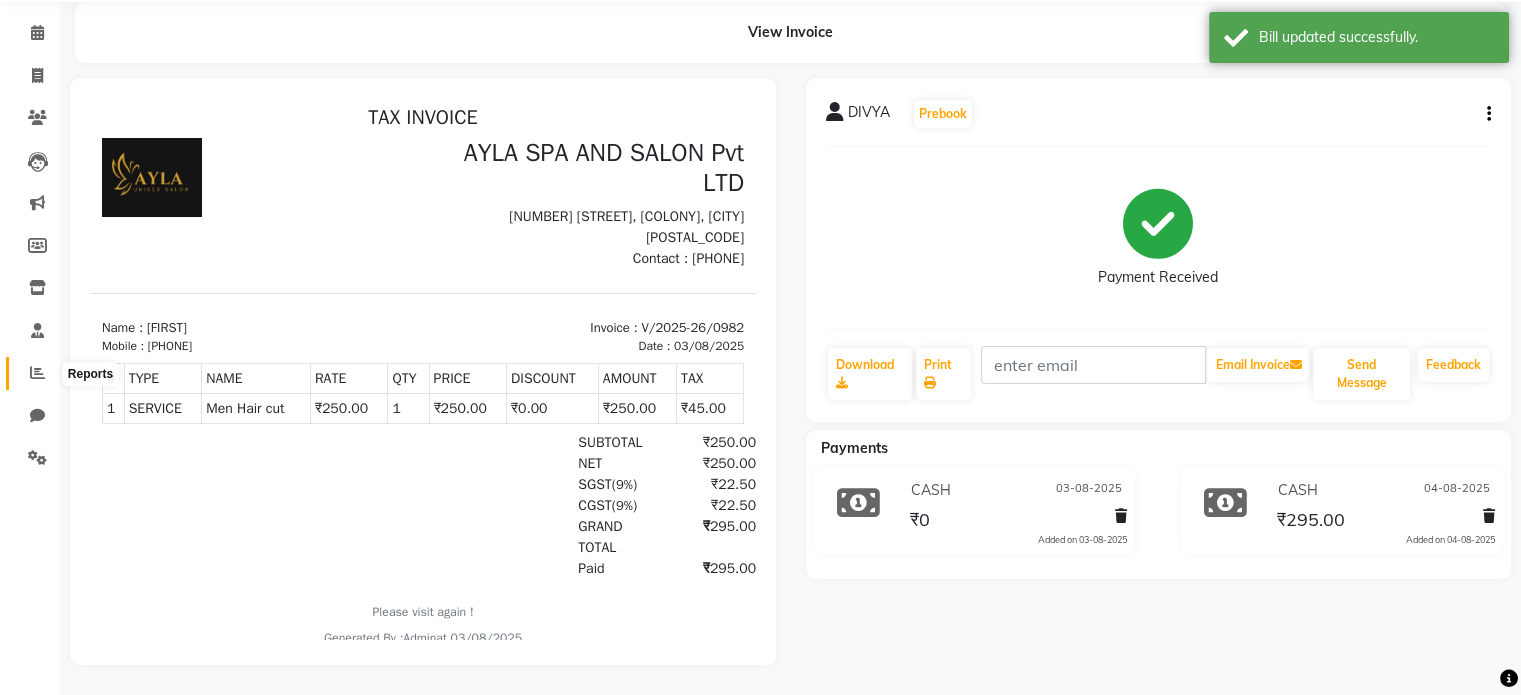 click 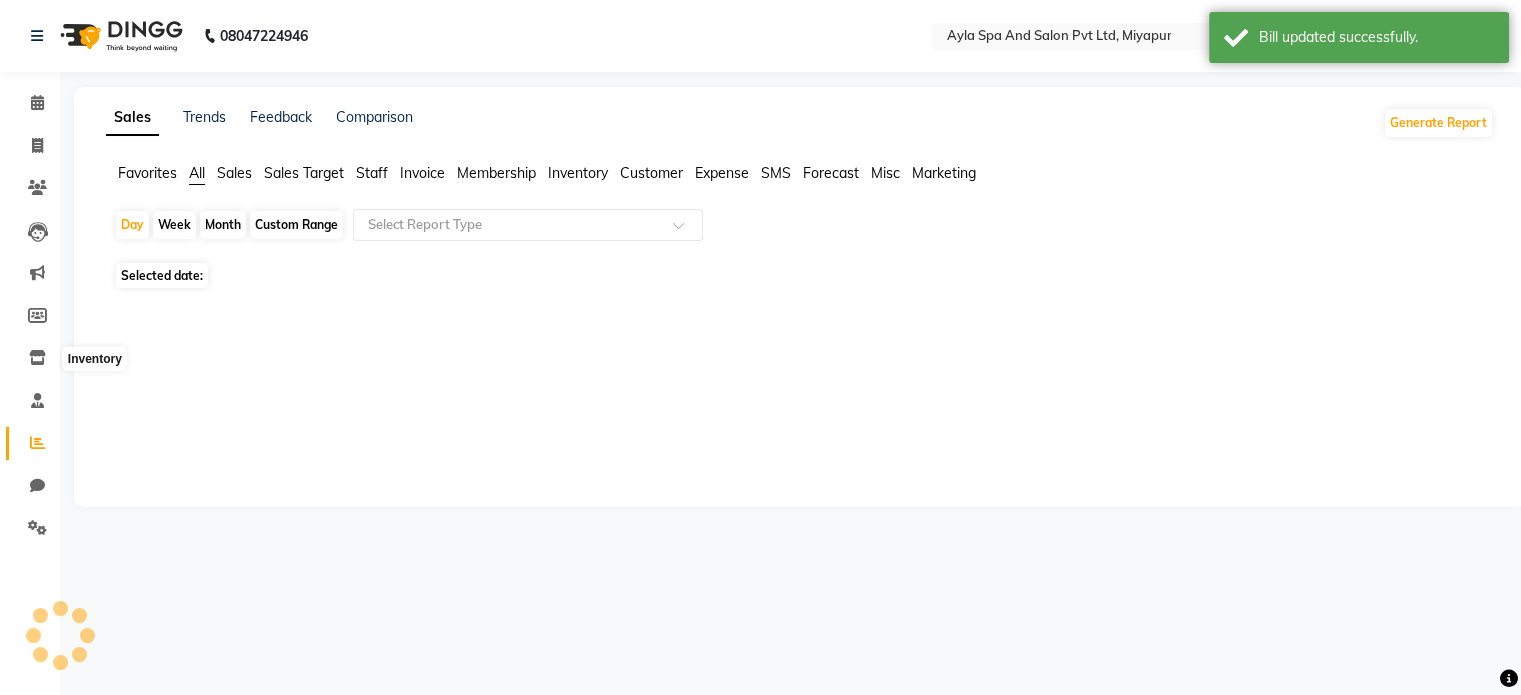 scroll, scrollTop: 0, scrollLeft: 0, axis: both 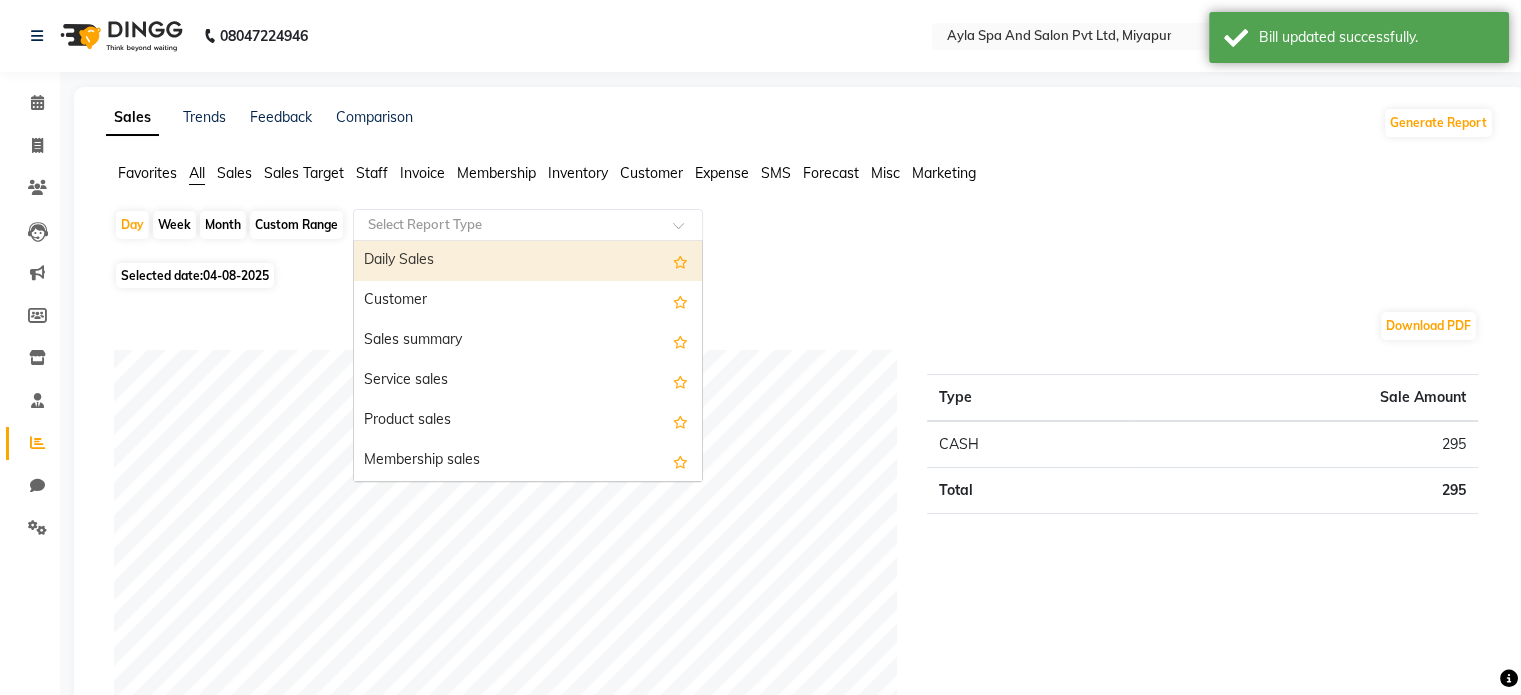click on "Select Report Type" 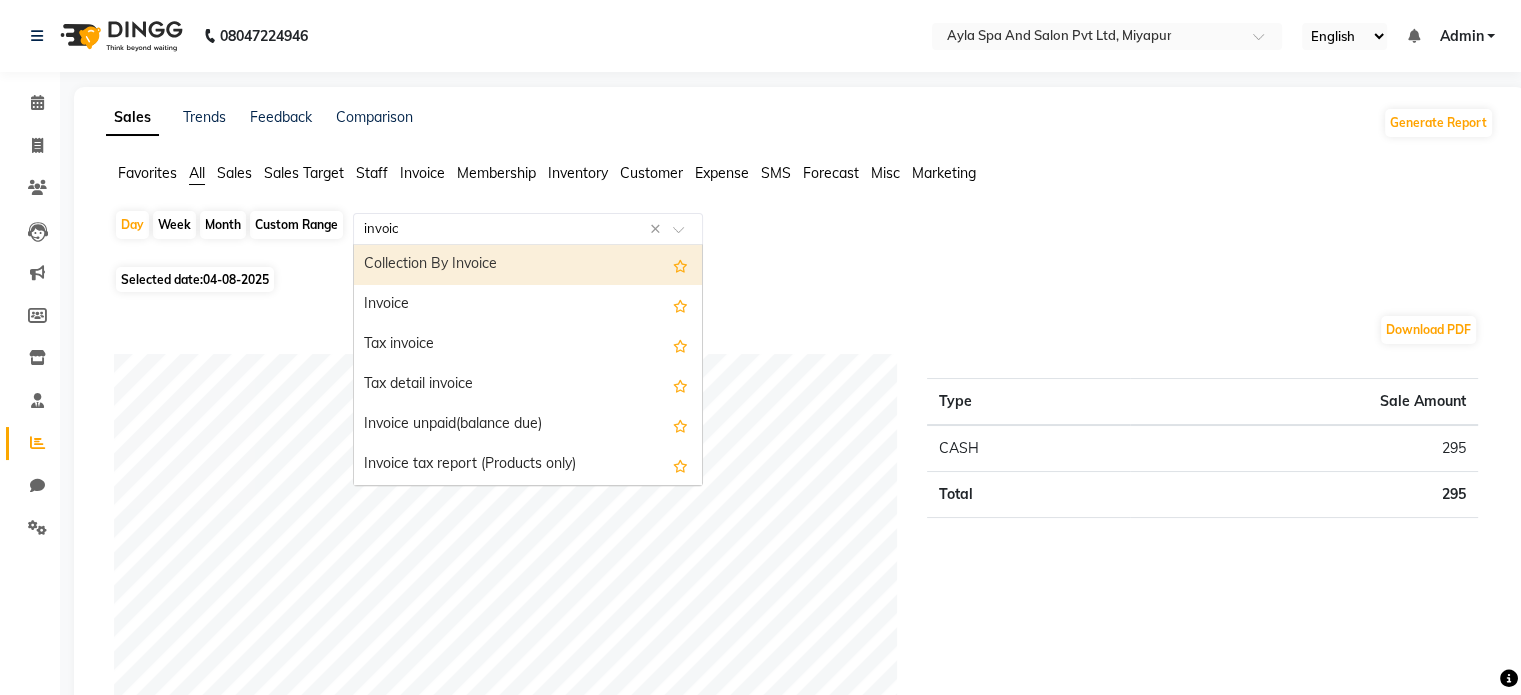 type on "invoice" 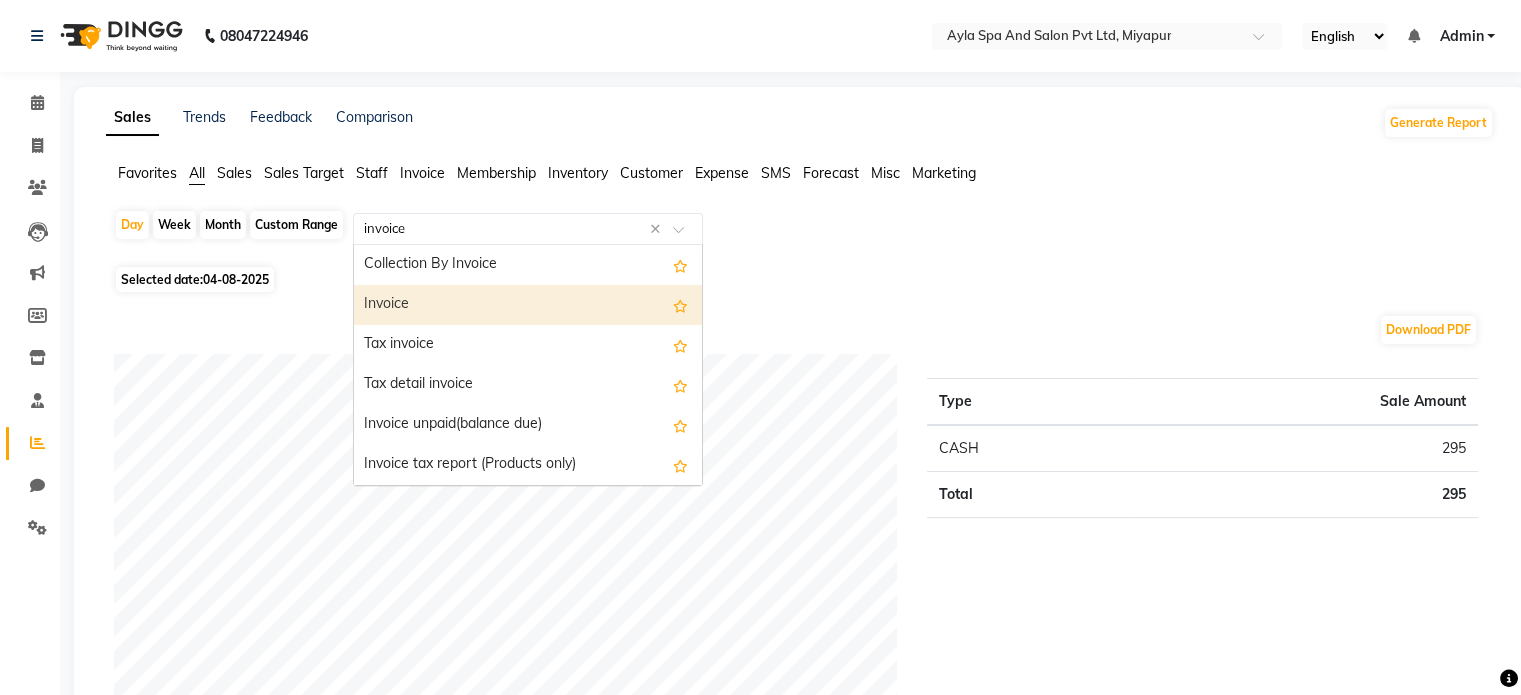 click on "Invoice" at bounding box center (528, 305) 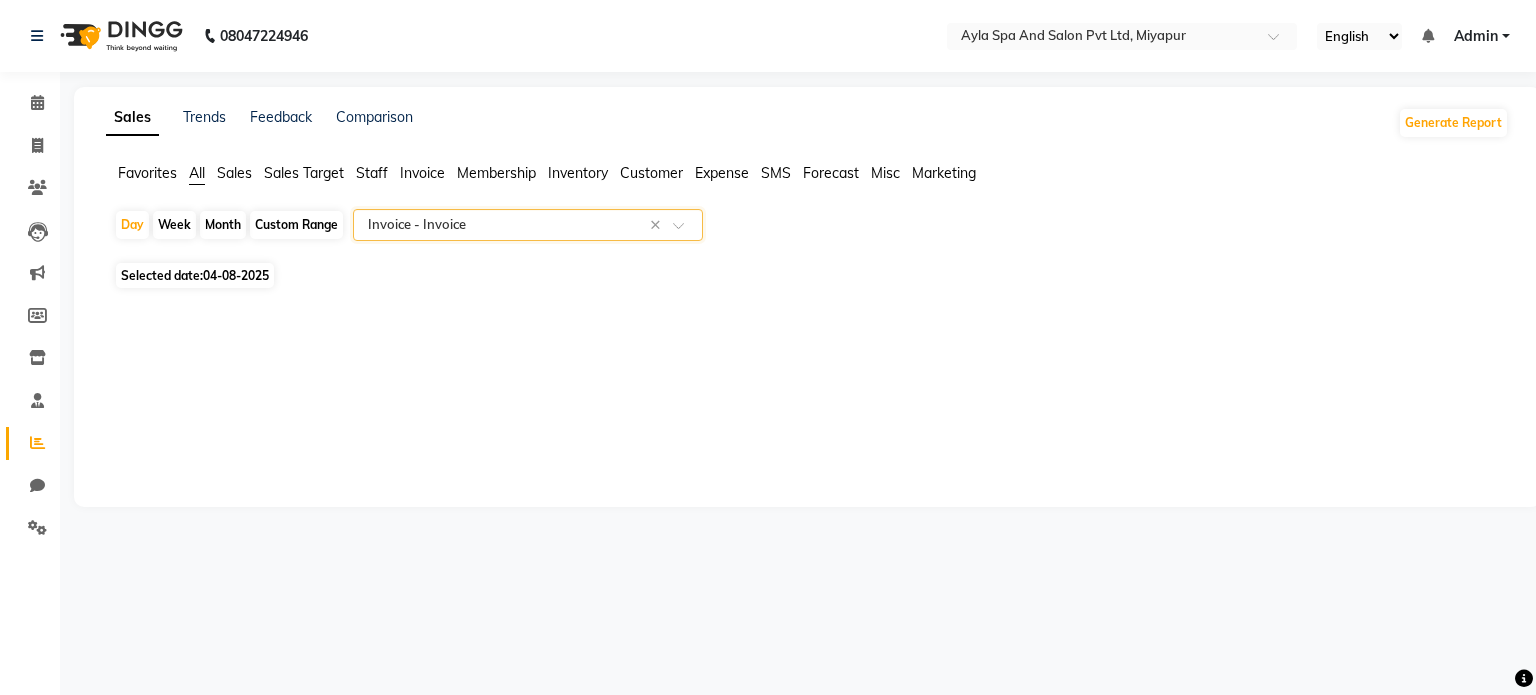 click on "04-08-2025" 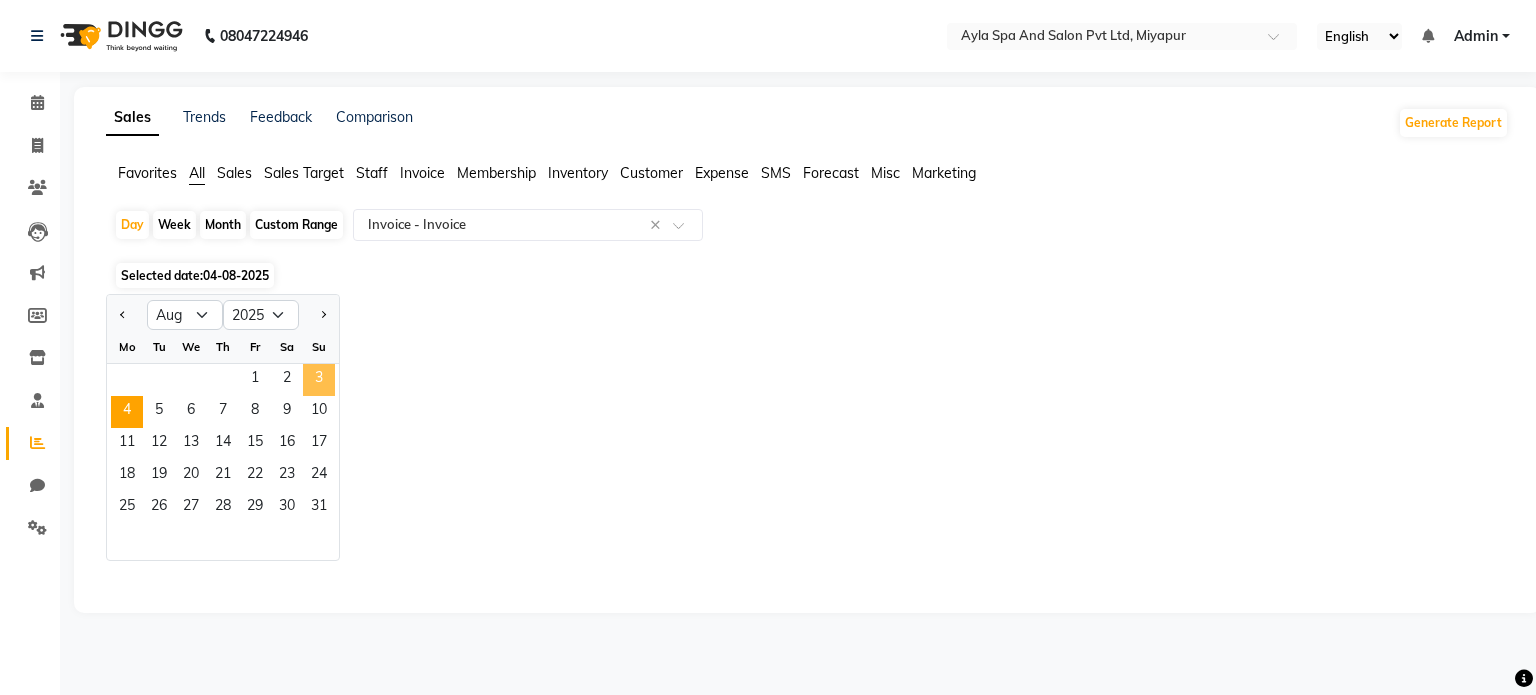 click on "3" 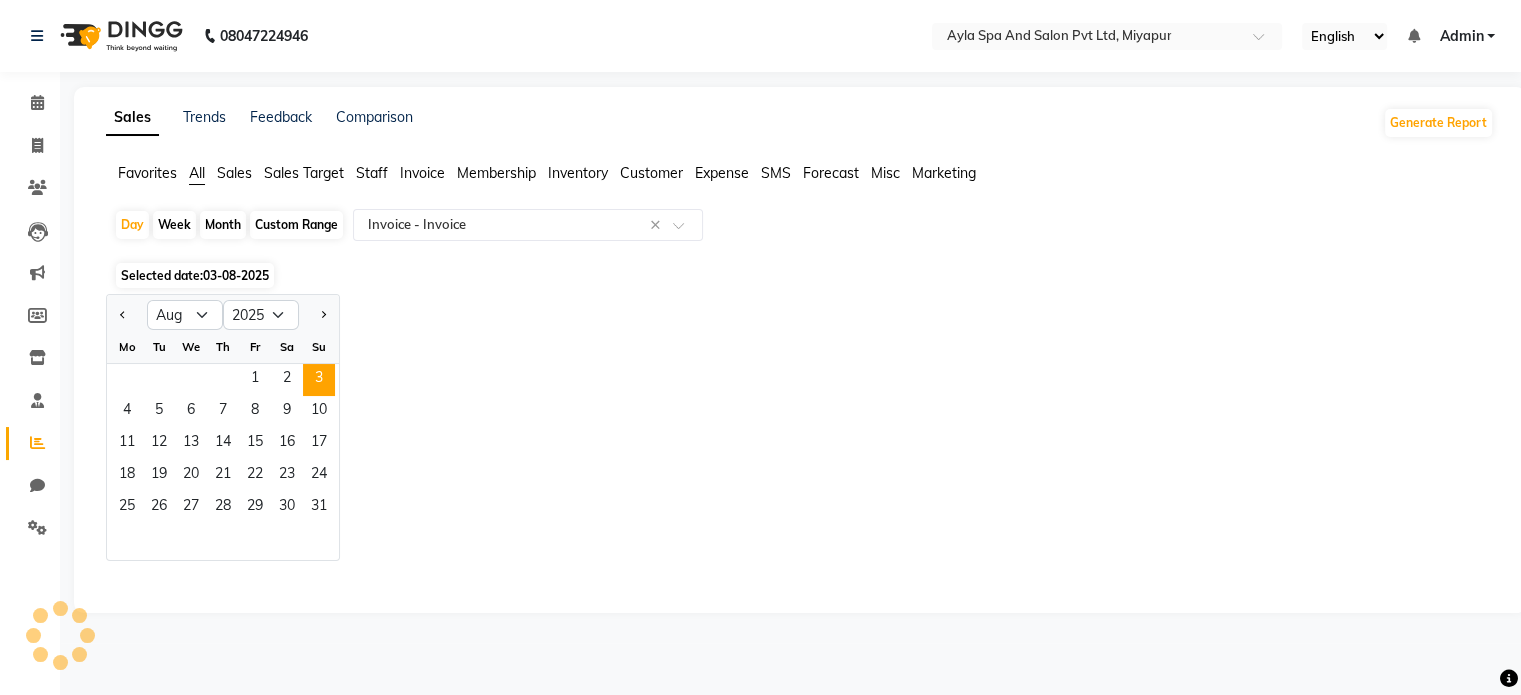 select on "full_report" 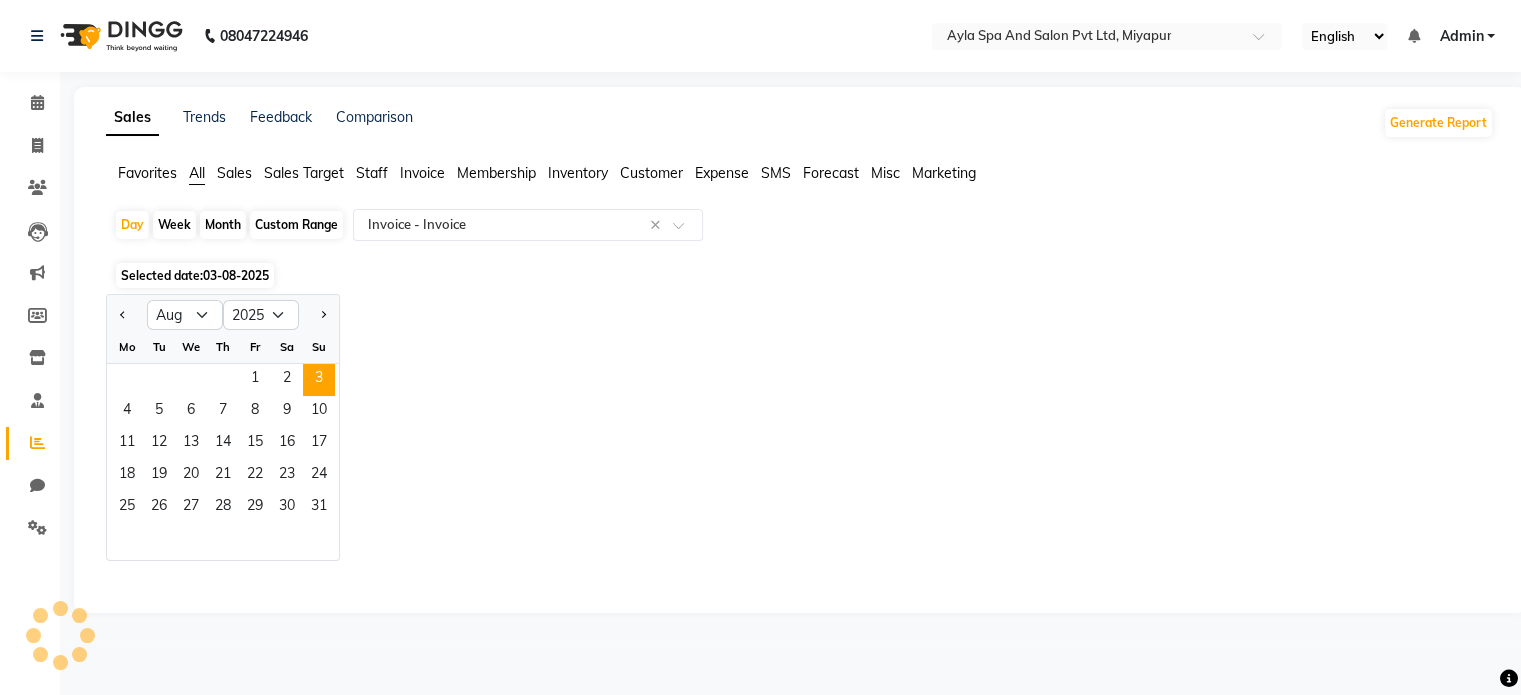 select on "csv" 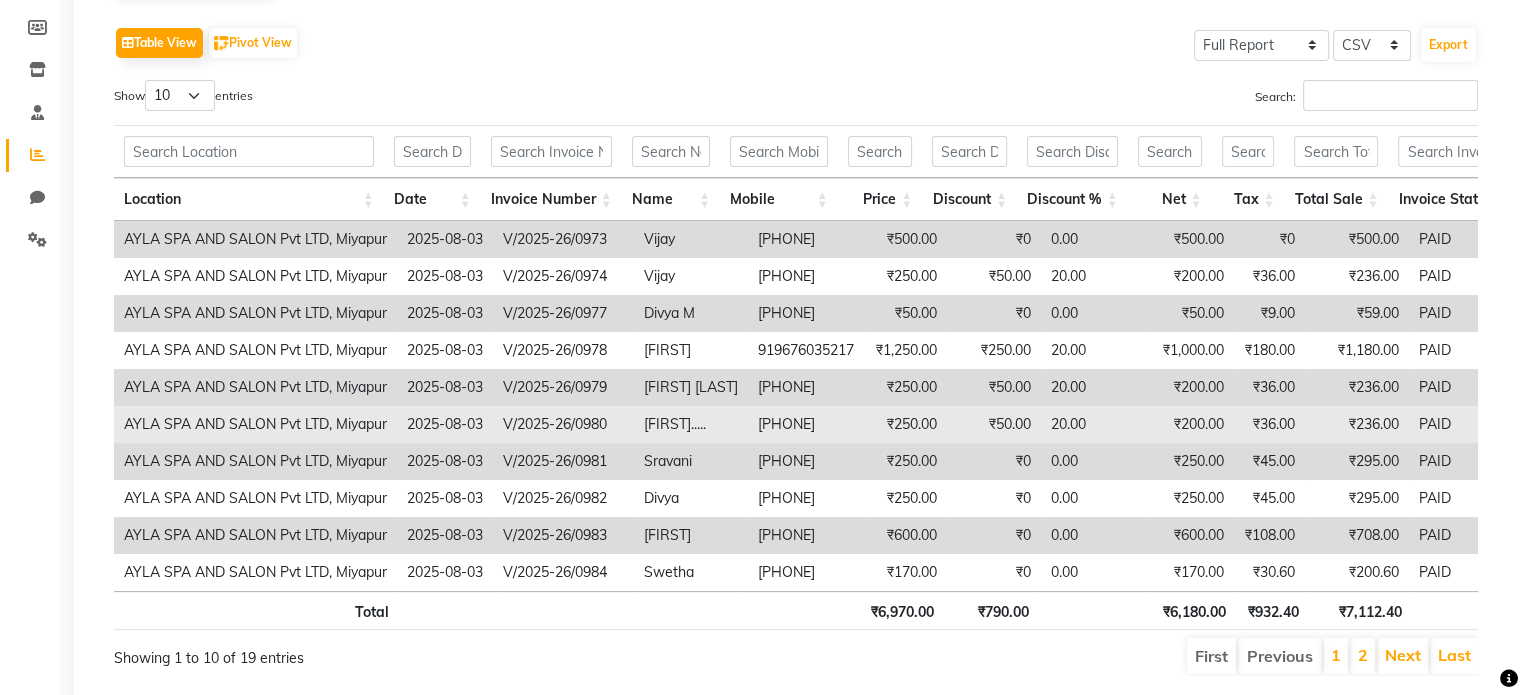 scroll, scrollTop: 300, scrollLeft: 0, axis: vertical 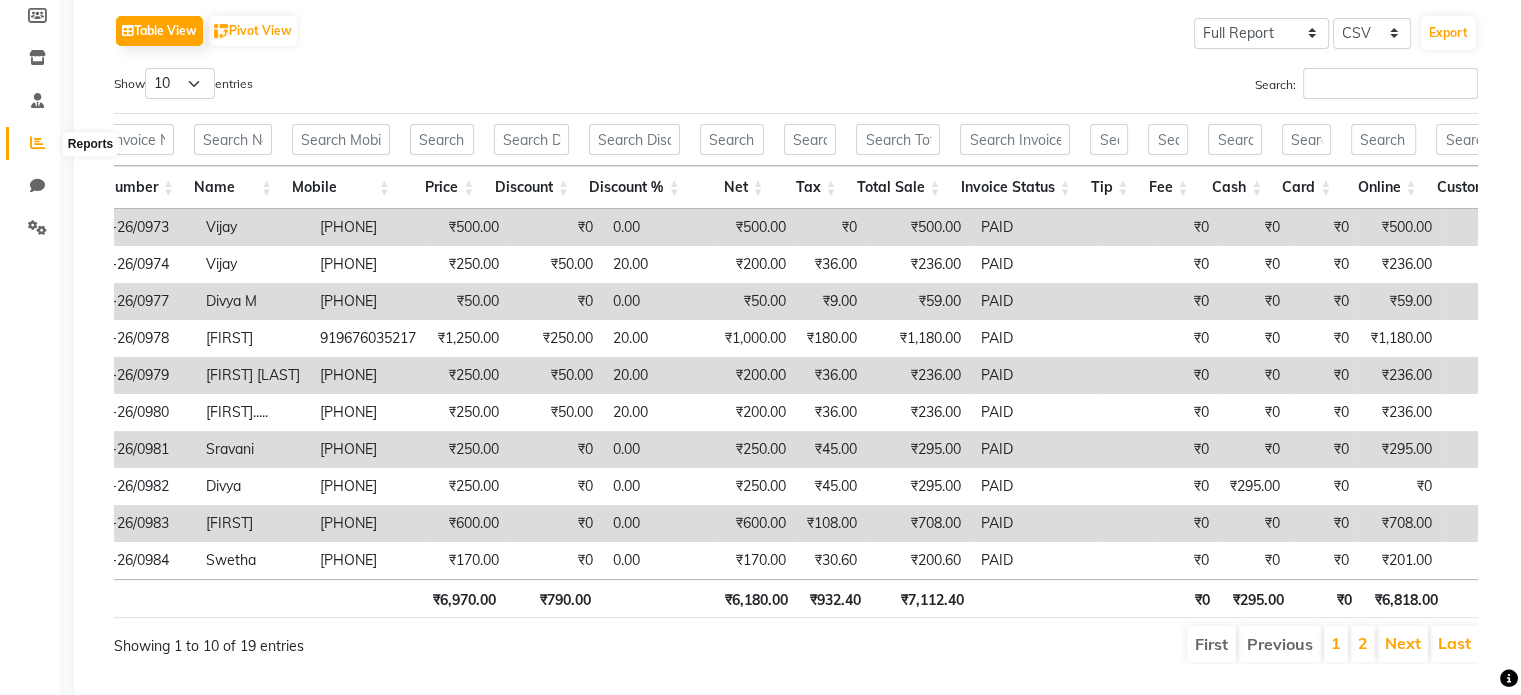click 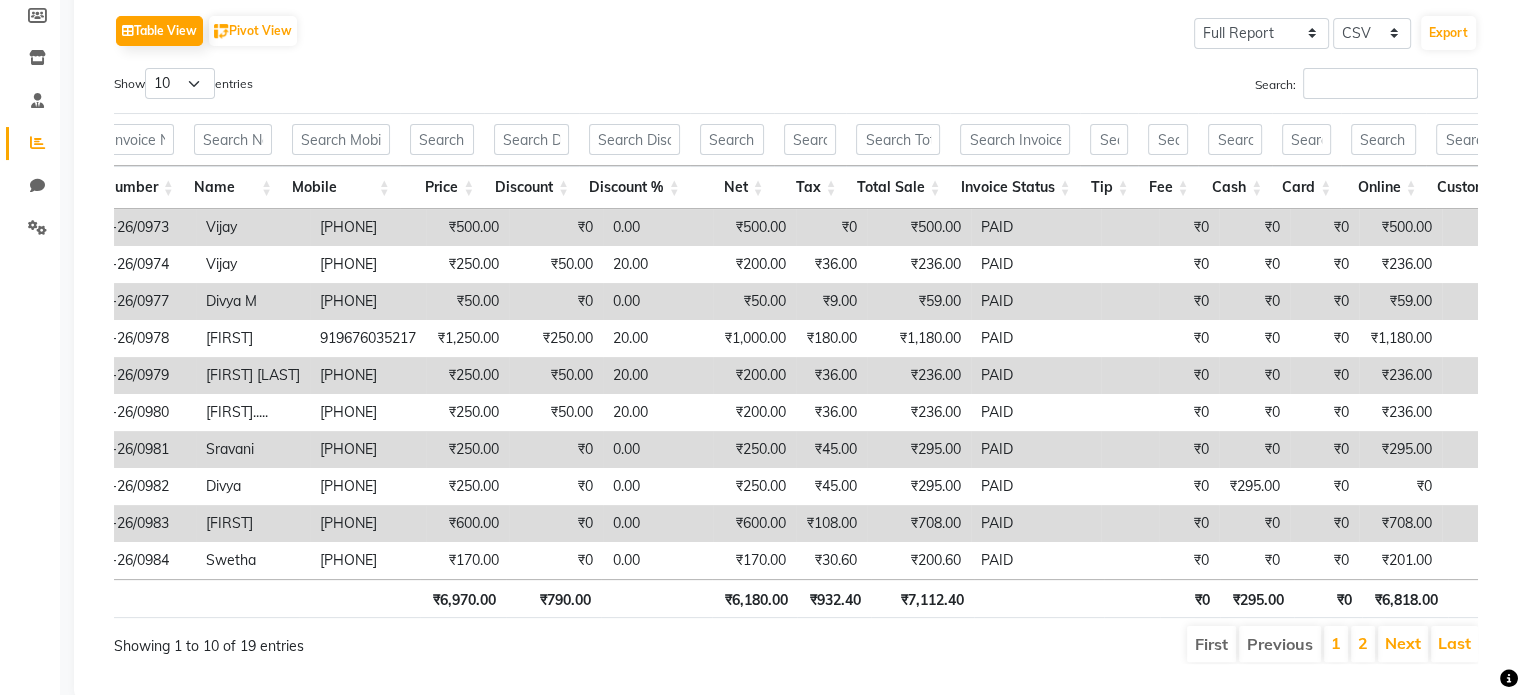 click 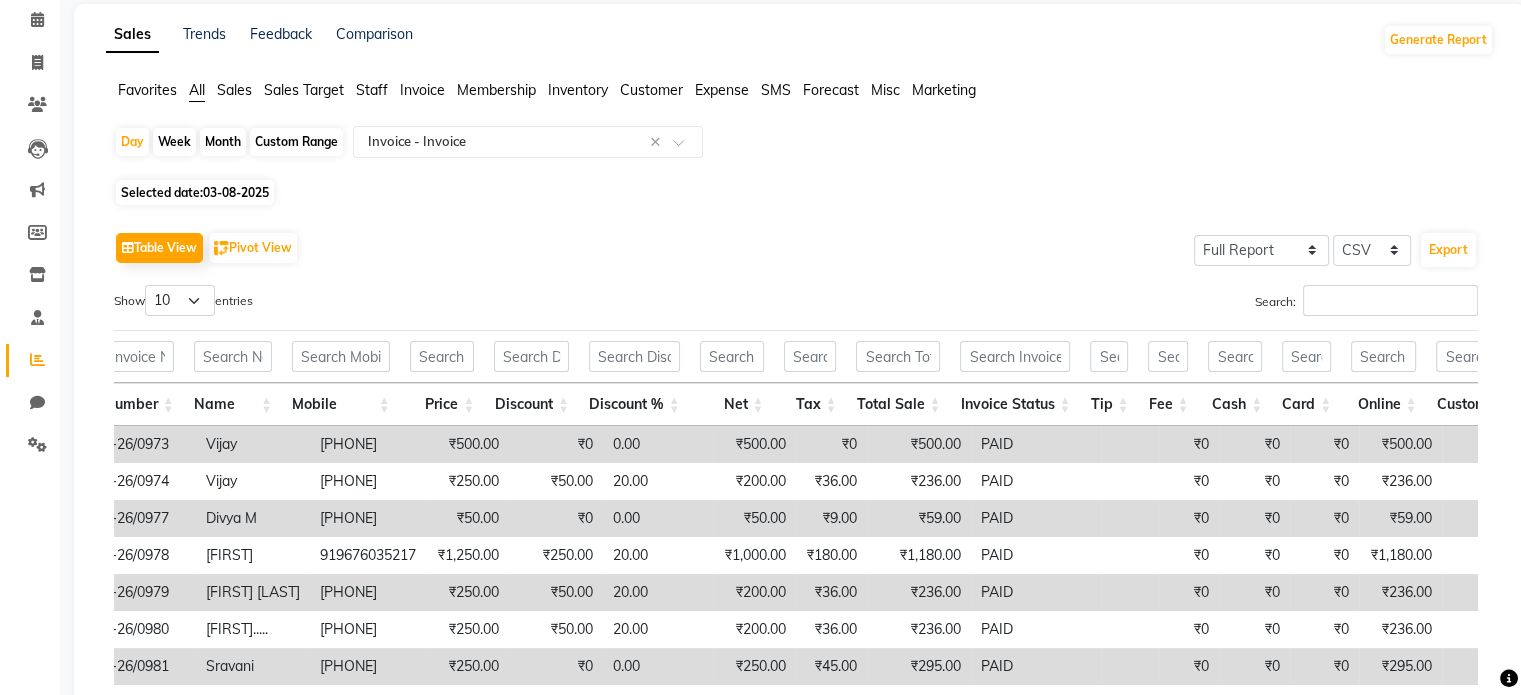 scroll, scrollTop: 0, scrollLeft: 0, axis: both 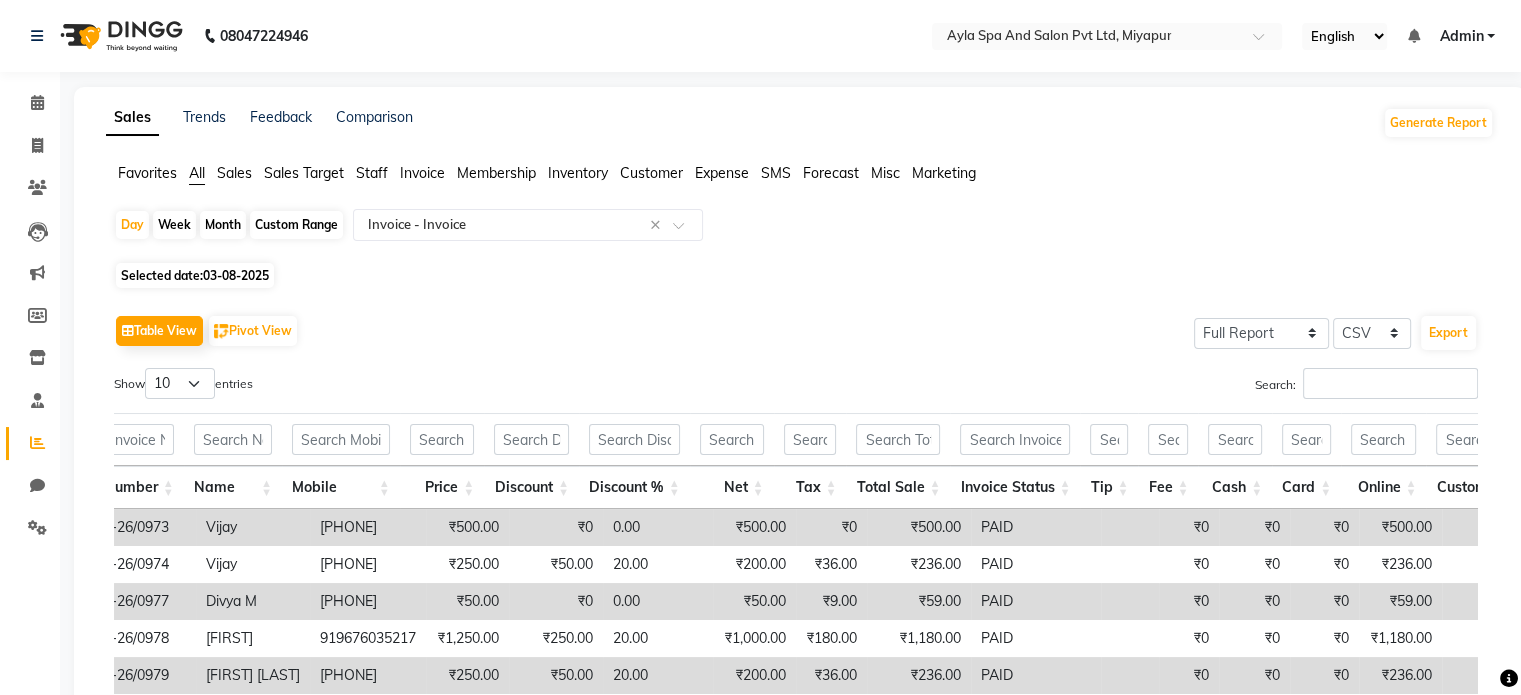 click on "Custom Range" 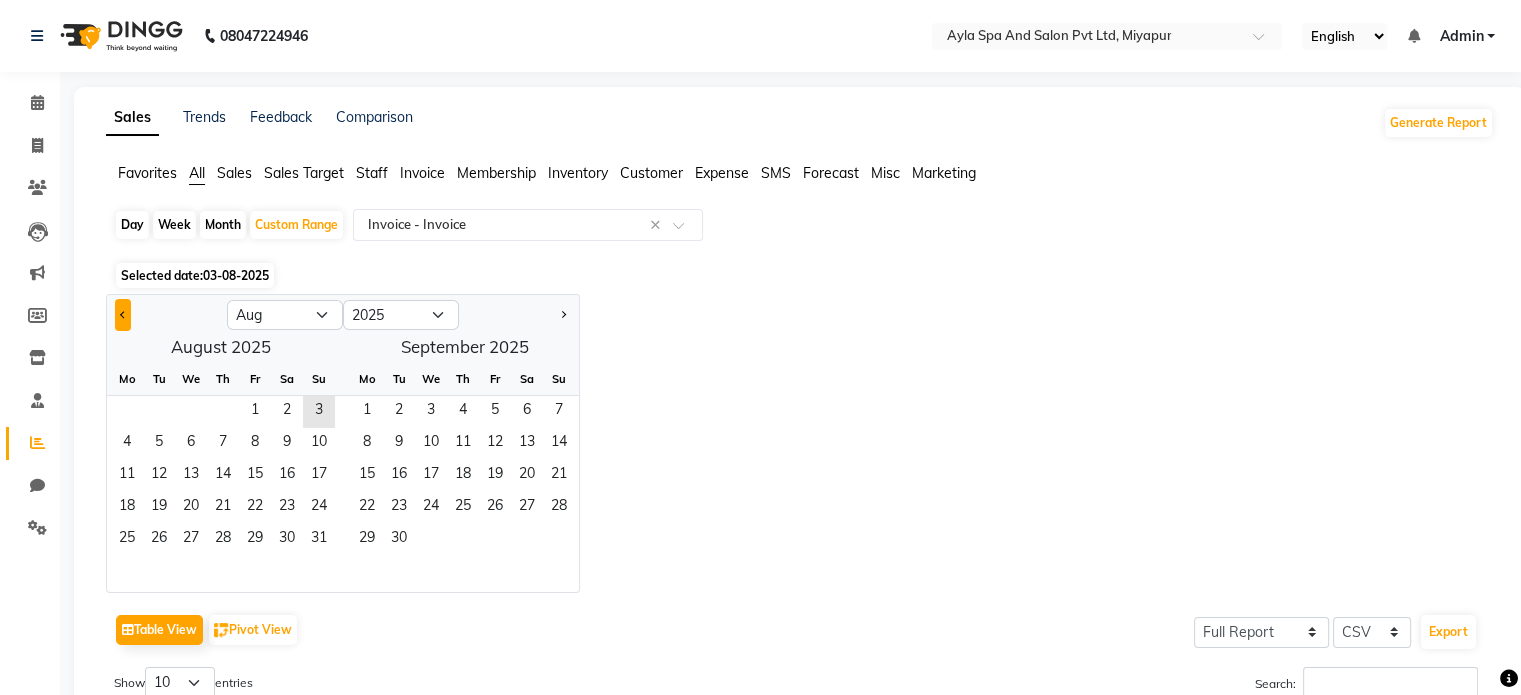 click 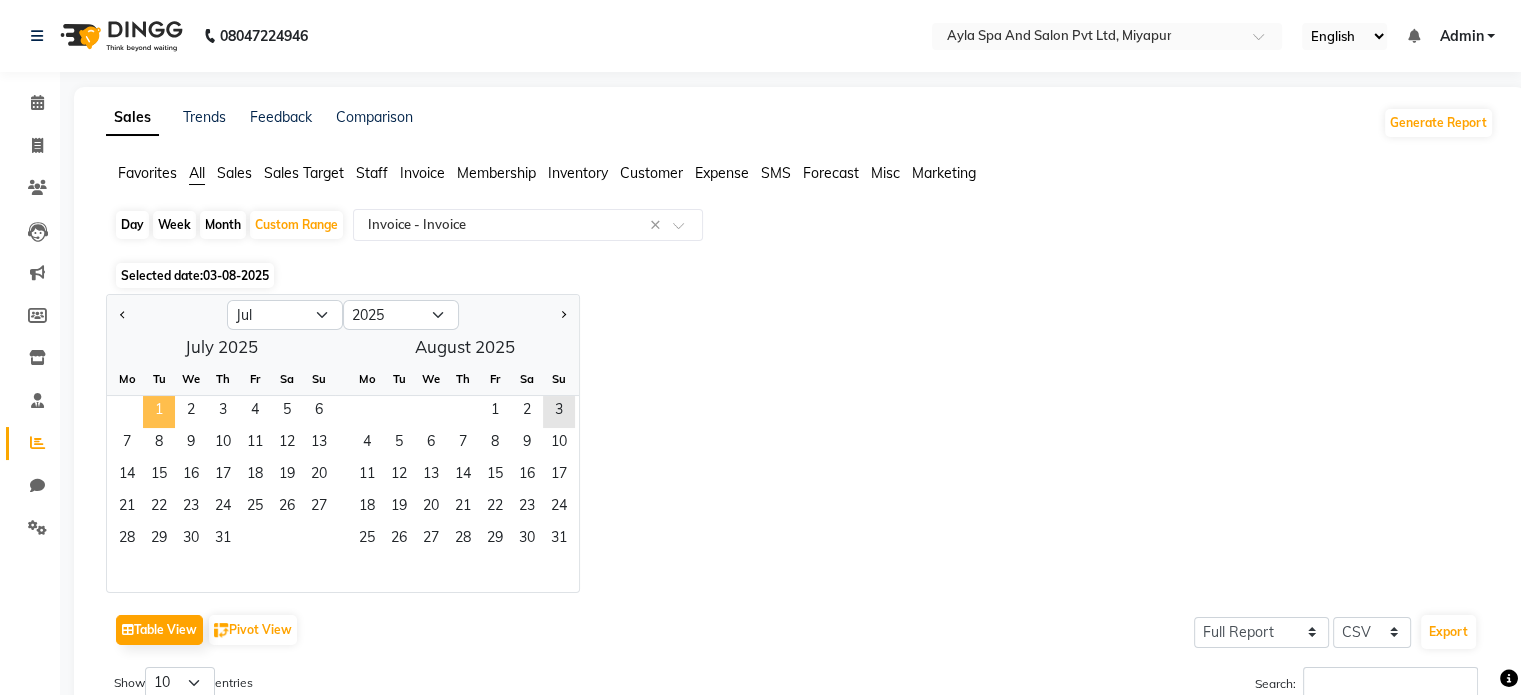 click on "1" 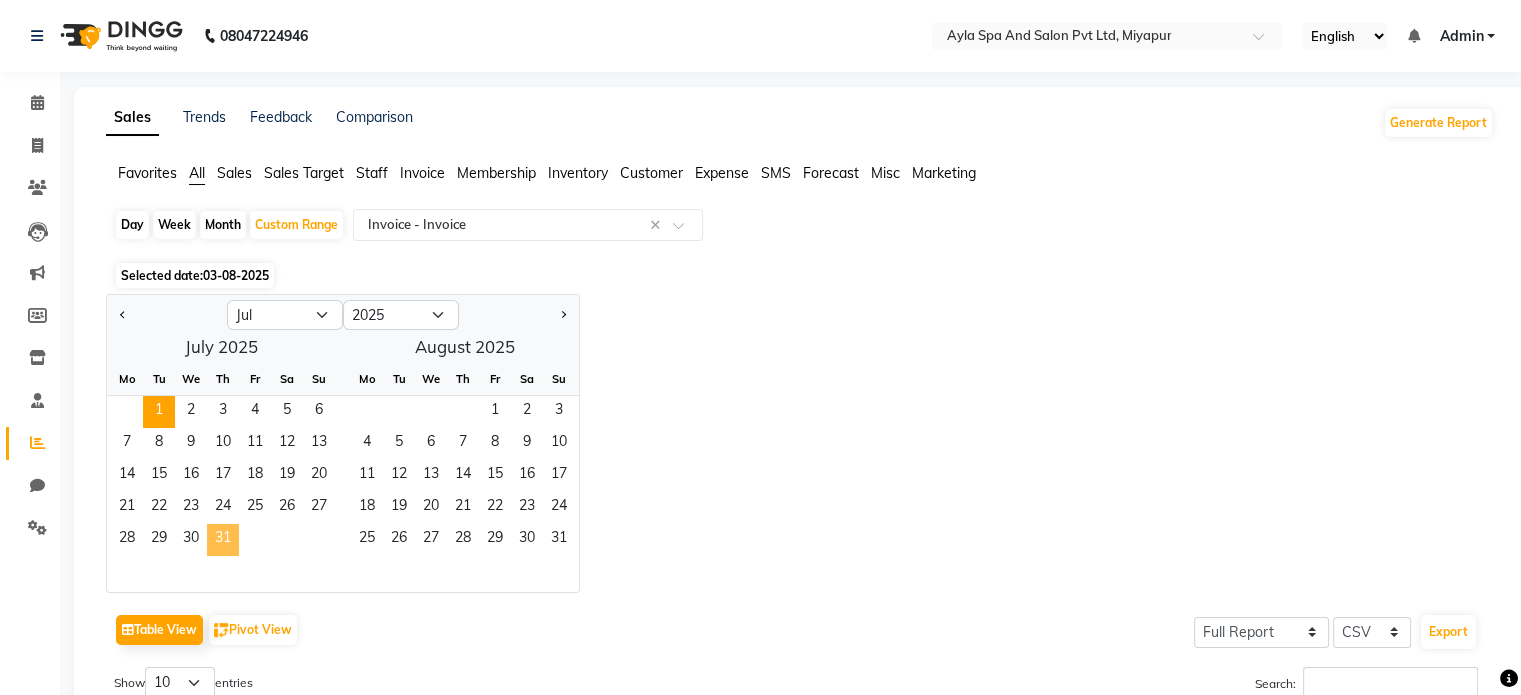 click on "31" 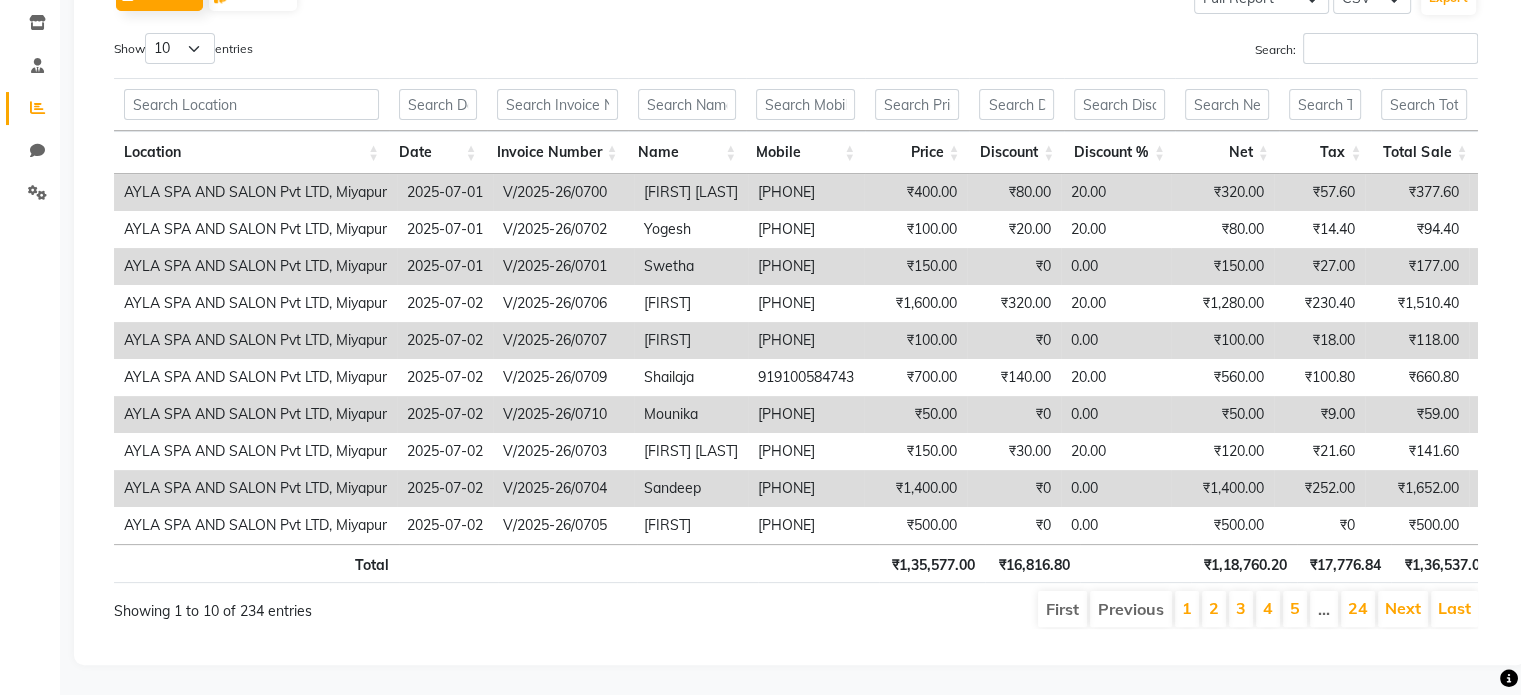 scroll, scrollTop: 363, scrollLeft: 0, axis: vertical 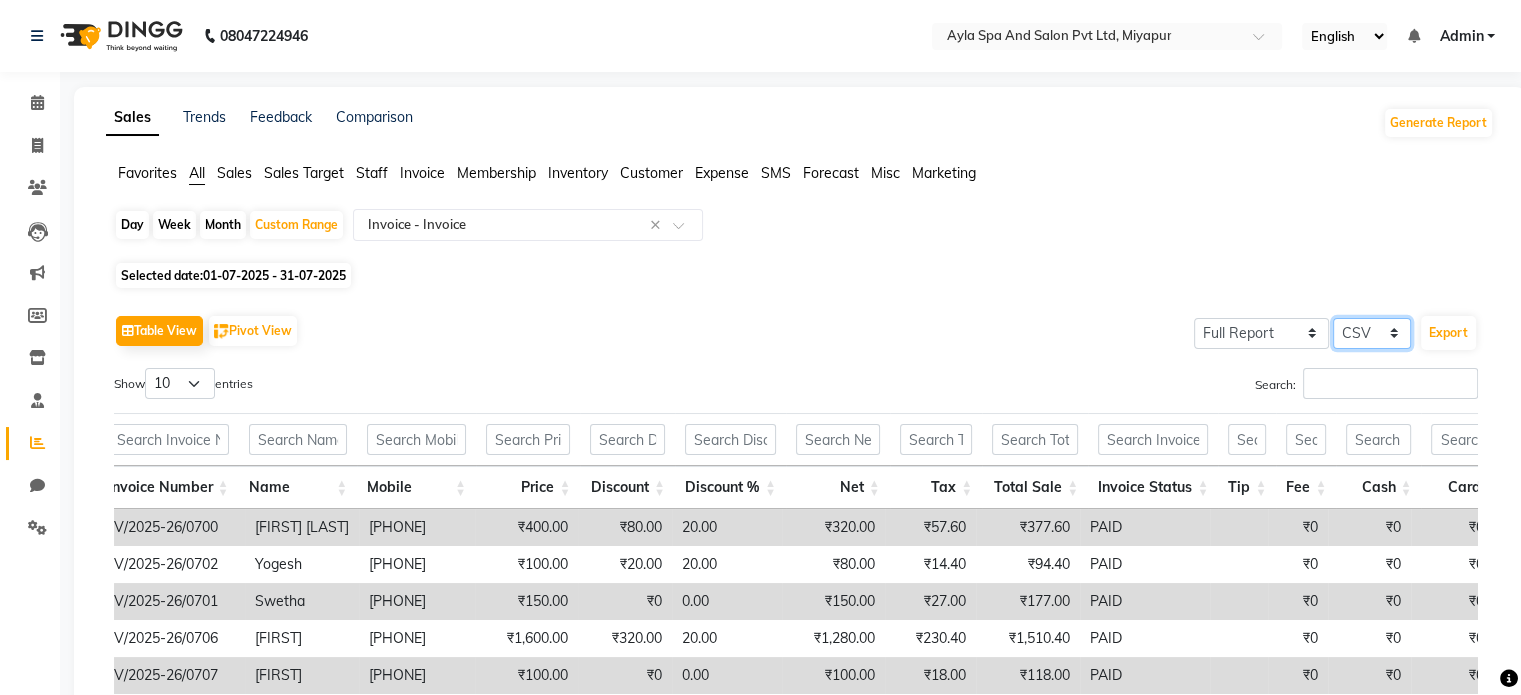 click on "Select CSV PDF" 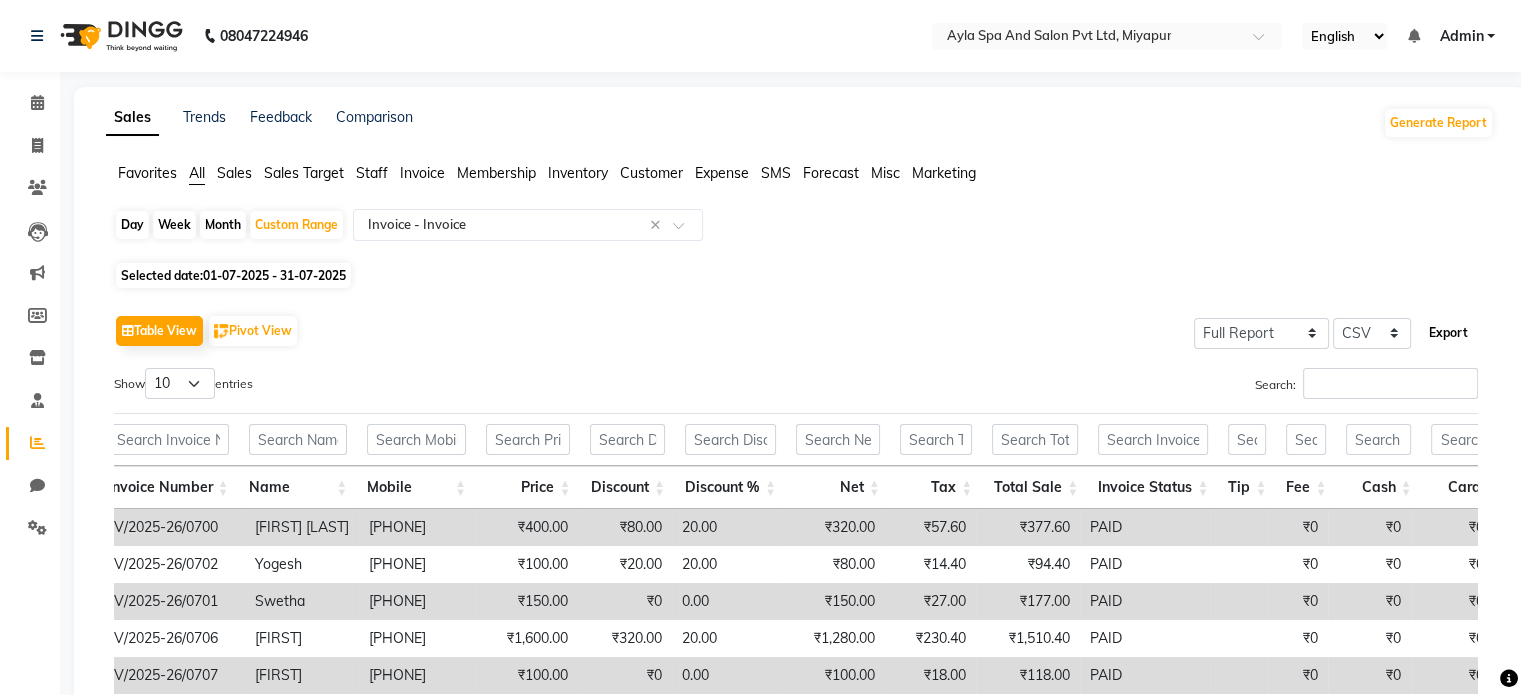 click on "Export" 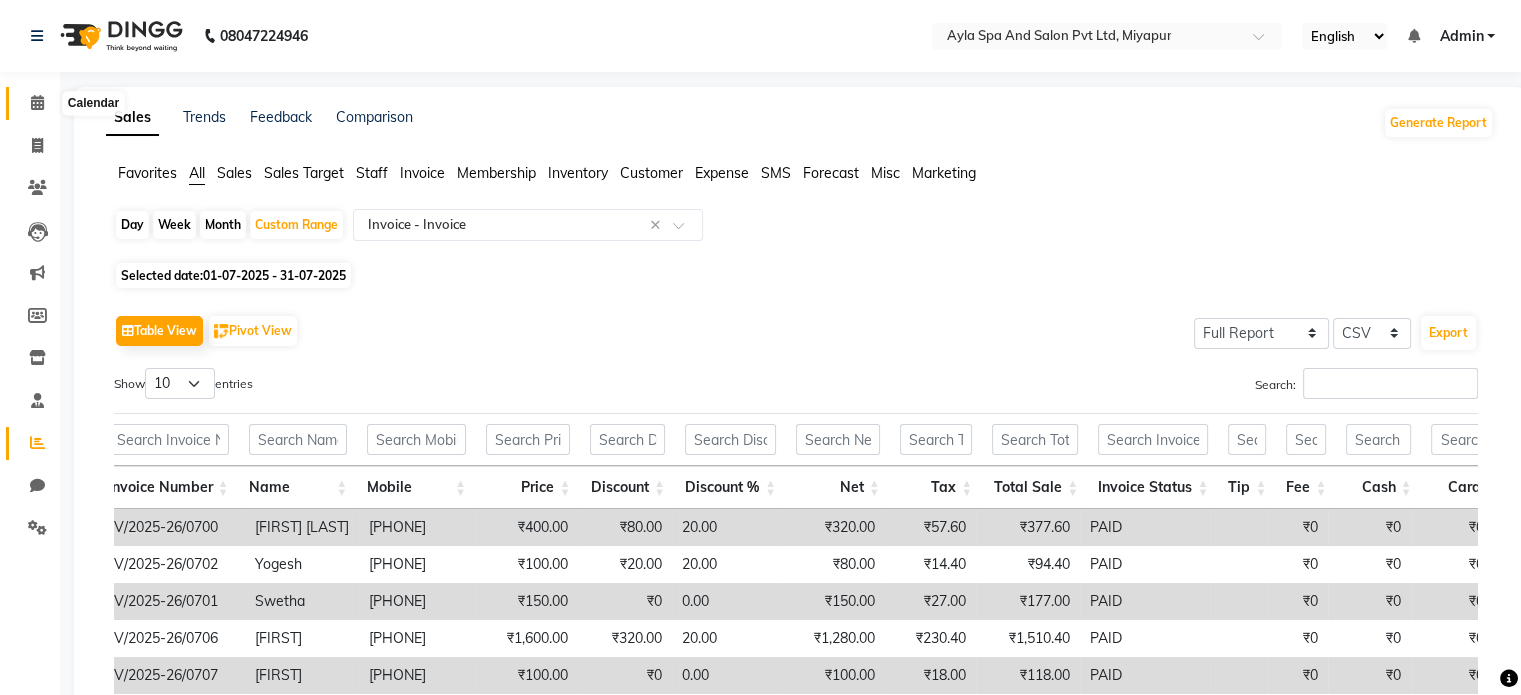 click 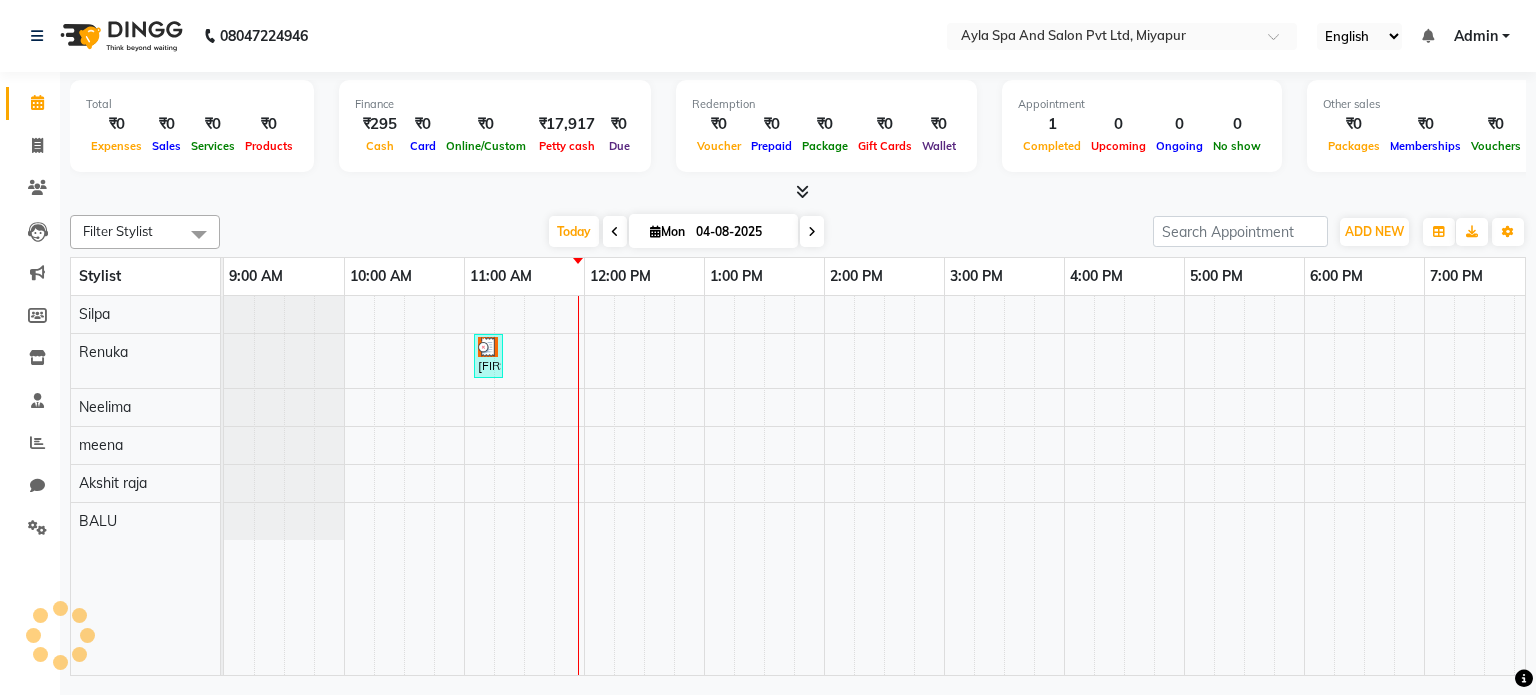 scroll, scrollTop: 0, scrollLeft: 0, axis: both 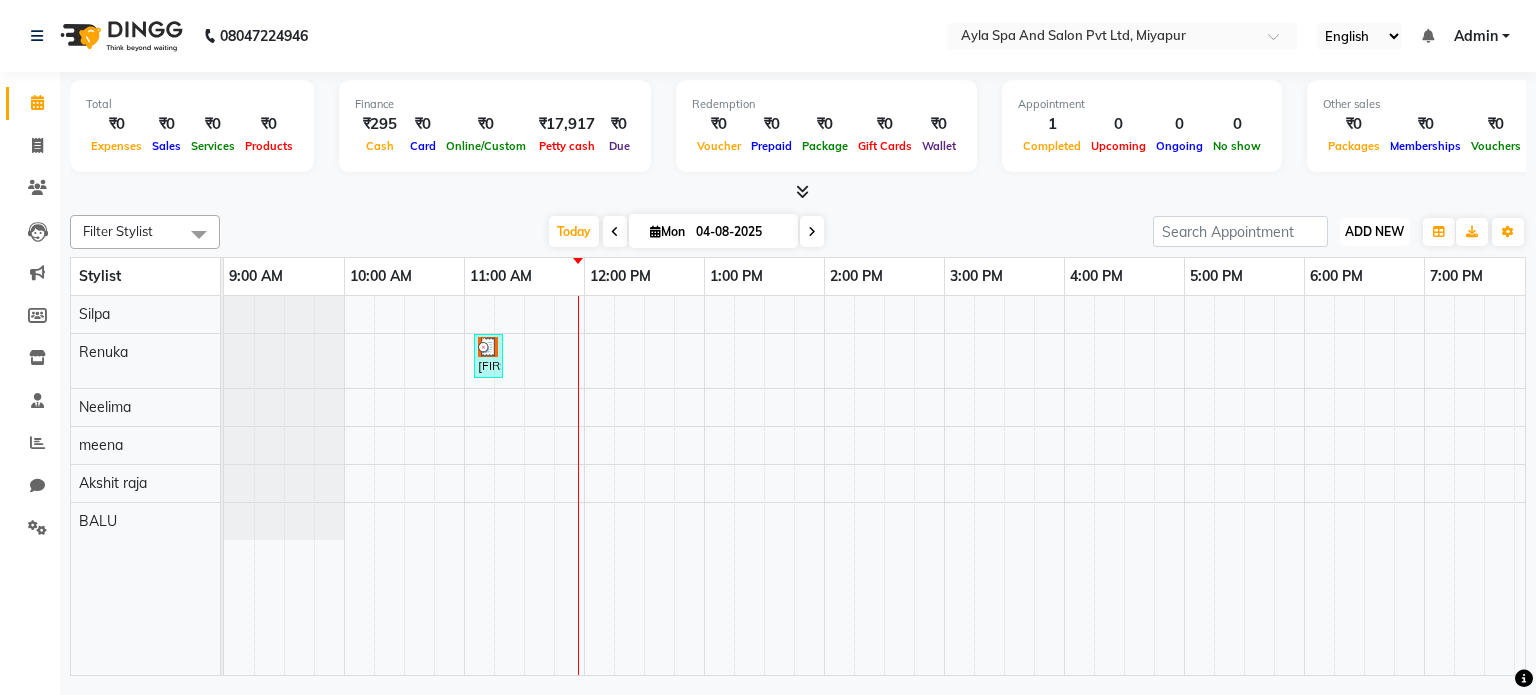 click on "ADD NEW" at bounding box center (1374, 231) 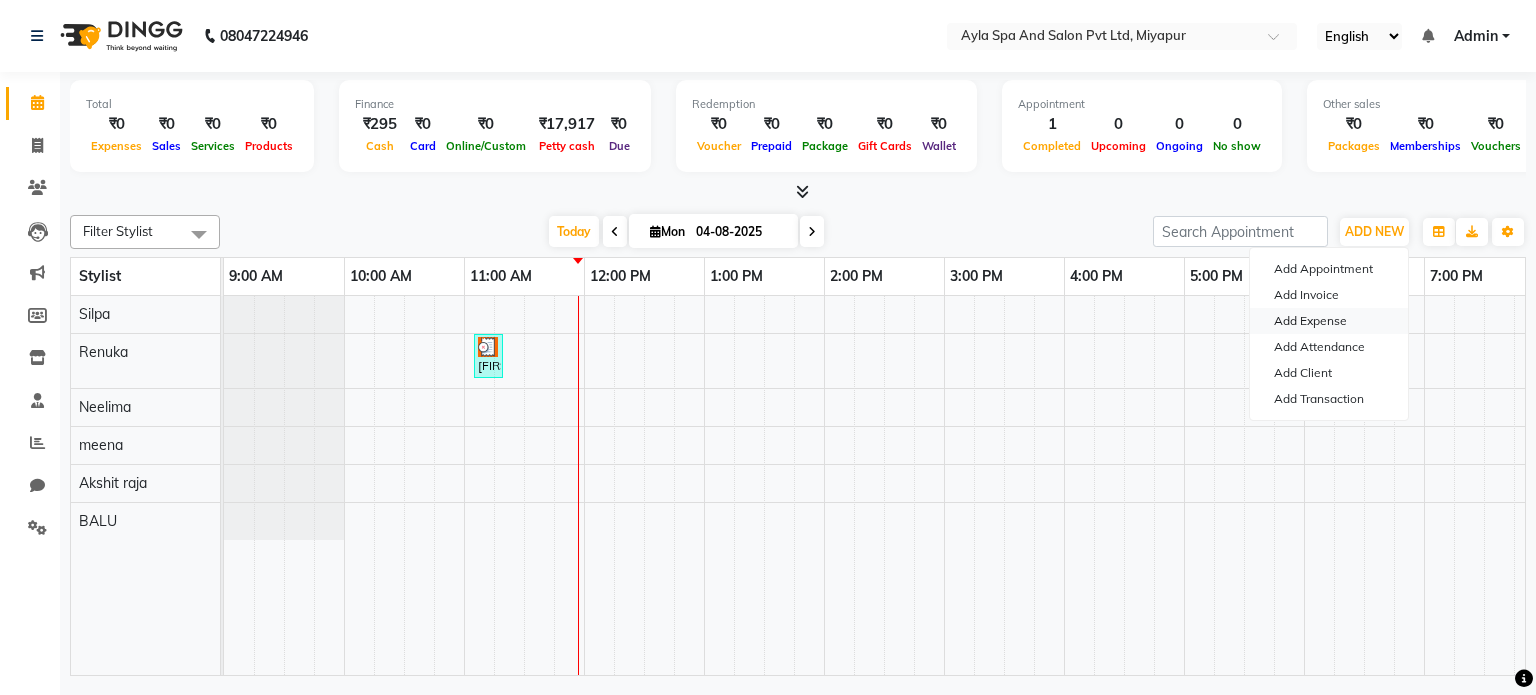 click on "Add Expense" at bounding box center [1329, 321] 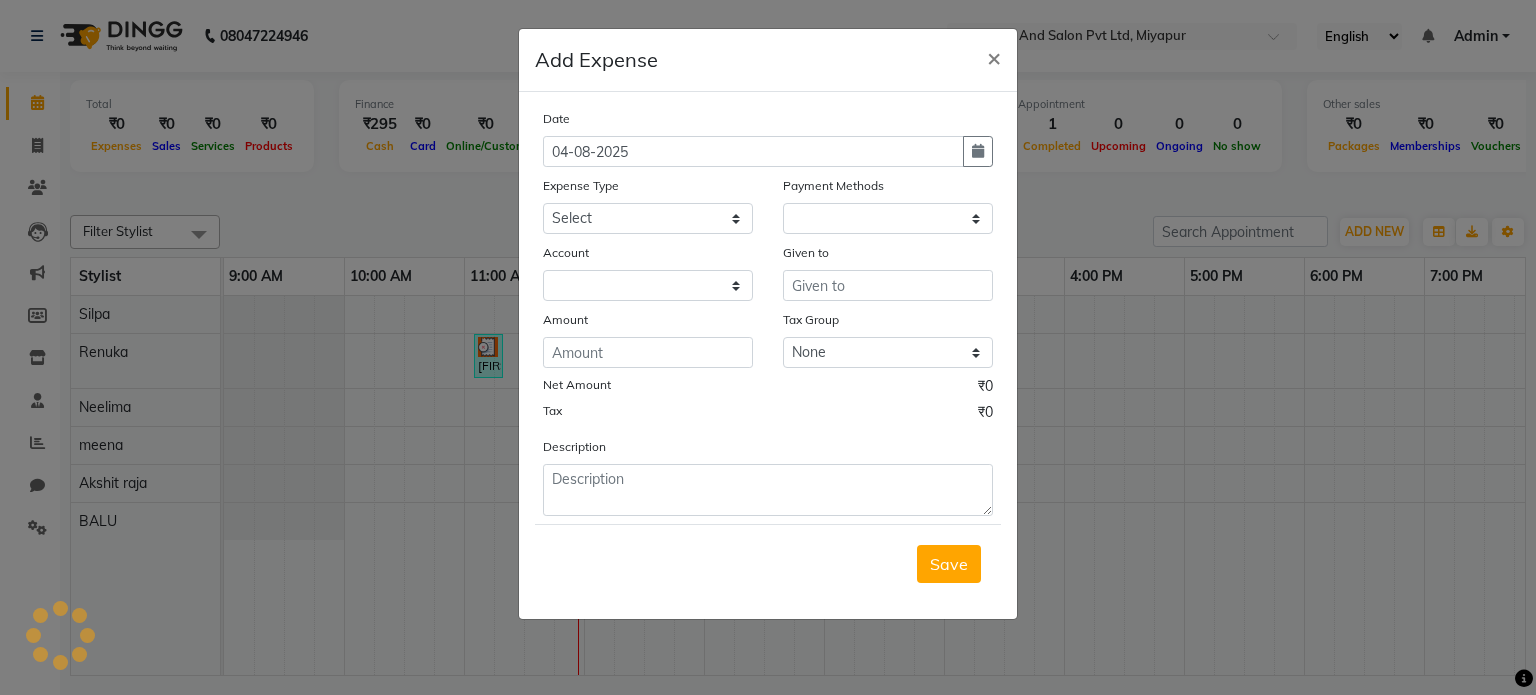 select on "1" 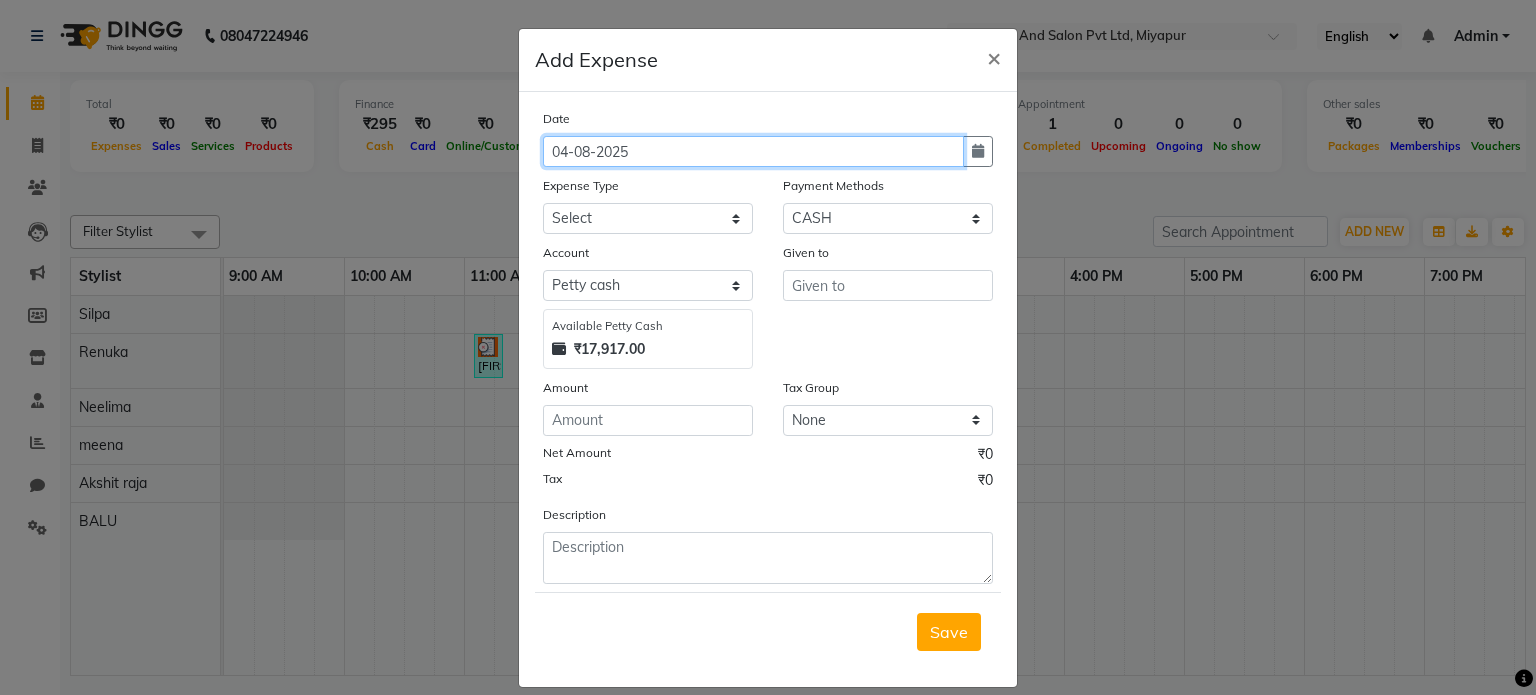 click on "04-08-2025" 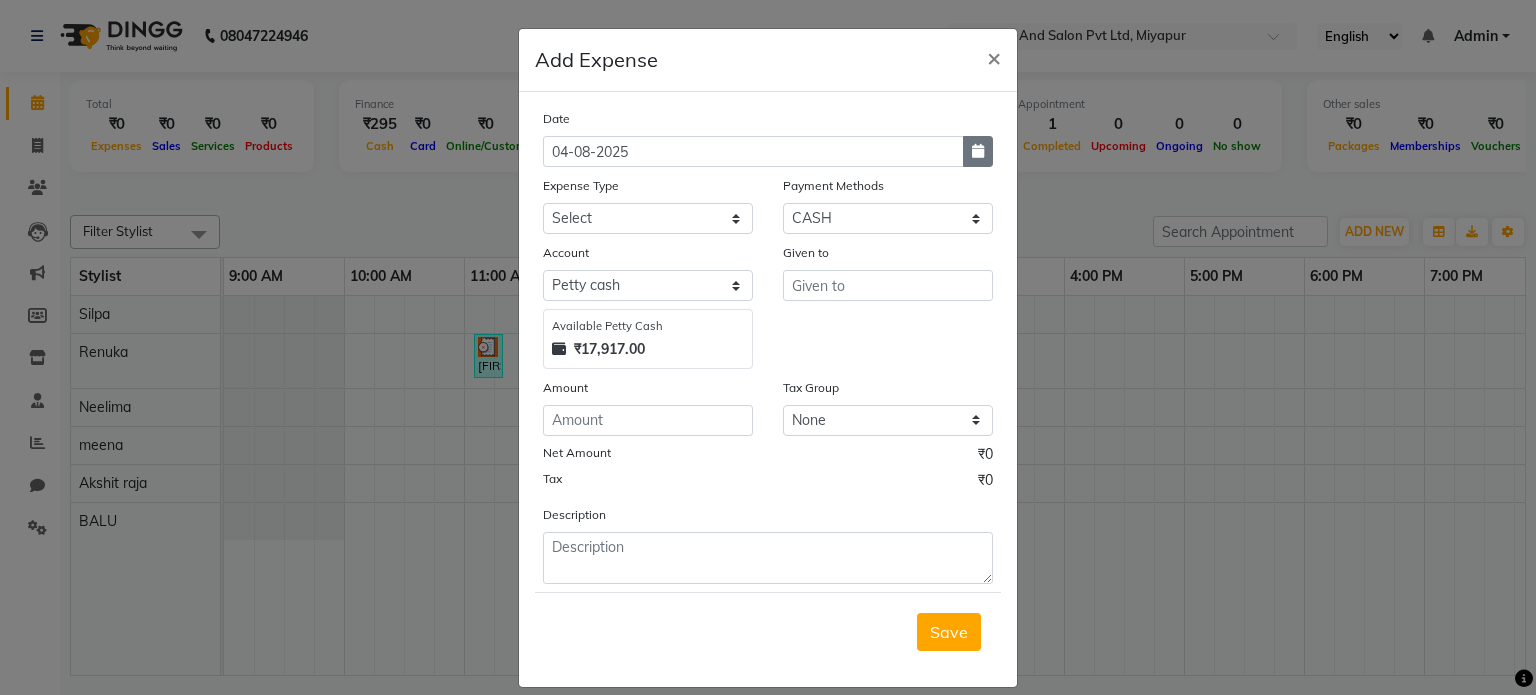 click 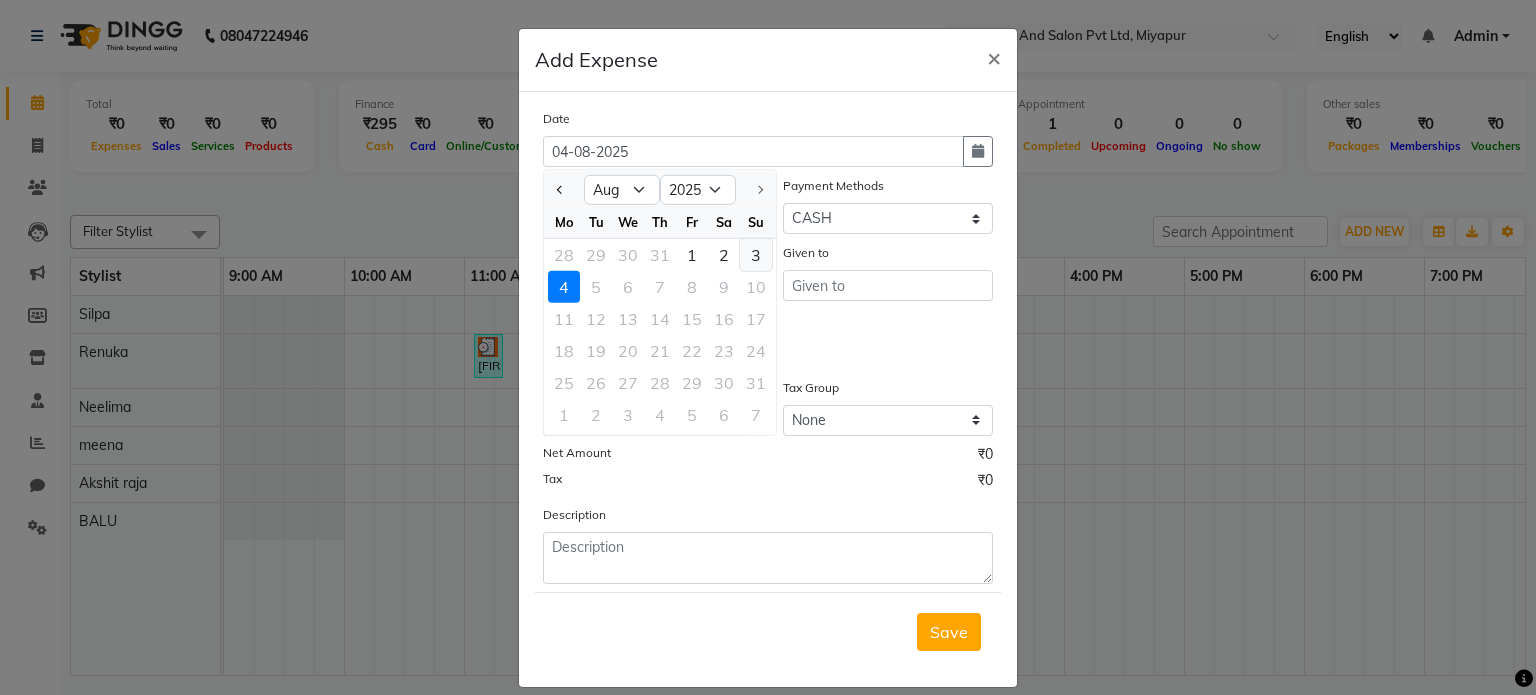 click on "3" 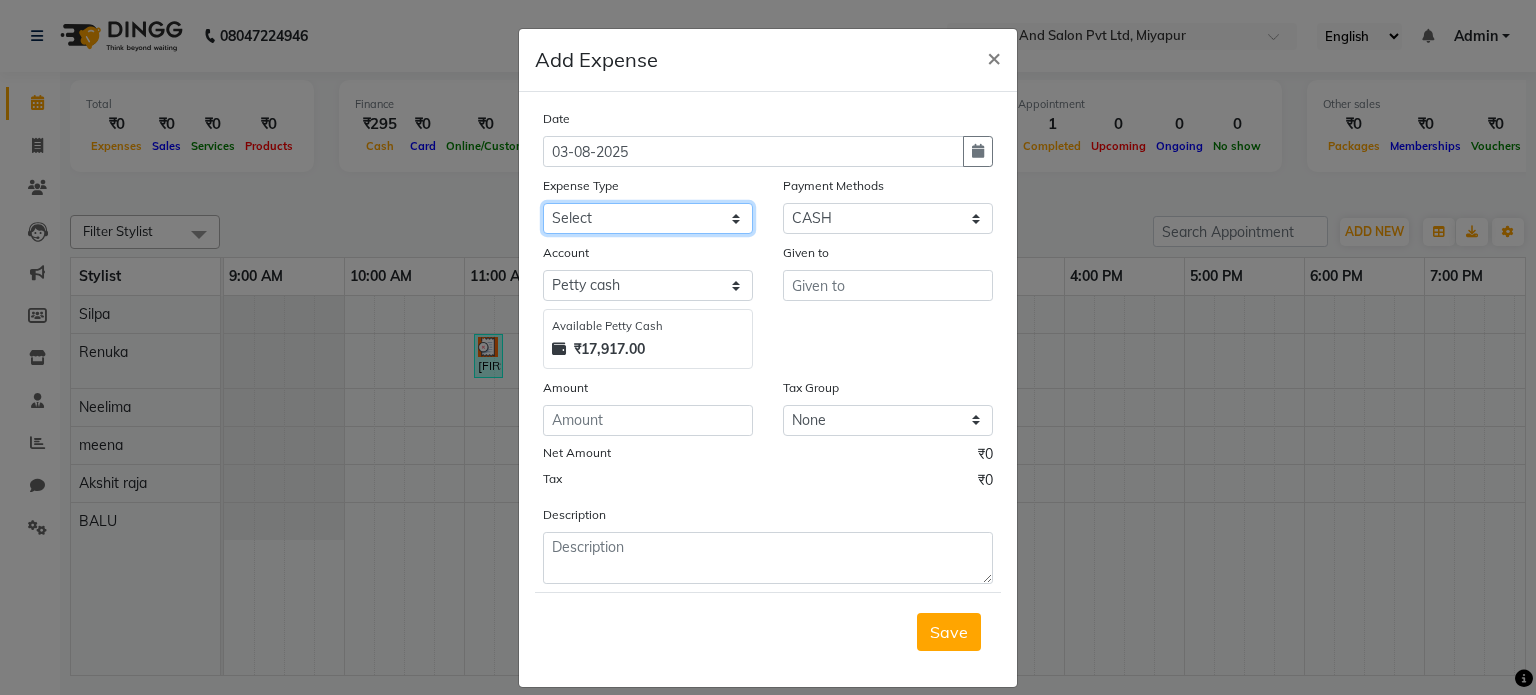 click on "Select Advance Salary Bank charges Car maintenance  Cash transfer to bank Cash transfer to hub Client Snacks Clinical charges Equipment Fuel Govt fee Incentive Insurance International purchase Loan Repayment Maintenance Marketing Miscellaneous MRA Other Pantry Product Rent Salary Staff Snacks Tax Tea & Refreshment Utilities" 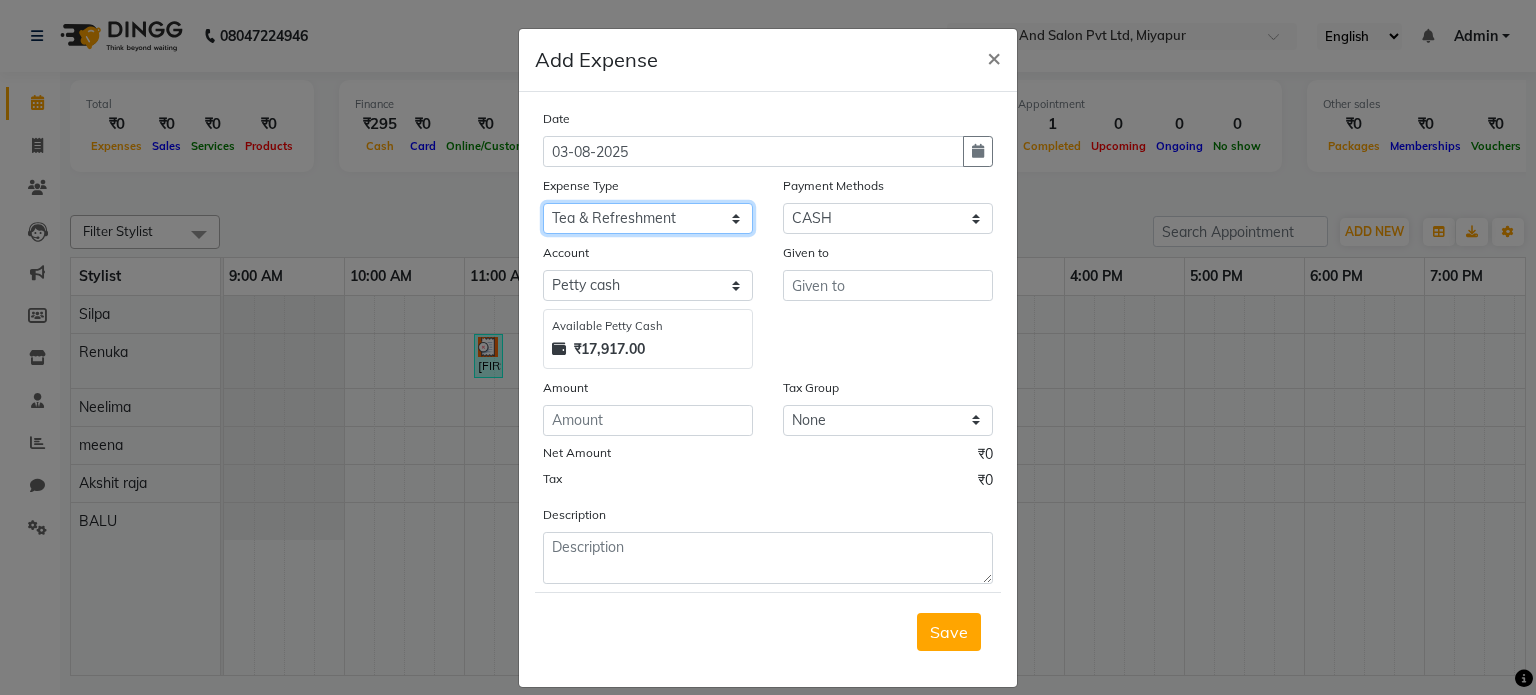 click on "Select Advance Salary Bank charges Car maintenance  Cash transfer to bank Cash transfer to hub Client Snacks Clinical charges Equipment Fuel Govt fee Incentive Insurance International purchase Loan Repayment Maintenance Marketing Miscellaneous MRA Other Pantry Product Rent Salary Staff Snacks Tax Tea & Refreshment Utilities" 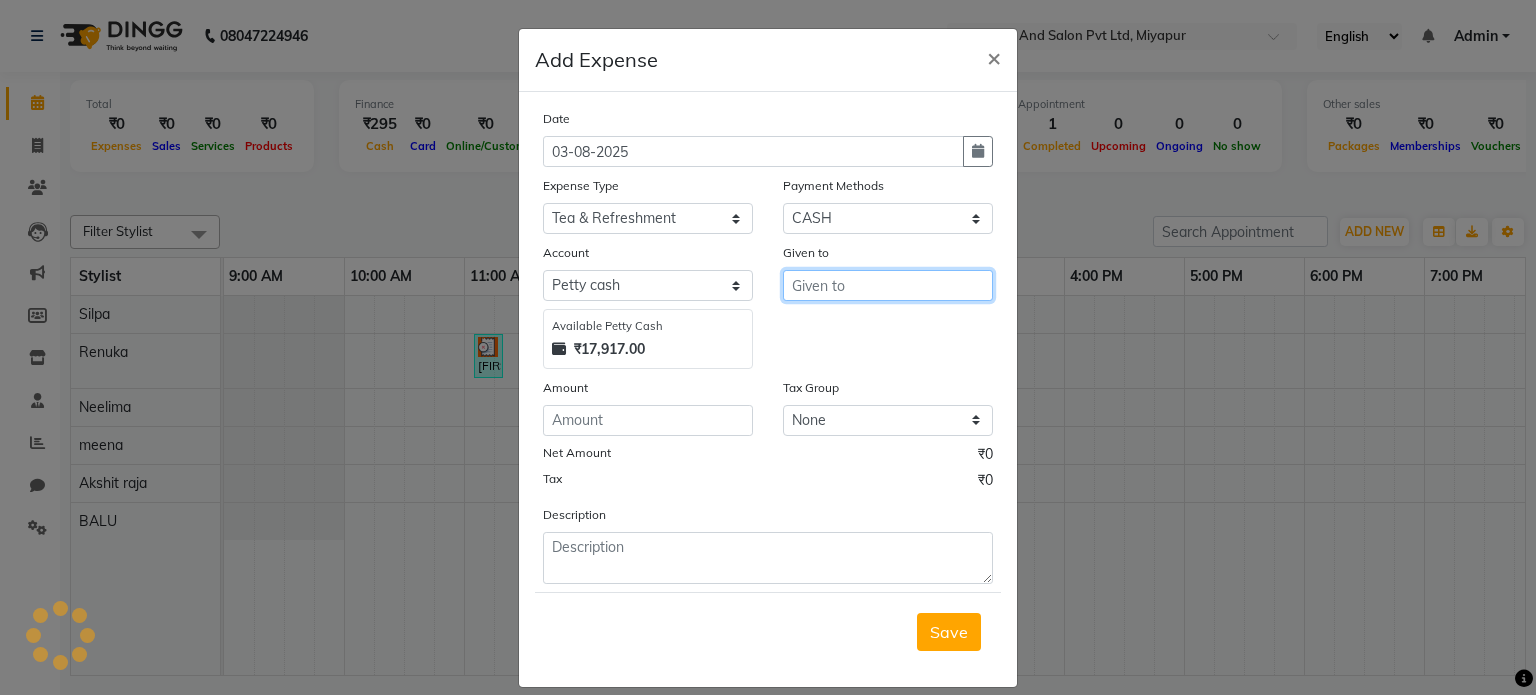 click at bounding box center (888, 285) 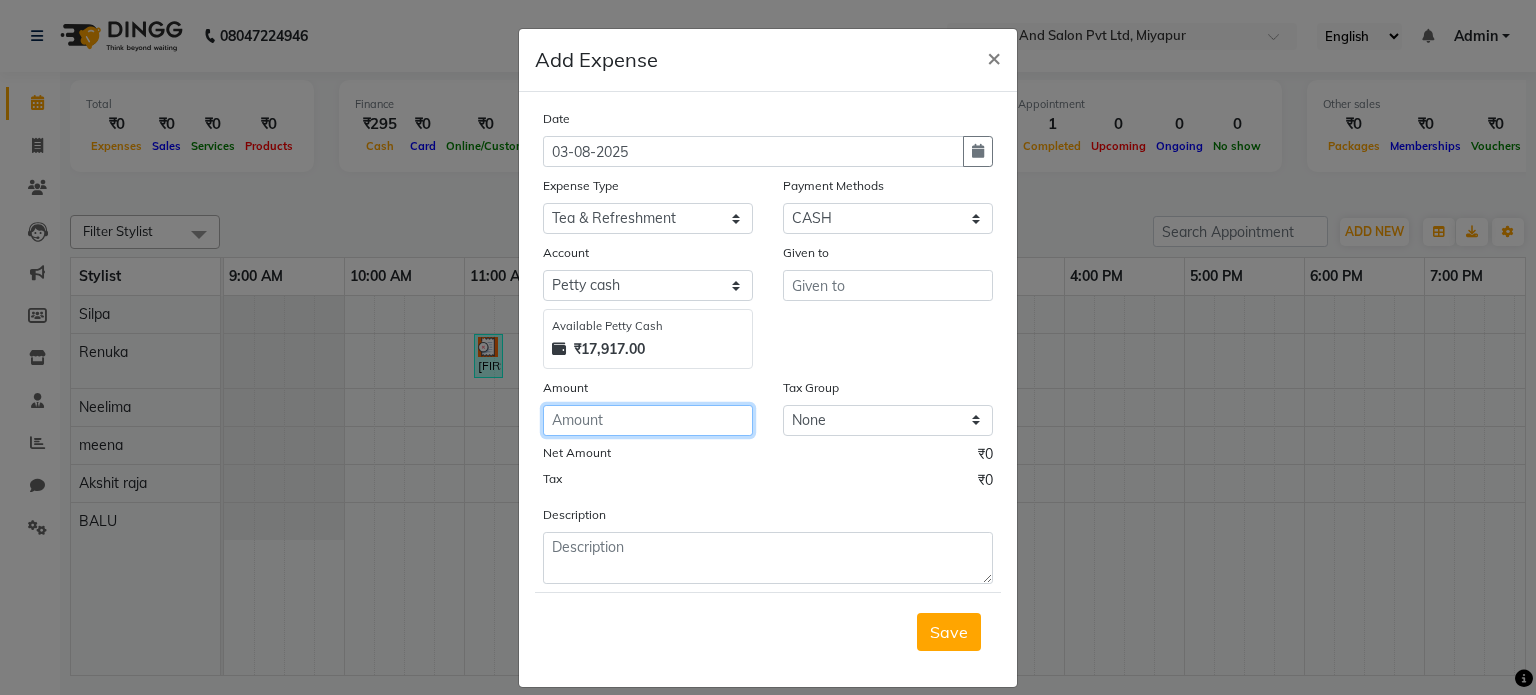 click 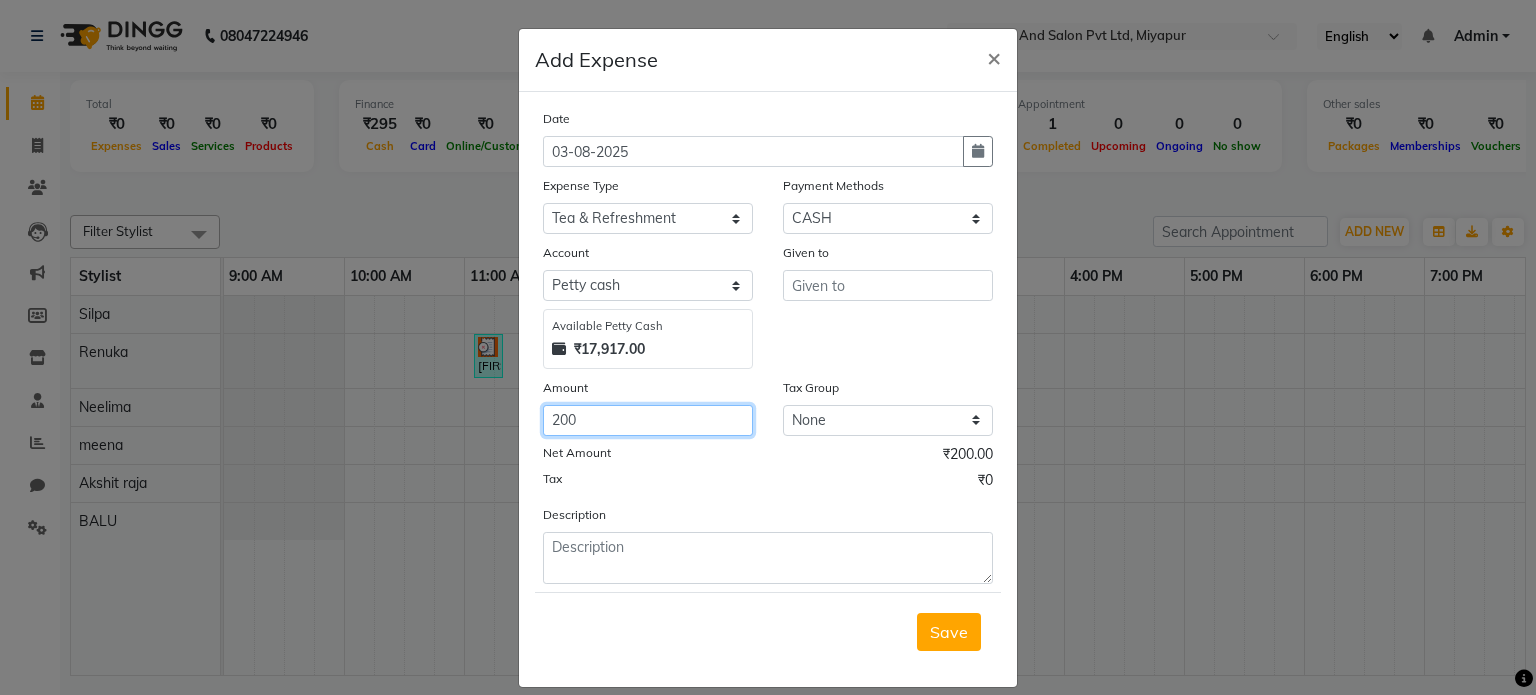 type on "200" 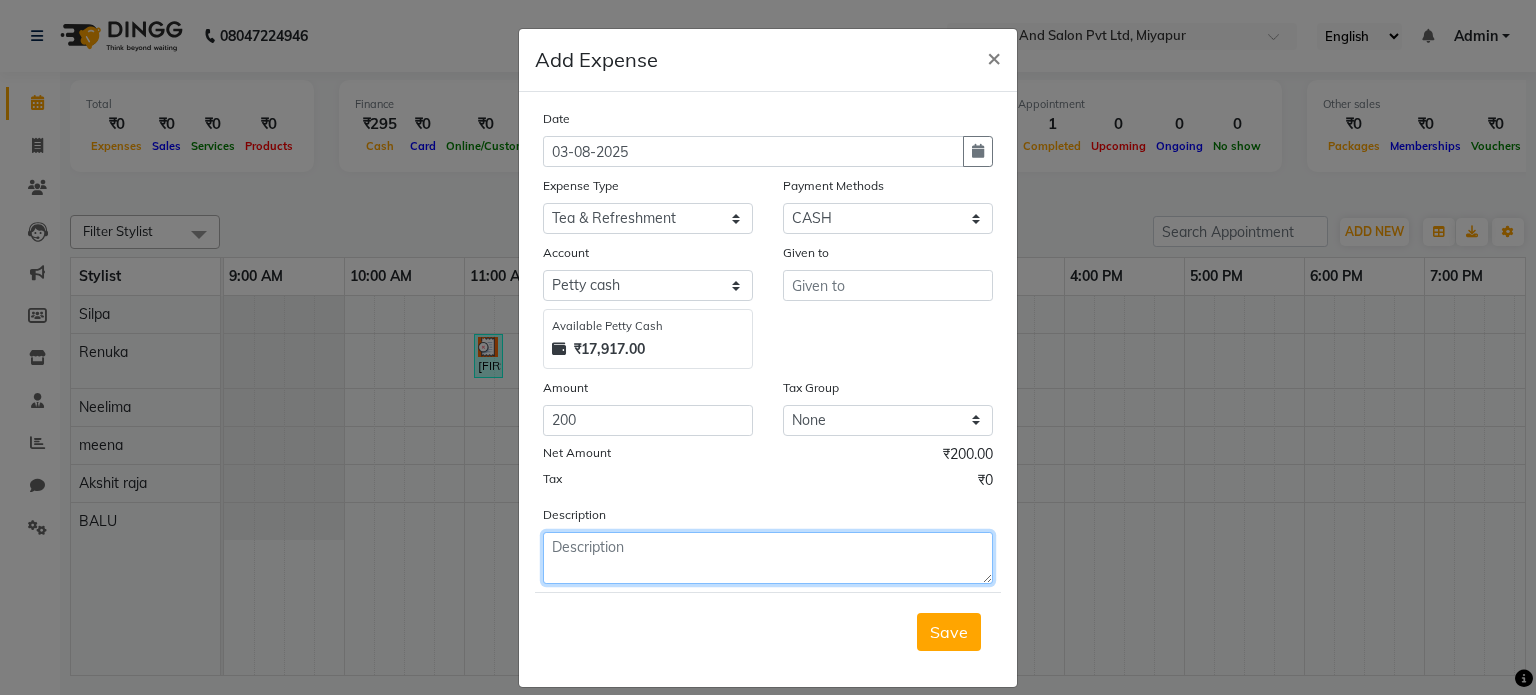 click 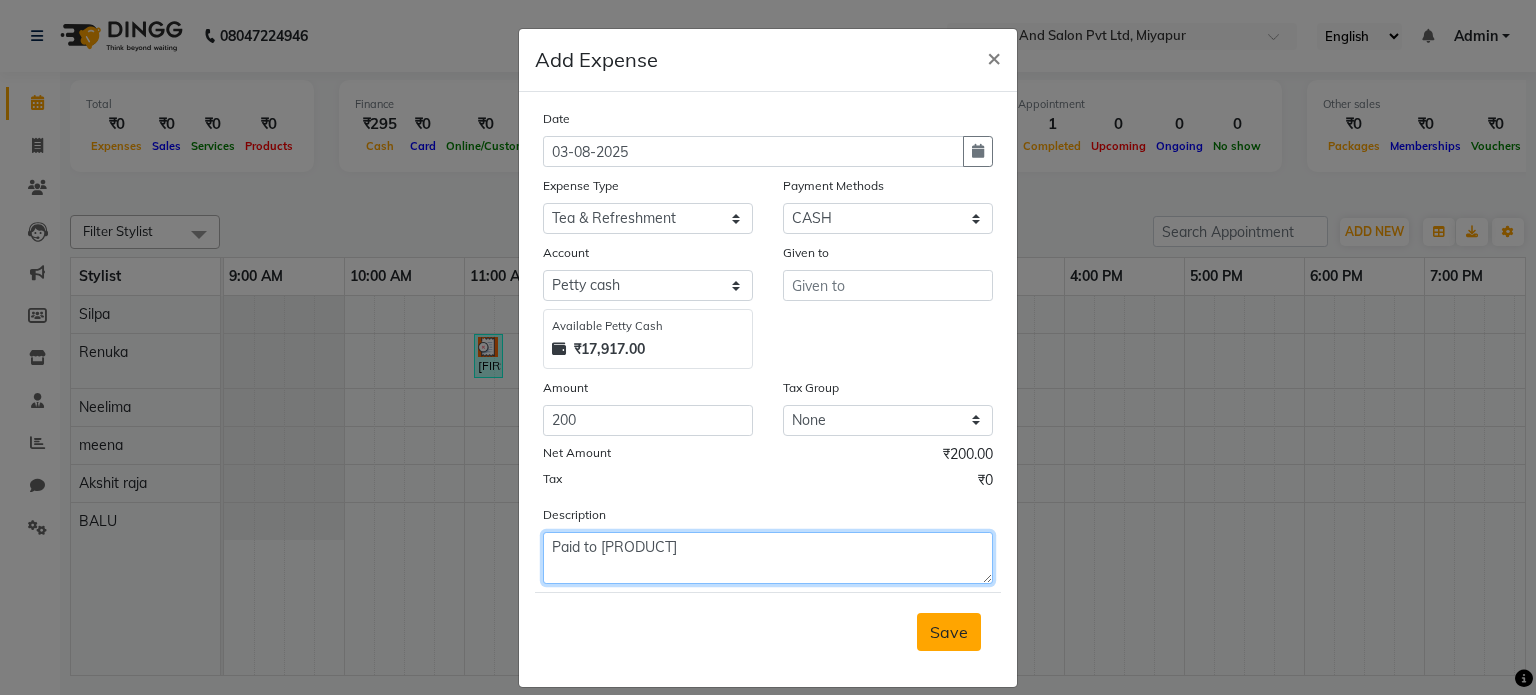 type on "Paid to tea powder" 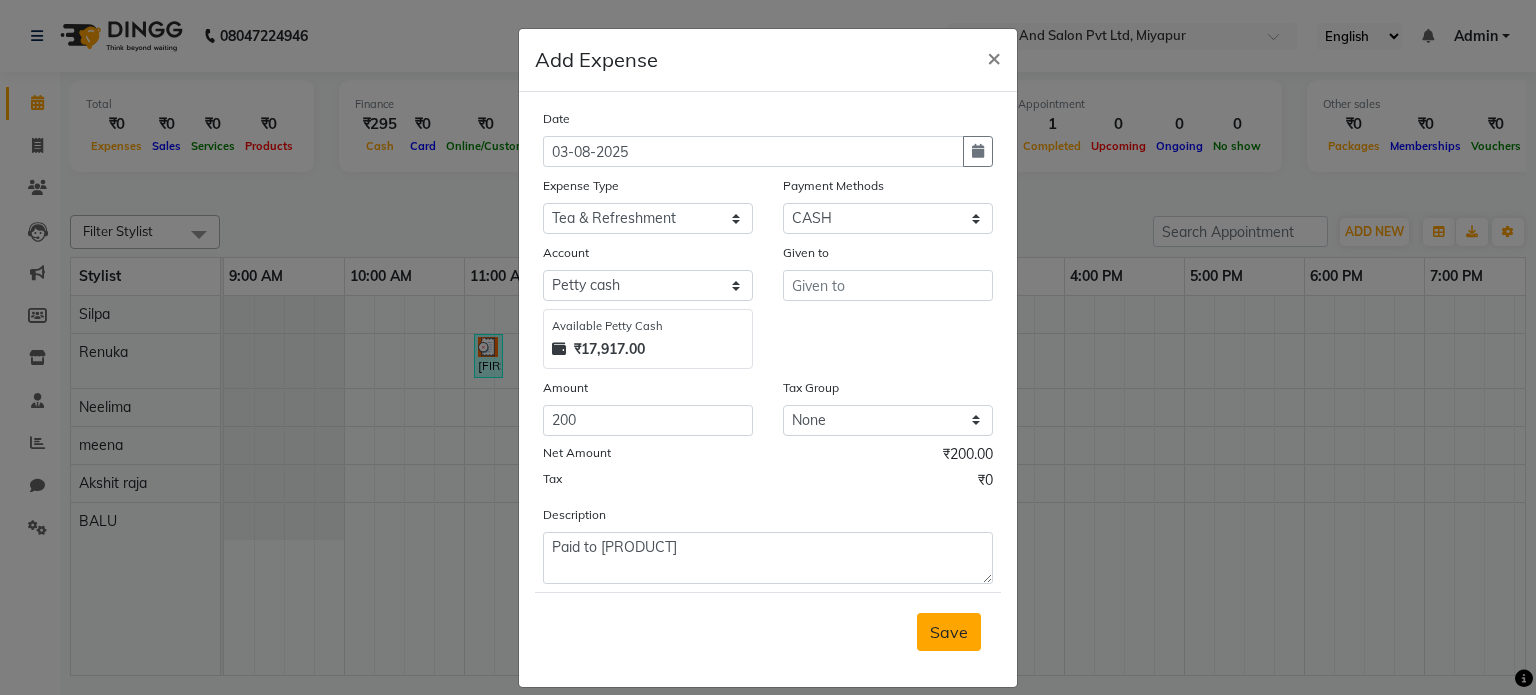 click on "Save" at bounding box center (949, 632) 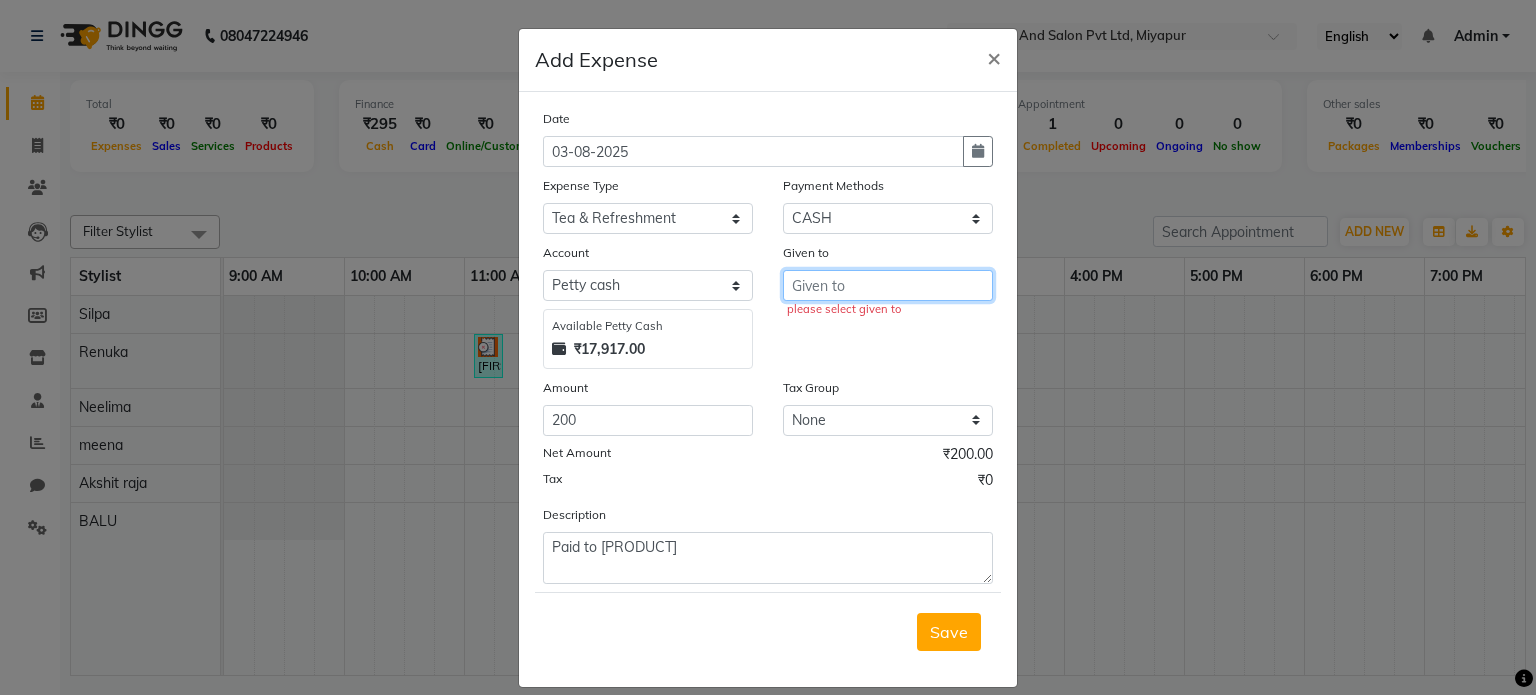 click at bounding box center (888, 285) 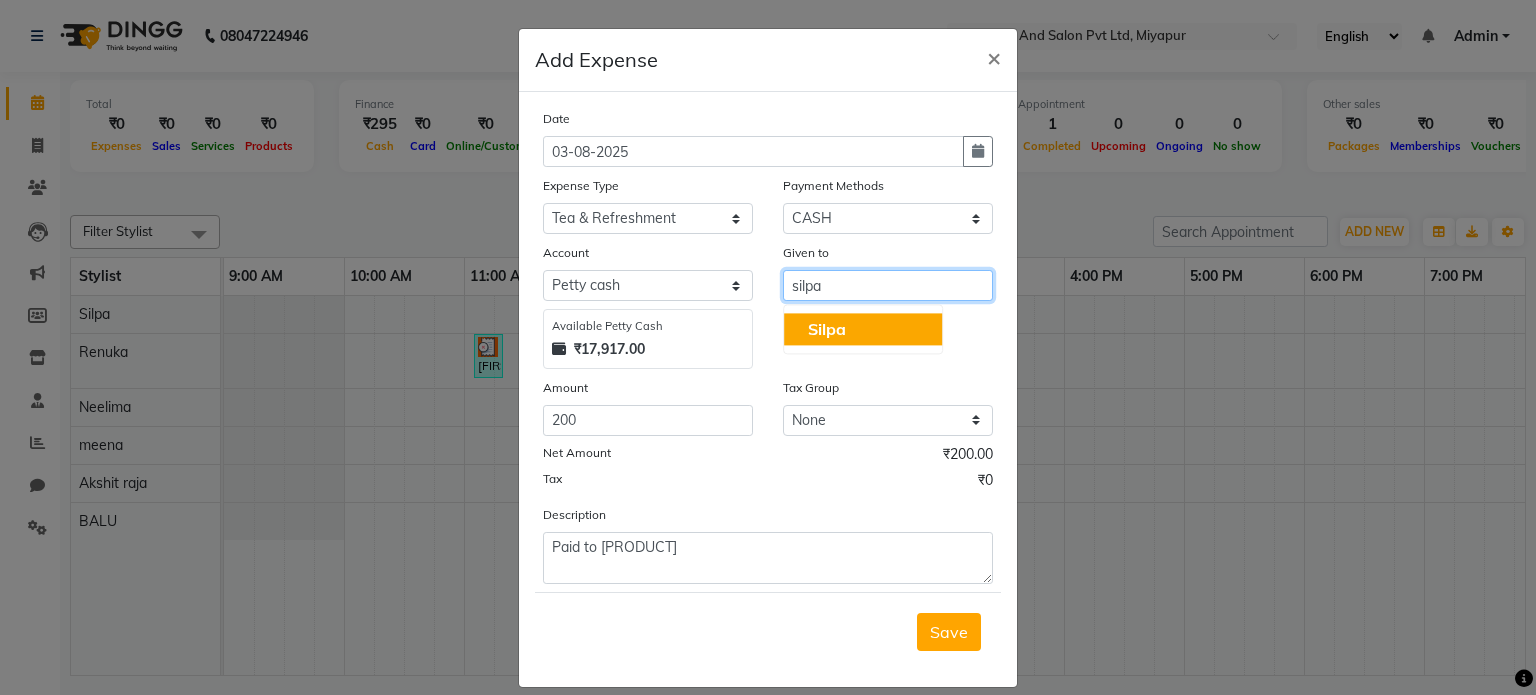 click on "Silpa" at bounding box center (863, 329) 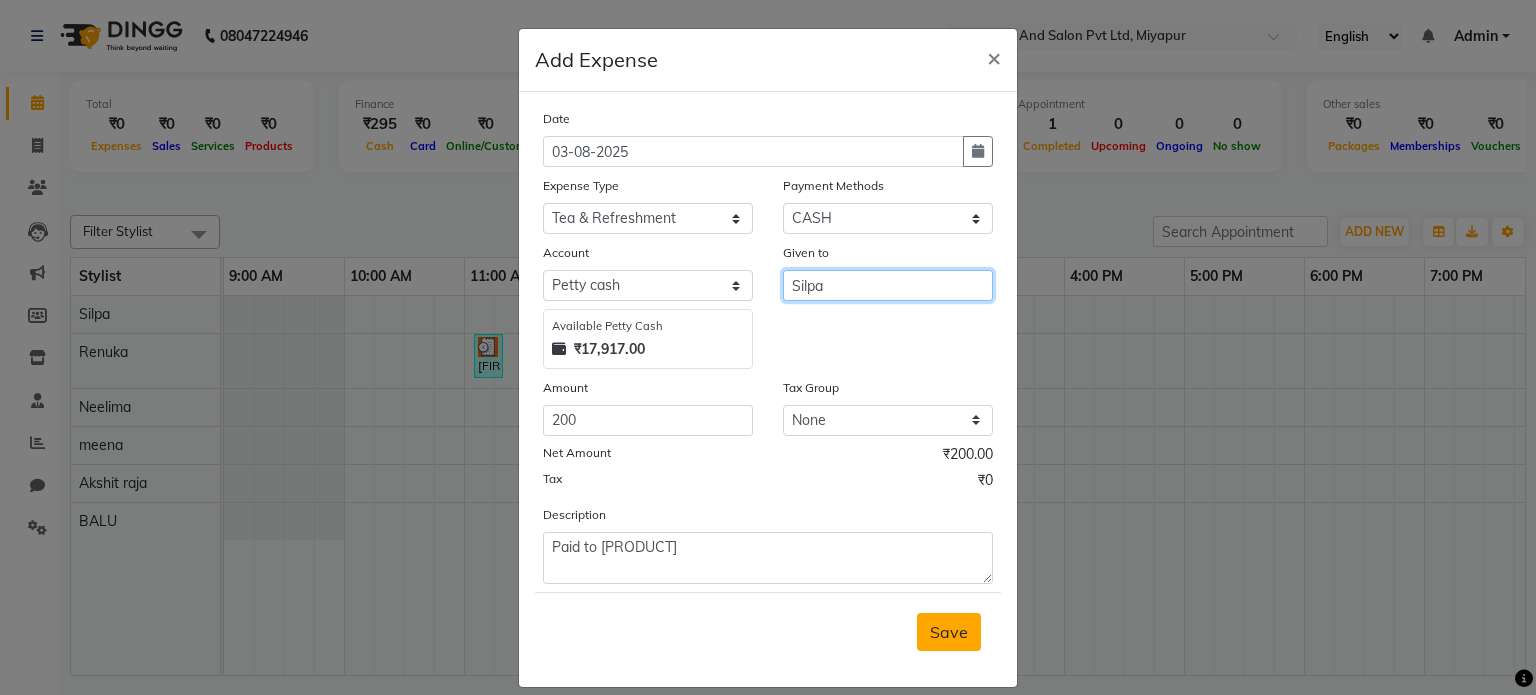 type on "Silpa" 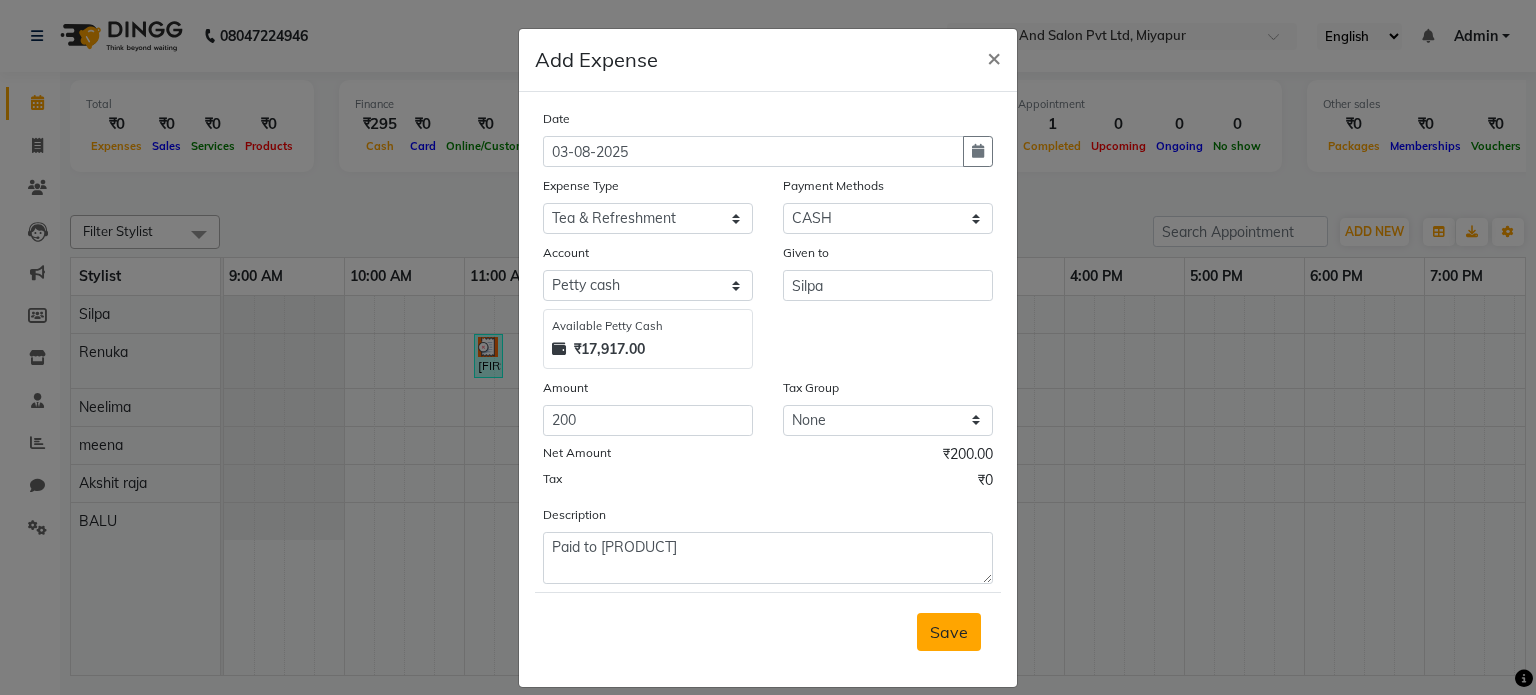 click on "Save" at bounding box center [949, 632] 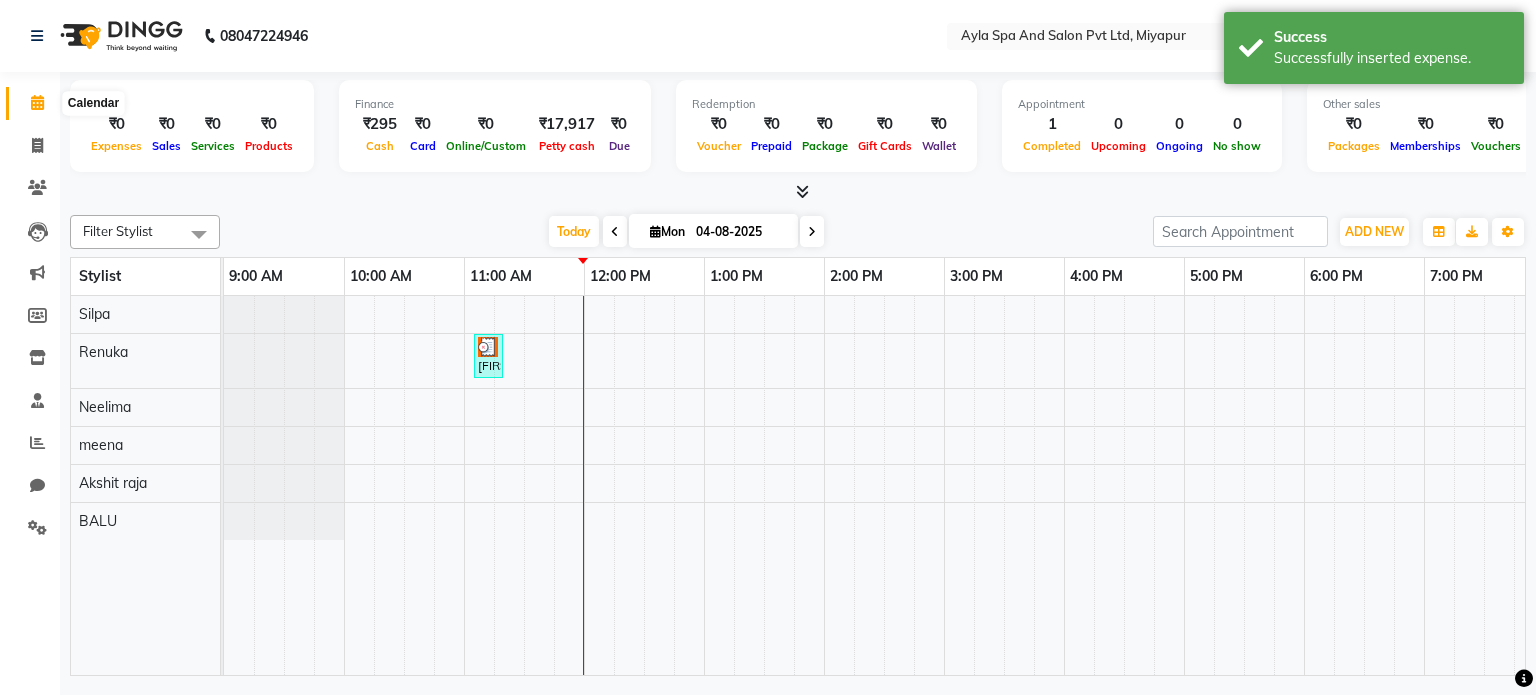click 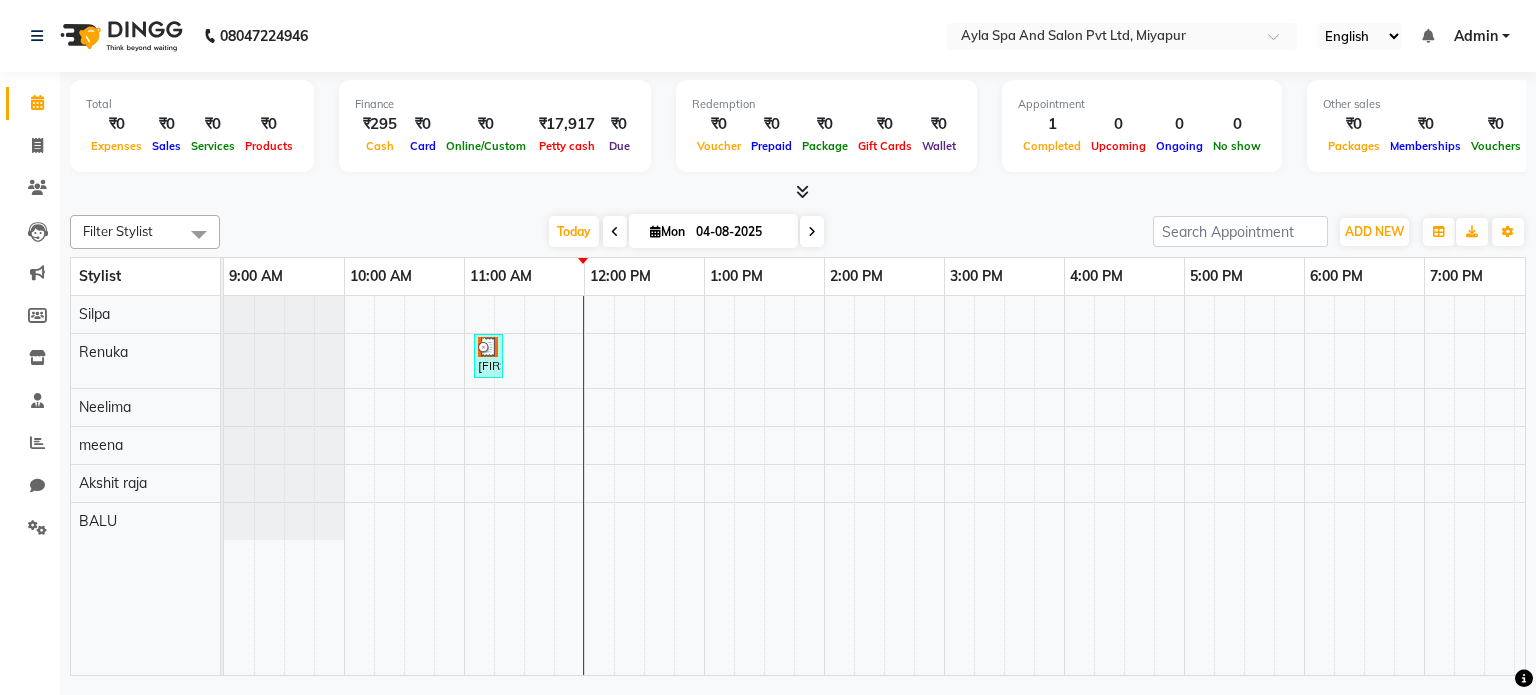 click on "[FIRST], TK01, 11:05 AM-11:20 AM, THREADING Eyebrows" at bounding box center [488, 356] 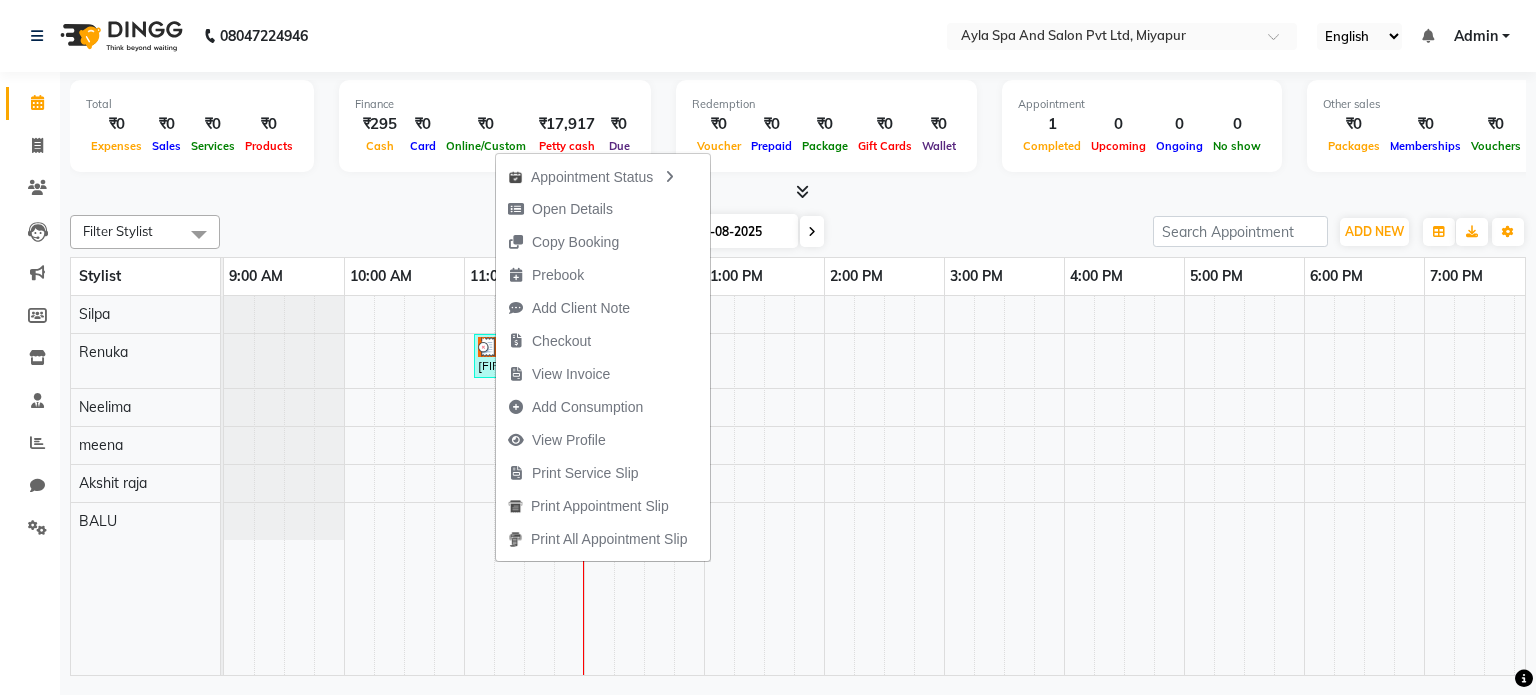 click on "Appointment Status
Open Details
Copy Booking
Prebook
Add Client Note
Checkout
View Invoice
Add Consumption
View Profile
Print Service Slip
Print Appointment Slip
Print All Appointment Slip" at bounding box center [603, 357] 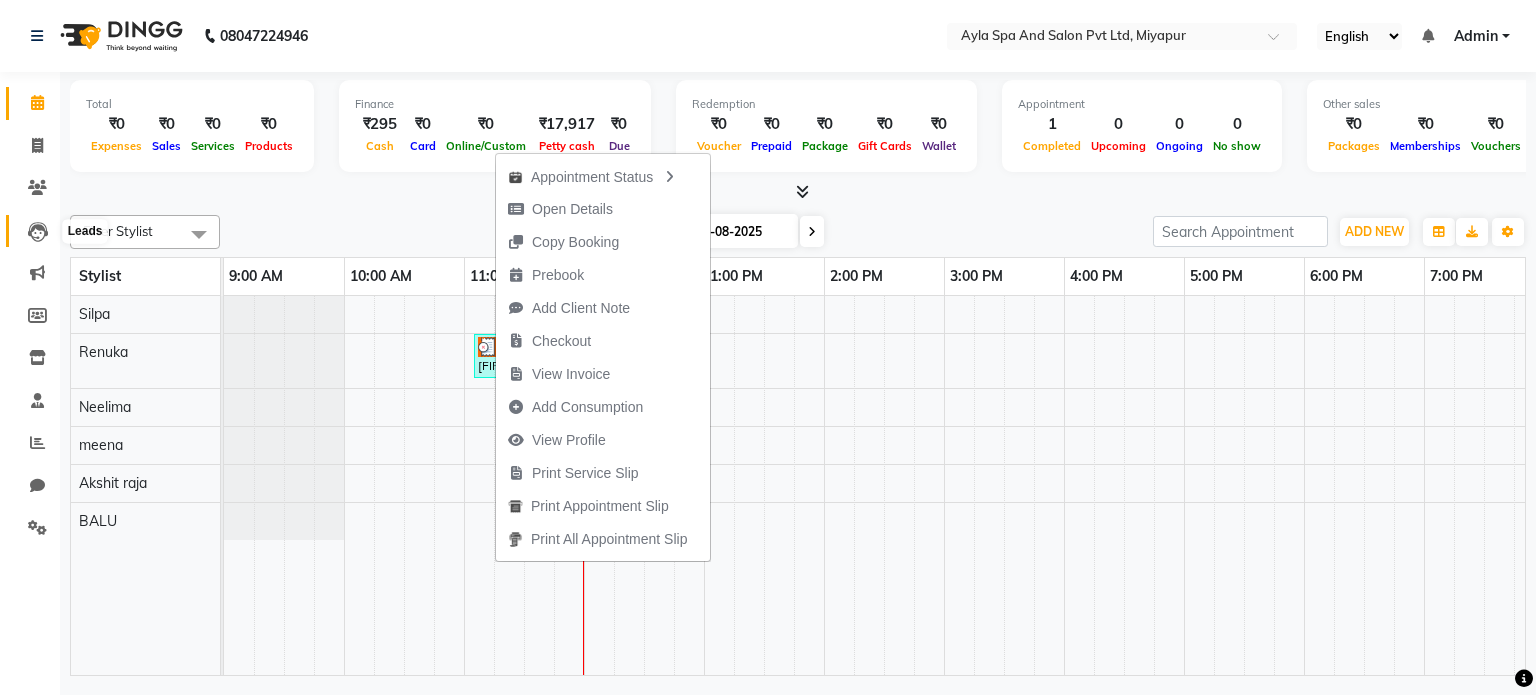 click 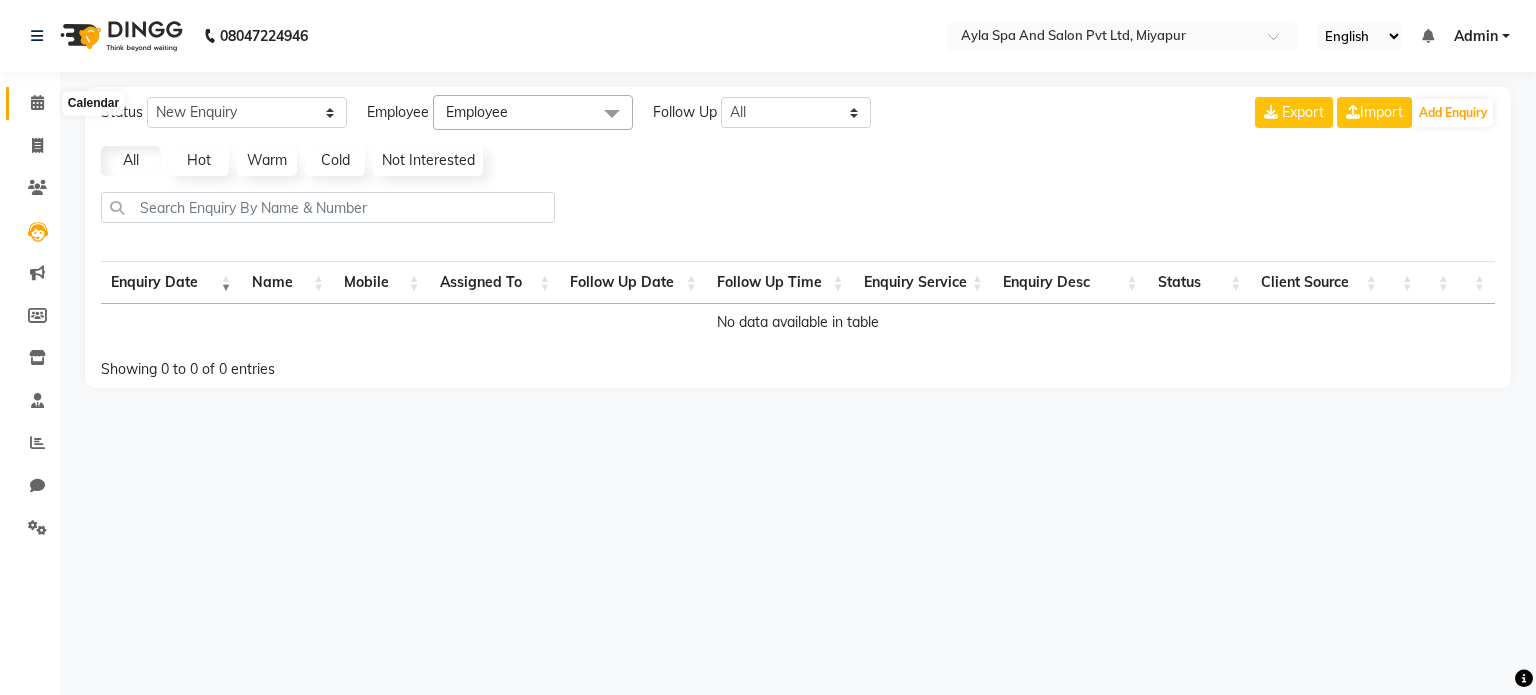 click 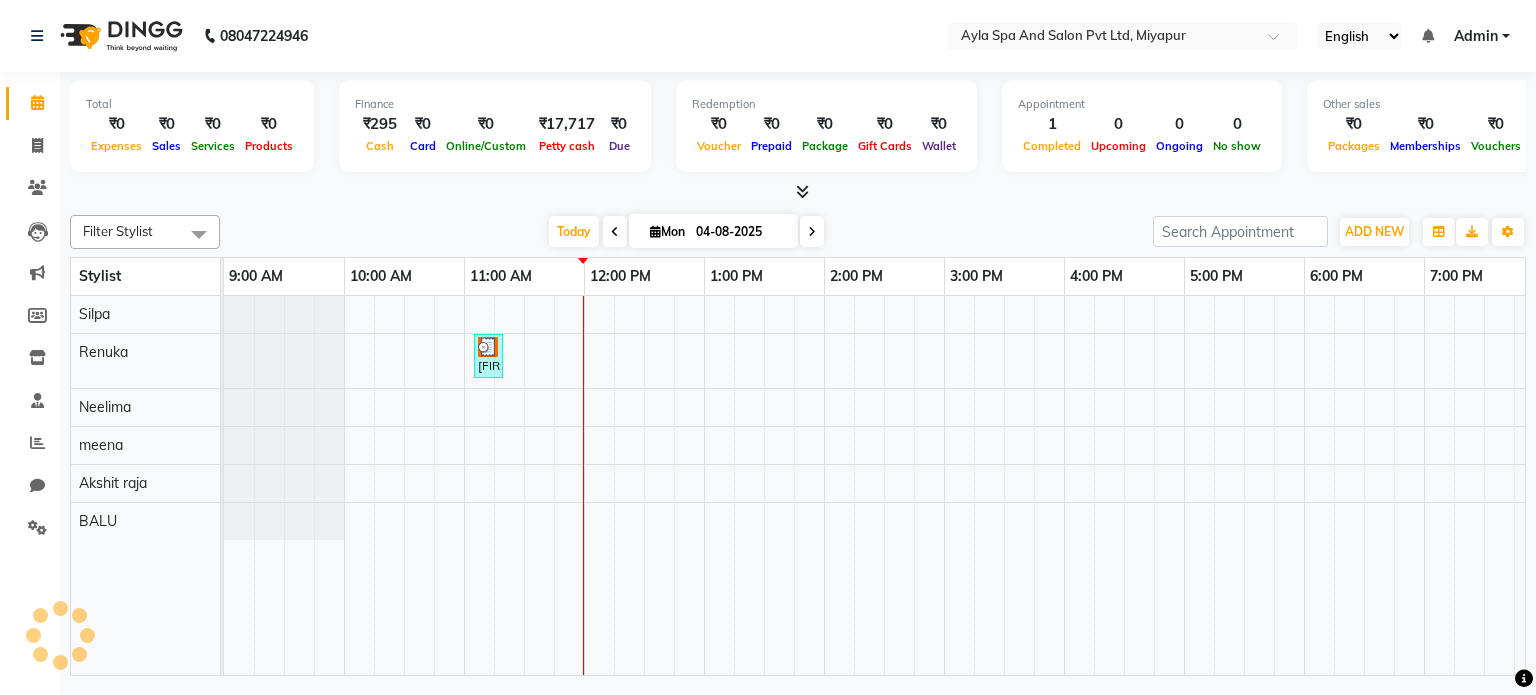 scroll, scrollTop: 0, scrollLeft: 0, axis: both 